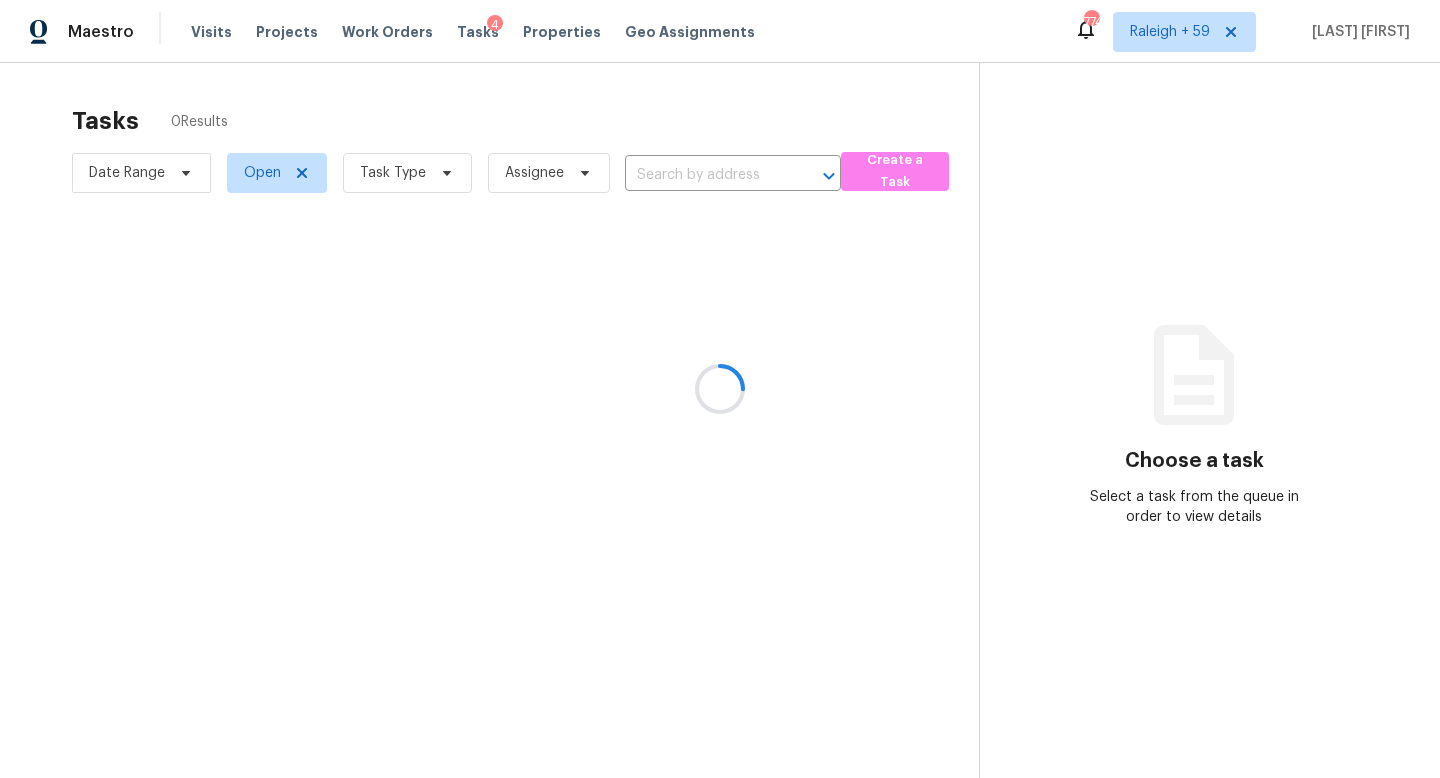 scroll, scrollTop: 0, scrollLeft: 0, axis: both 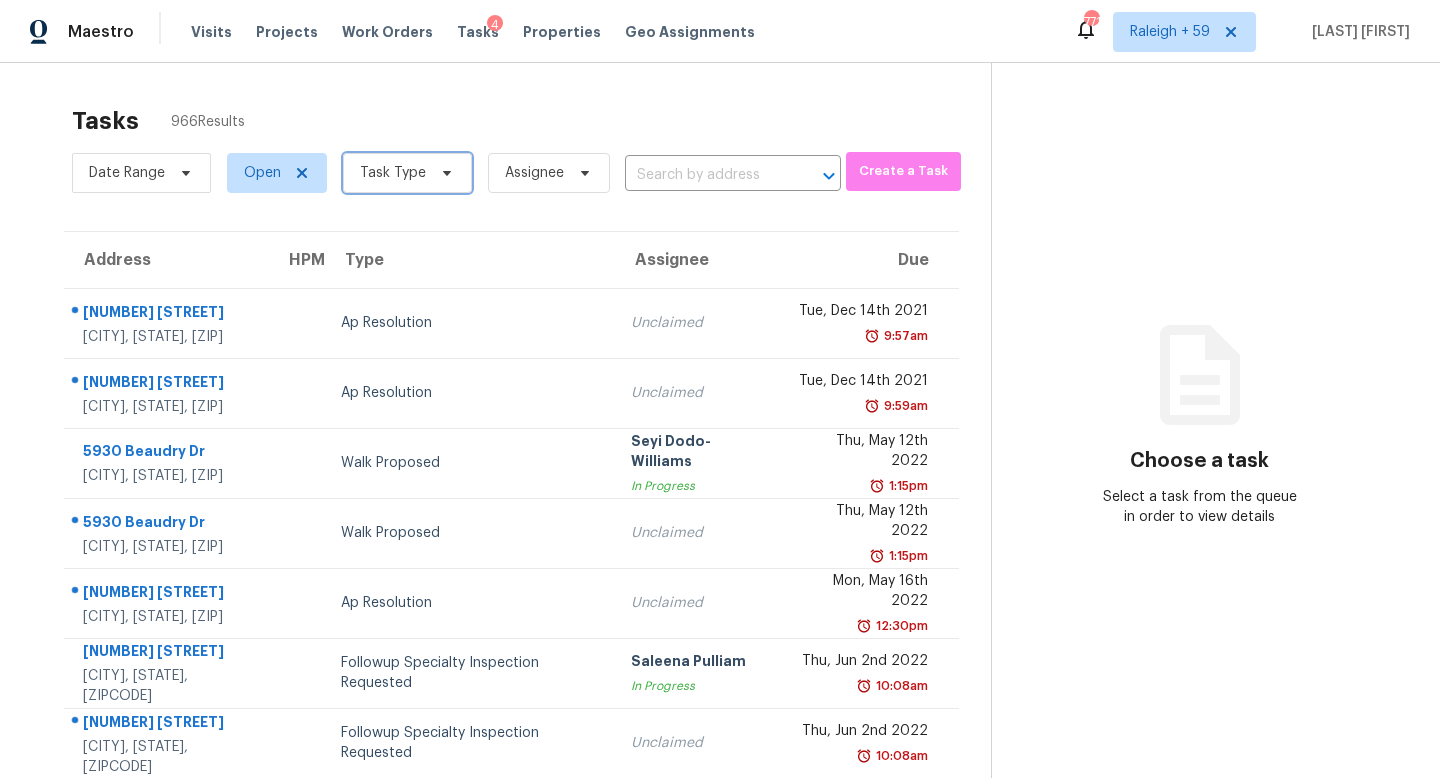 click on "Task Type" at bounding box center [393, 173] 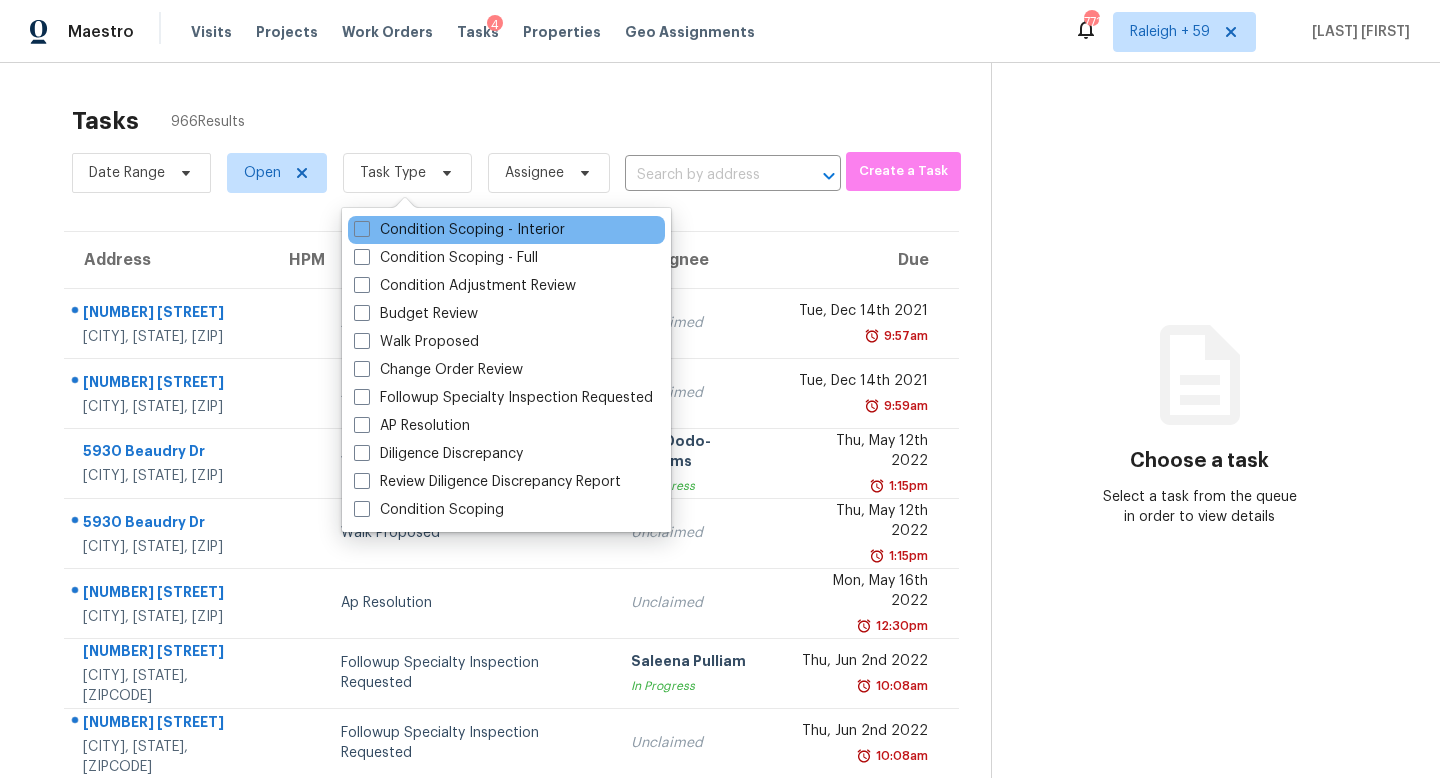 click on "Condition Scoping - Interior" at bounding box center [506, 230] 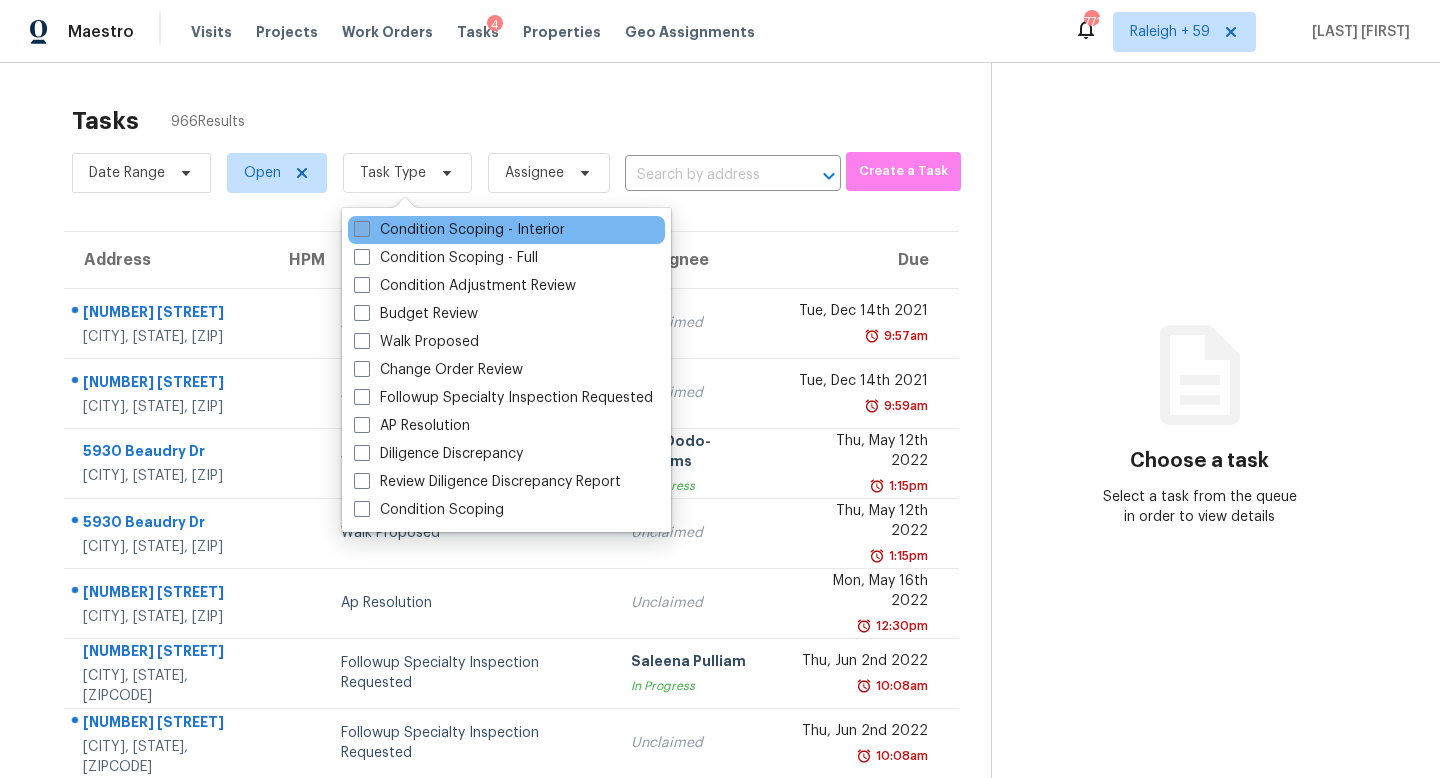 drag, startPoint x: 439, startPoint y: 264, endPoint x: 450, endPoint y: 238, distance: 28.231188 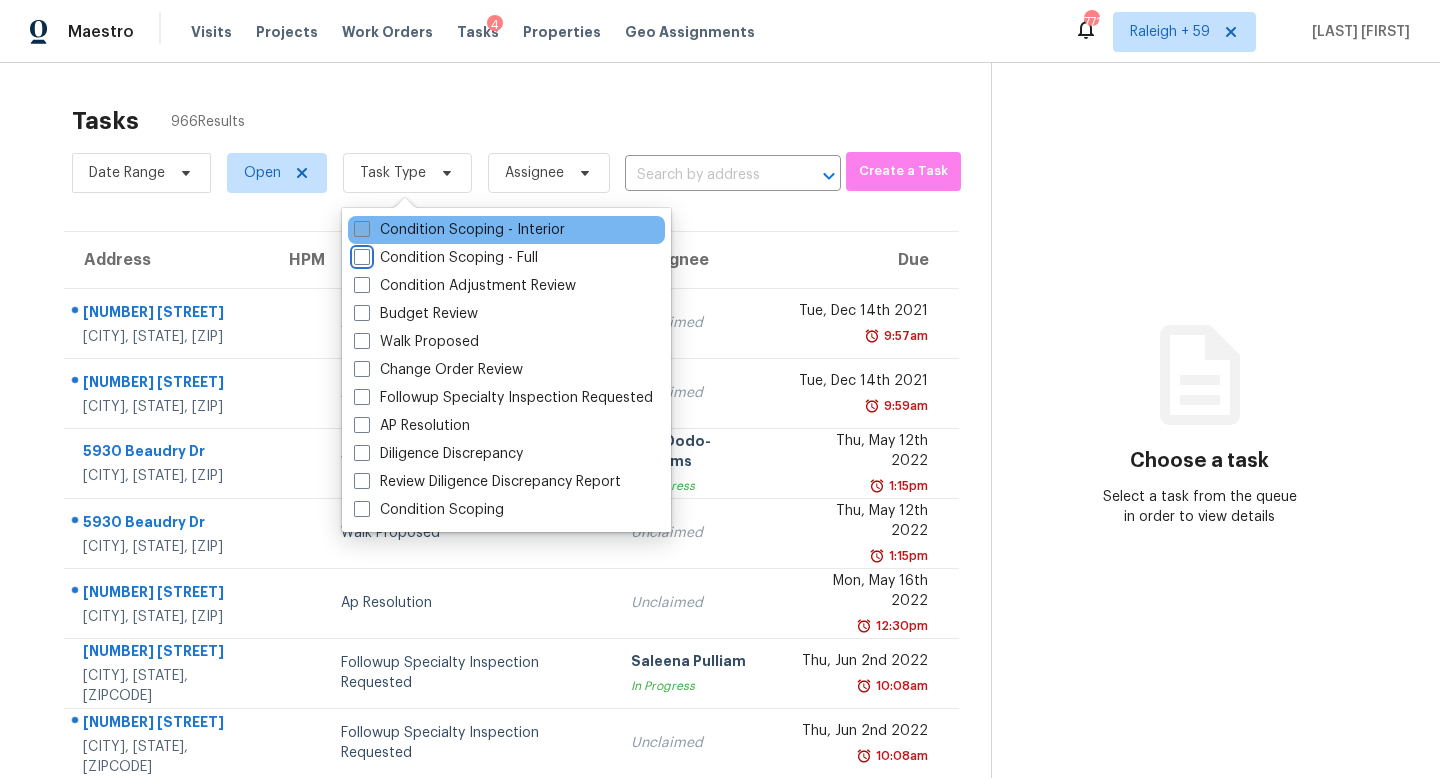 click on "Condition Scoping - Full" at bounding box center [360, 254] 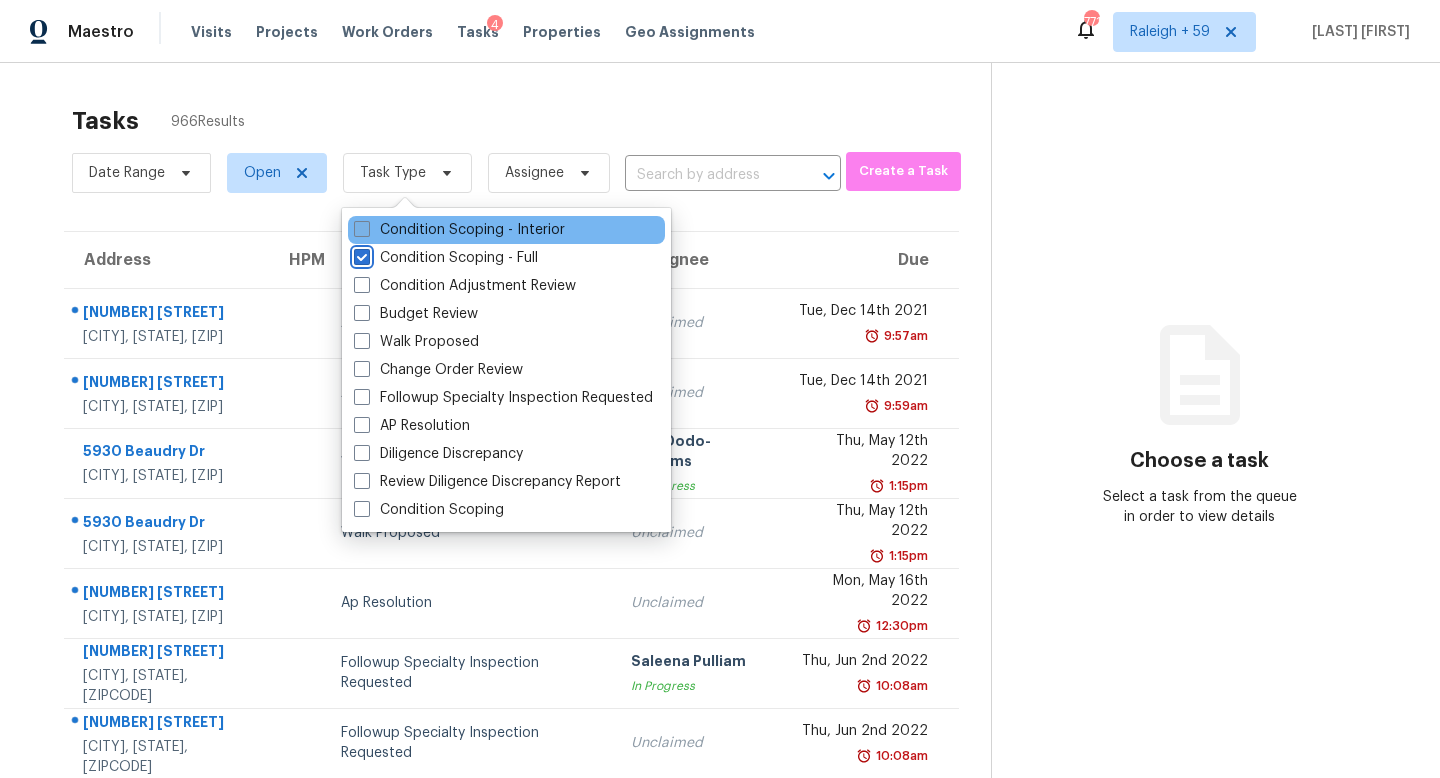 checkbox on "true" 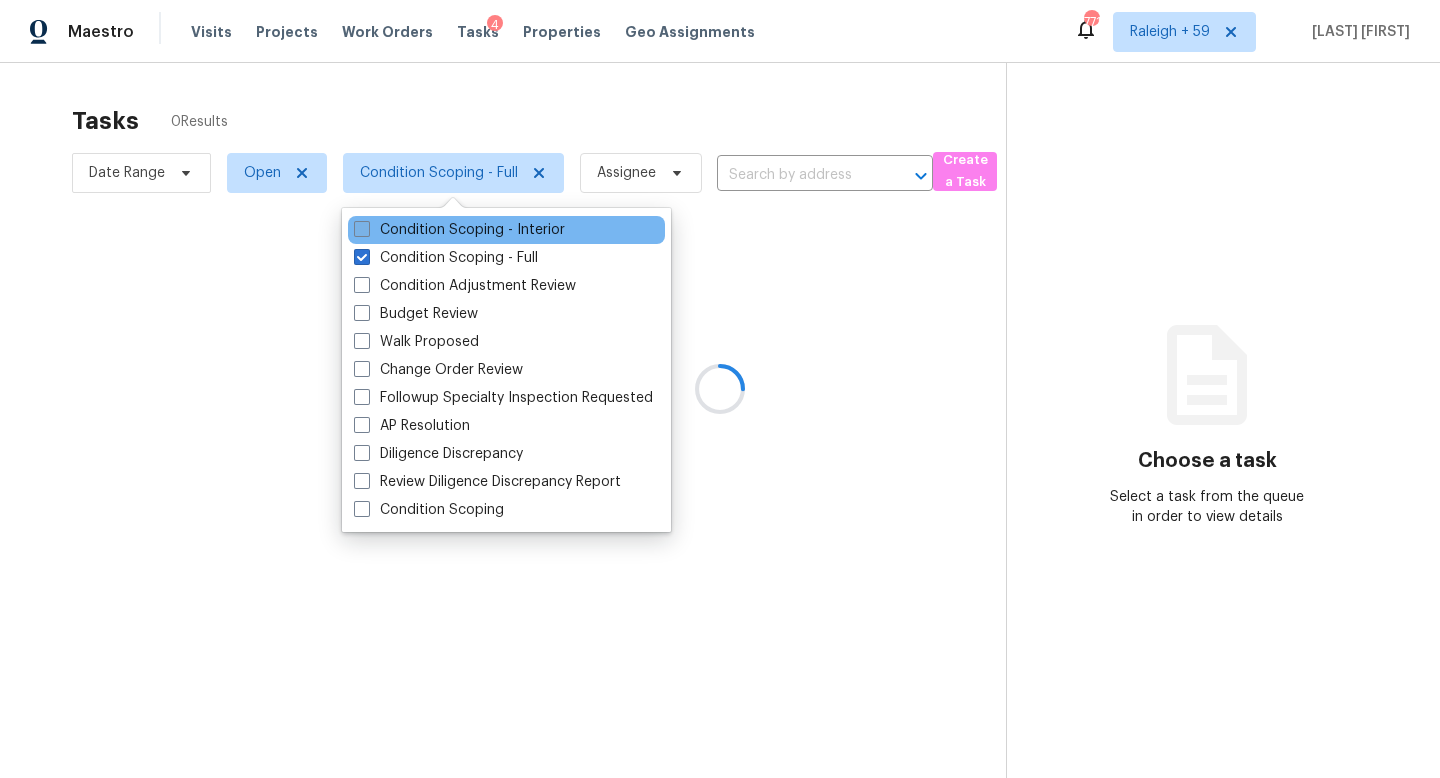 click on "Condition Scoping - Interior" at bounding box center (459, 230) 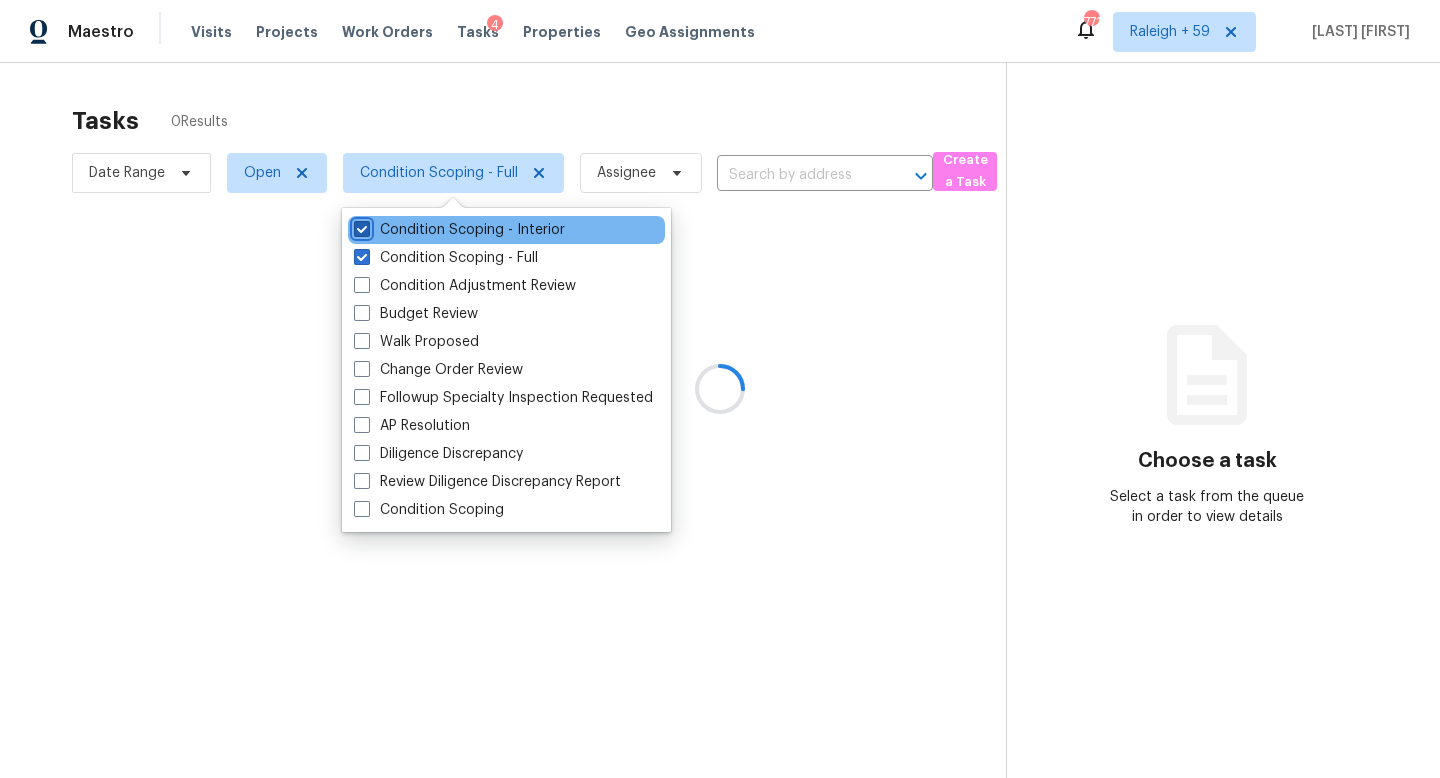 checkbox on "true" 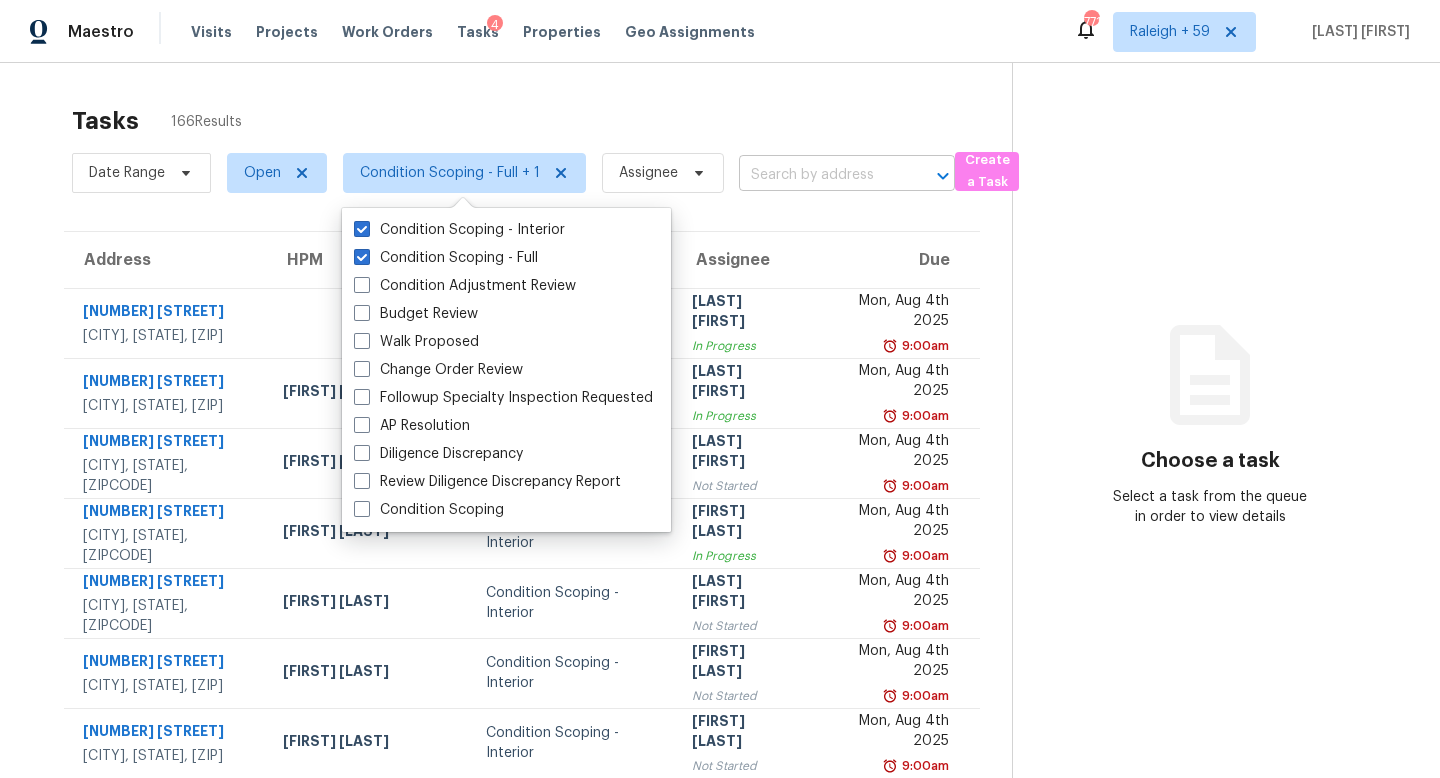 click at bounding box center (819, 175) 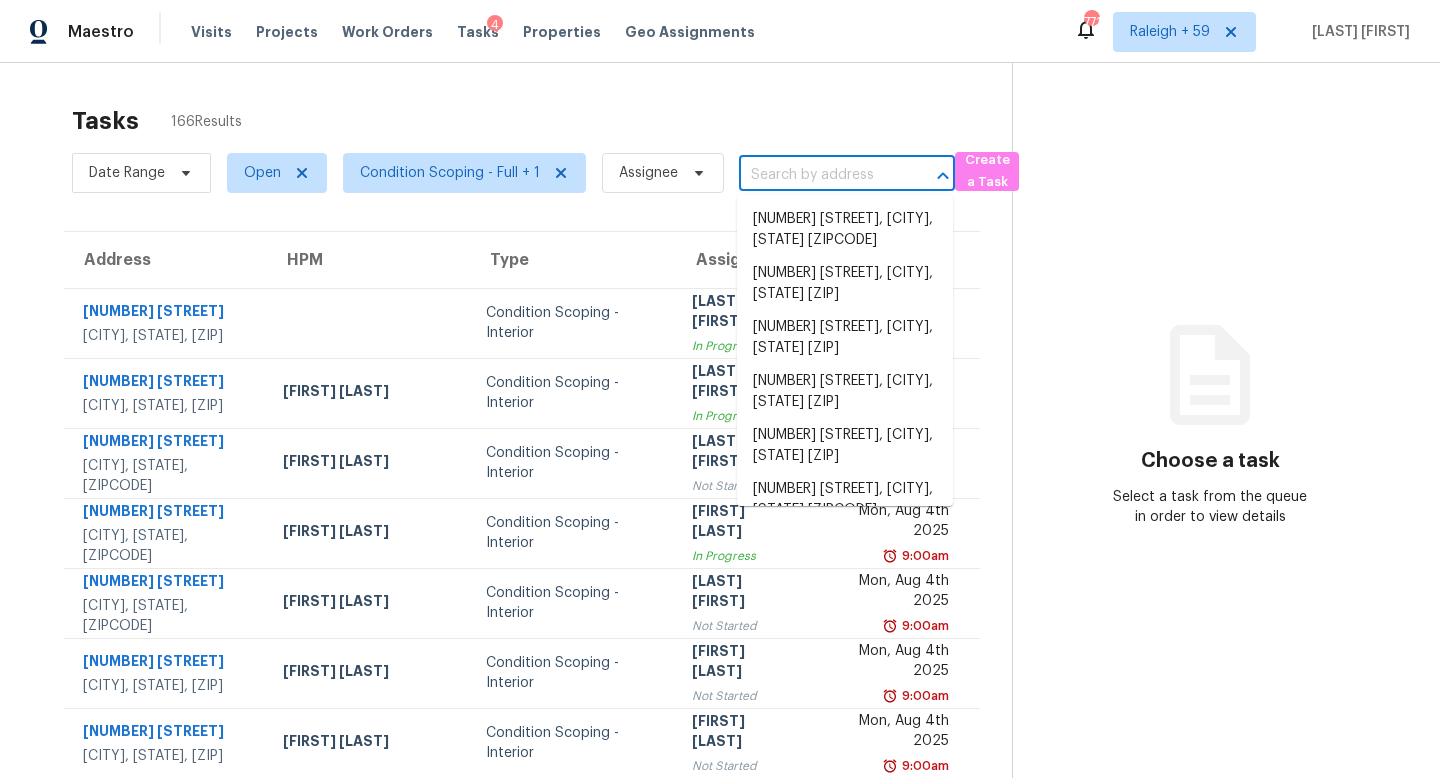 paste on "200 Bayonne Dr, Mansfield, TX, 76063" 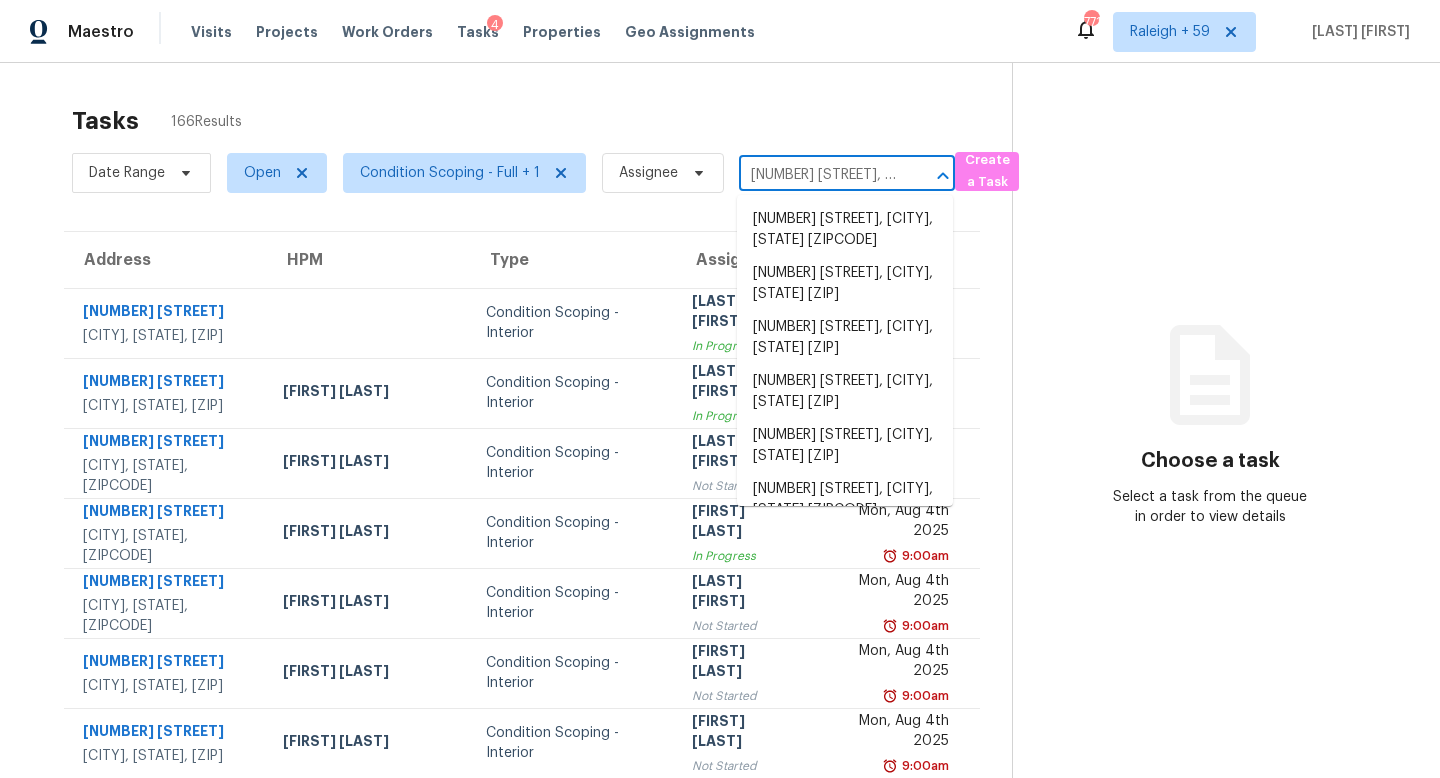 scroll, scrollTop: 0, scrollLeft: 102, axis: horizontal 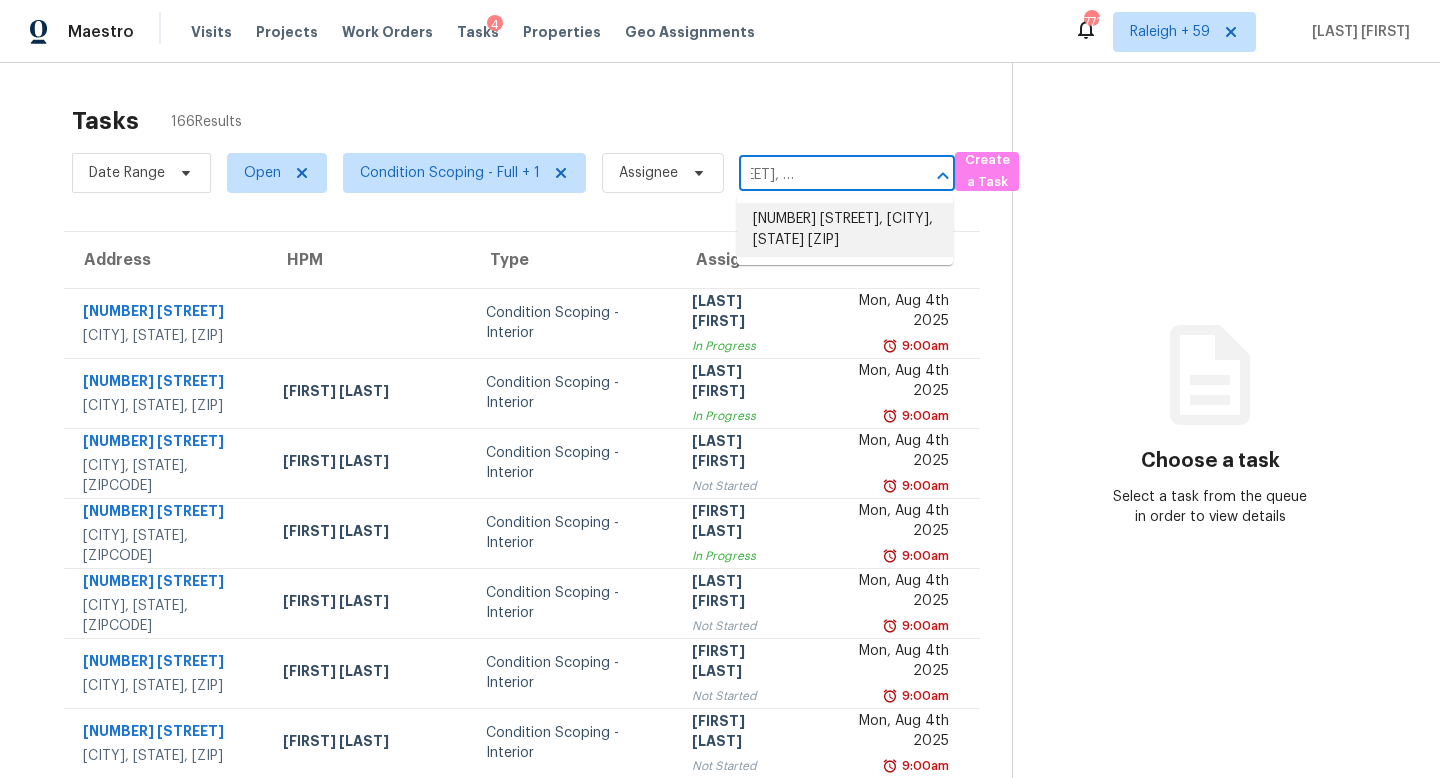 click on "200 Bayonne Dr, Mansfield, TX 76063" at bounding box center (845, 230) 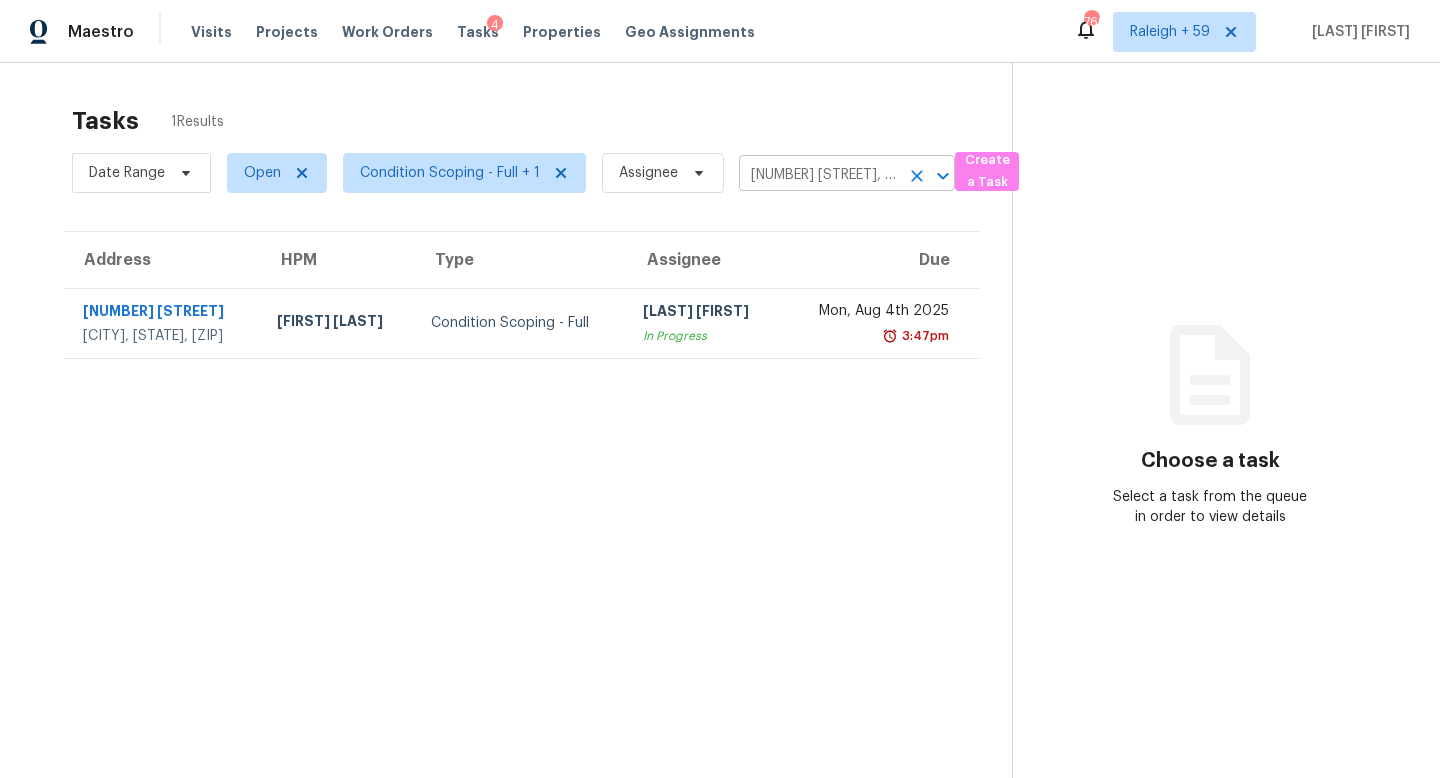 click on "200 Bayonne Dr, Mansfield, TX 76063" at bounding box center [819, 175] 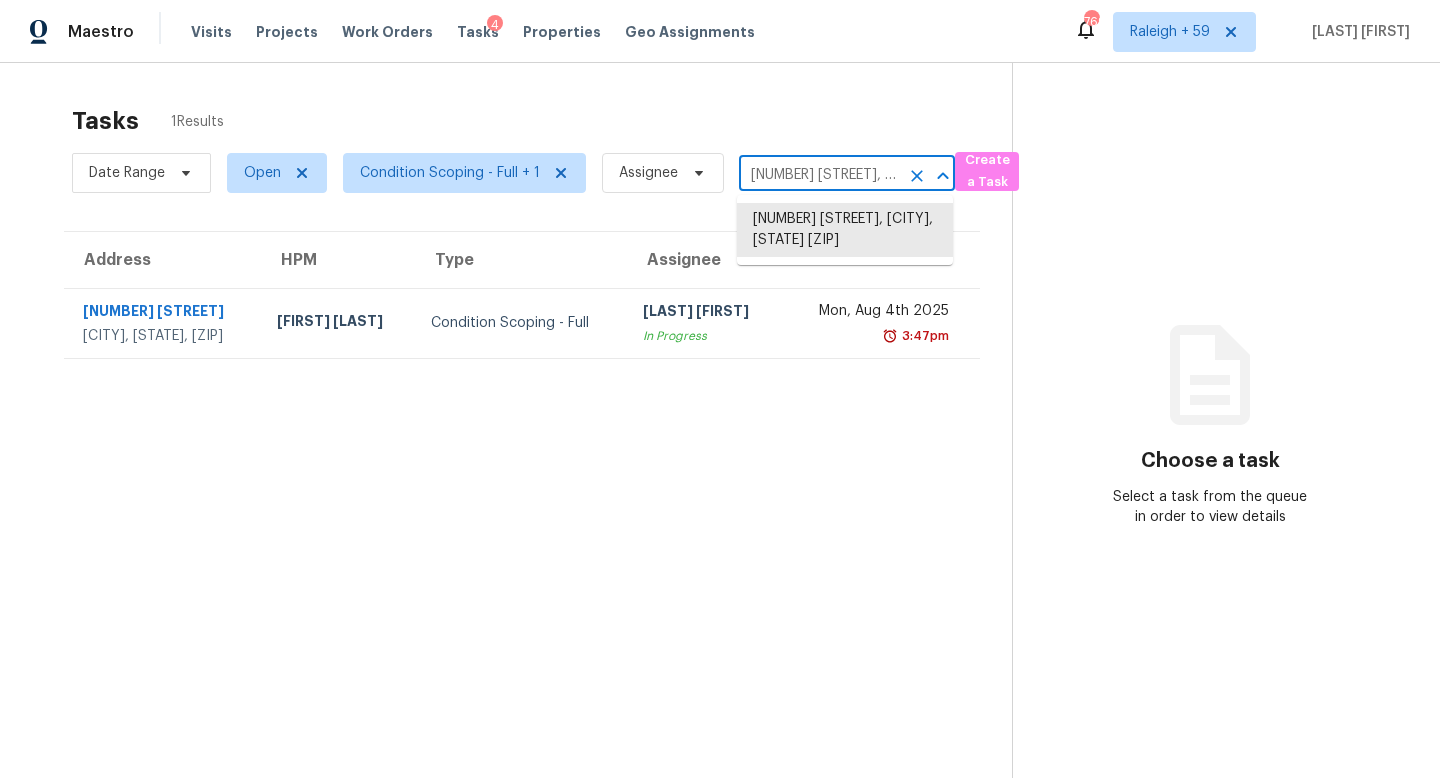 paste on "903 Azalia Dr, Lewisville, TX, 75067" 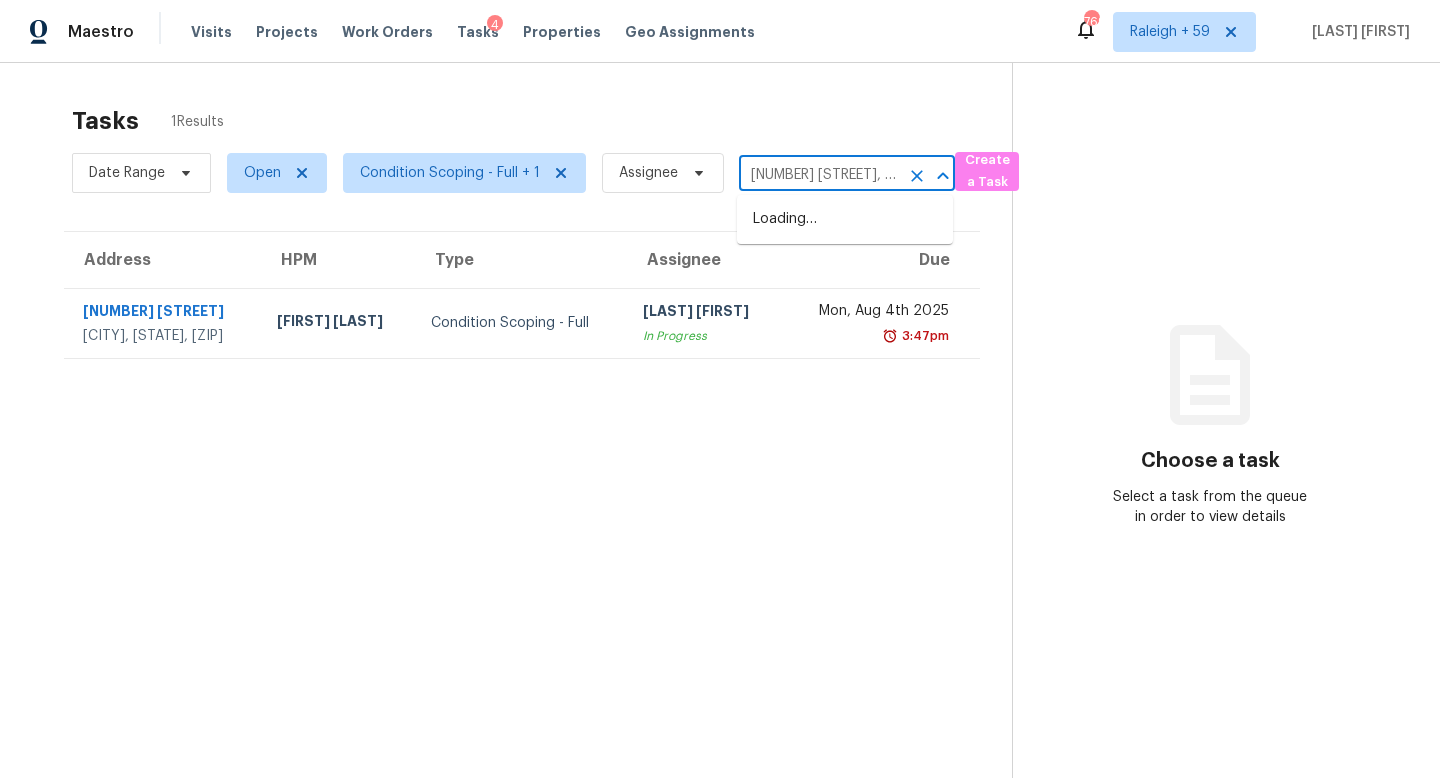 scroll, scrollTop: 0, scrollLeft: 82, axis: horizontal 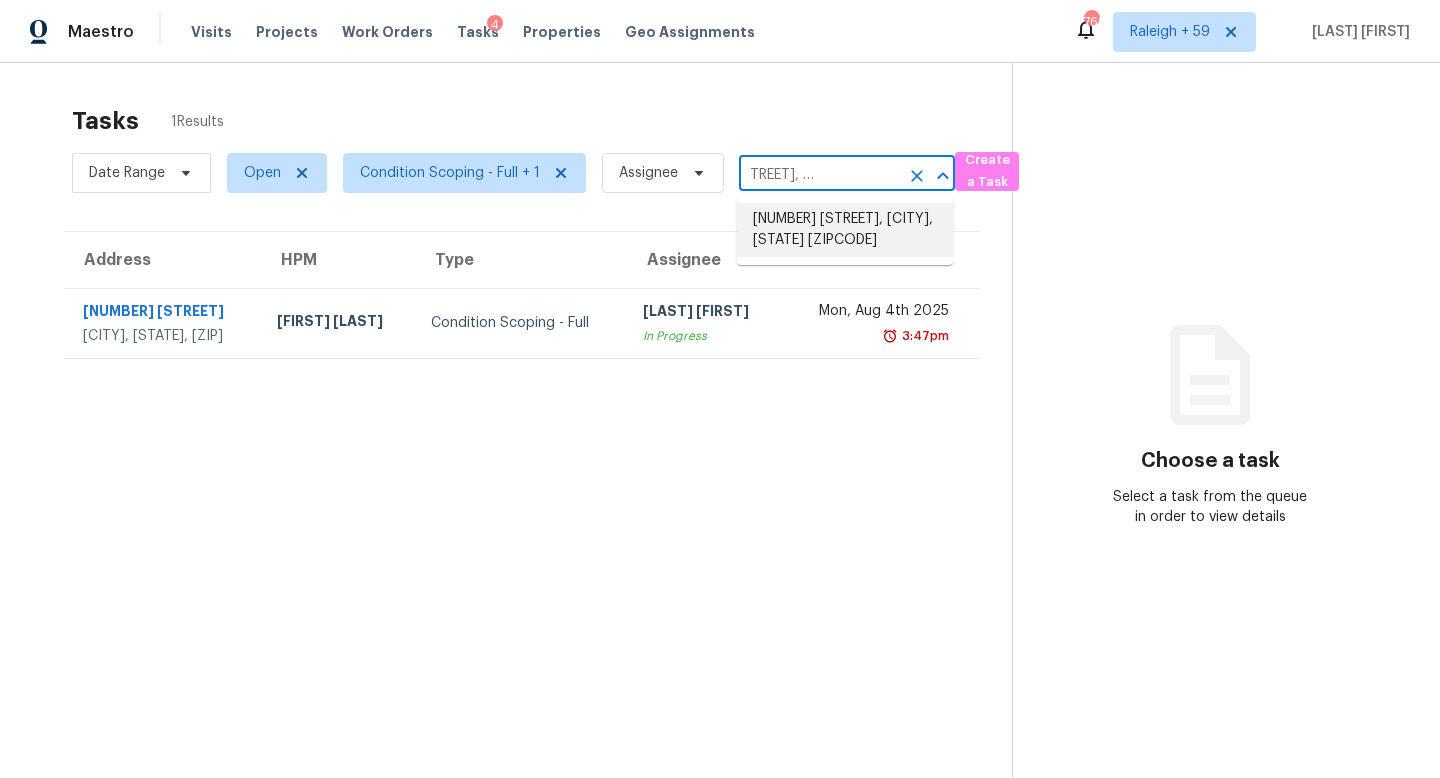 click on "903 Azalia Dr, Lewisville, TX 75067" at bounding box center (845, 230) 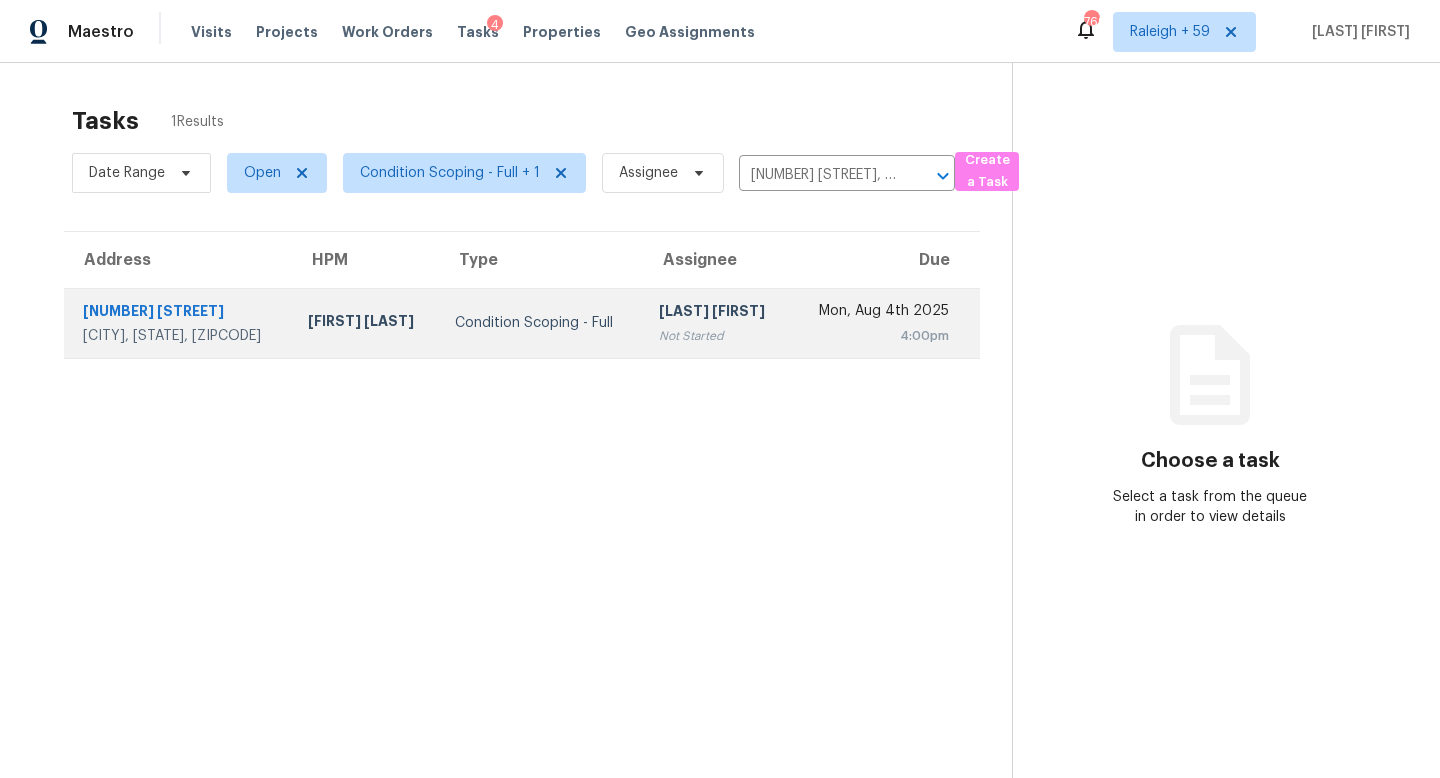 click on "Mon, Aug 4th 2025 4:00pm" at bounding box center (884, 323) 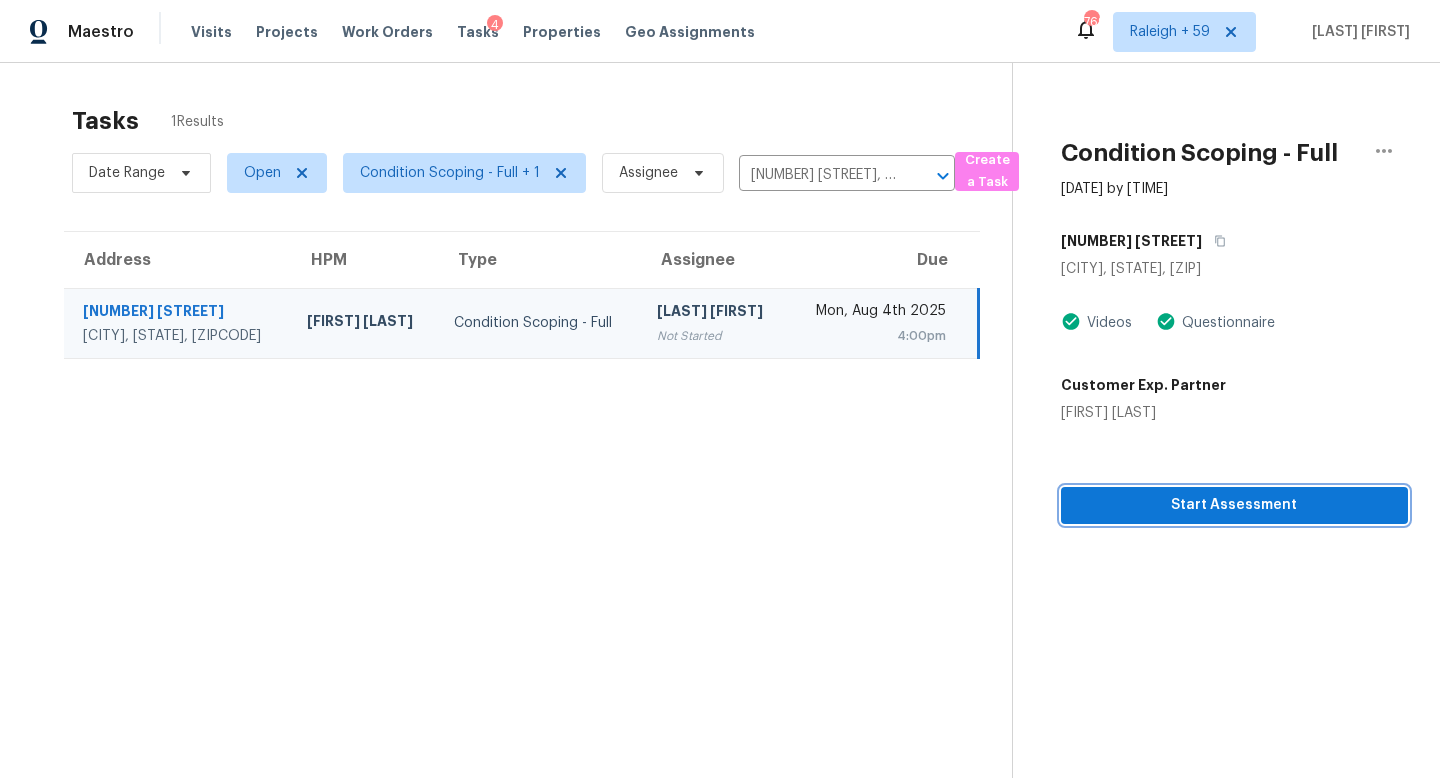 click on "Start Assessment" at bounding box center (1234, 505) 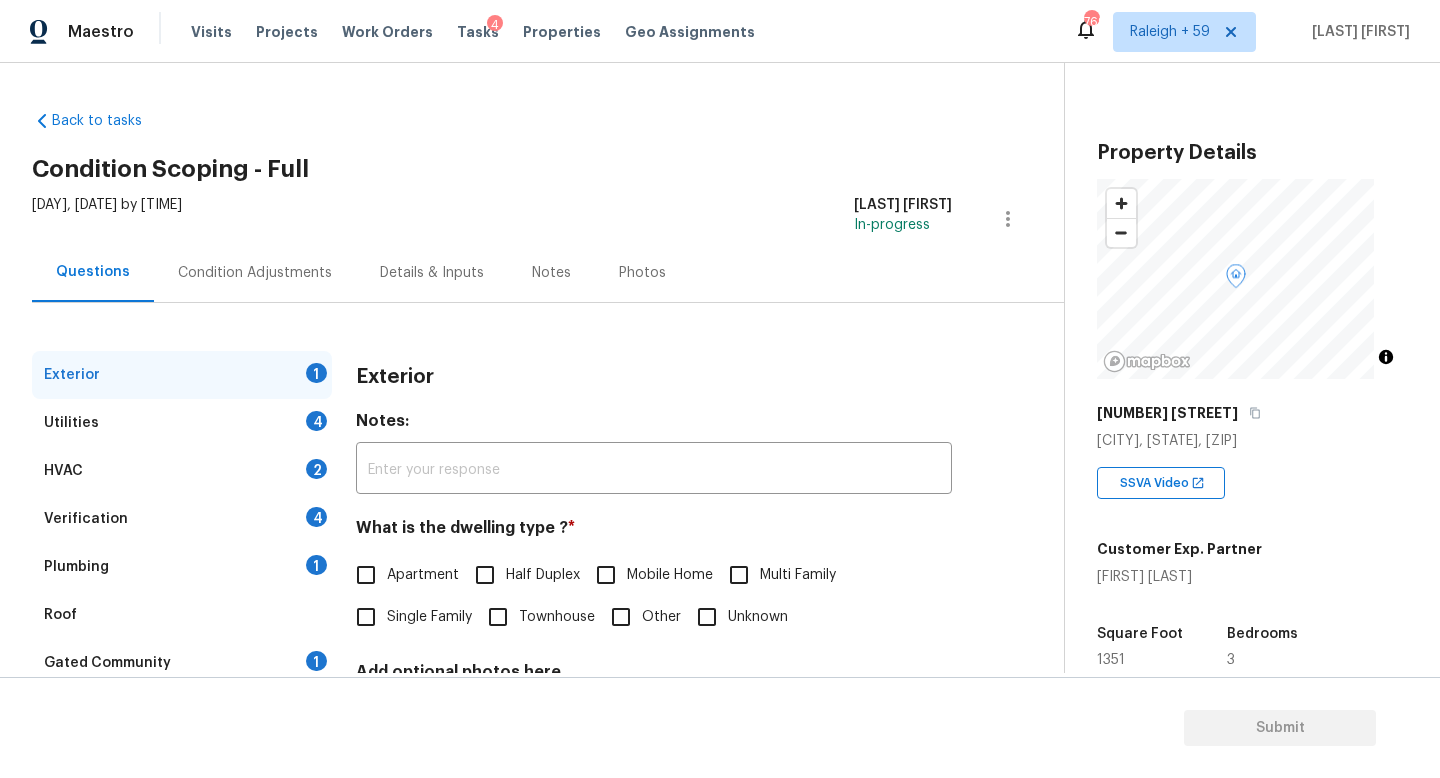 click on "Single Family" at bounding box center [408, 617] 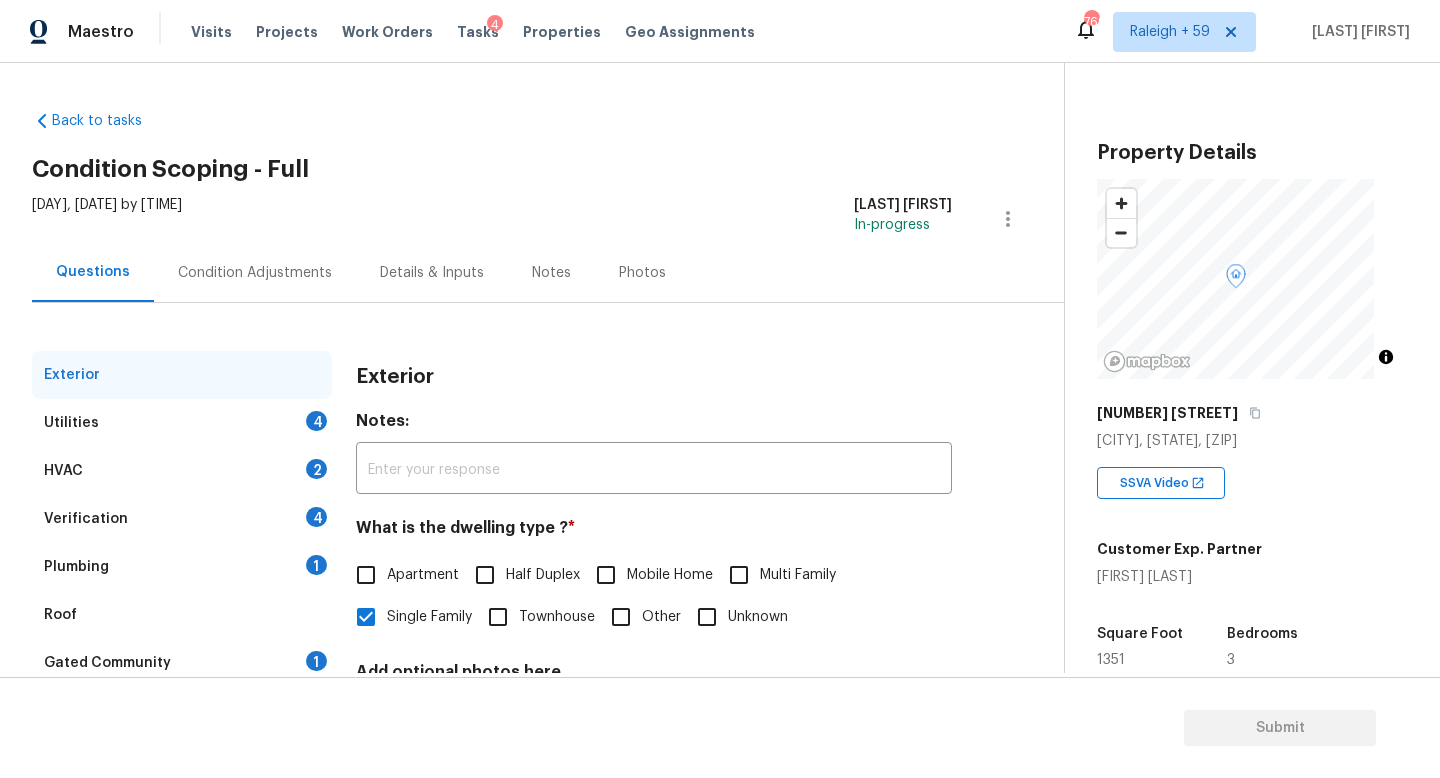 drag, startPoint x: 277, startPoint y: 514, endPoint x: 302, endPoint y: 515, distance: 25.019993 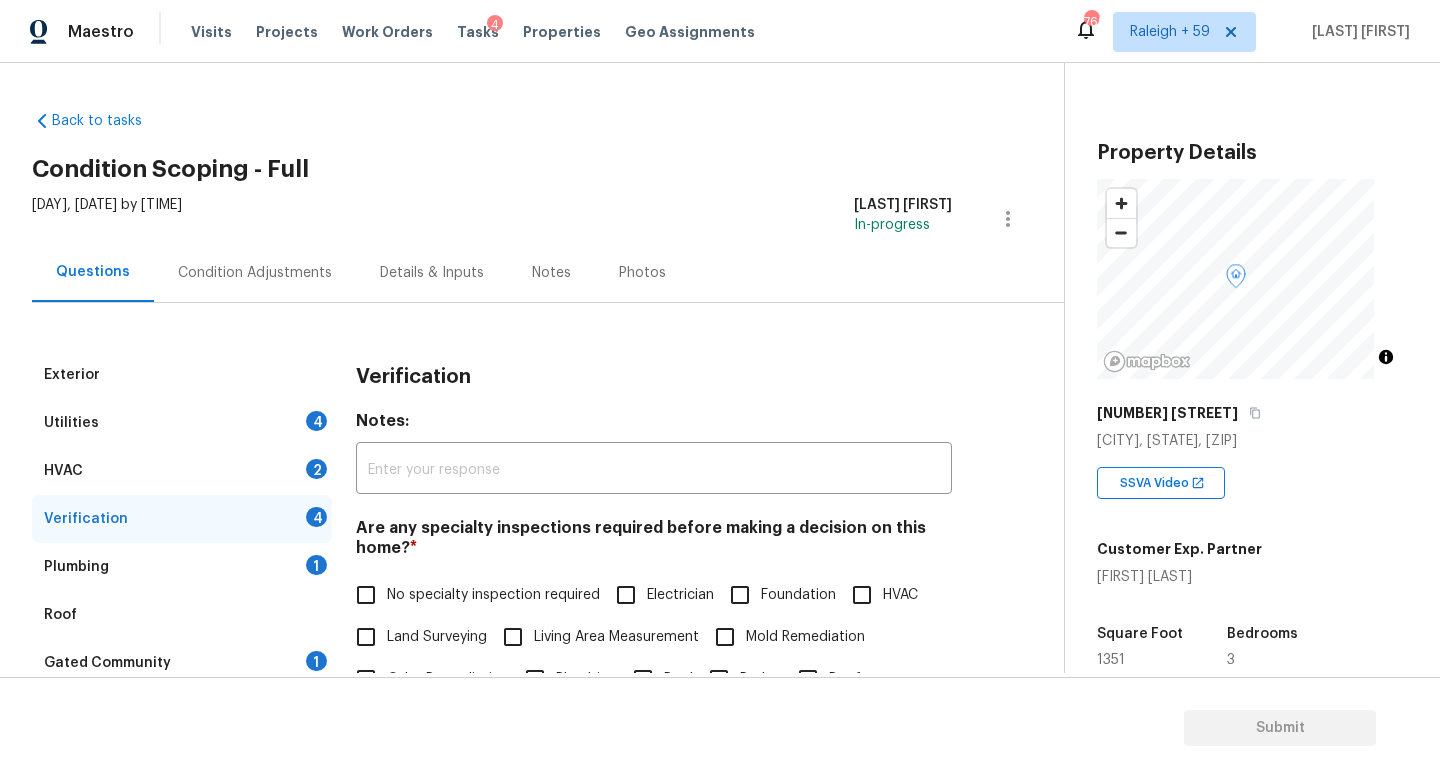 click on "No specialty inspection required" at bounding box center [493, 595] 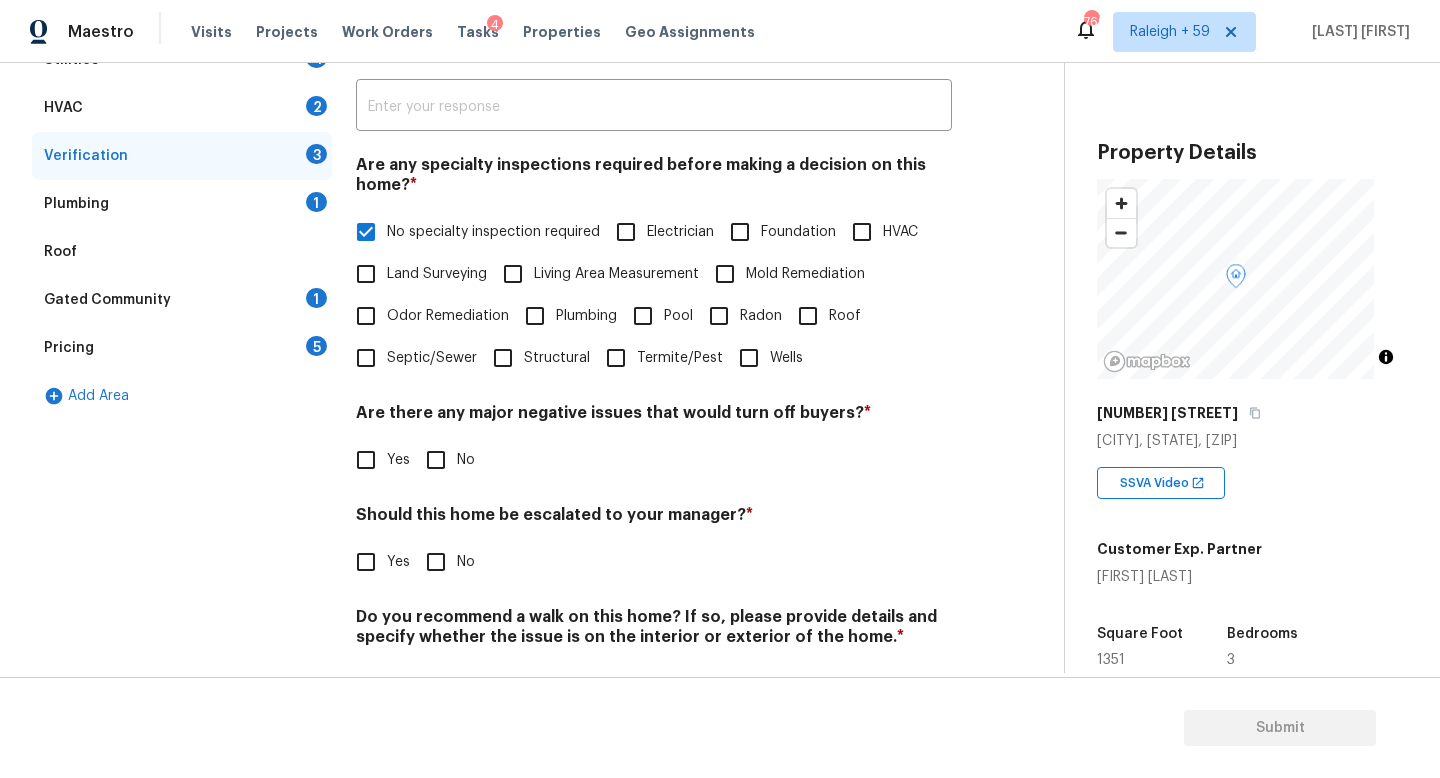 scroll, scrollTop: 482, scrollLeft: 0, axis: vertical 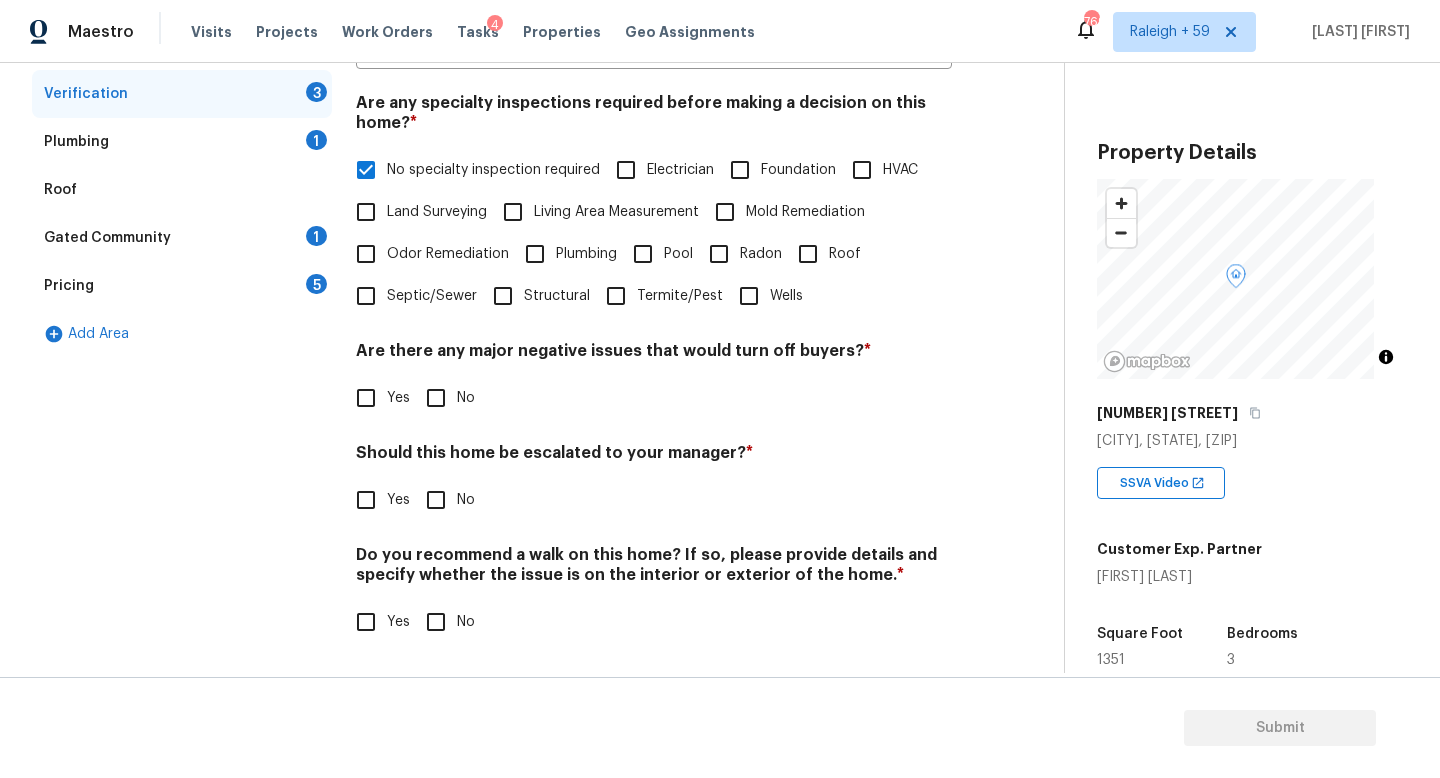 click on "No" at bounding box center [436, 398] 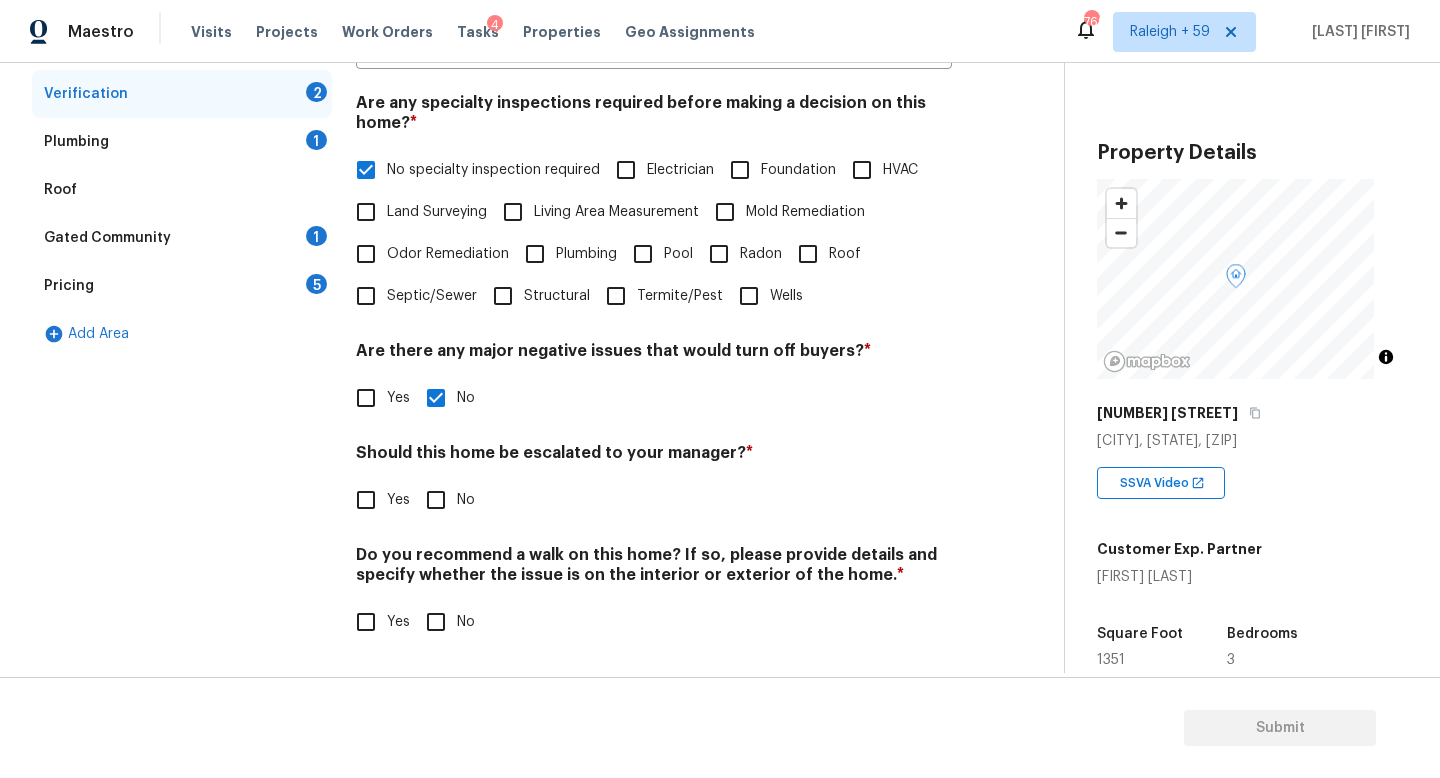 click on "Yes" at bounding box center [366, 500] 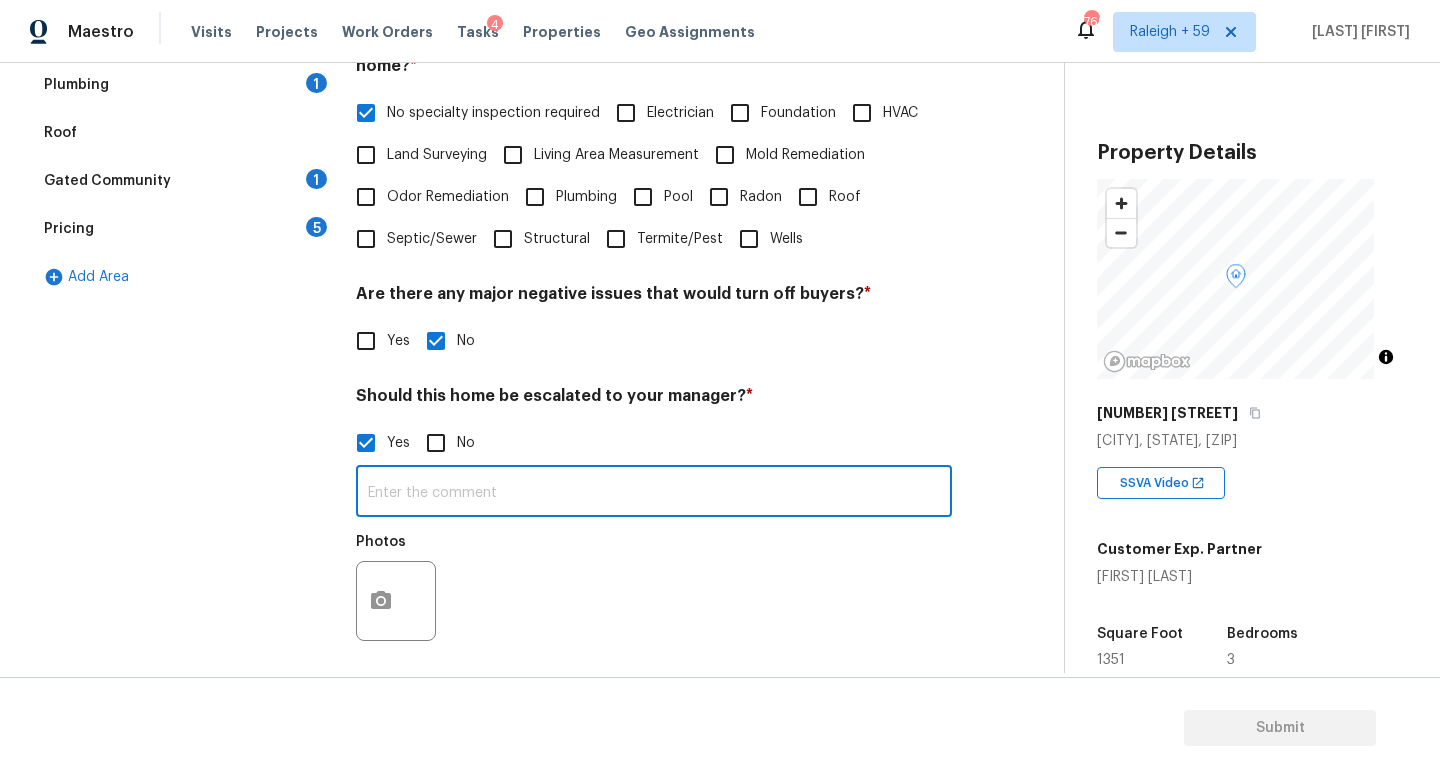 click at bounding box center (654, 493) 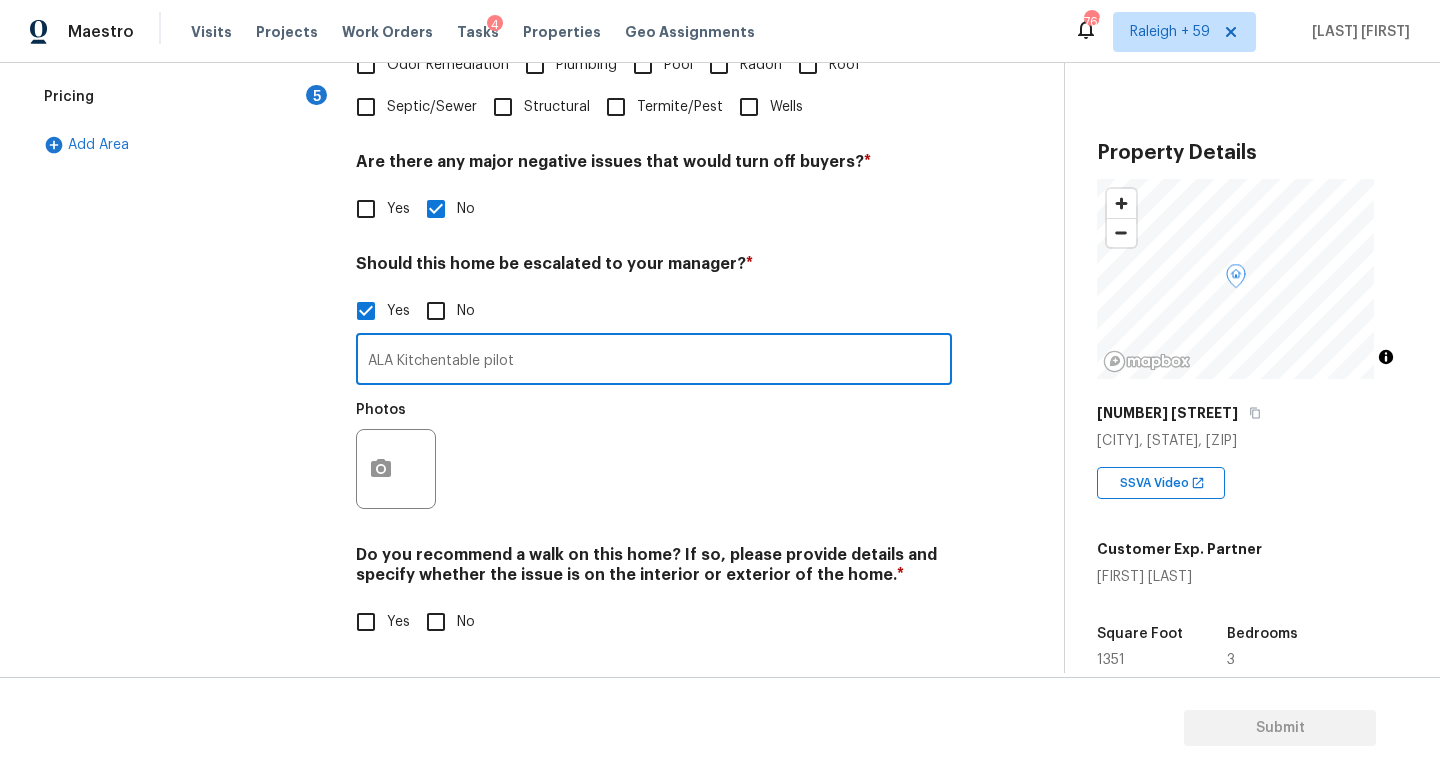 scroll, scrollTop: 672, scrollLeft: 0, axis: vertical 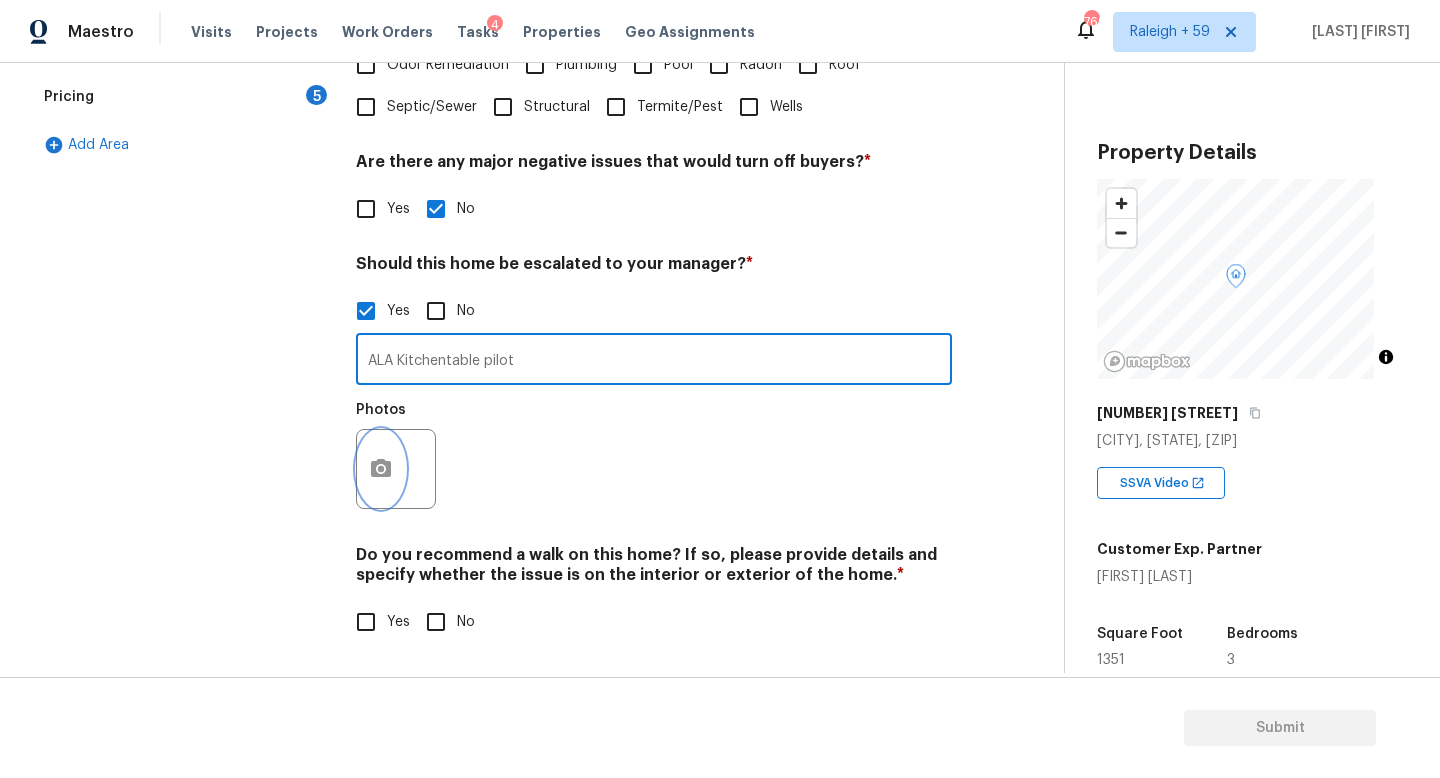 click at bounding box center [381, 469] 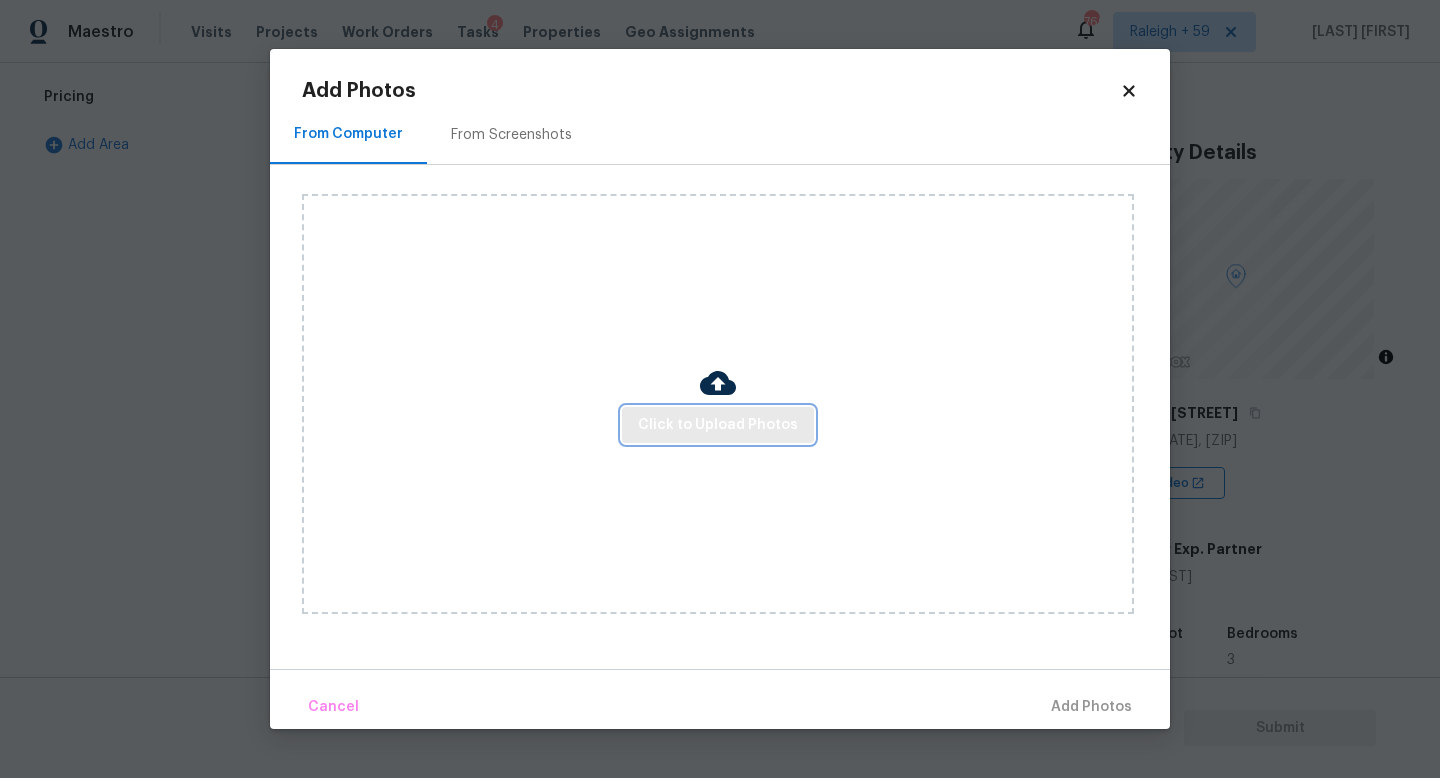 click on "Click to Upload Photos" at bounding box center [718, 425] 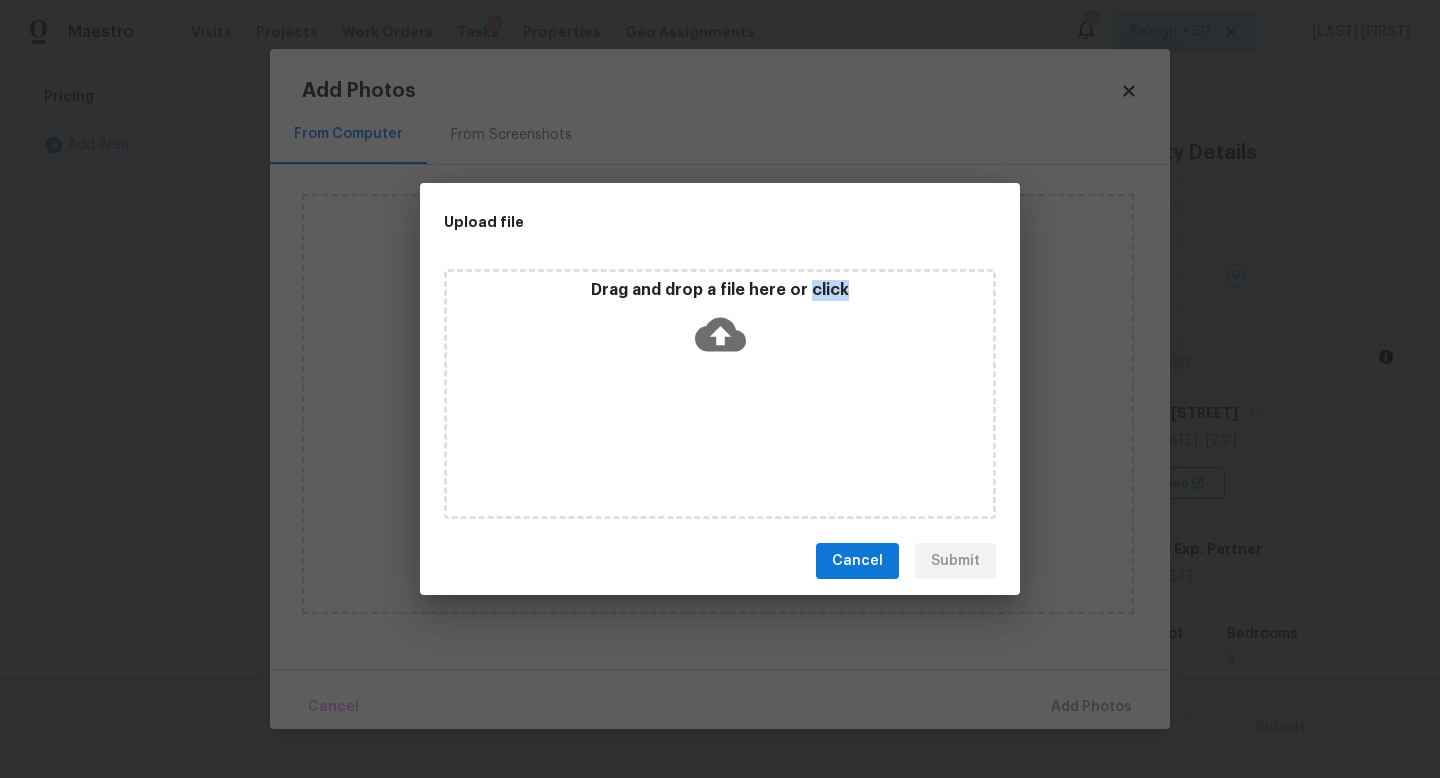 click on "Drag and drop a file here or click" at bounding box center (720, 394) 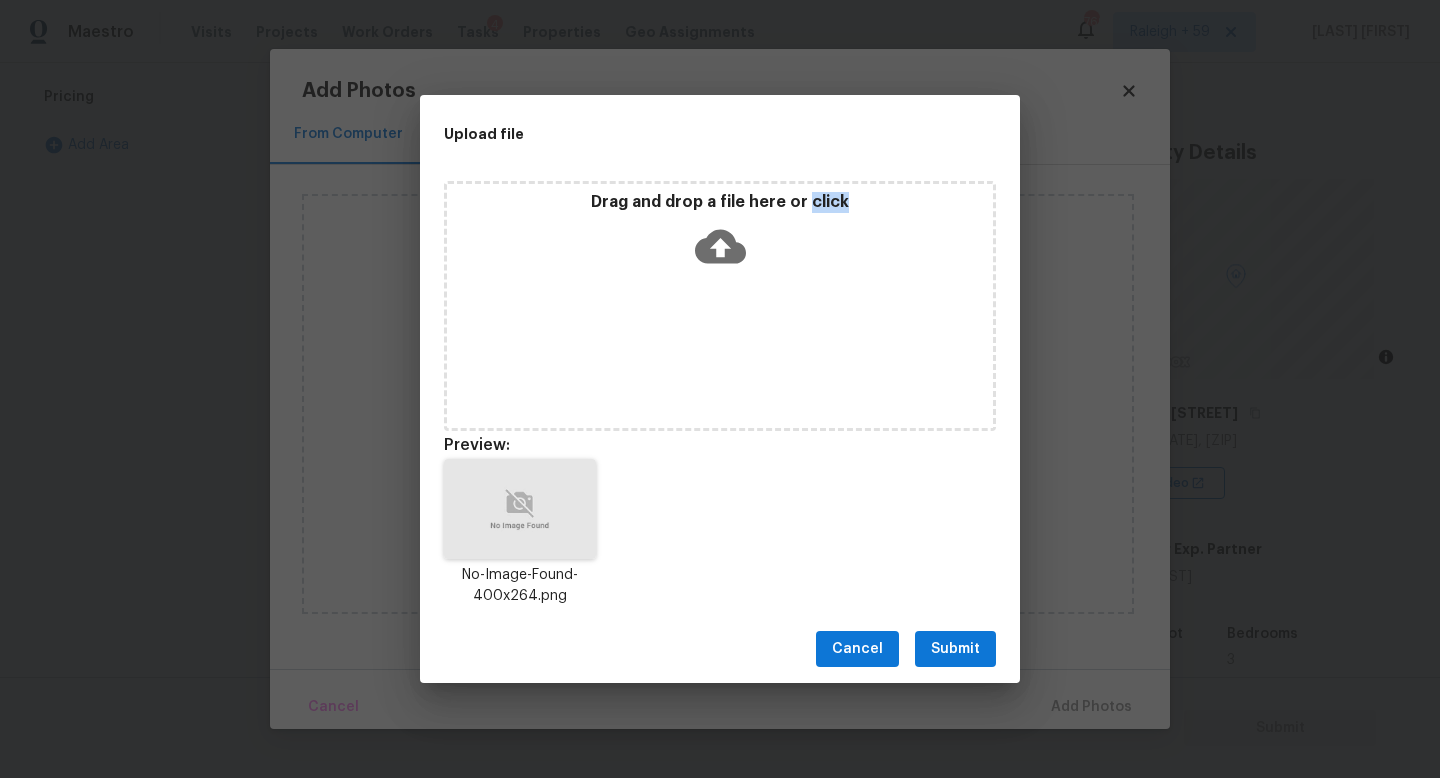 click on "Submit" at bounding box center [955, 649] 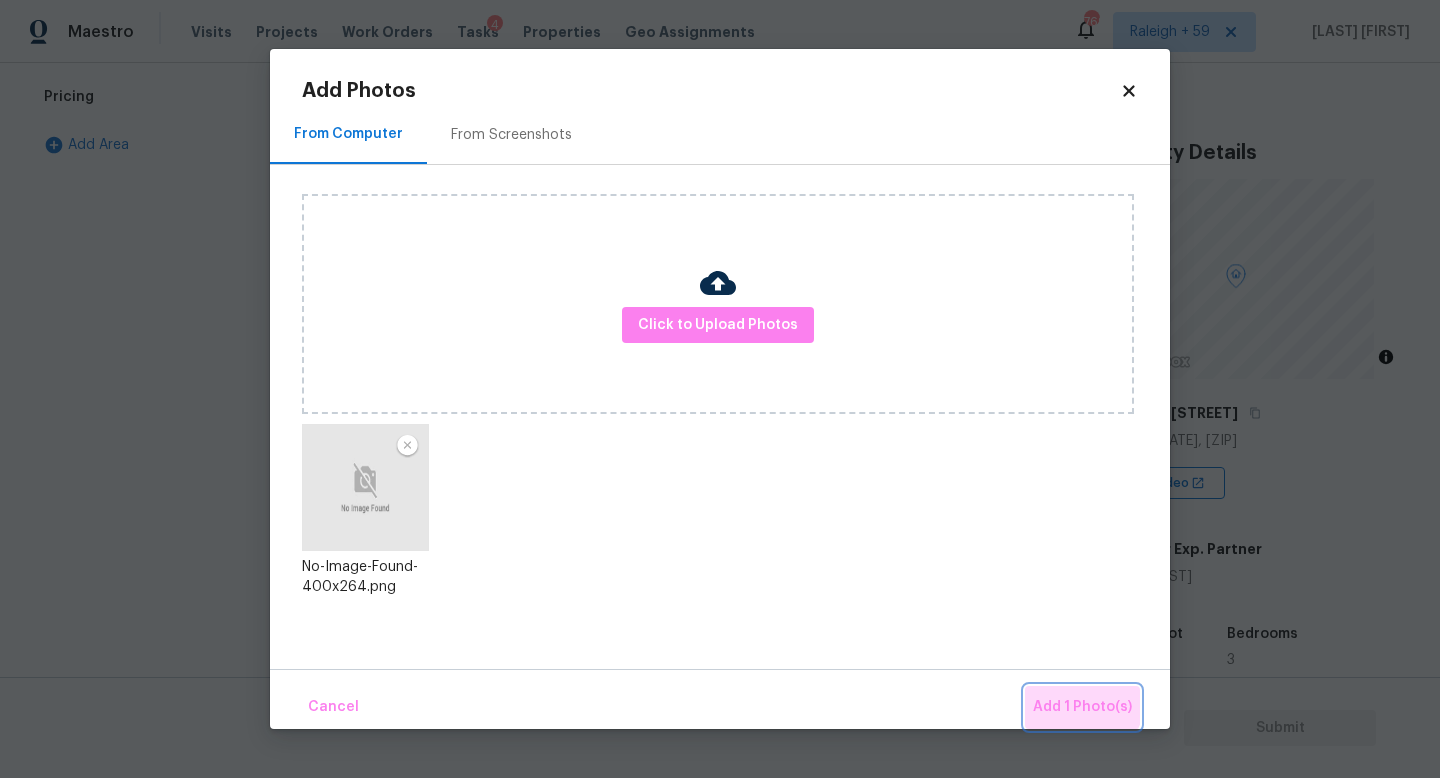 click on "Add 1 Photo(s)" at bounding box center (1082, 707) 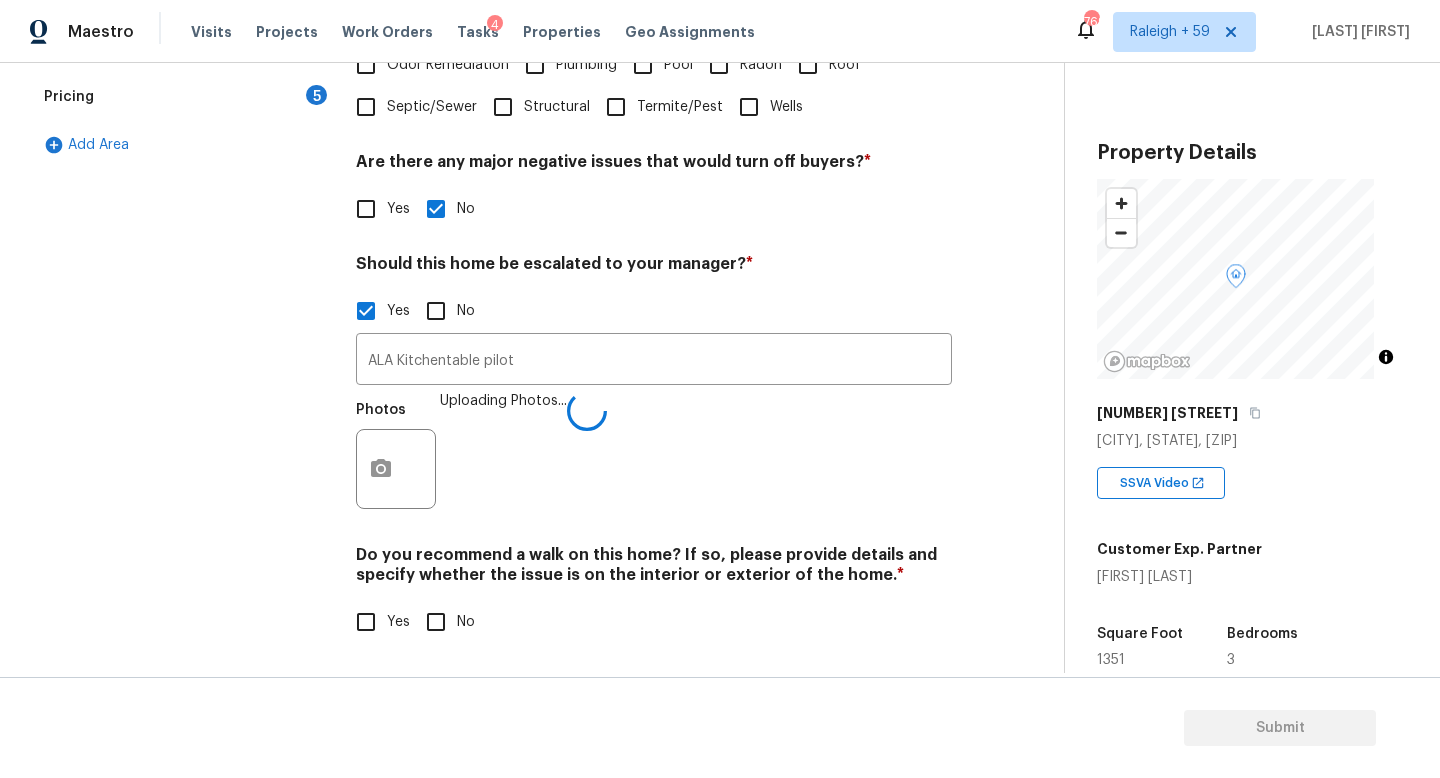 click on "No" at bounding box center [436, 622] 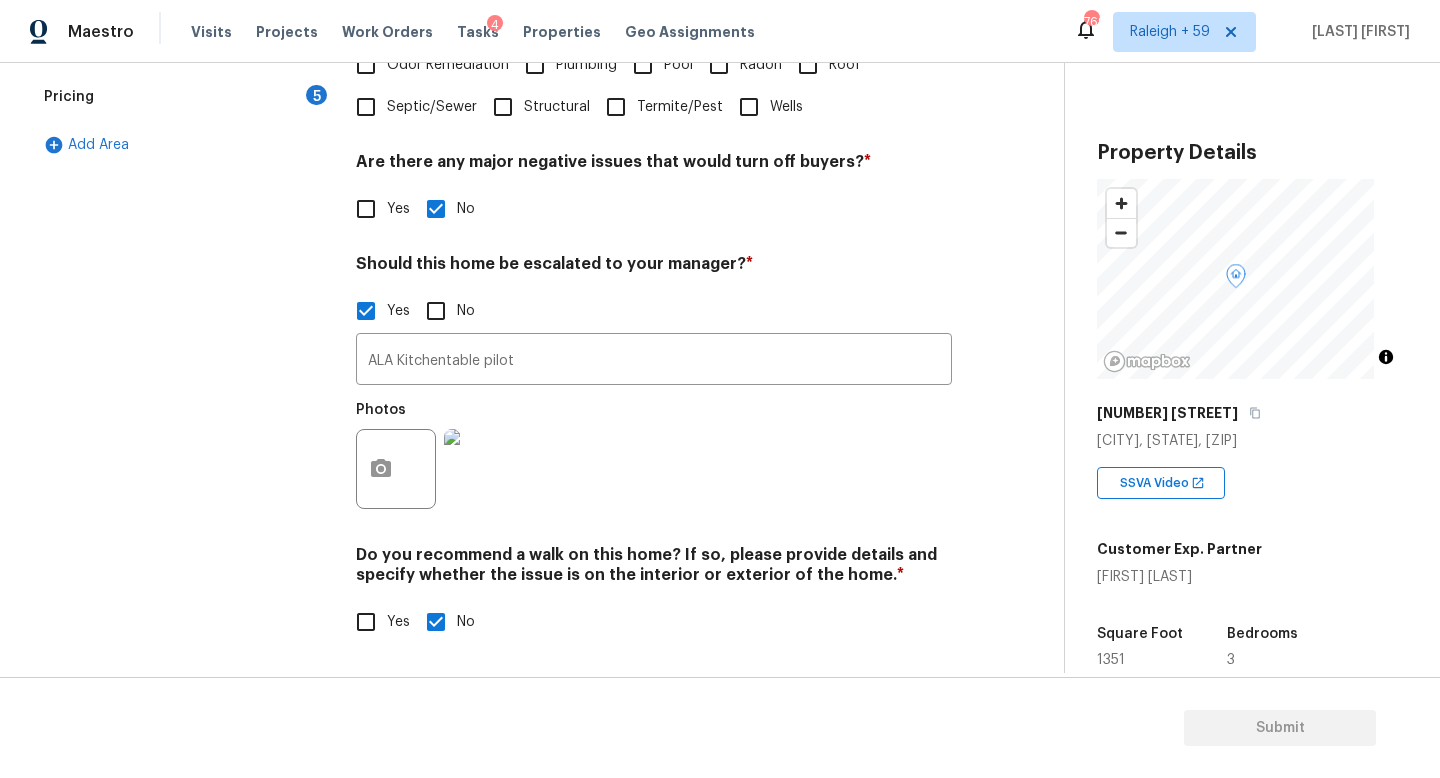 scroll, scrollTop: 668, scrollLeft: 0, axis: vertical 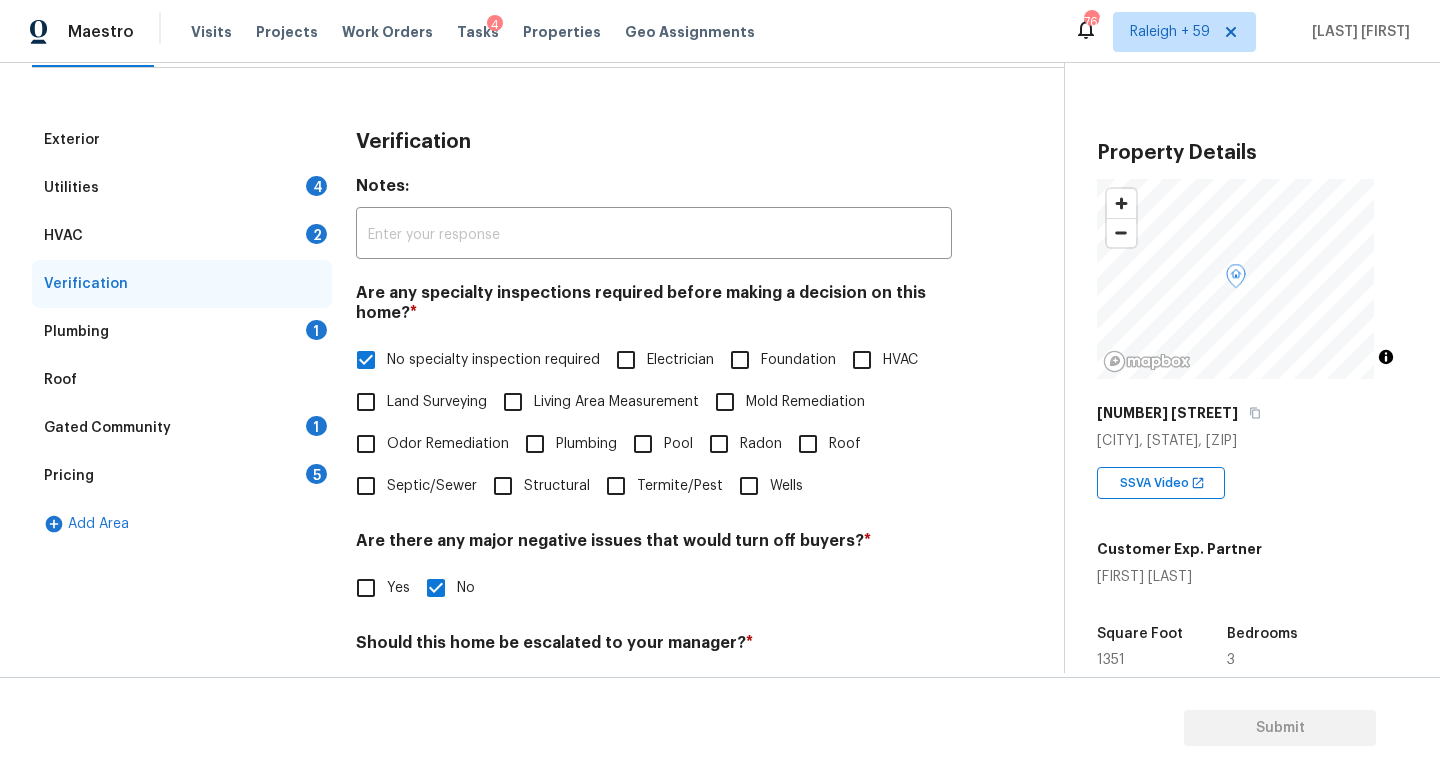 click on "Plumbing 1" at bounding box center (182, 332) 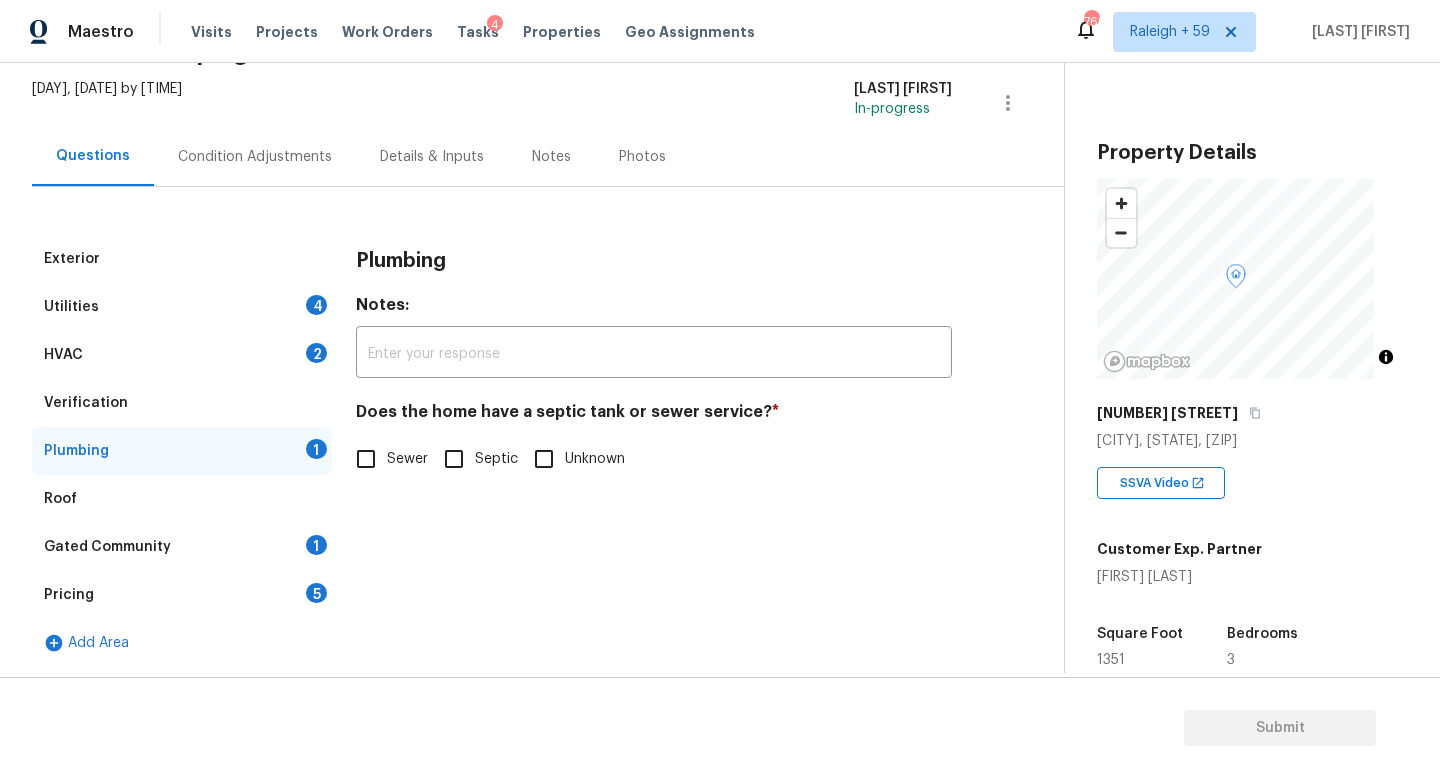 click on "Sewer" at bounding box center (407, 459) 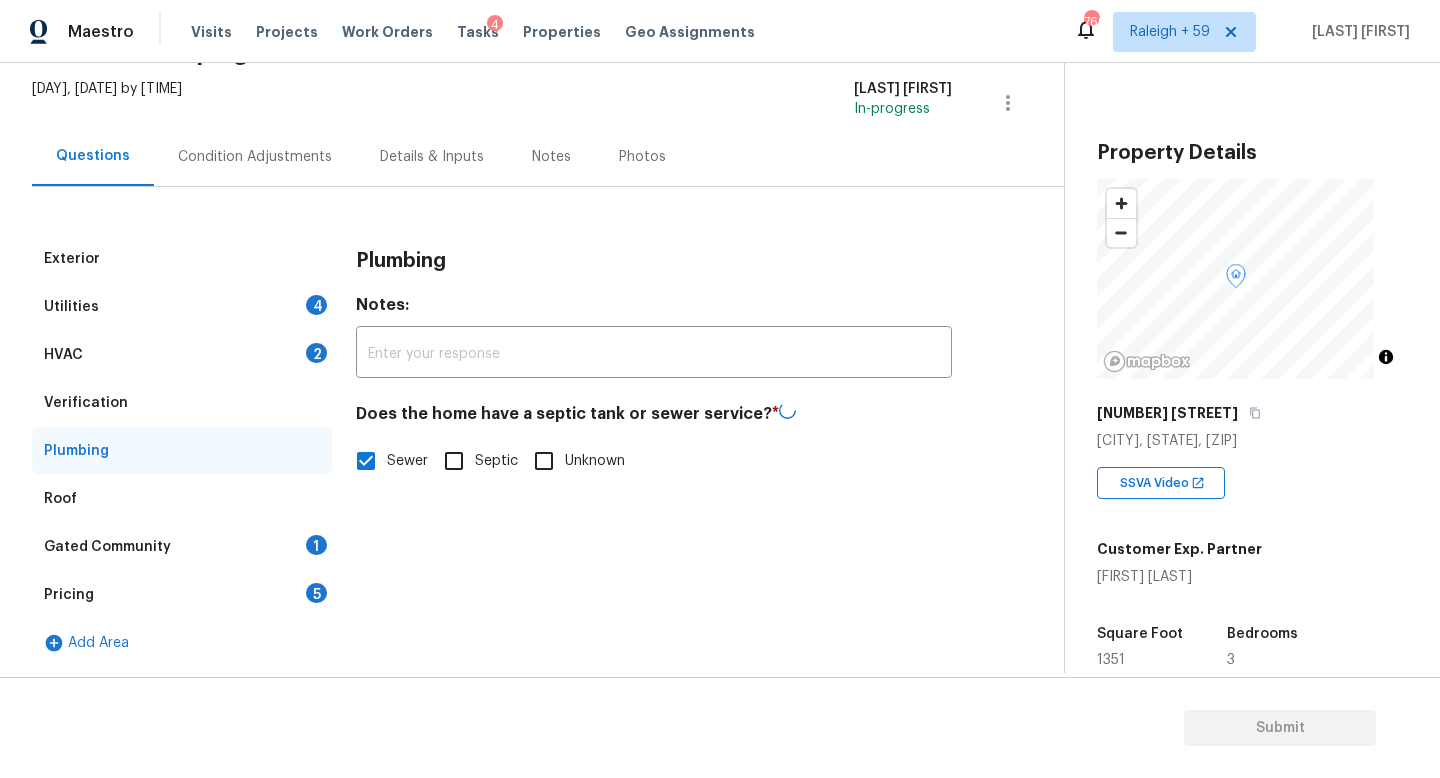 click on "Gated Community 1" at bounding box center [182, 547] 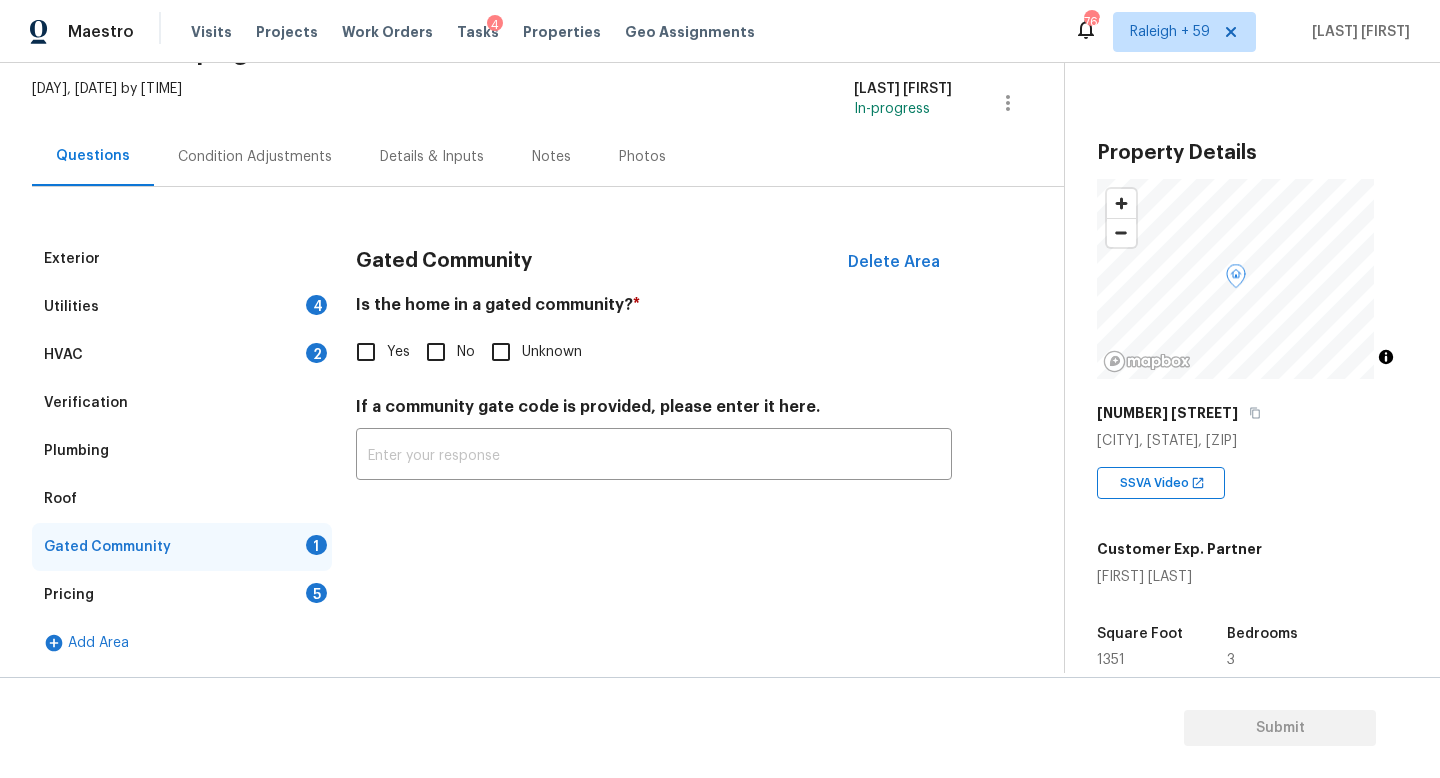 click on "No" at bounding box center (466, 352) 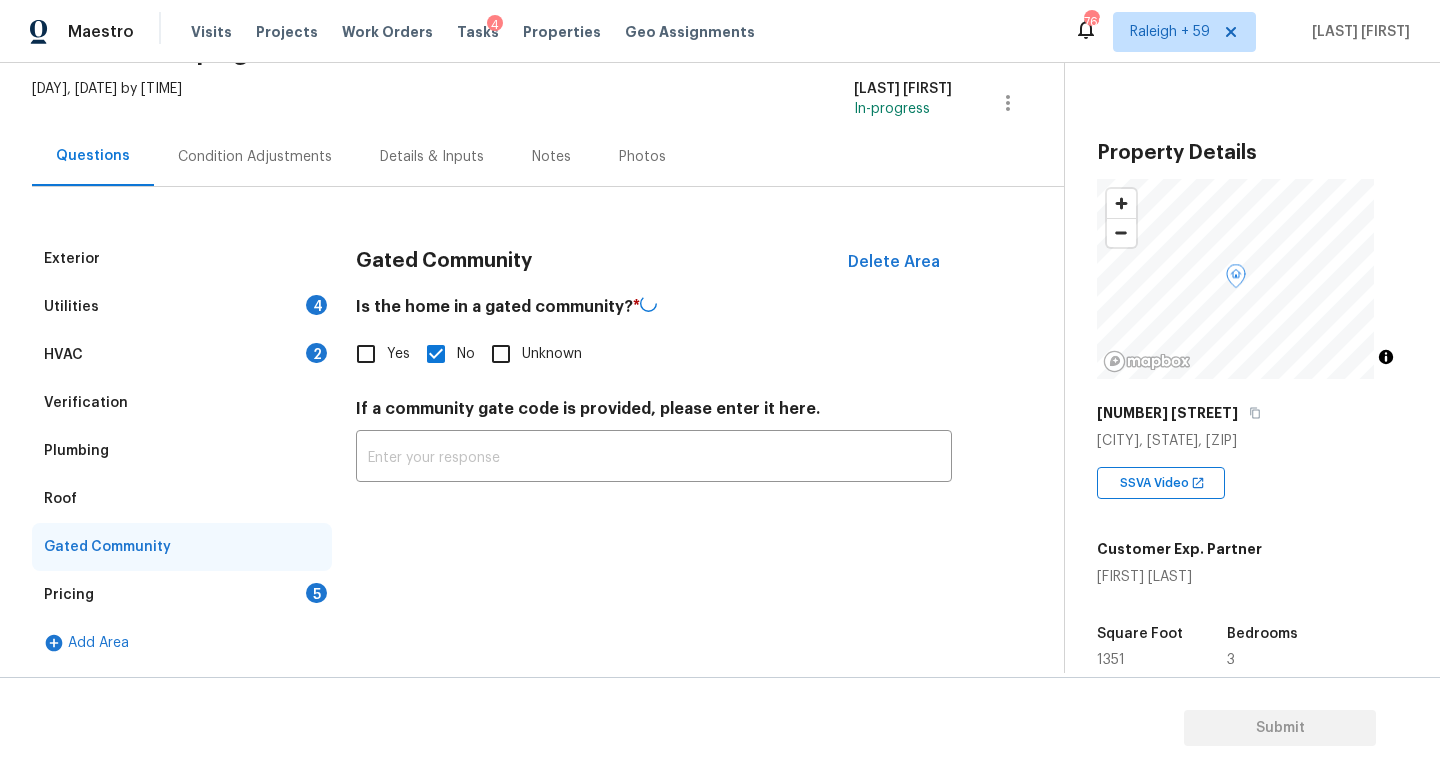 click on "Details & Inputs" at bounding box center (432, 157) 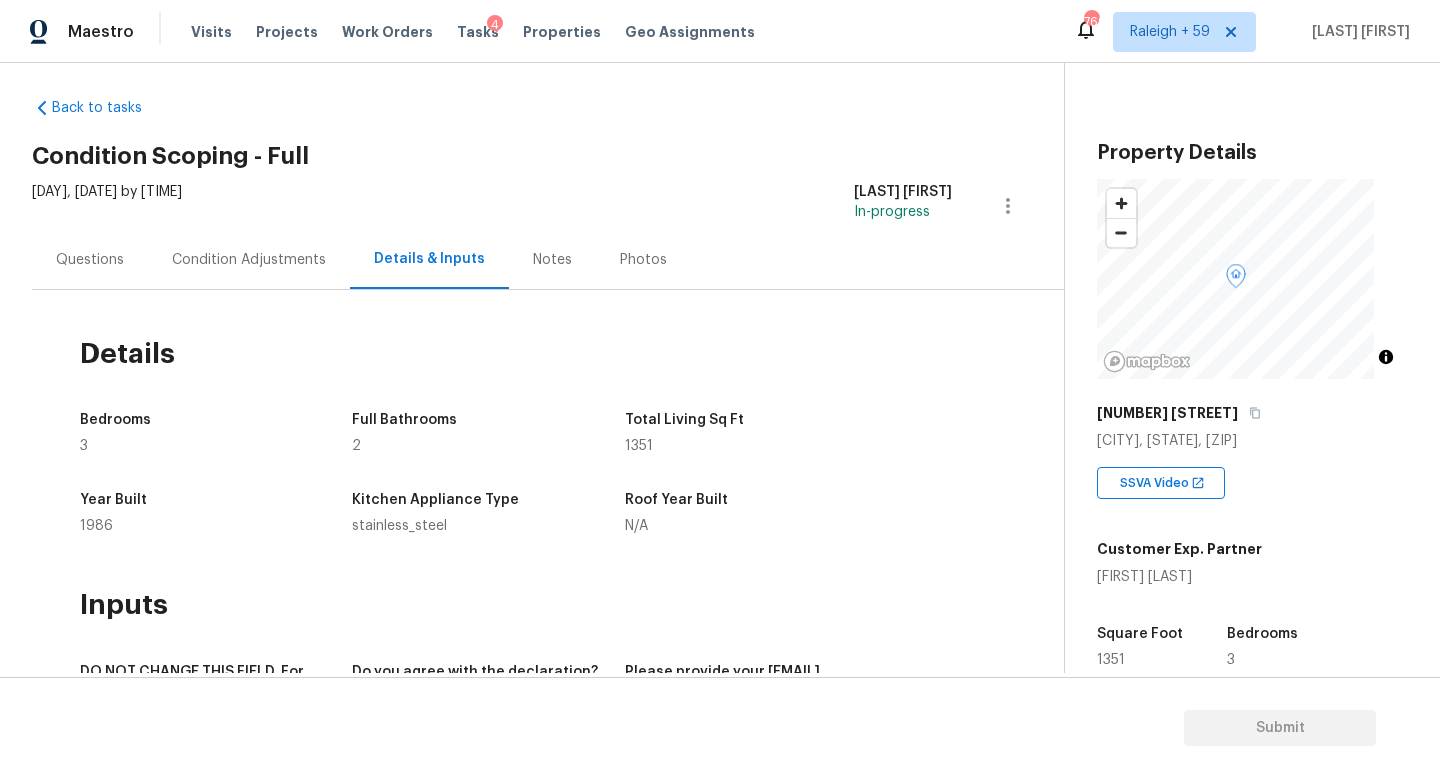 scroll, scrollTop: 0, scrollLeft: 0, axis: both 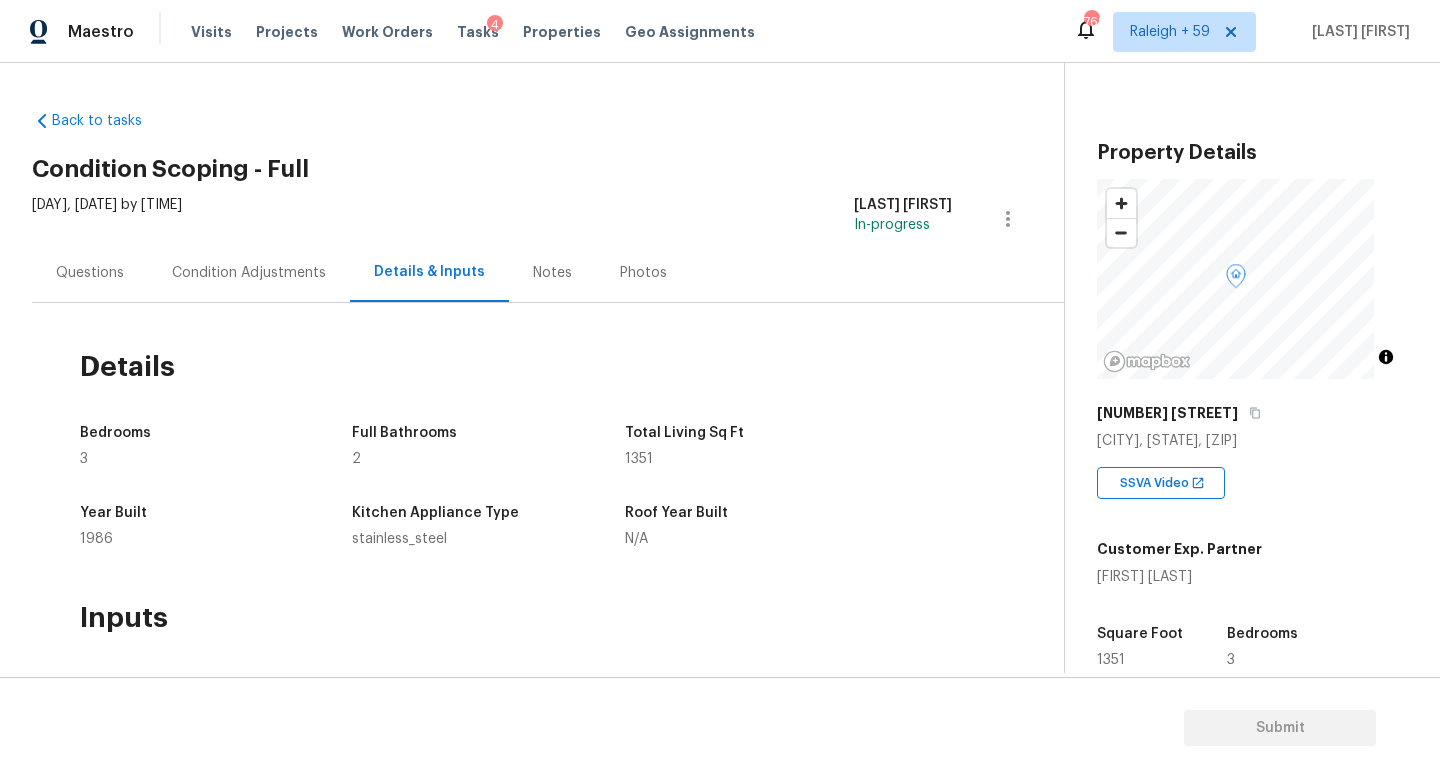 drag, startPoint x: 115, startPoint y: 244, endPoint x: 129, endPoint y: 286, distance: 44.27189 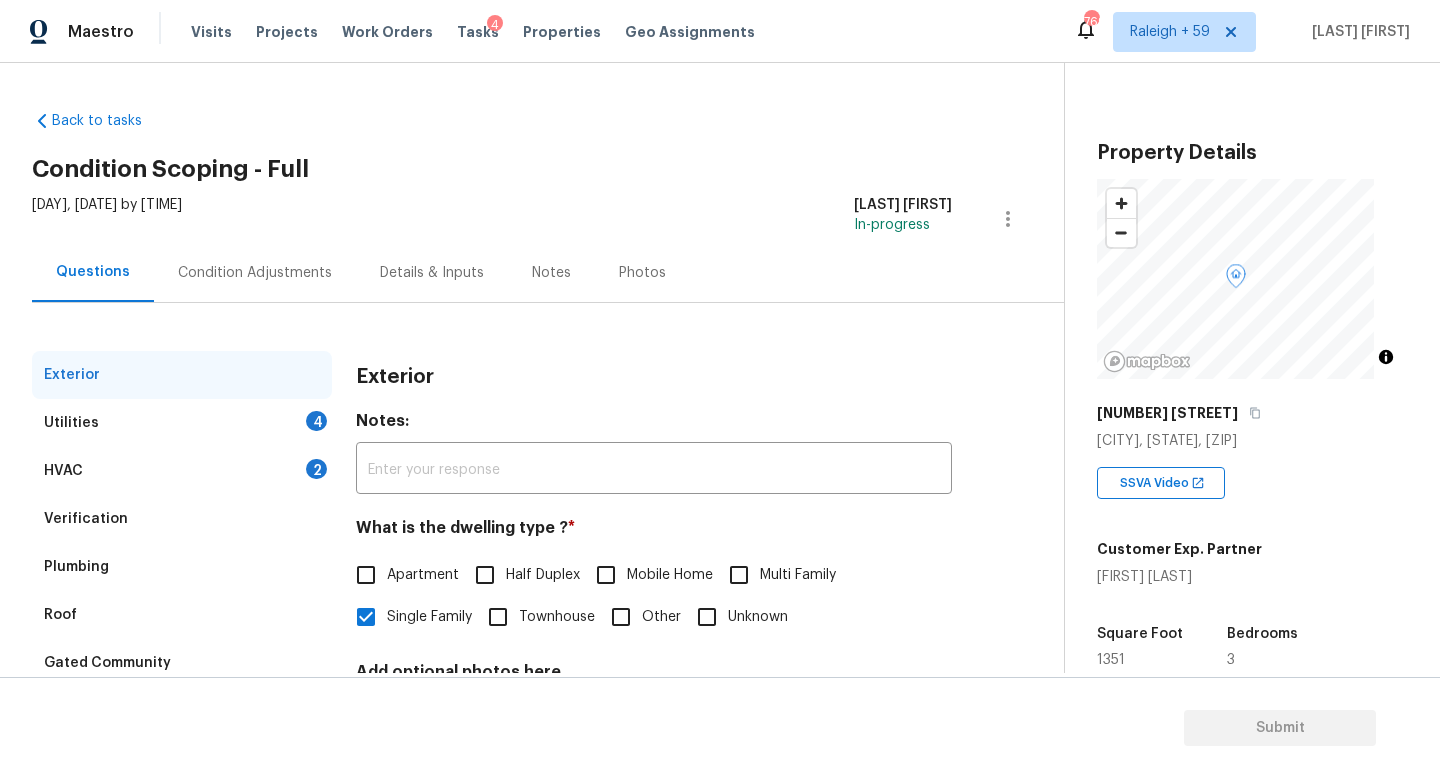 click on "HVAC 2" at bounding box center [182, 471] 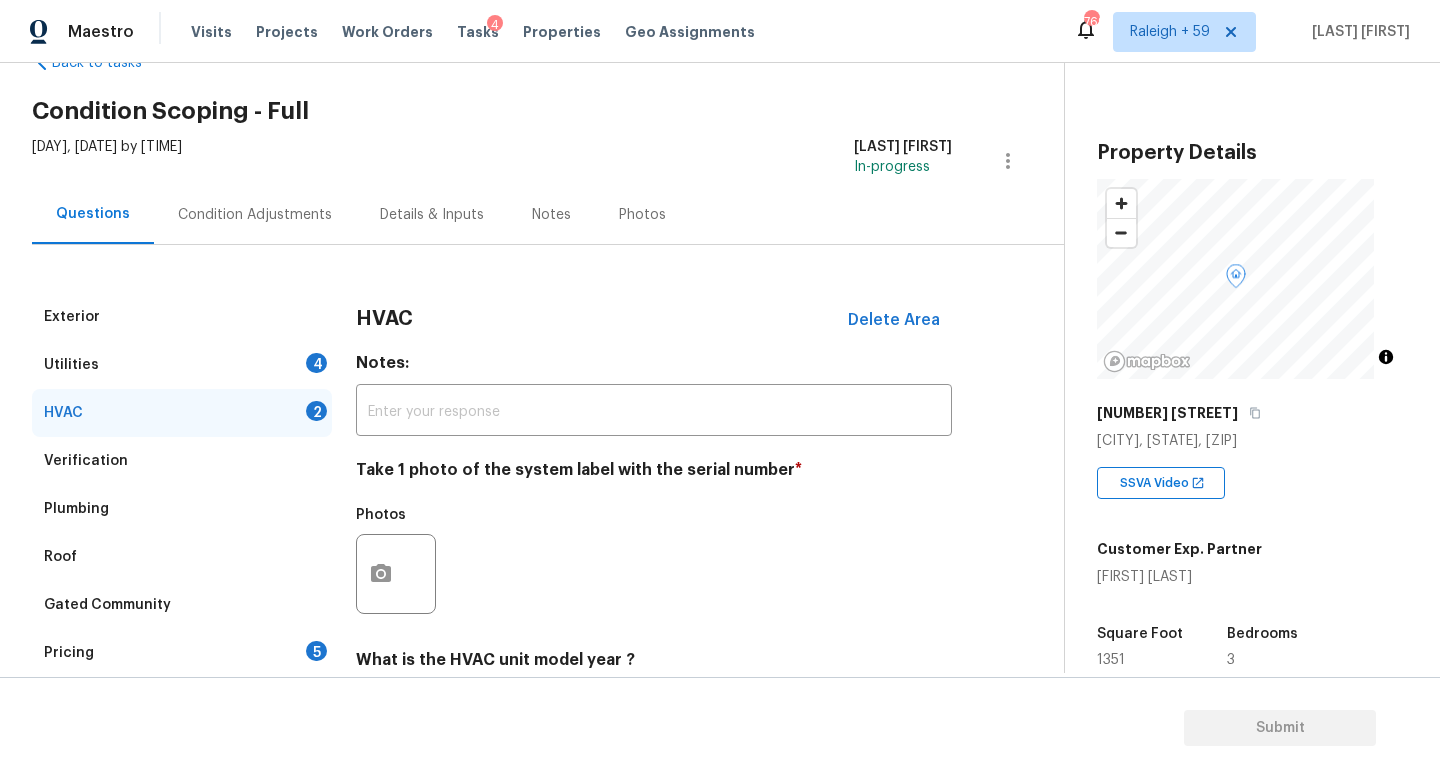 scroll, scrollTop: 266, scrollLeft: 0, axis: vertical 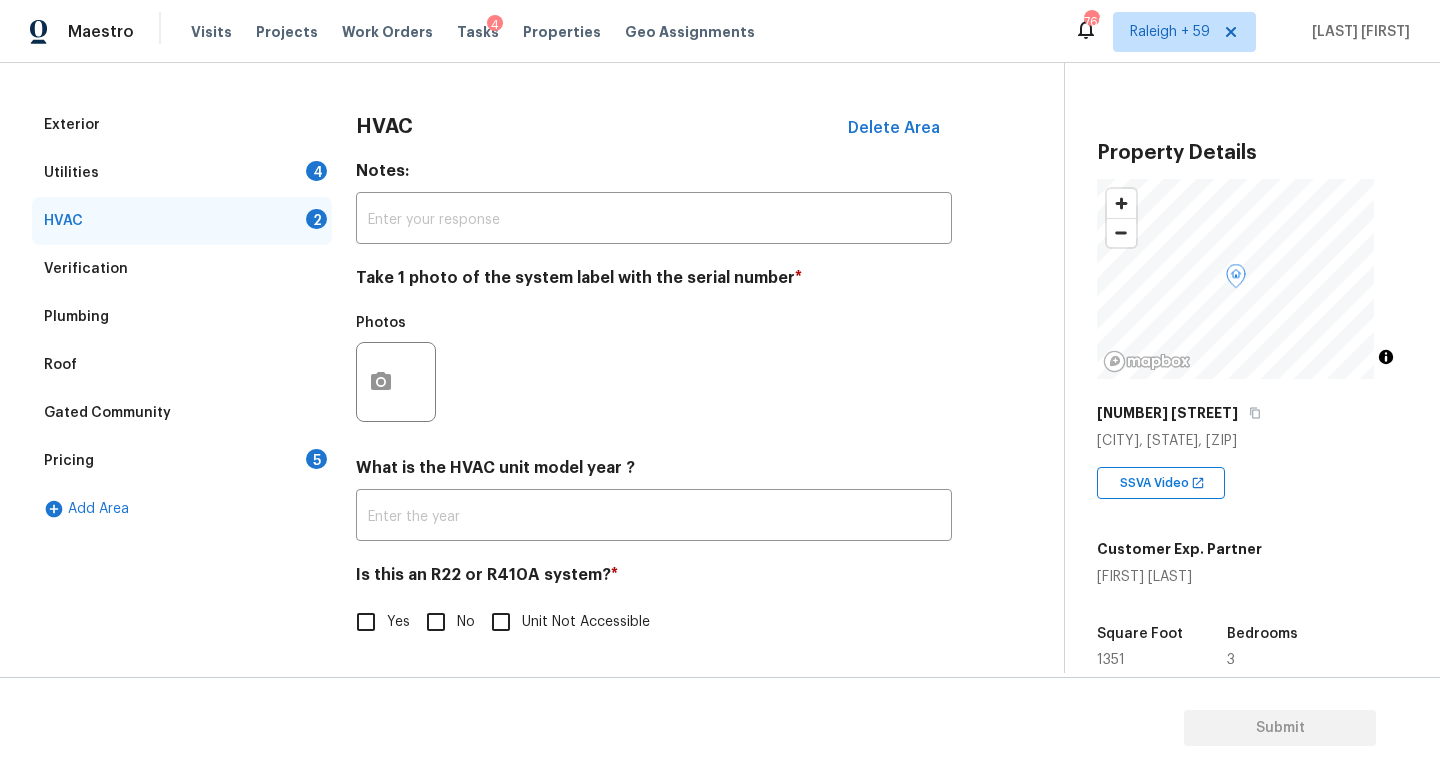 click on "Utilities 4" at bounding box center [182, 173] 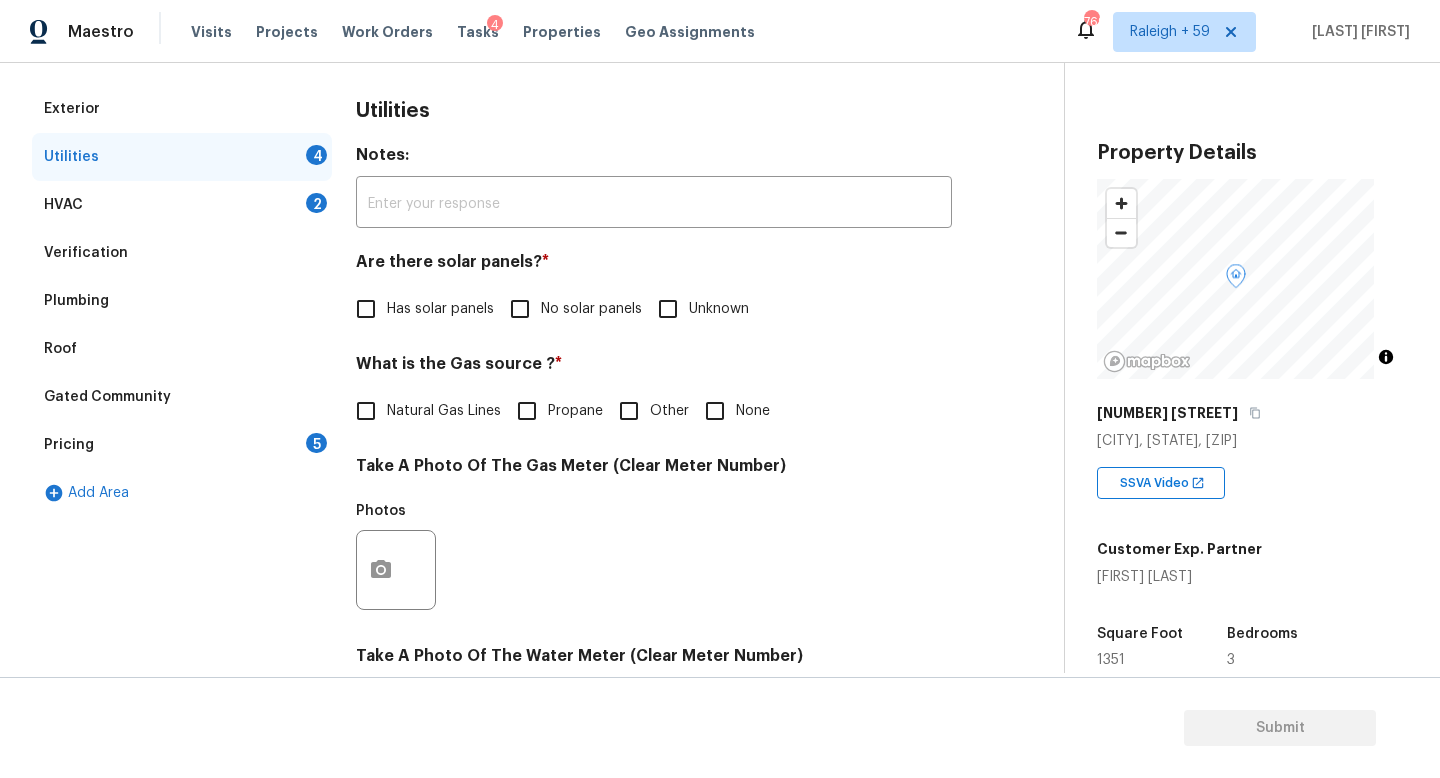 click on "No solar panels" at bounding box center (520, 309) 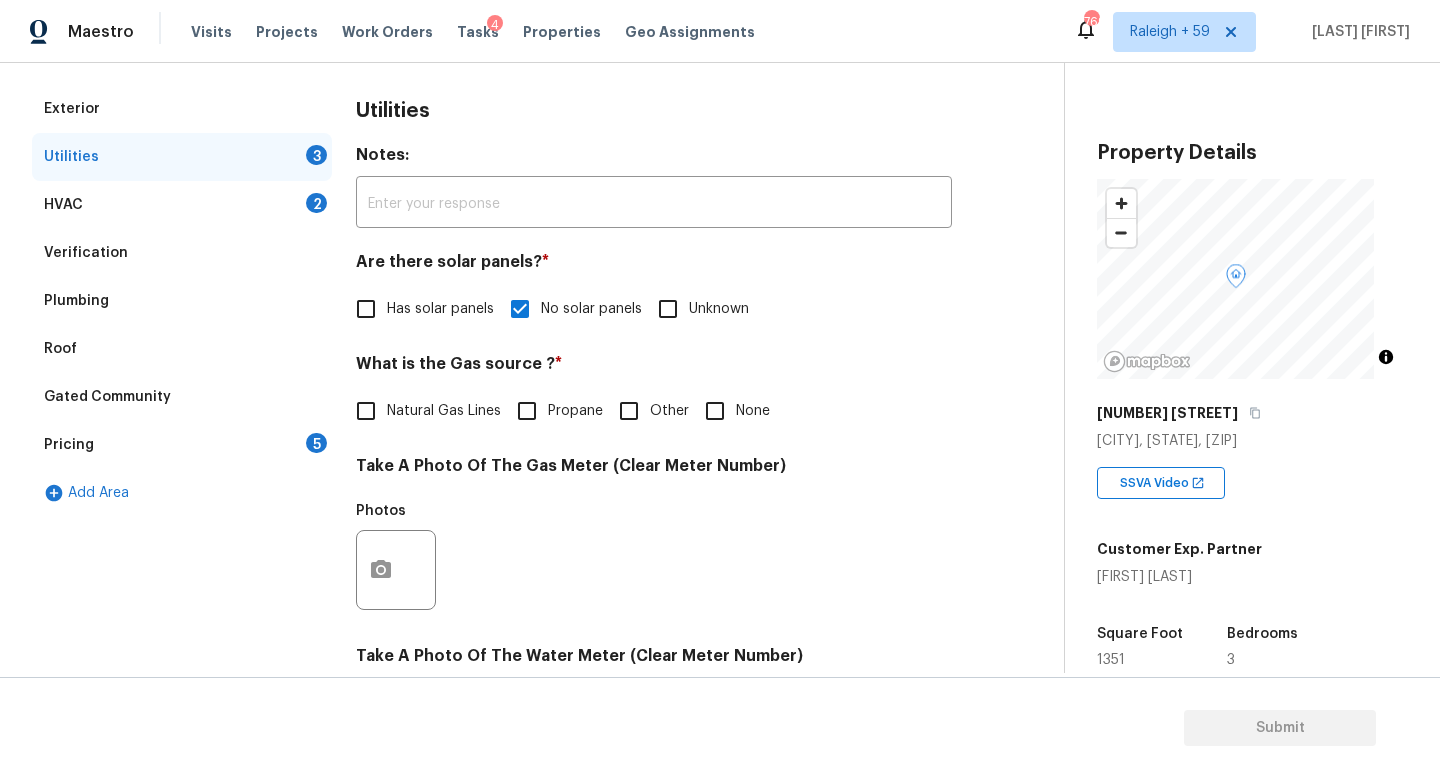 click on "Natural Gas Lines" at bounding box center [444, 411] 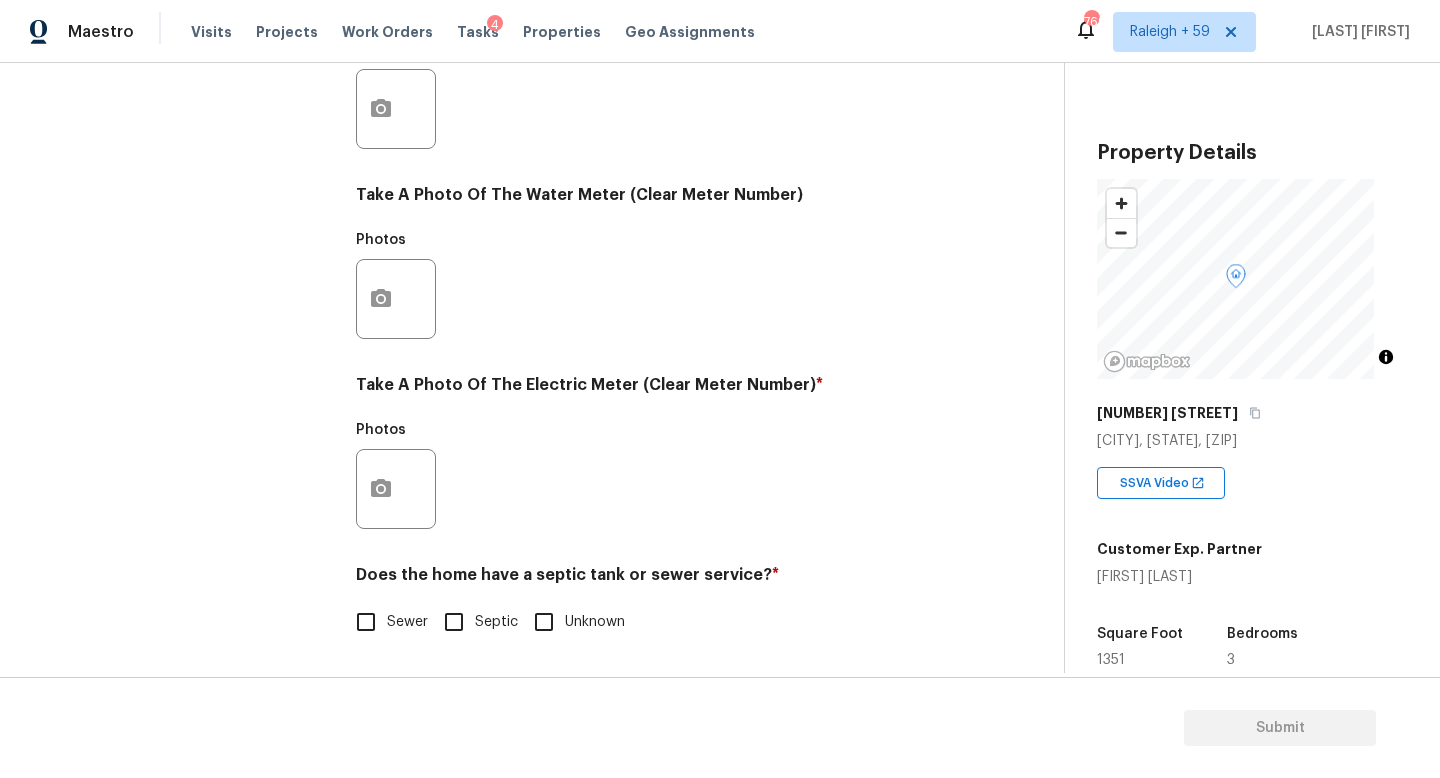 scroll, scrollTop: 742, scrollLeft: 0, axis: vertical 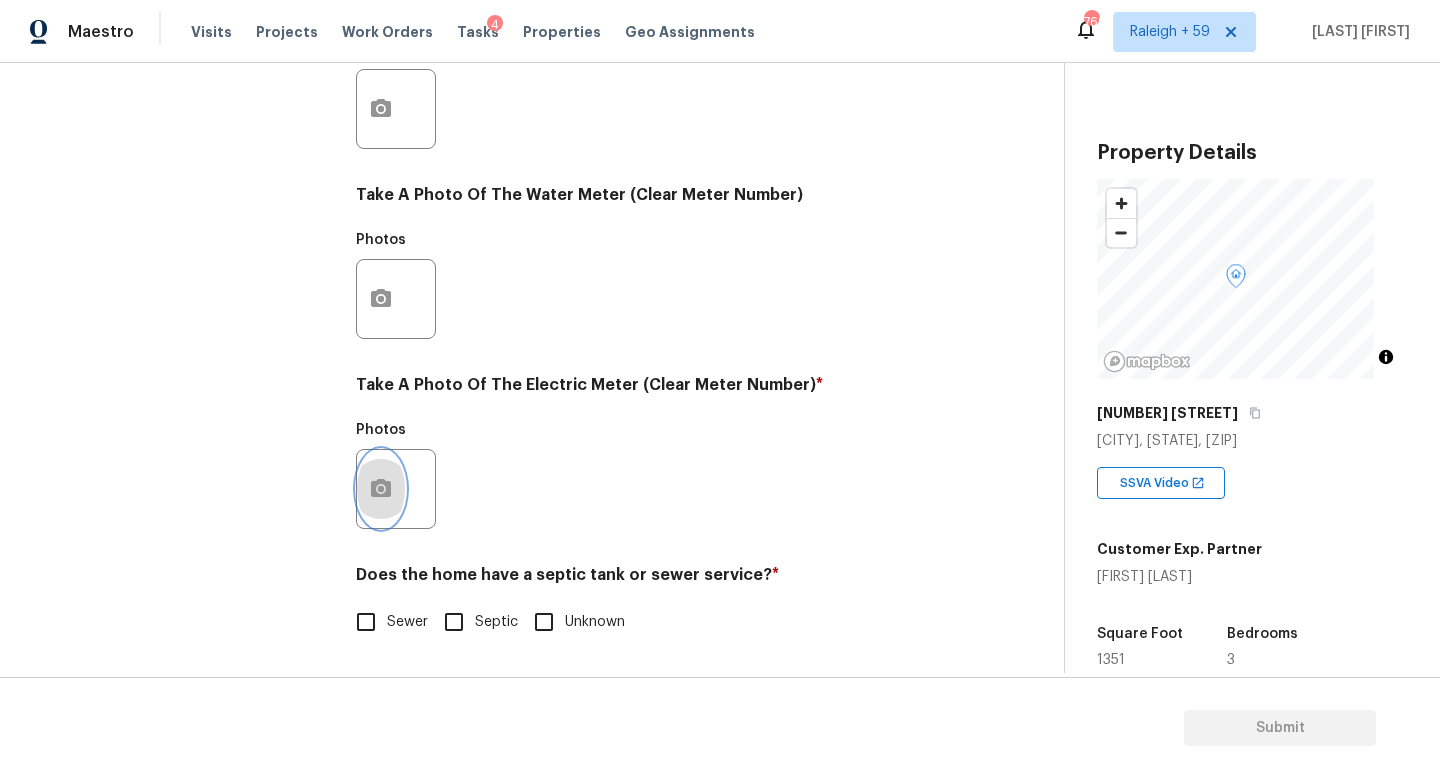 click 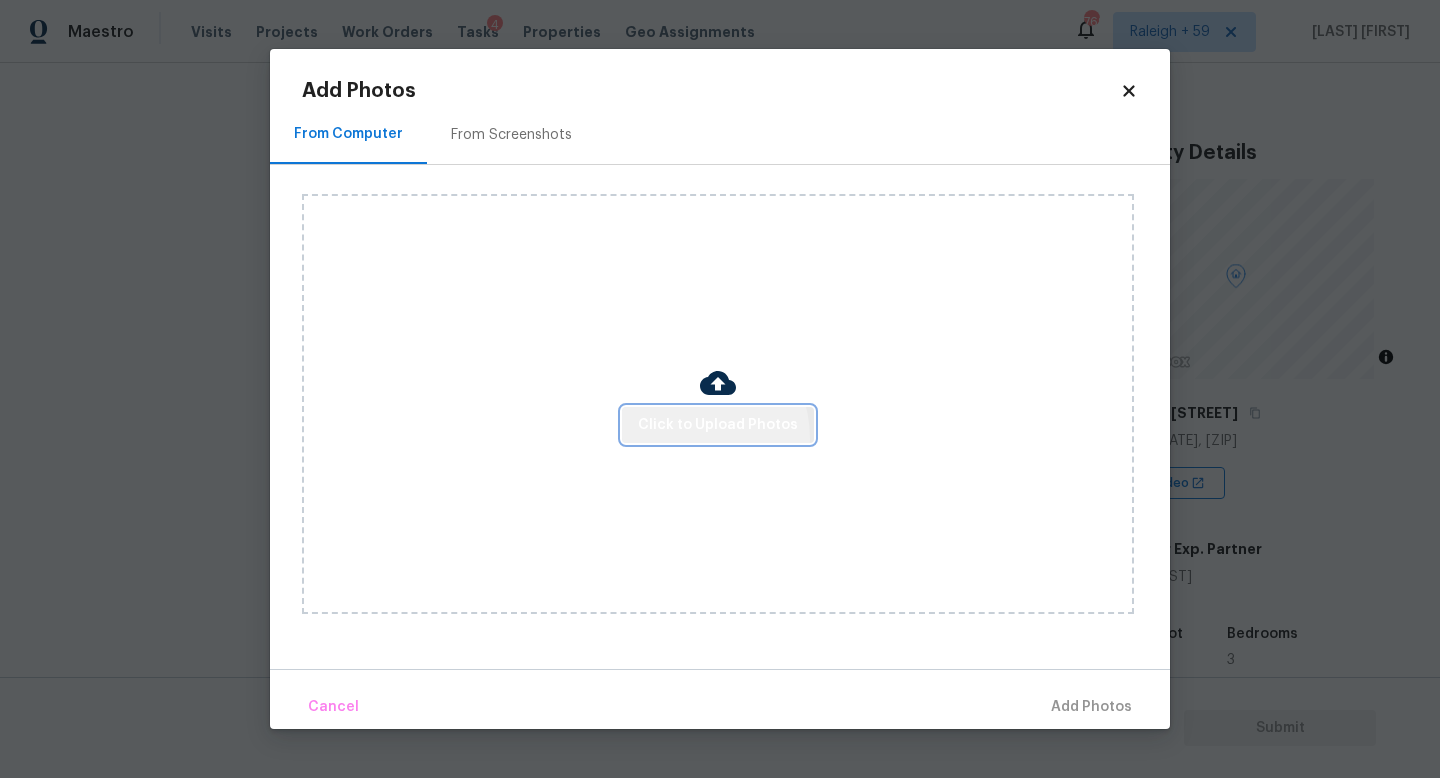 click on "Click to Upload Photos" at bounding box center (718, 425) 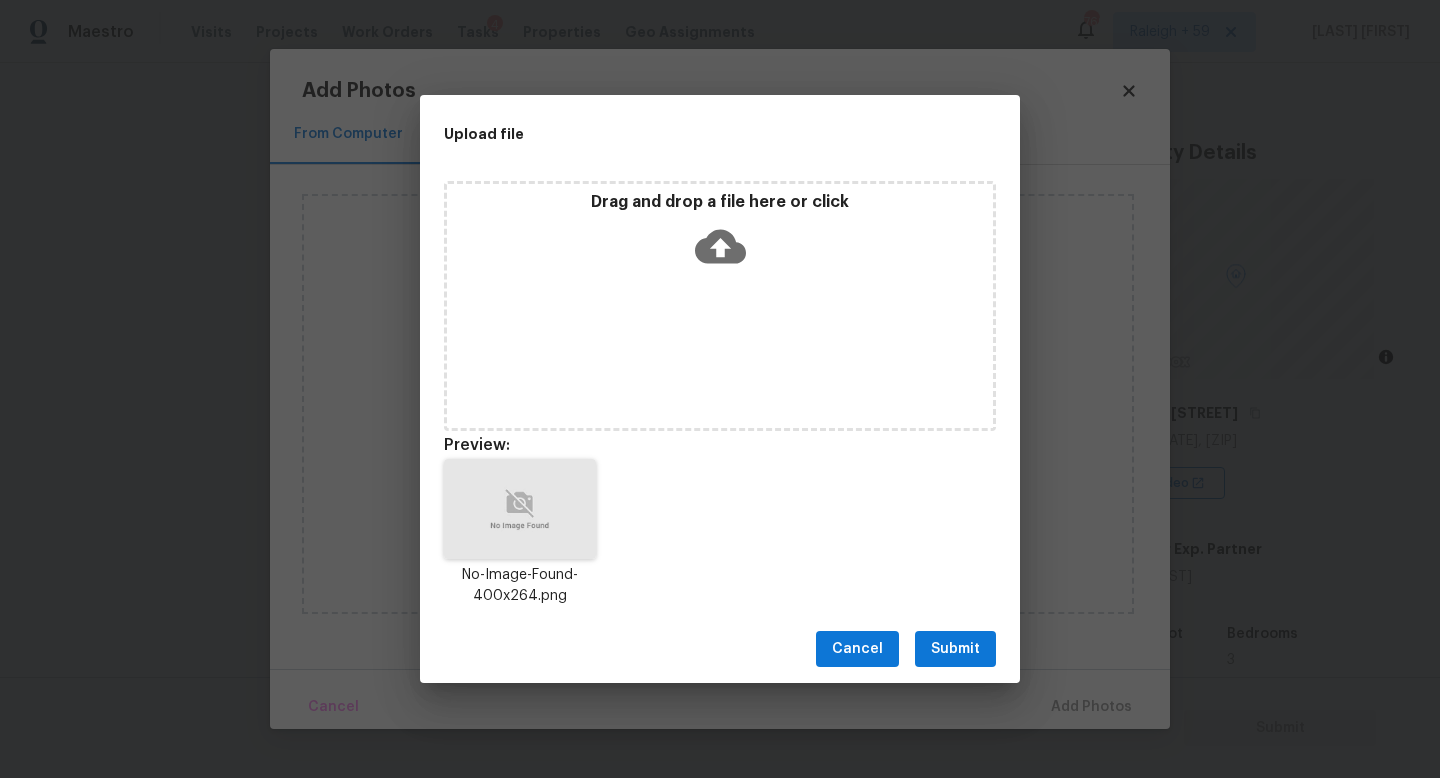 click on "Submit" at bounding box center [955, 649] 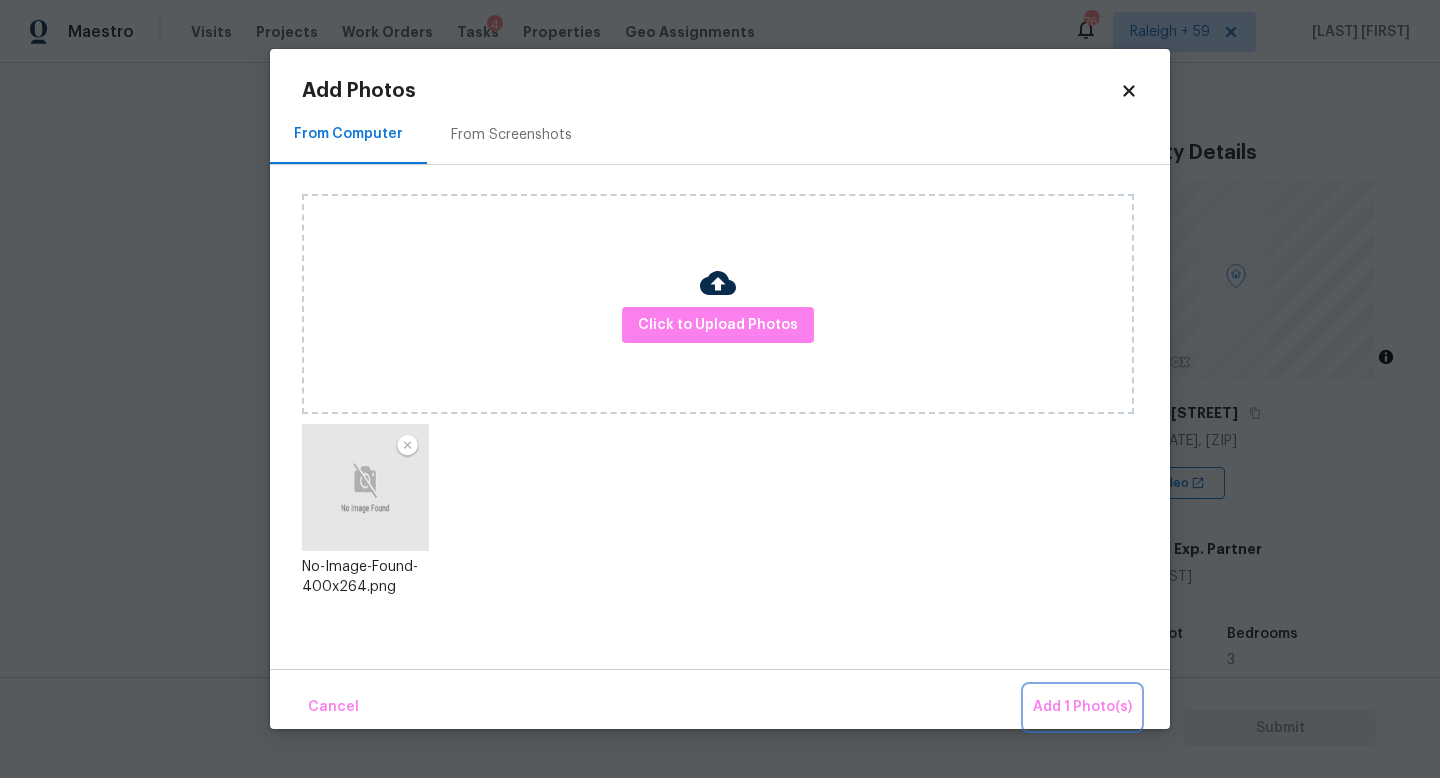 click on "Add 1 Photo(s)" at bounding box center (1082, 707) 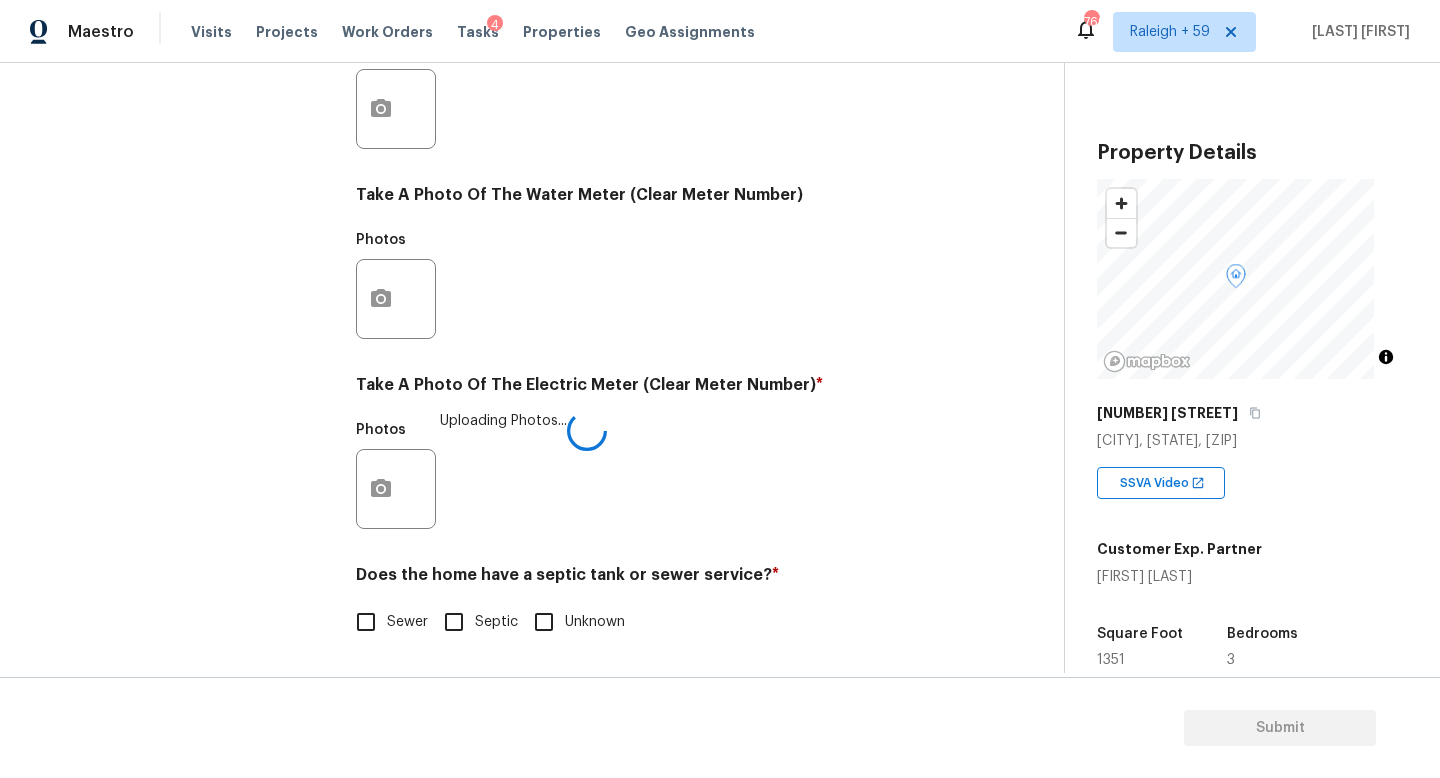 click on "Sewer" at bounding box center [407, 622] 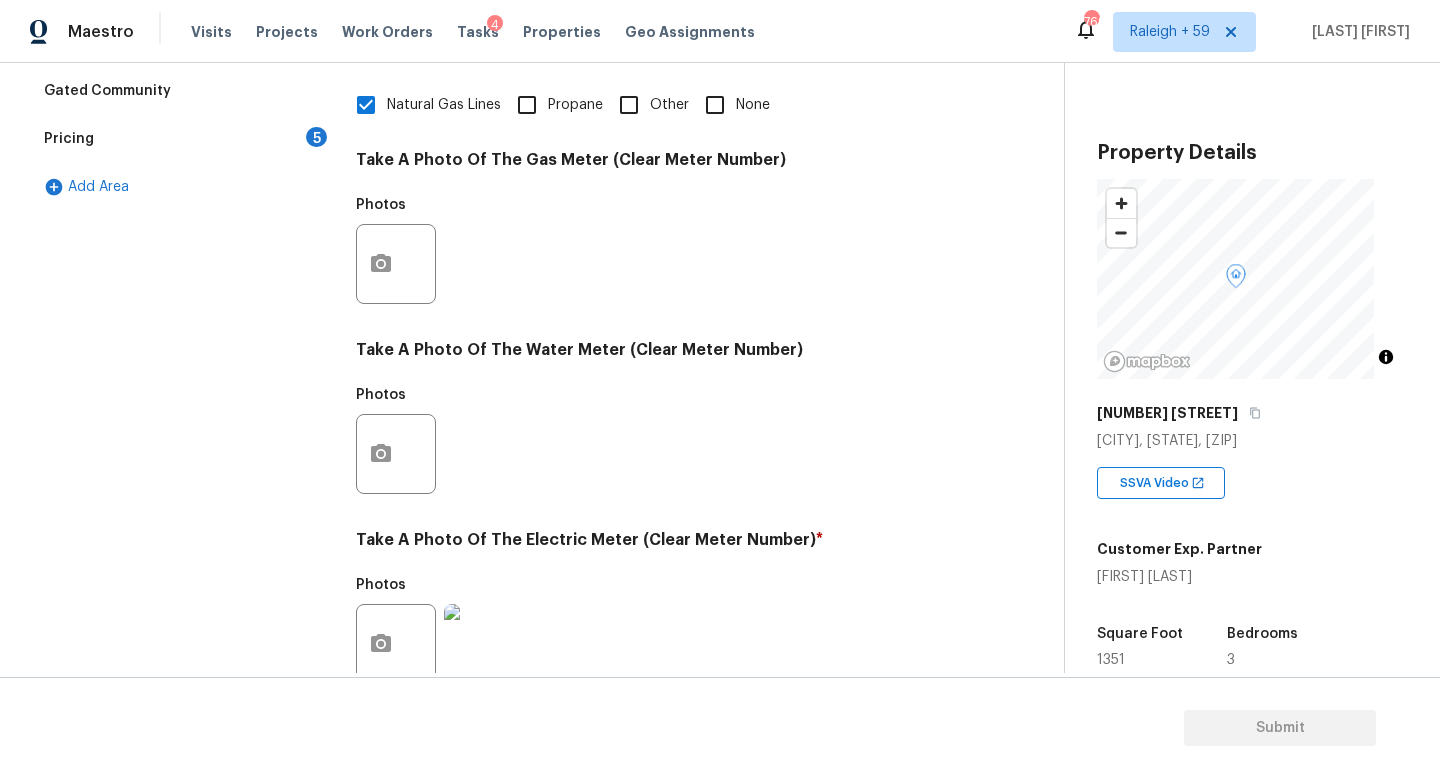 scroll, scrollTop: 272, scrollLeft: 0, axis: vertical 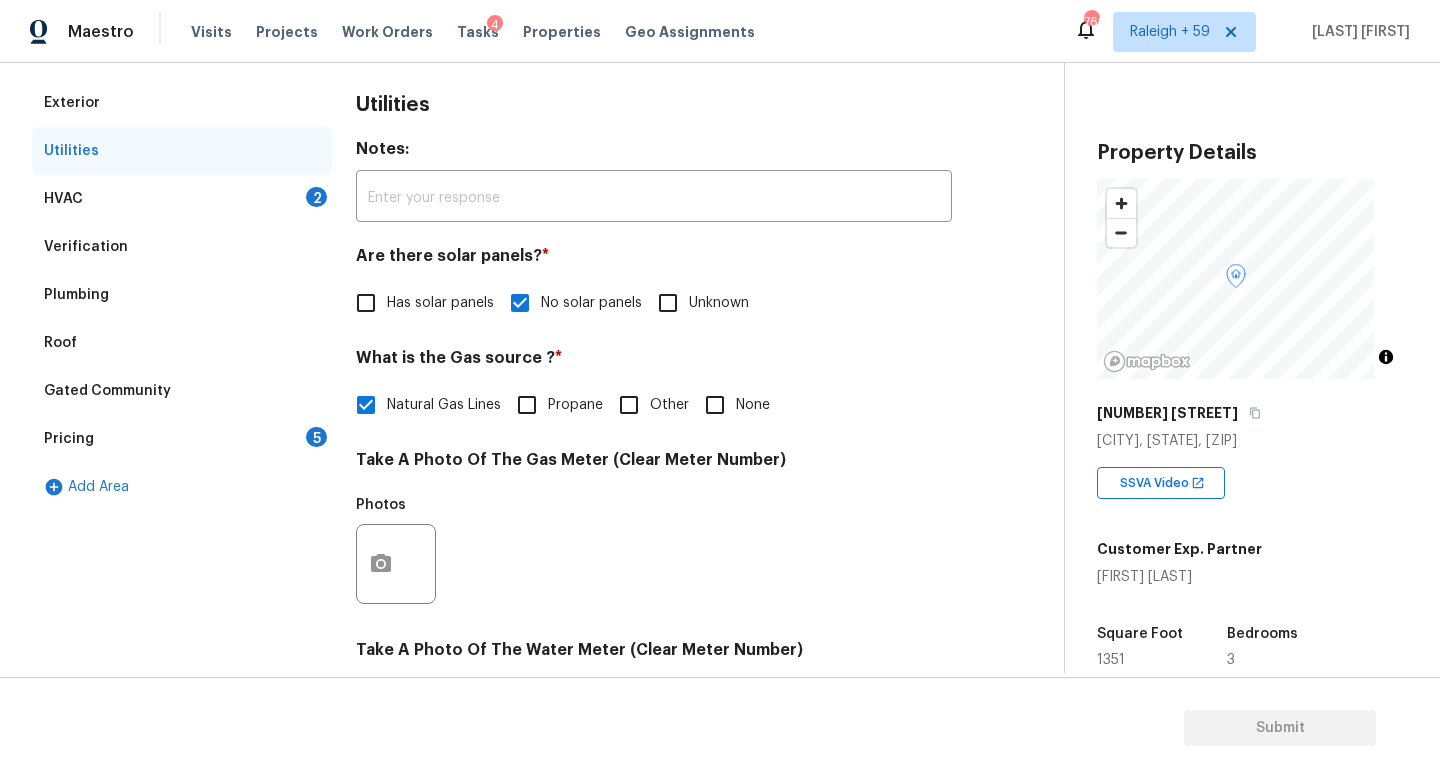 click on "Pricing 5" at bounding box center (182, 439) 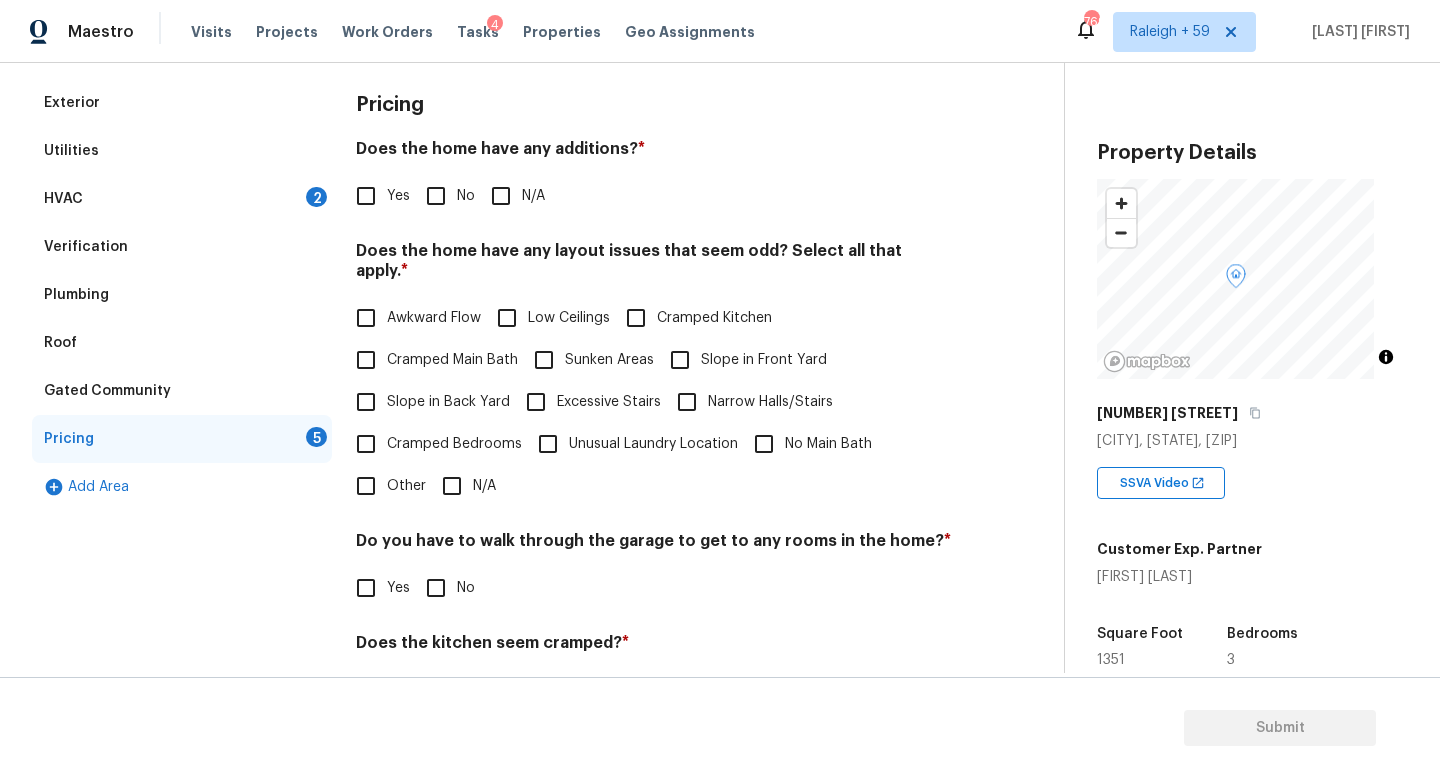 click on "No" at bounding box center [466, 196] 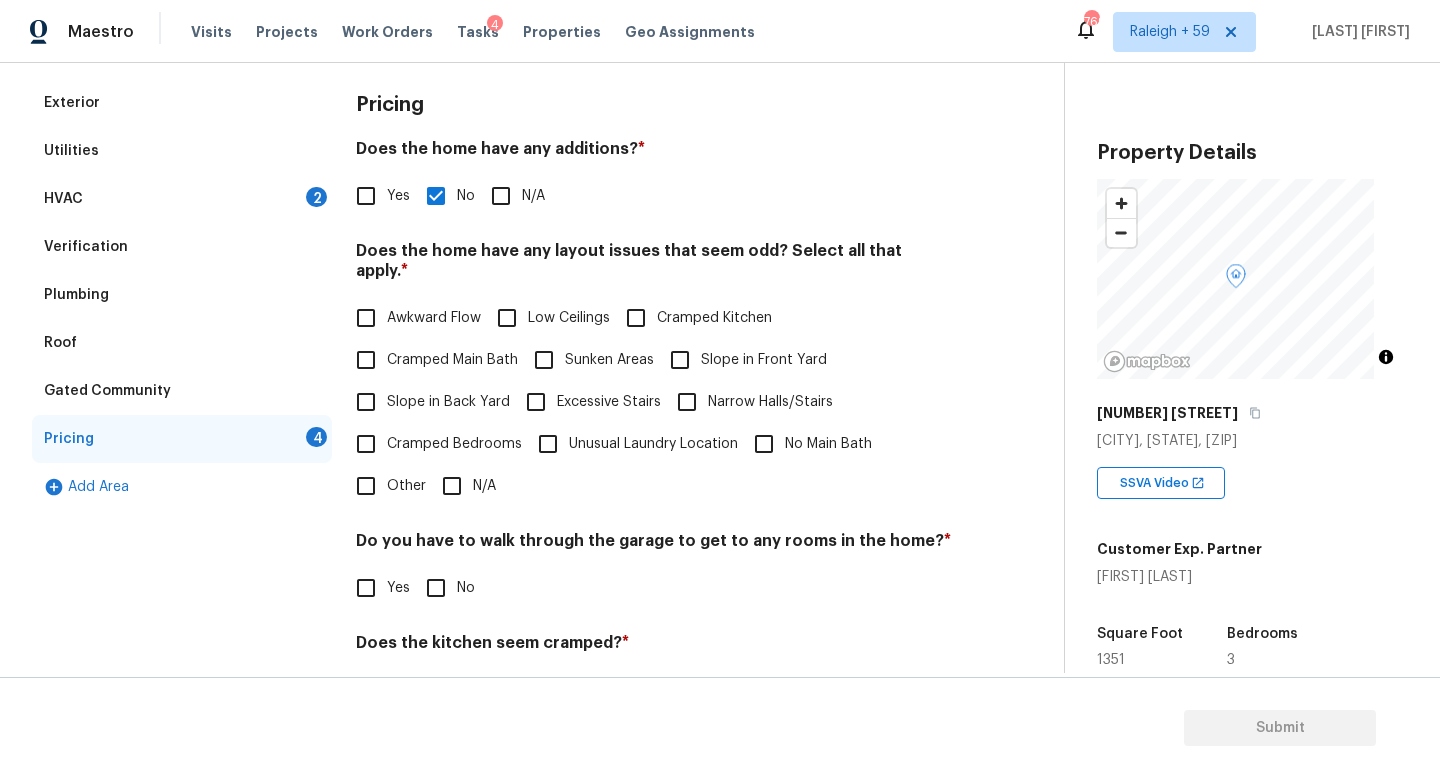click on "N/A" at bounding box center [452, 486] 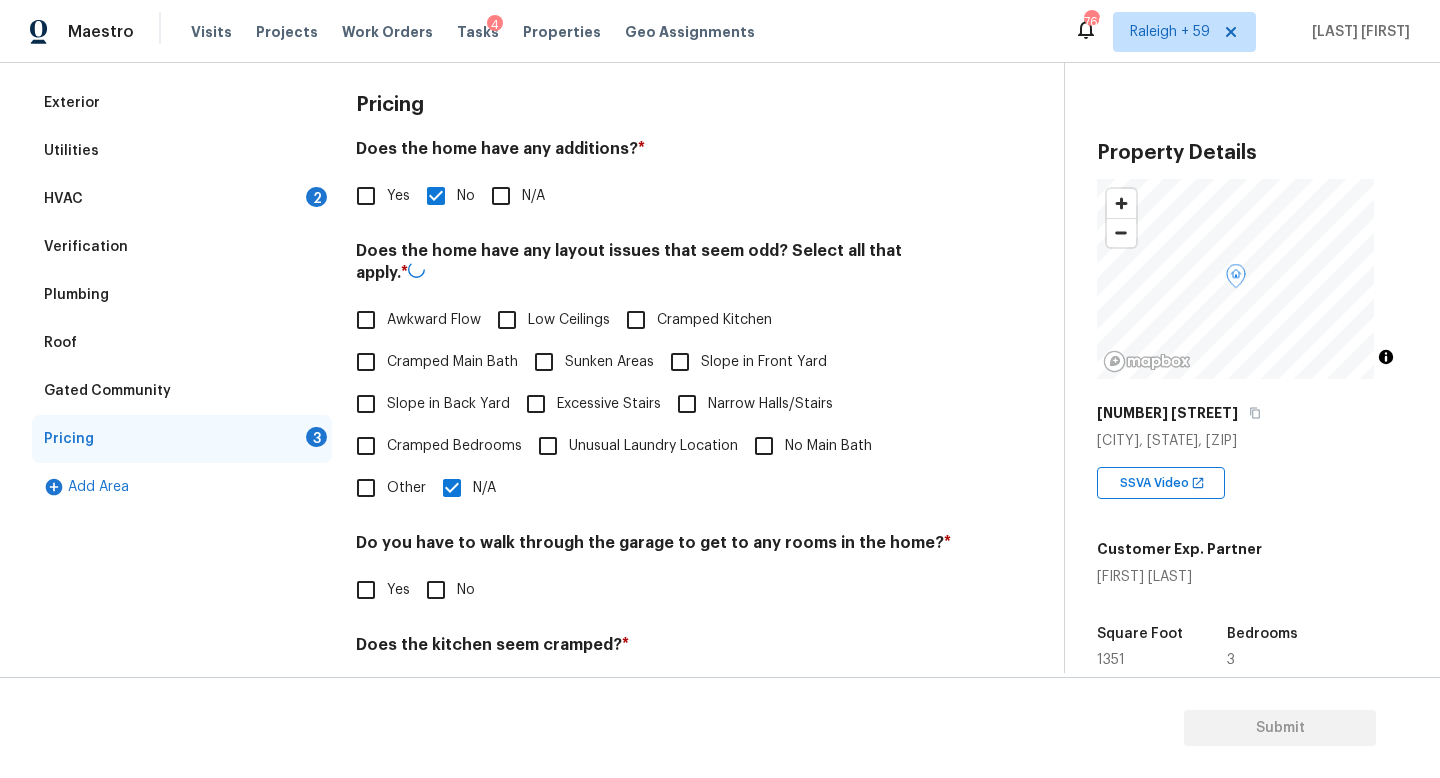 click on "No" at bounding box center [436, 590] 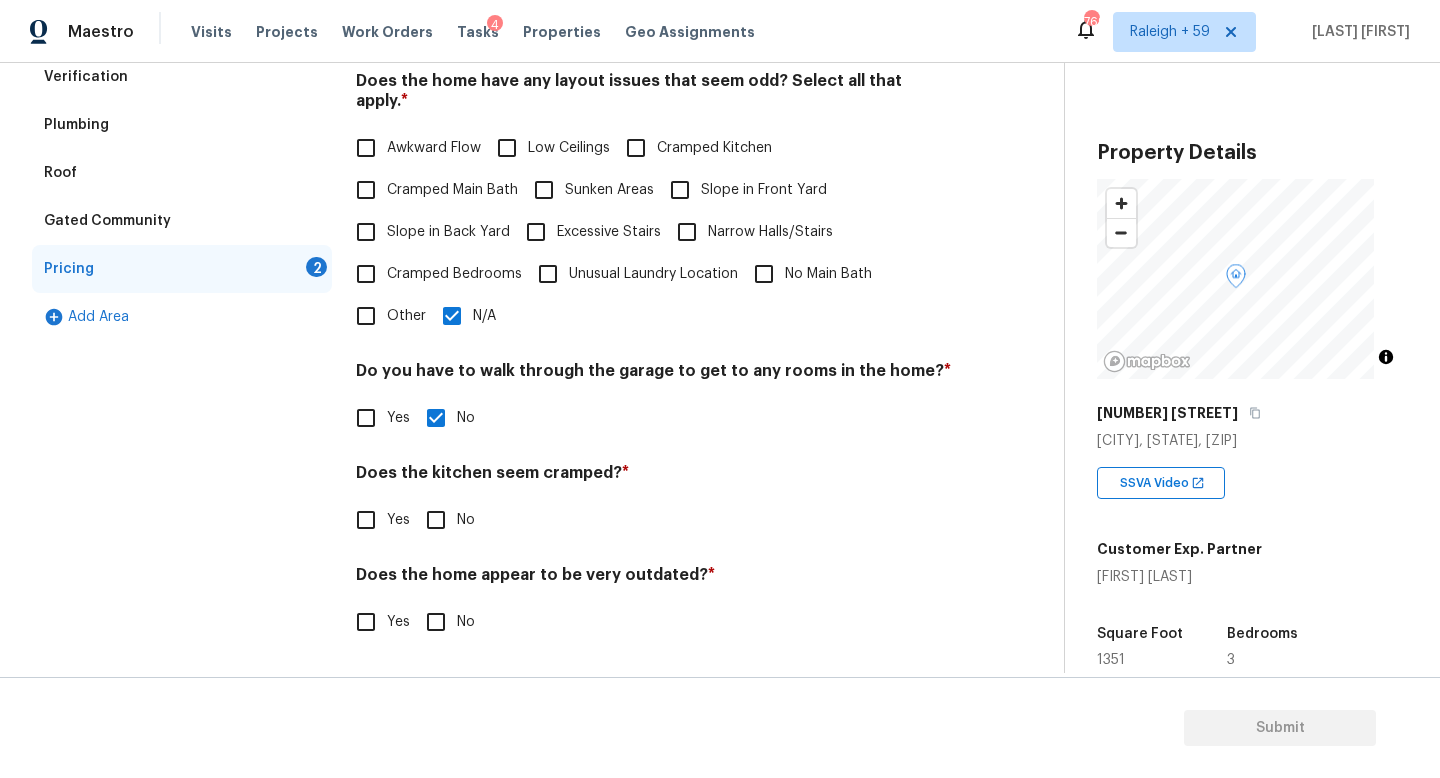 scroll, scrollTop: 457, scrollLeft: 0, axis: vertical 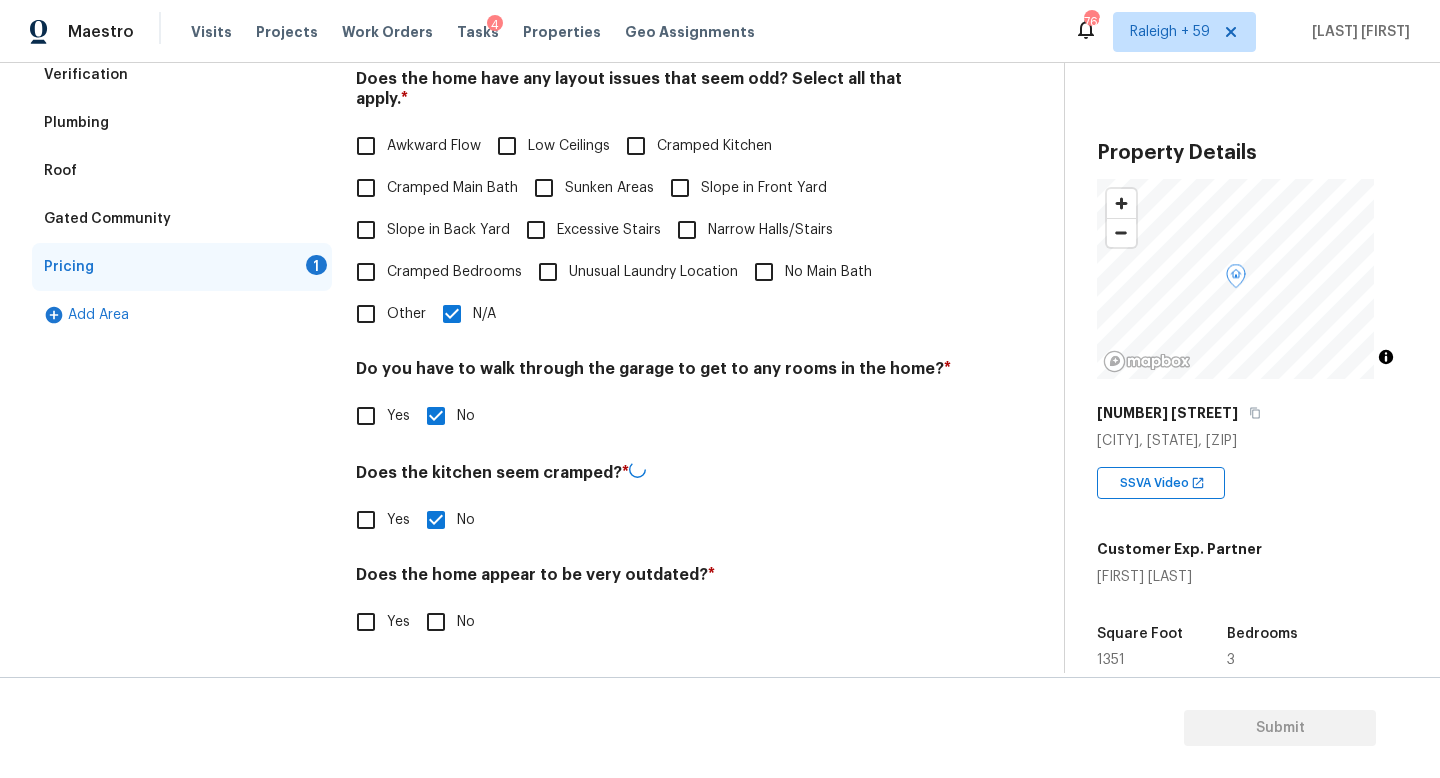 click on "No" at bounding box center [436, 622] 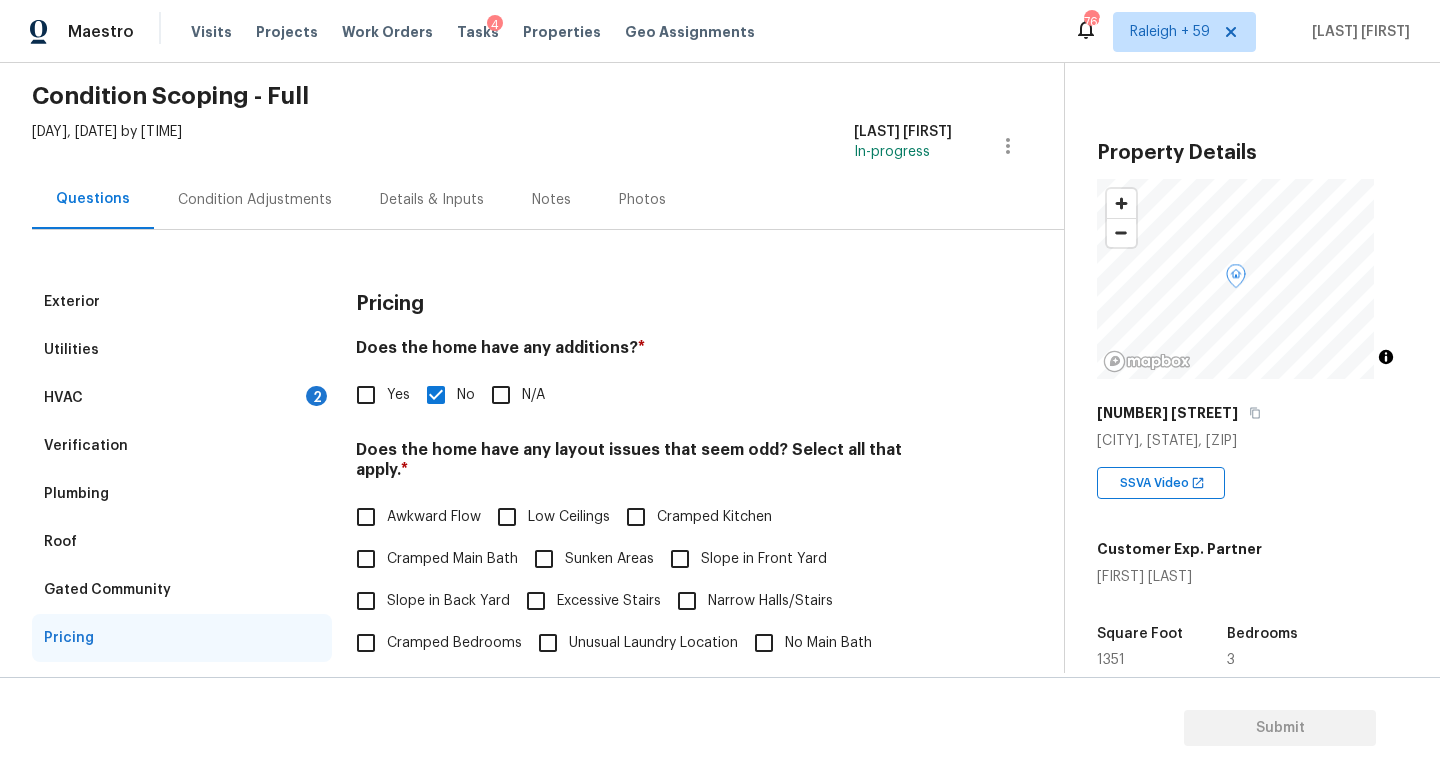 scroll, scrollTop: 0, scrollLeft: 0, axis: both 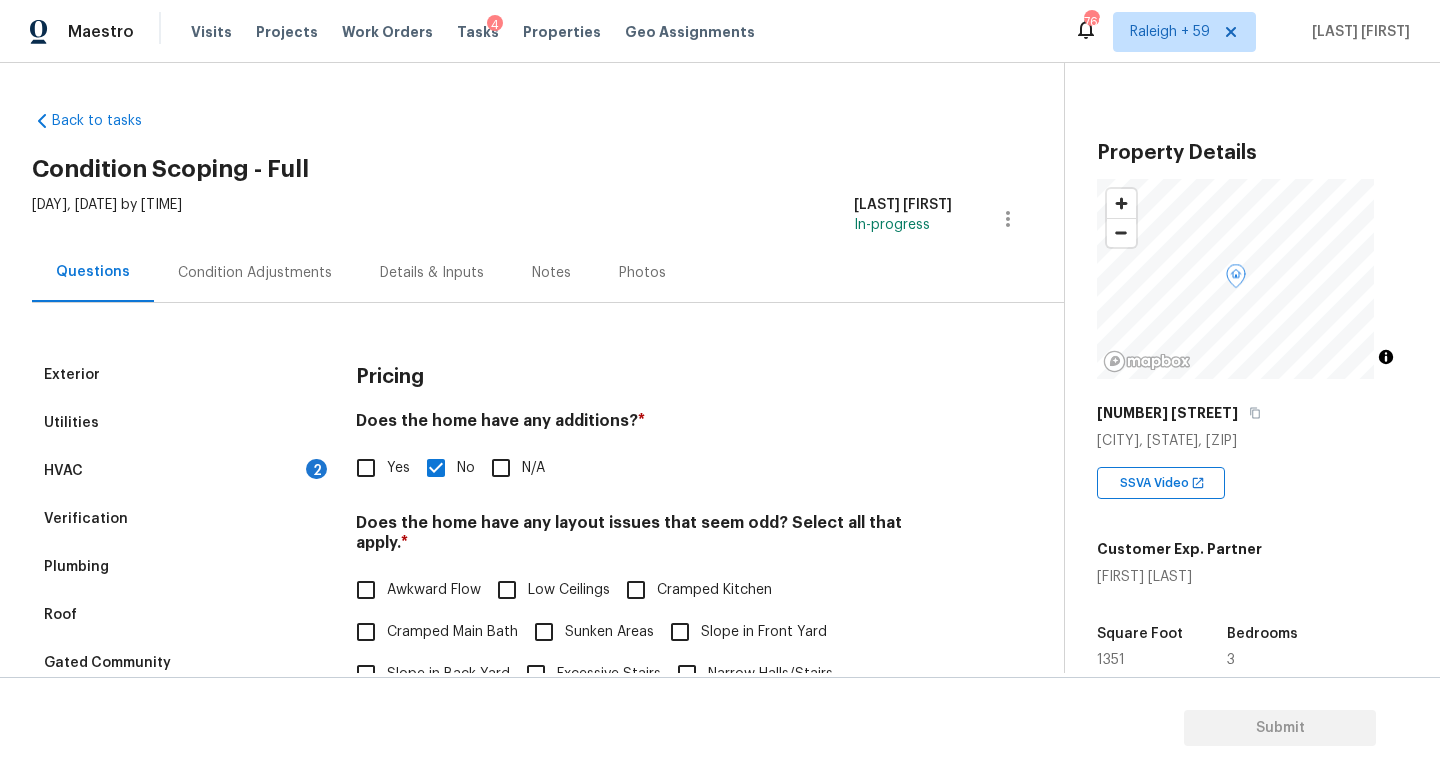 click on "Condition Adjustments" at bounding box center (255, 272) 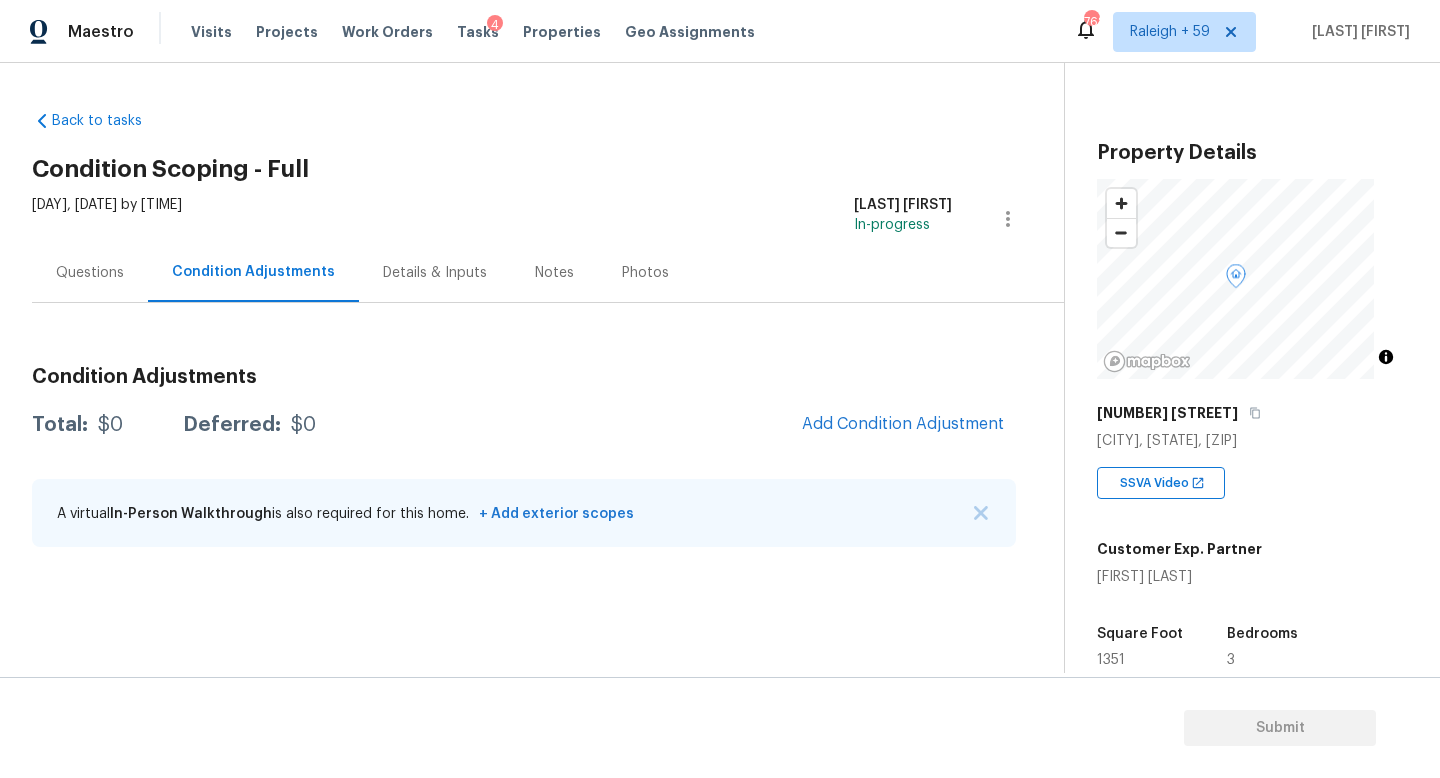 click on "Questions" at bounding box center [90, 272] 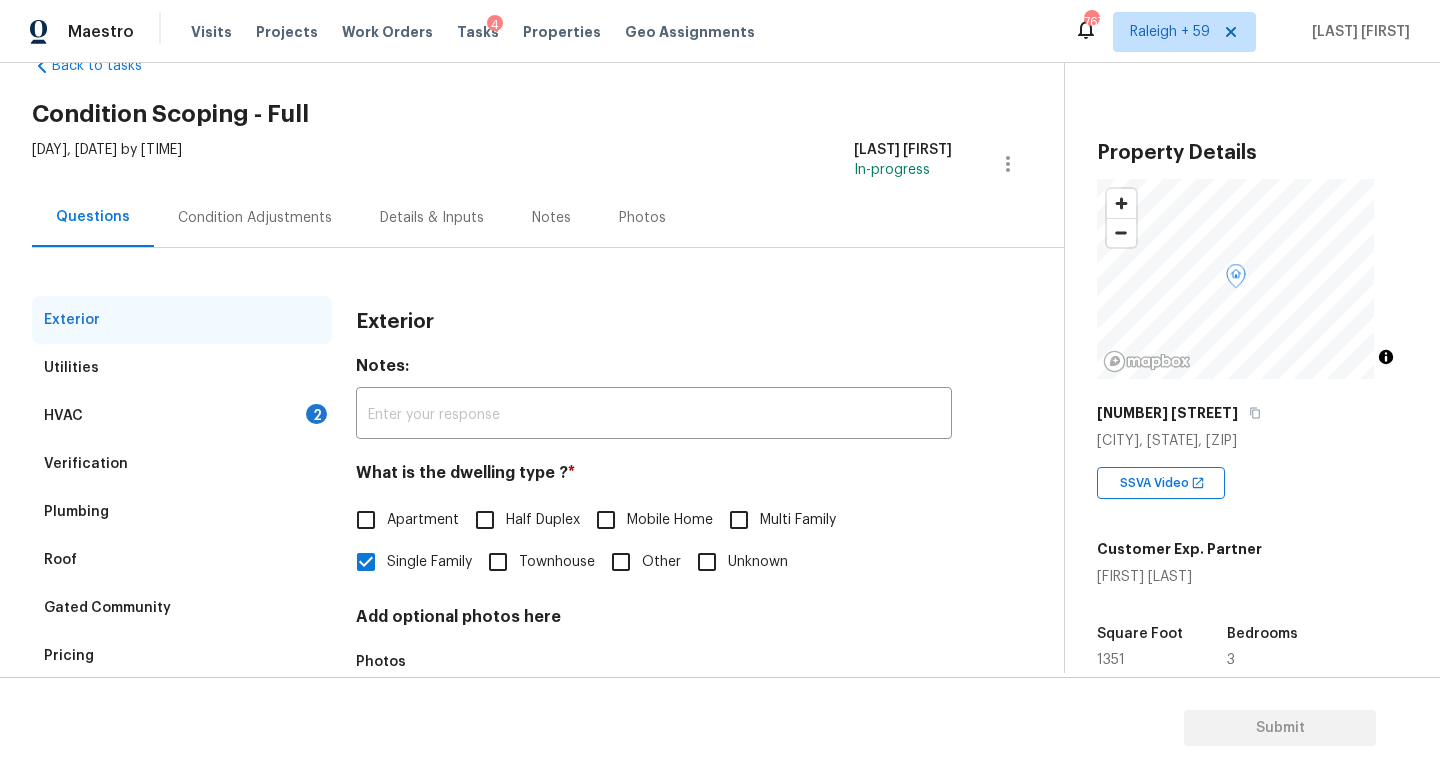 scroll, scrollTop: 171, scrollLeft: 0, axis: vertical 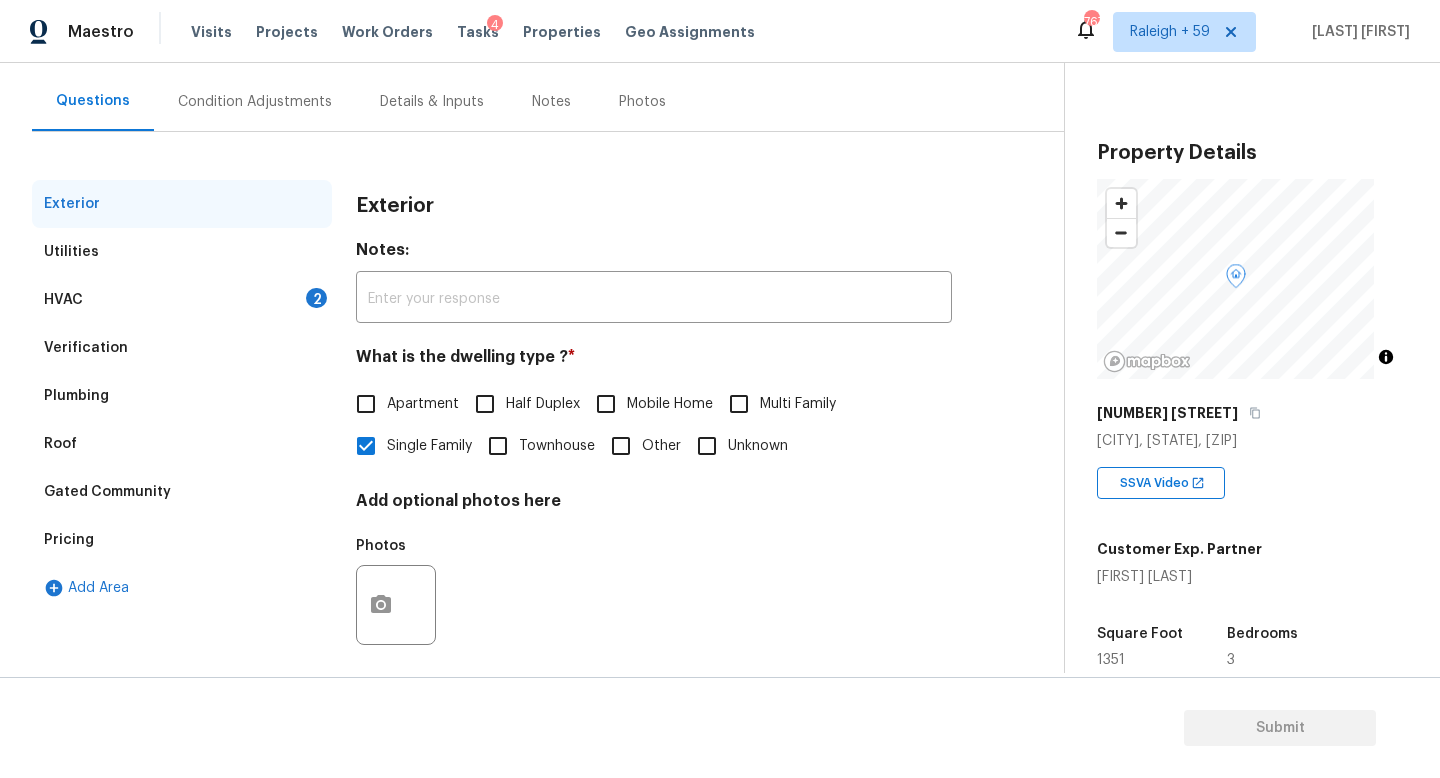 click on "Condition Adjustments" at bounding box center [255, 101] 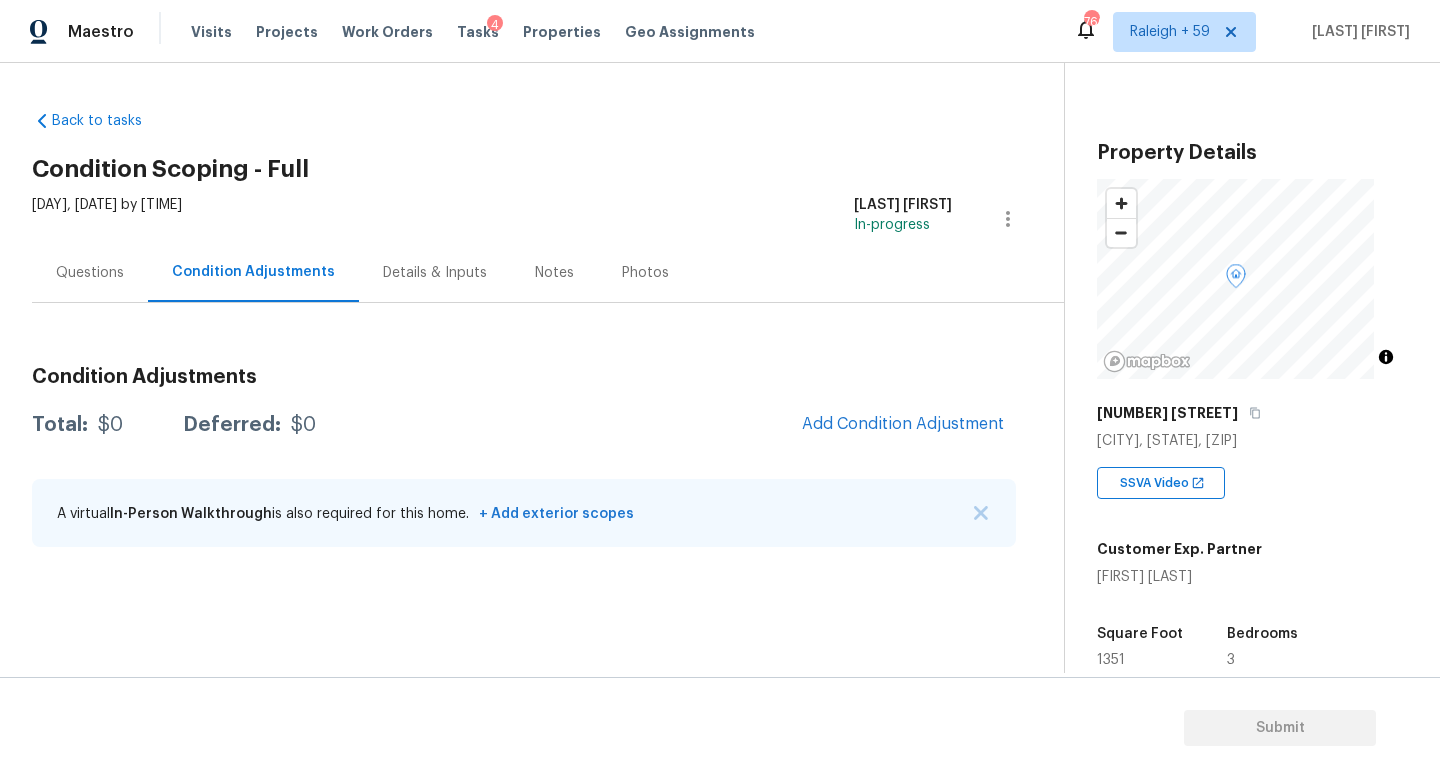 click on "Questions" at bounding box center [90, 272] 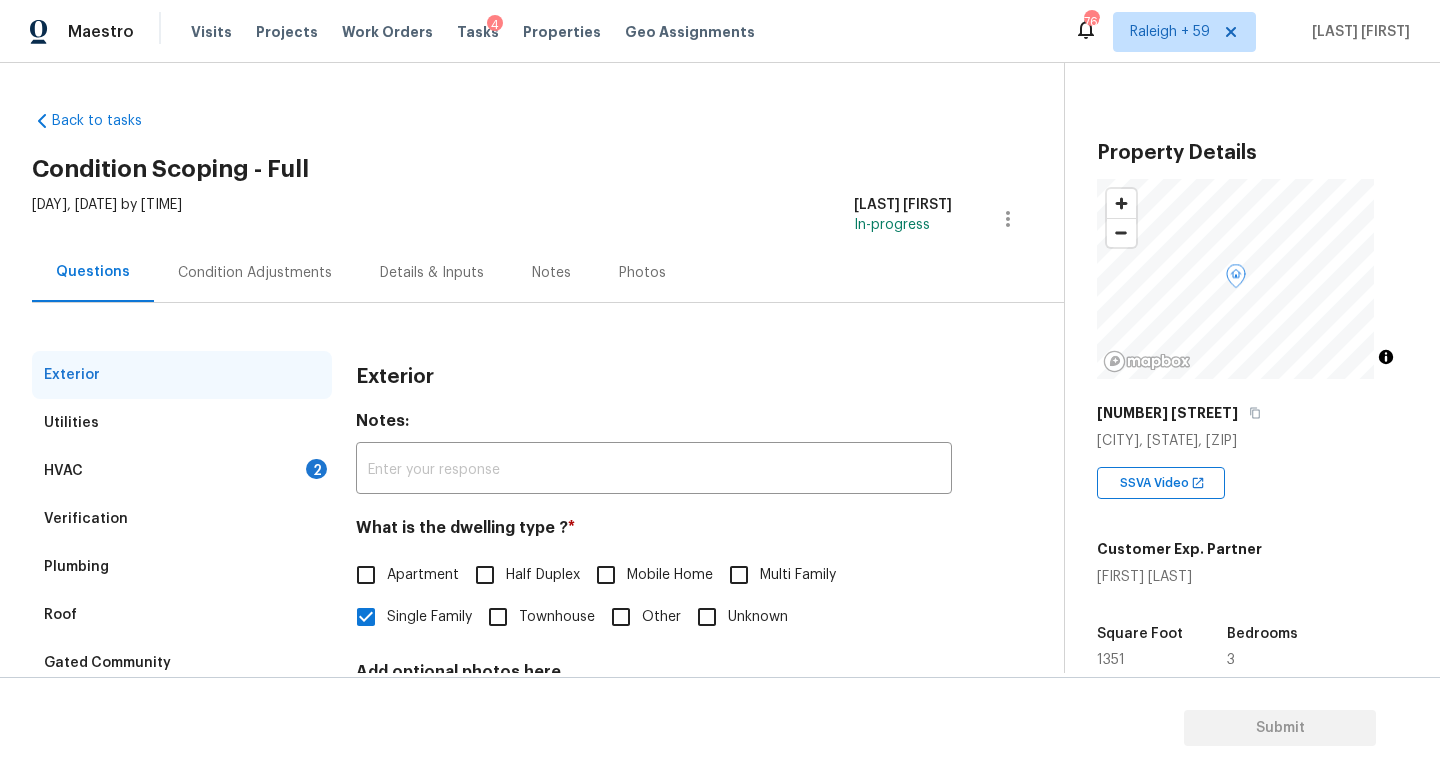 click on "Condition Adjustments" at bounding box center (255, 273) 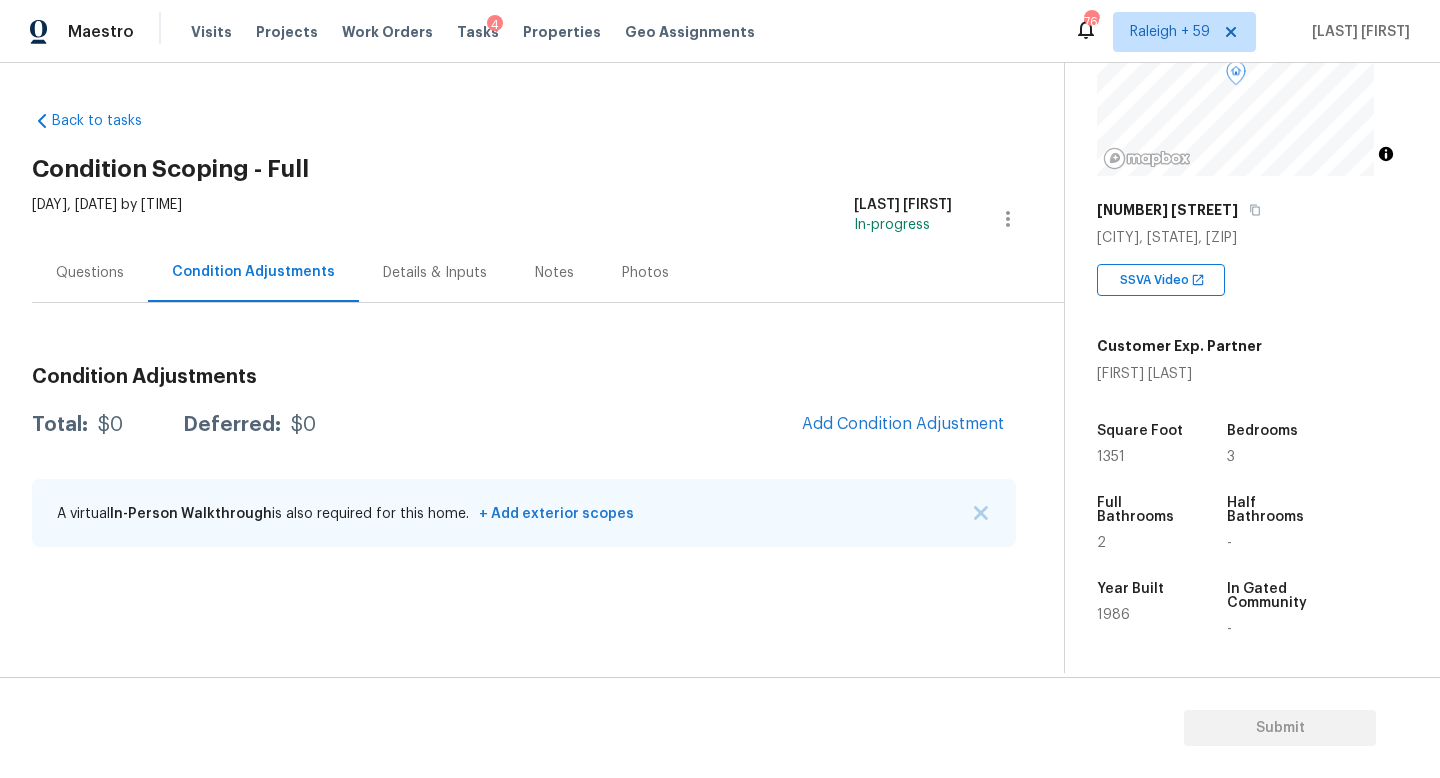 scroll, scrollTop: 368, scrollLeft: 0, axis: vertical 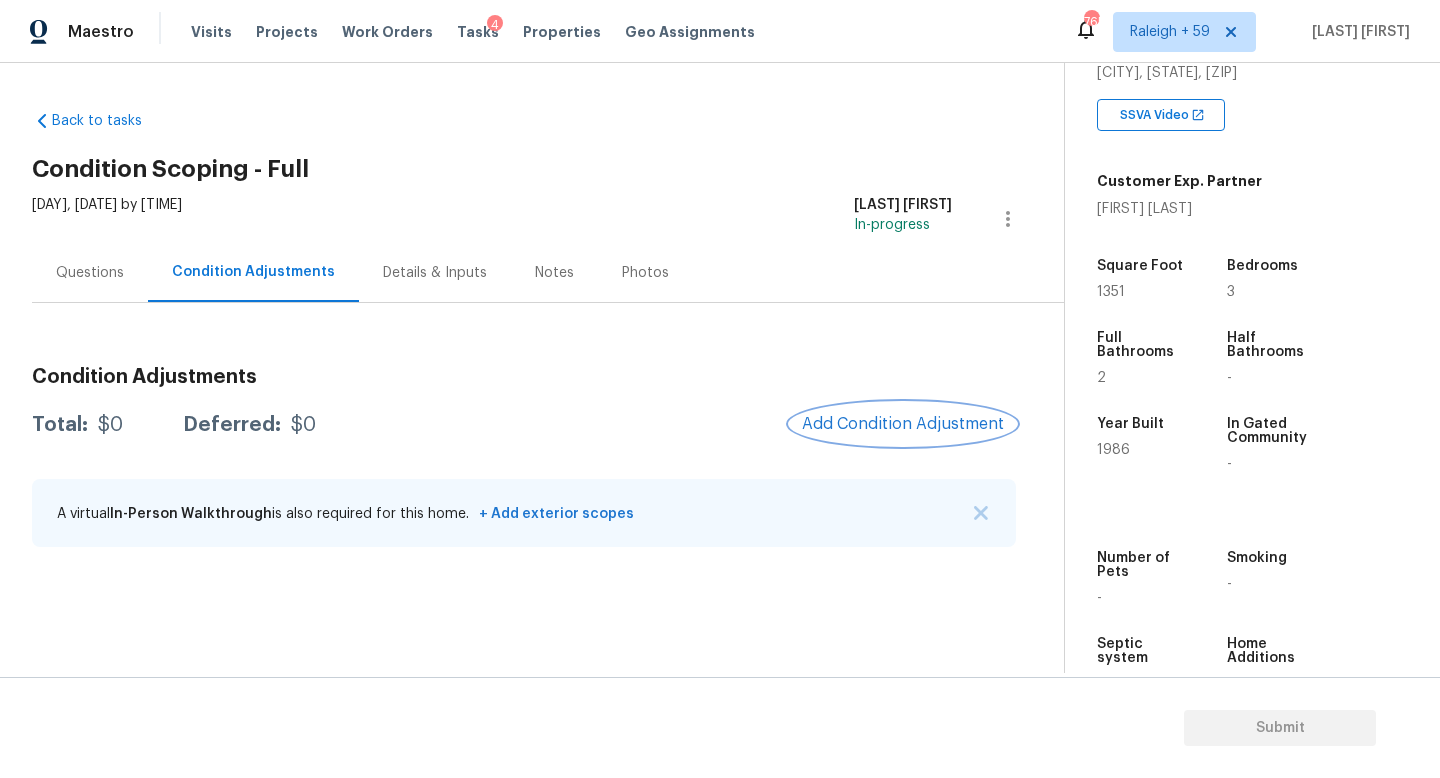 click on "Add Condition Adjustment" at bounding box center (903, 424) 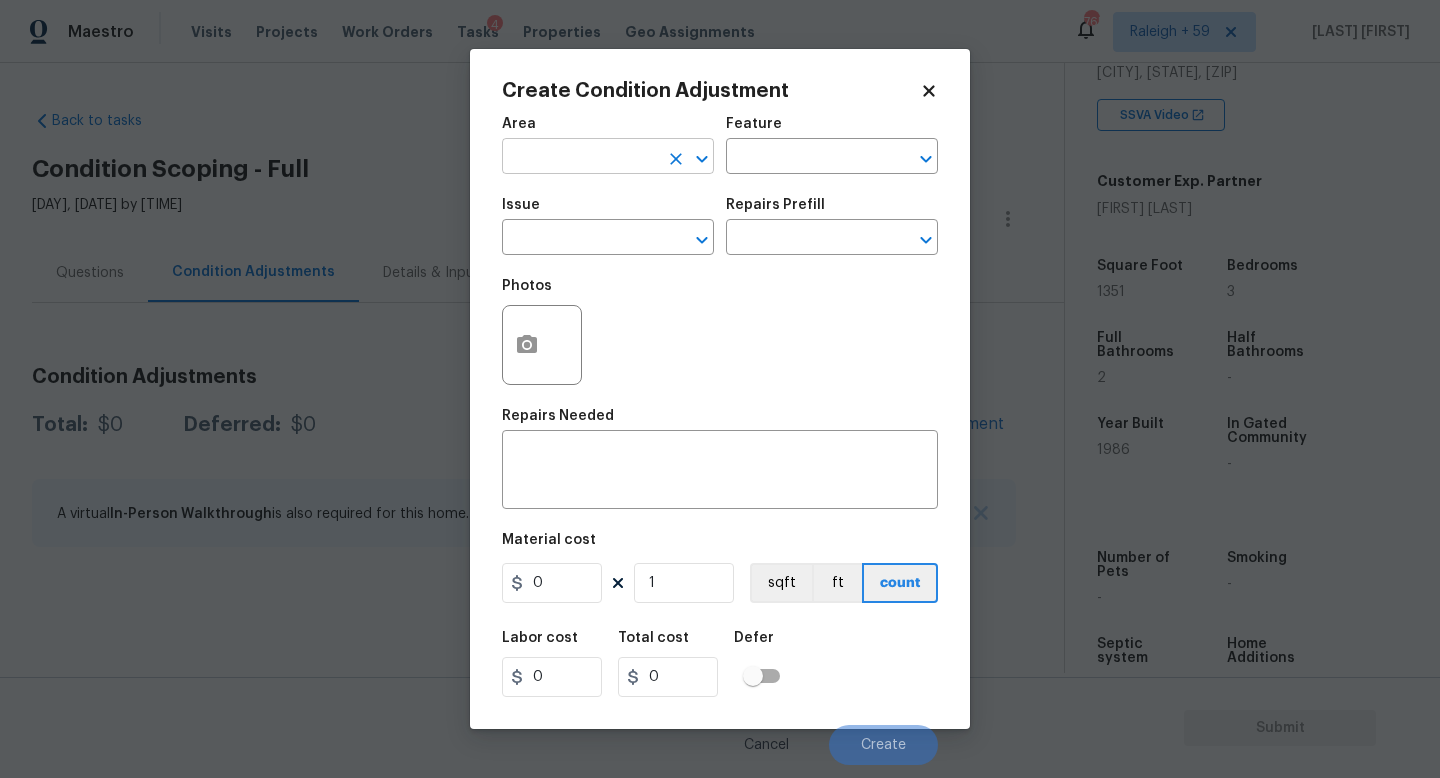 click at bounding box center [580, 158] 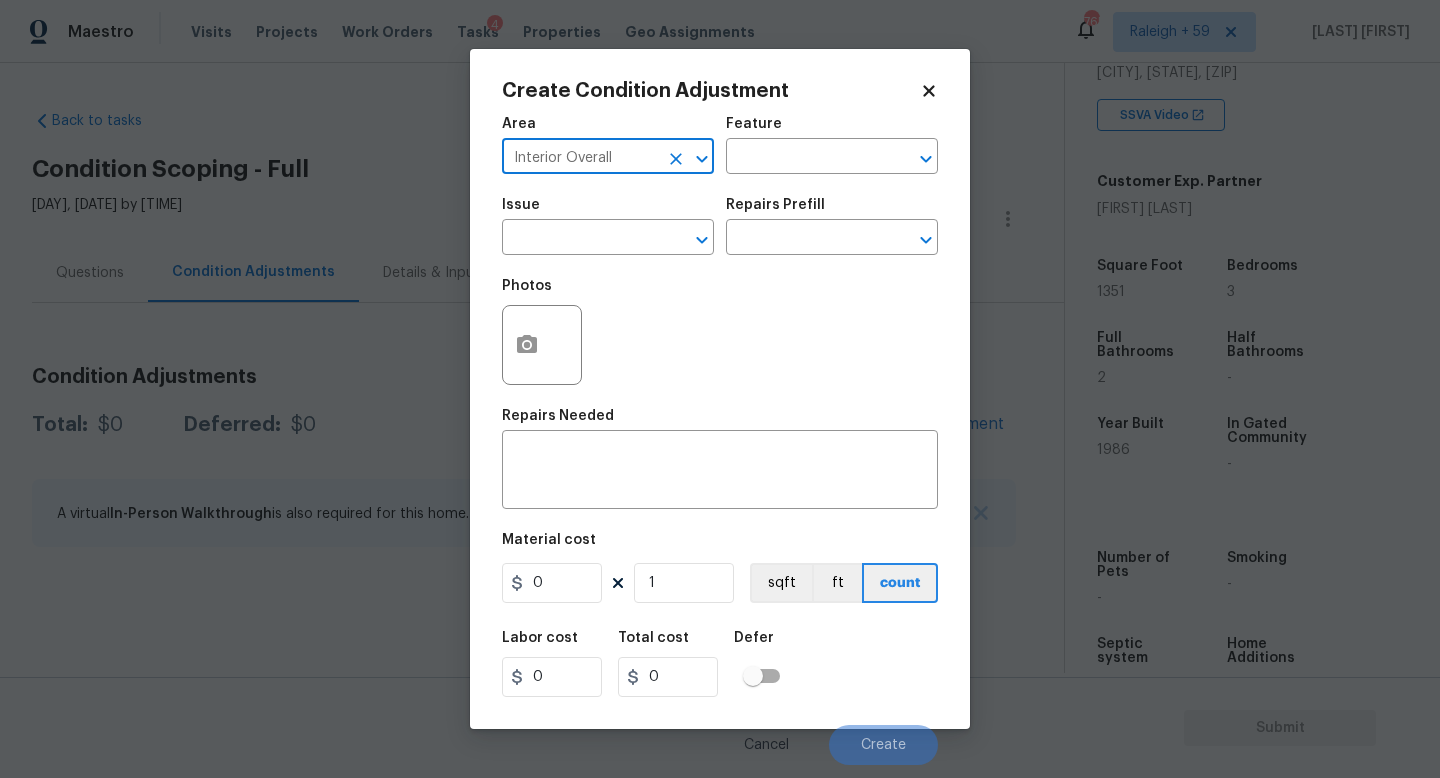 type on "Interior Overall" 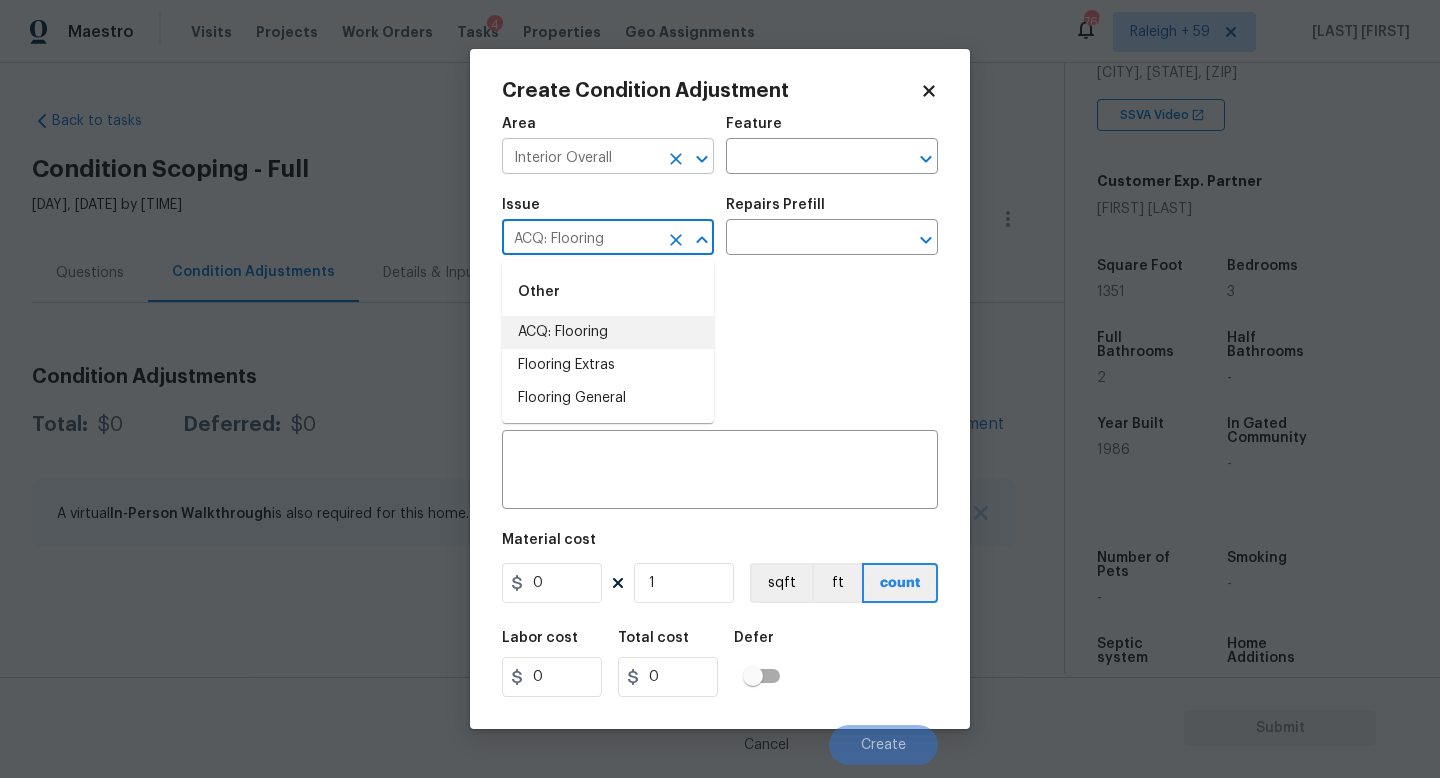 type on "ACQ: Flooring" 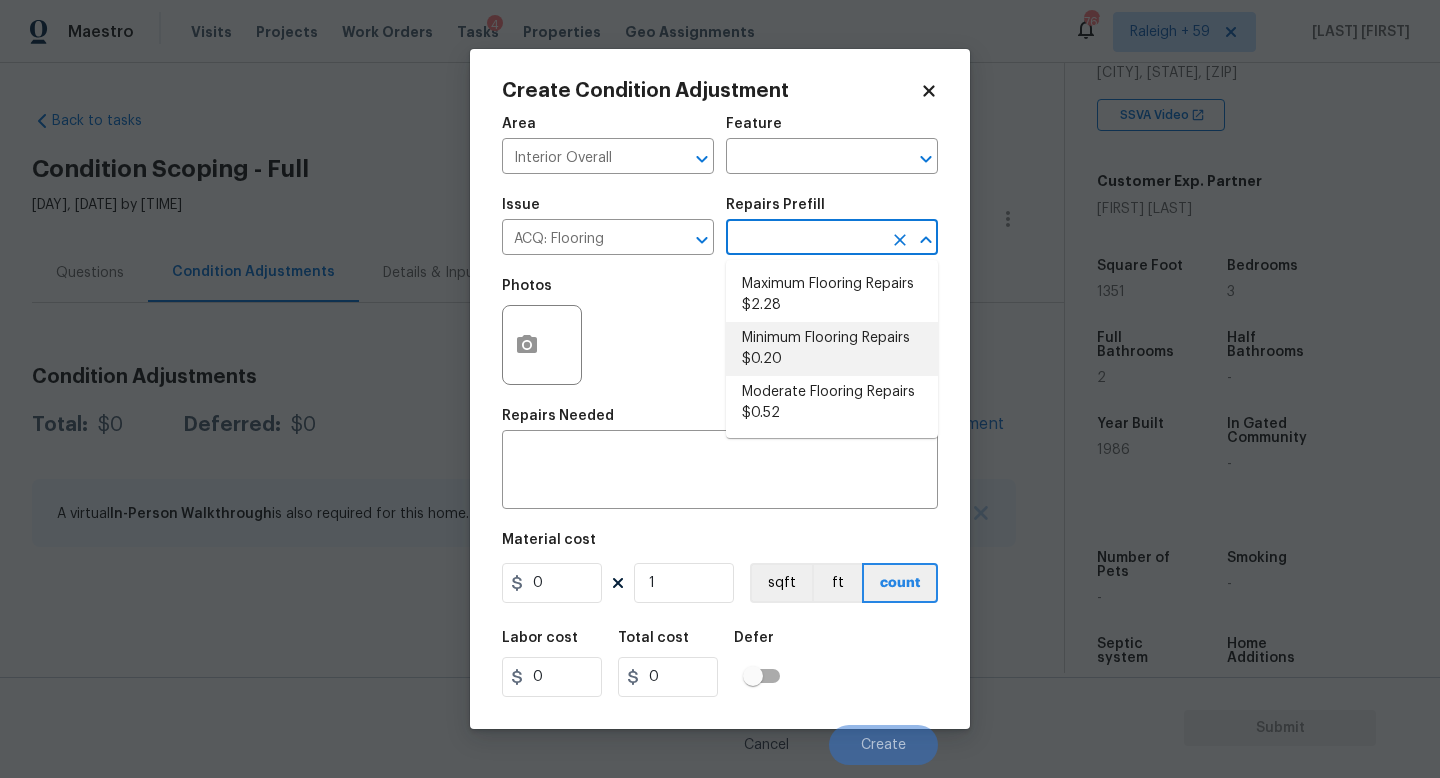 click on "Minimum Flooring Repairs $0.20" at bounding box center (832, 349) 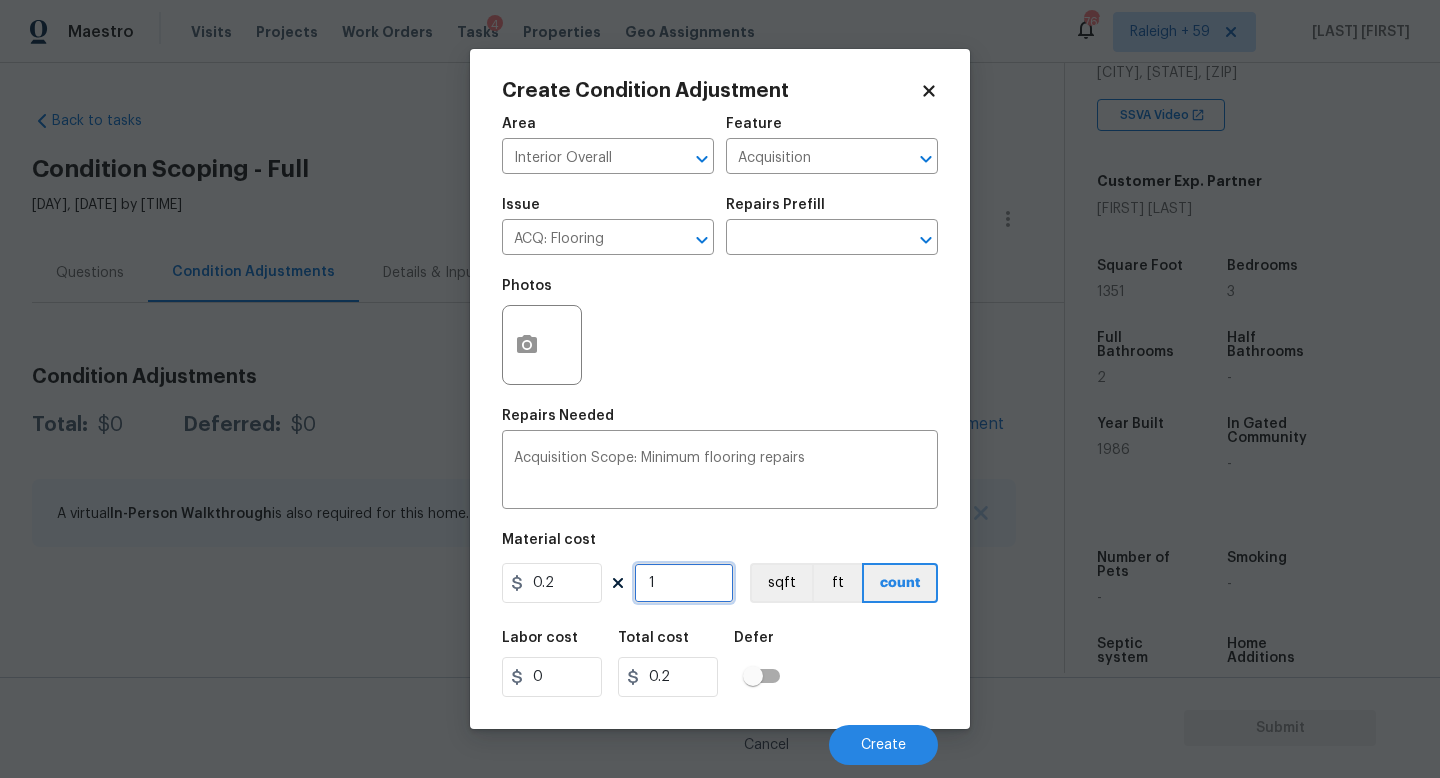 click on "1" at bounding box center [684, 583] 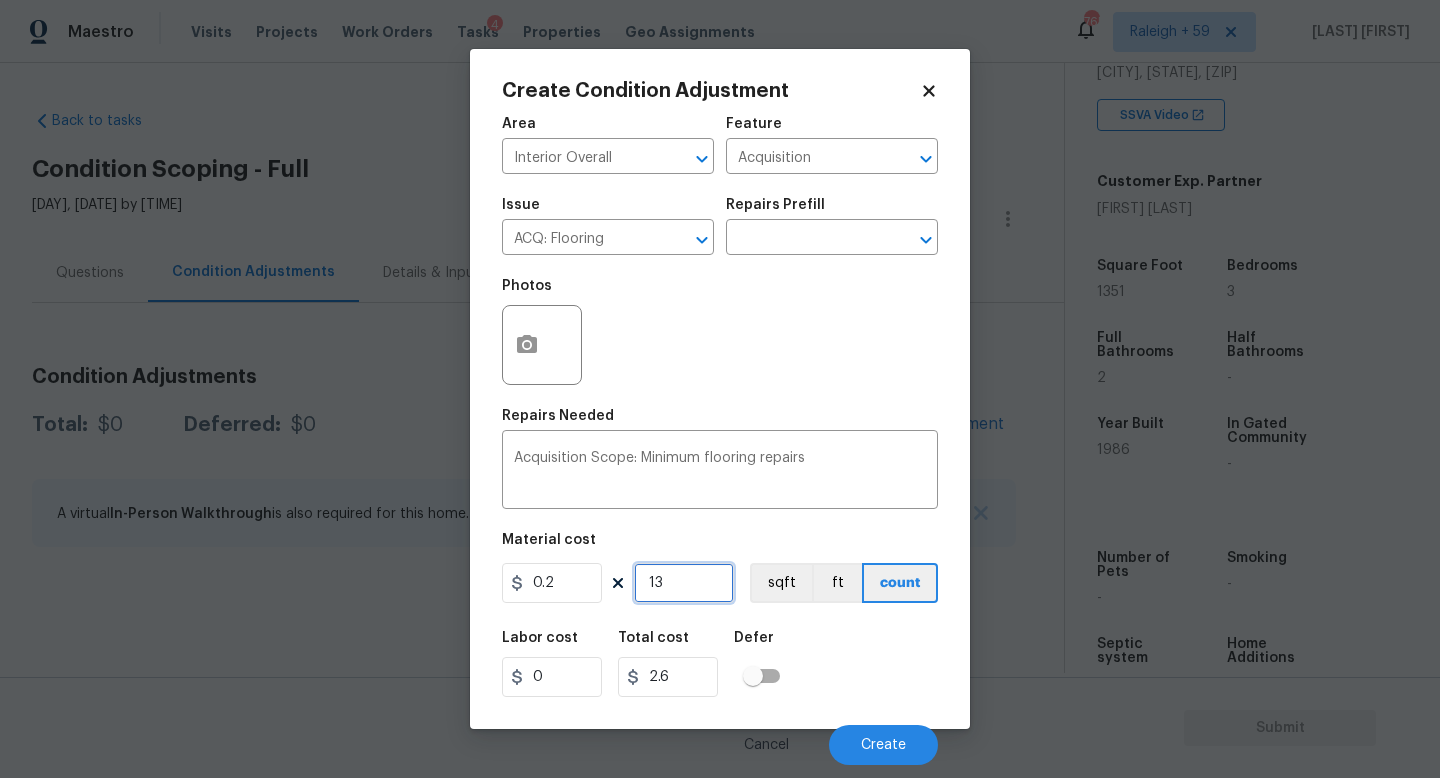 type on "135" 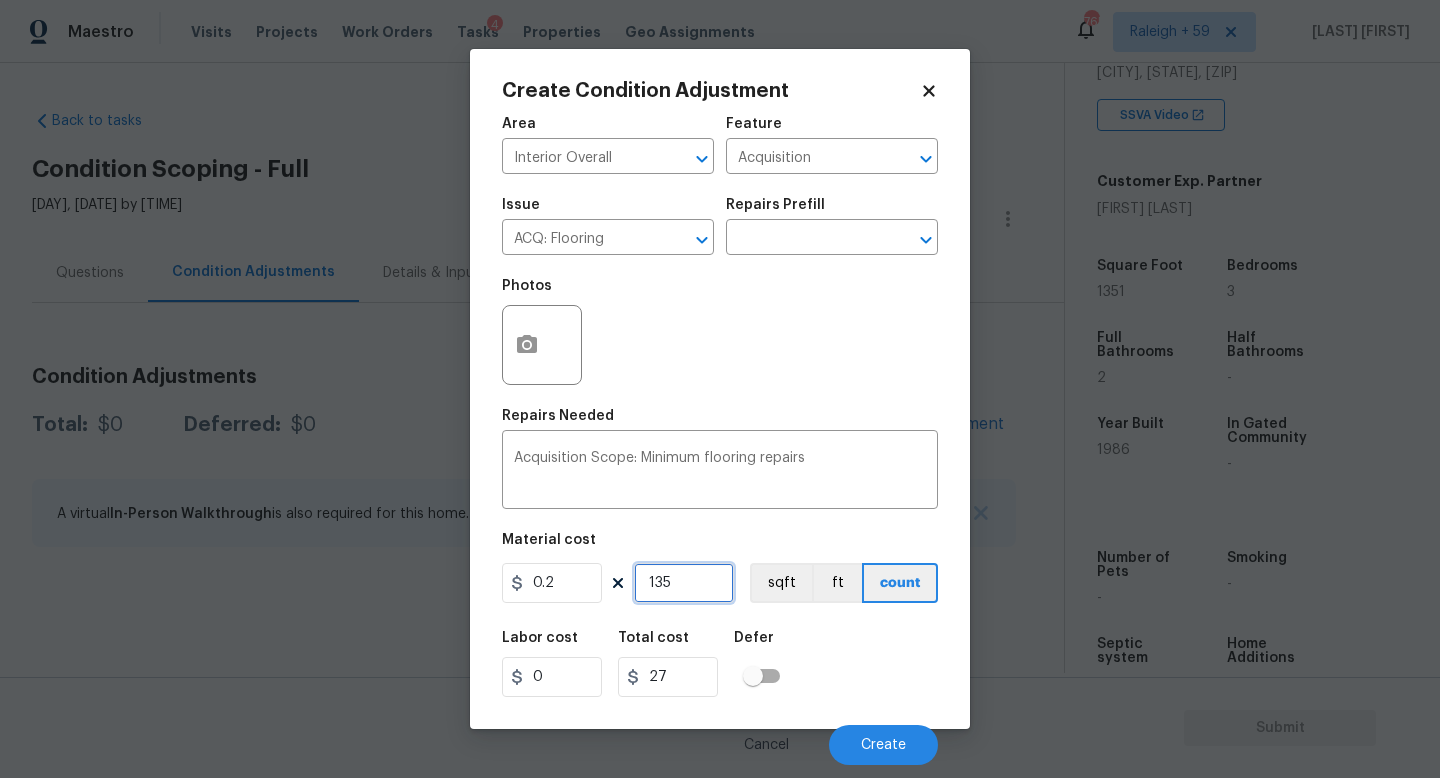 type on "1351" 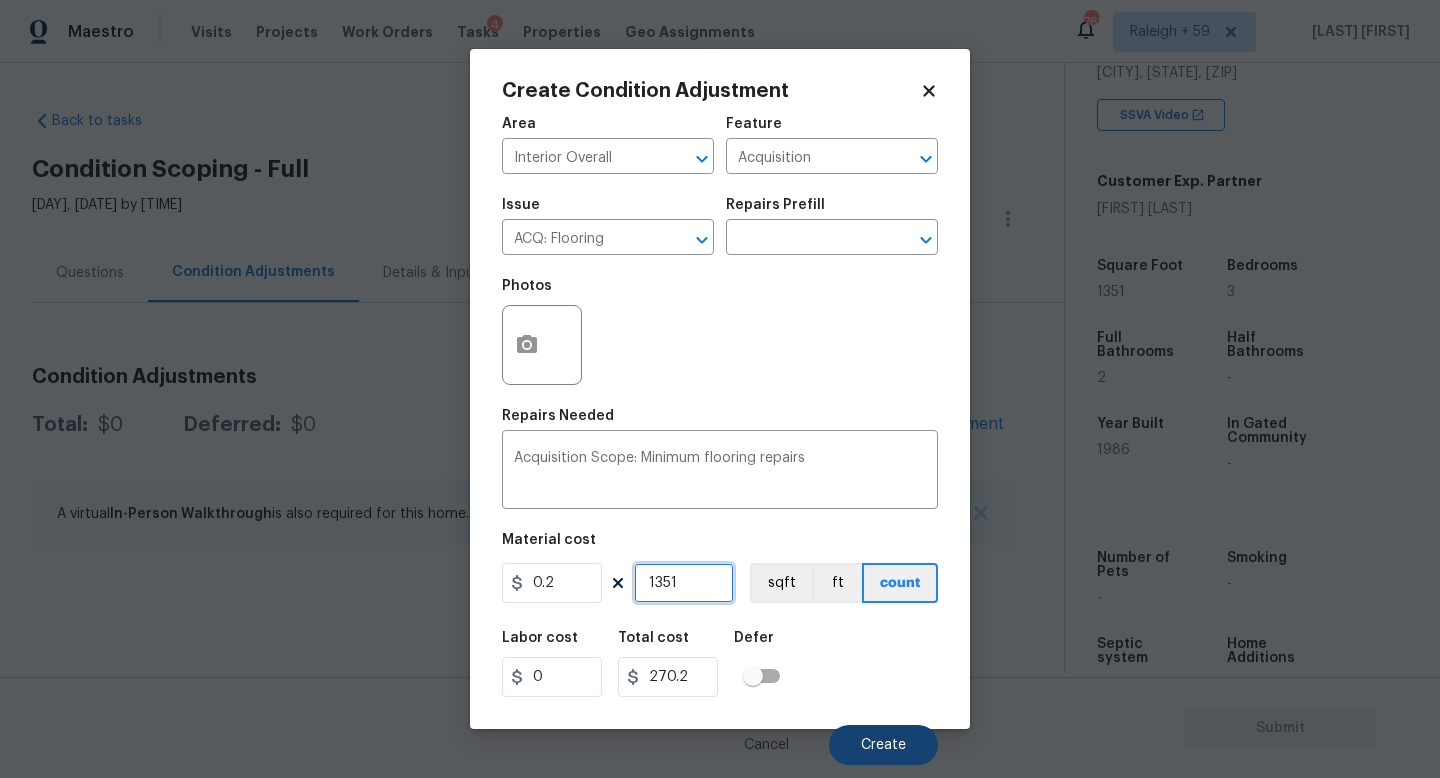type on "1351" 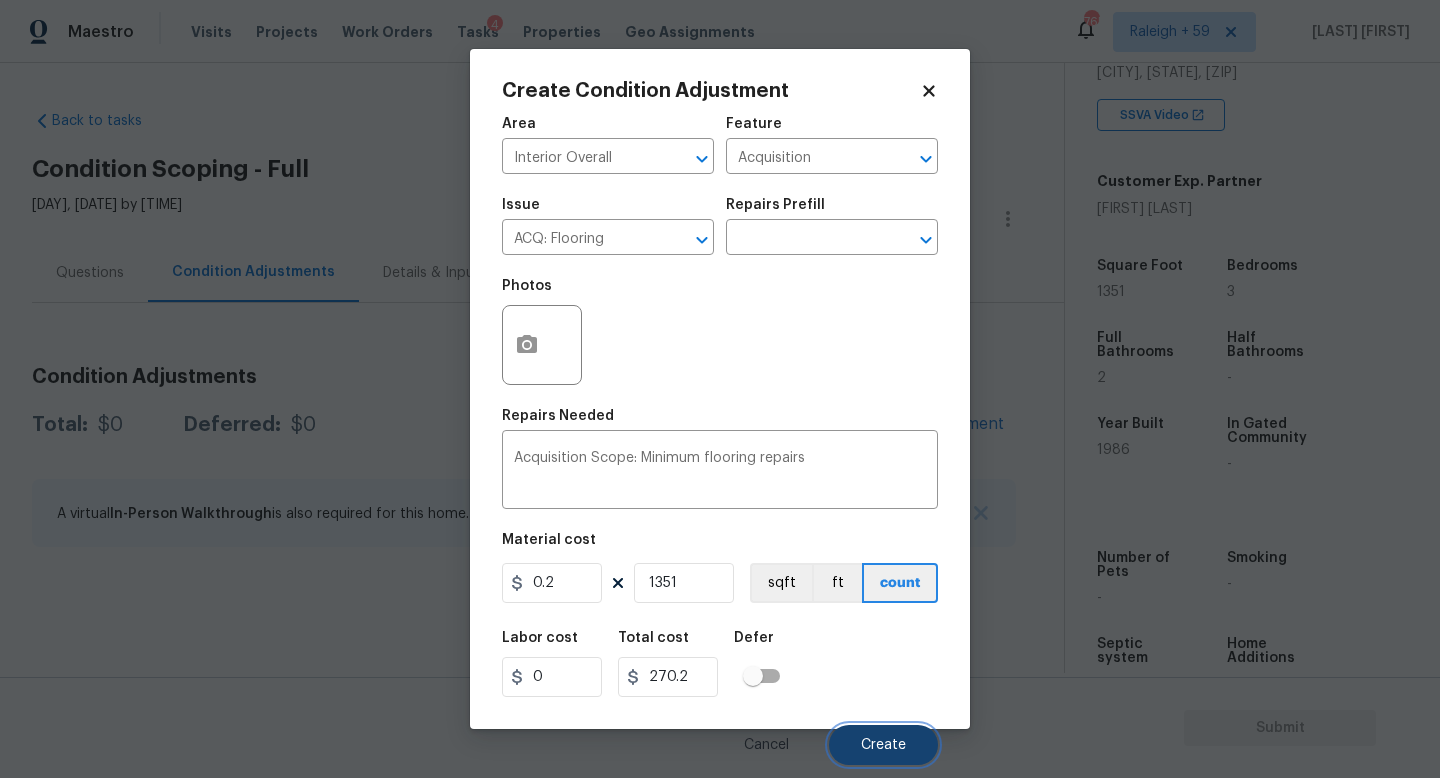 click on "Create" at bounding box center [883, 745] 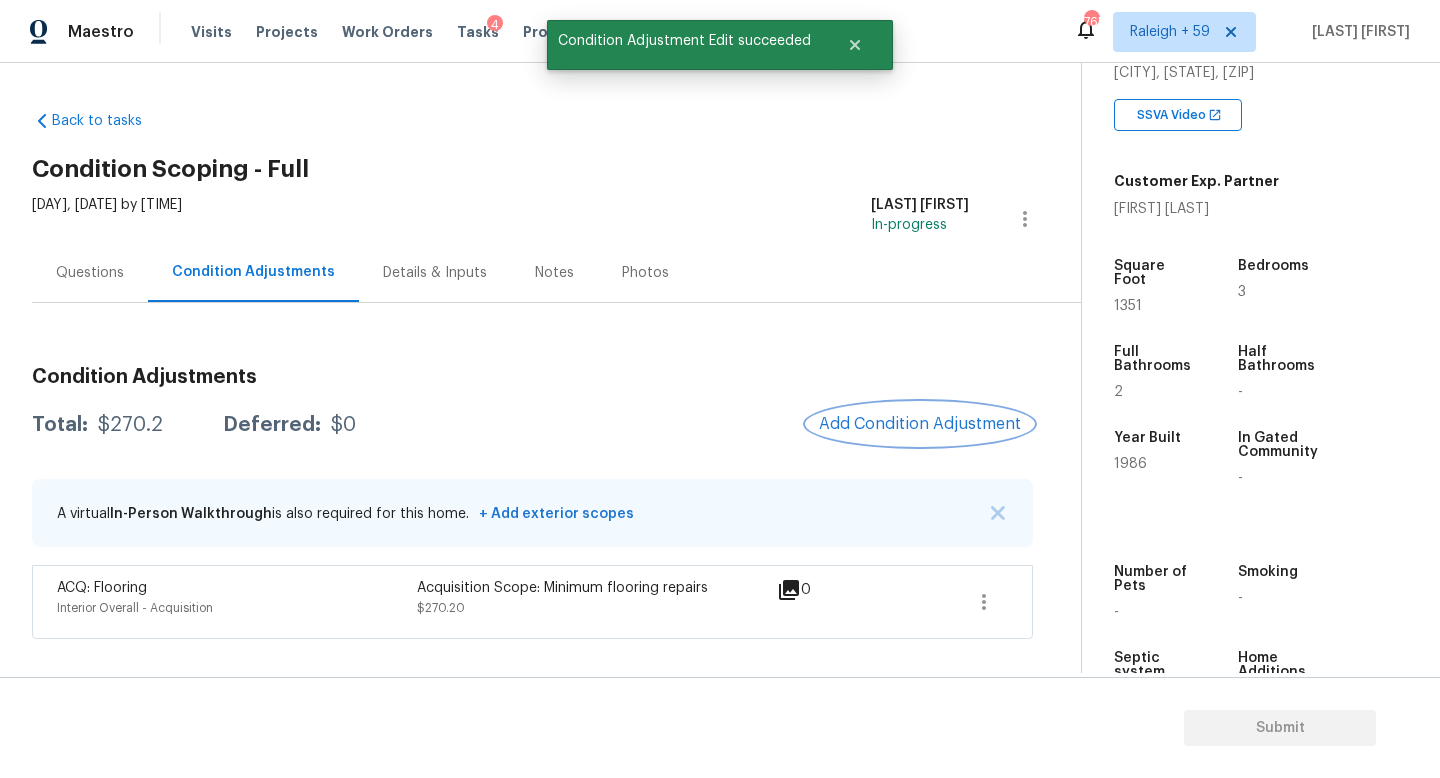 click on "Add Condition Adjustment" at bounding box center (920, 424) 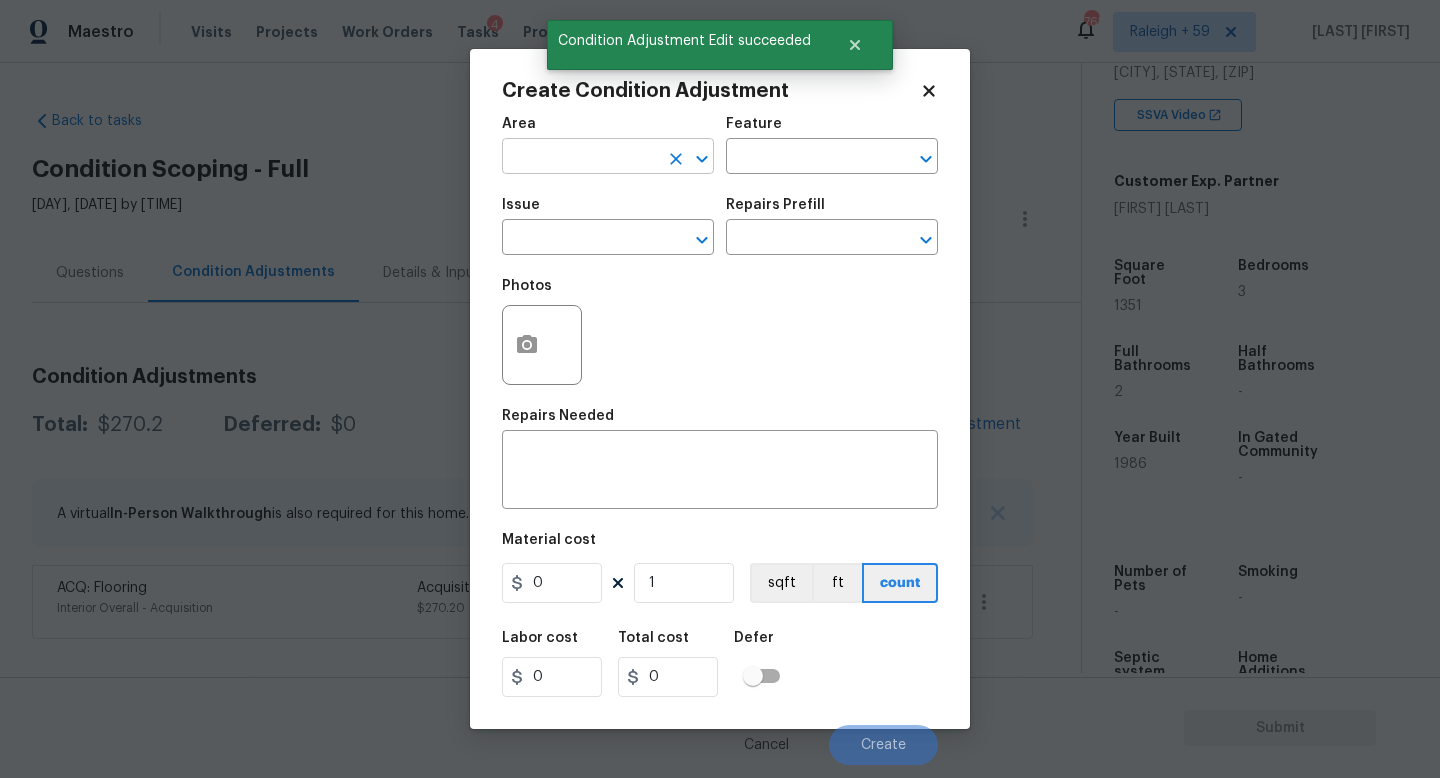 click at bounding box center [580, 158] 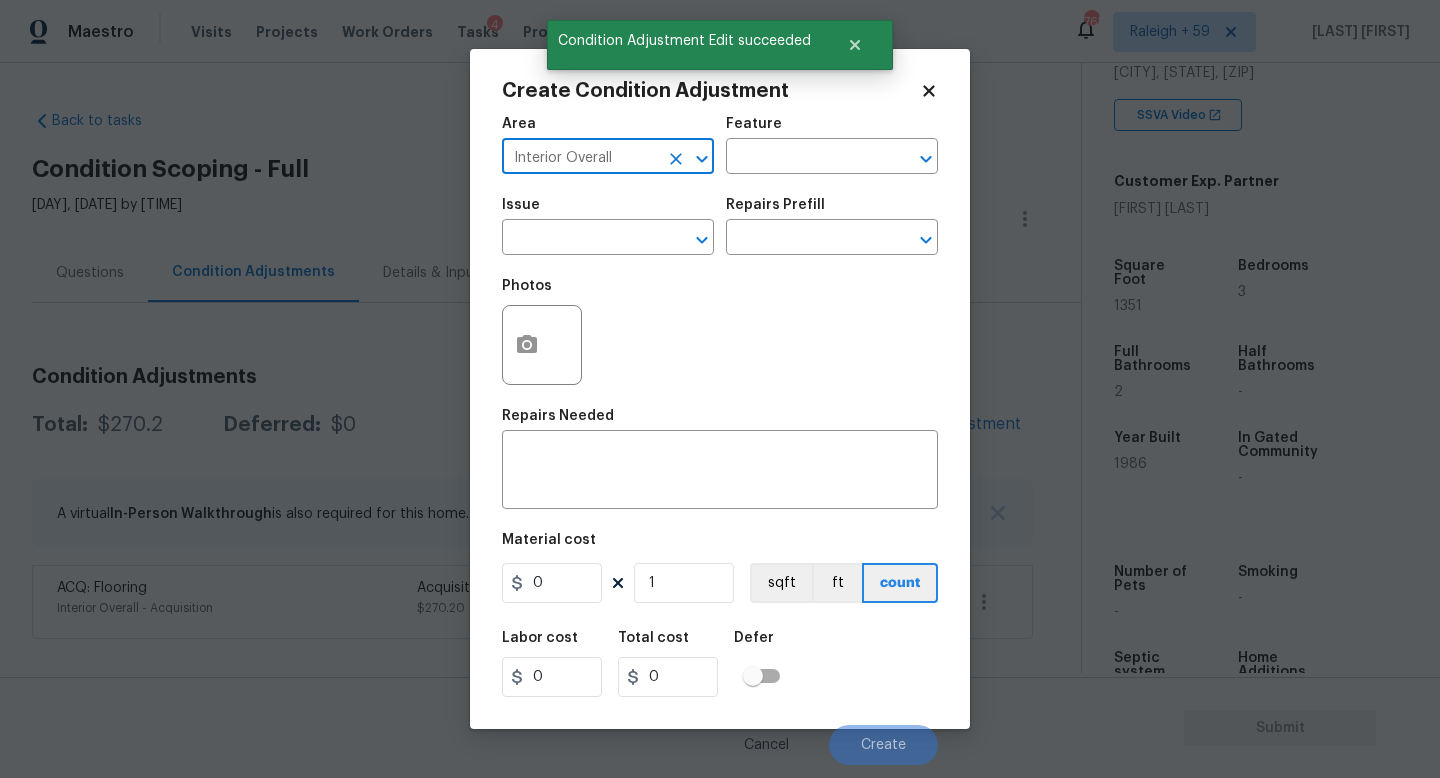 type on "Interior Overall" 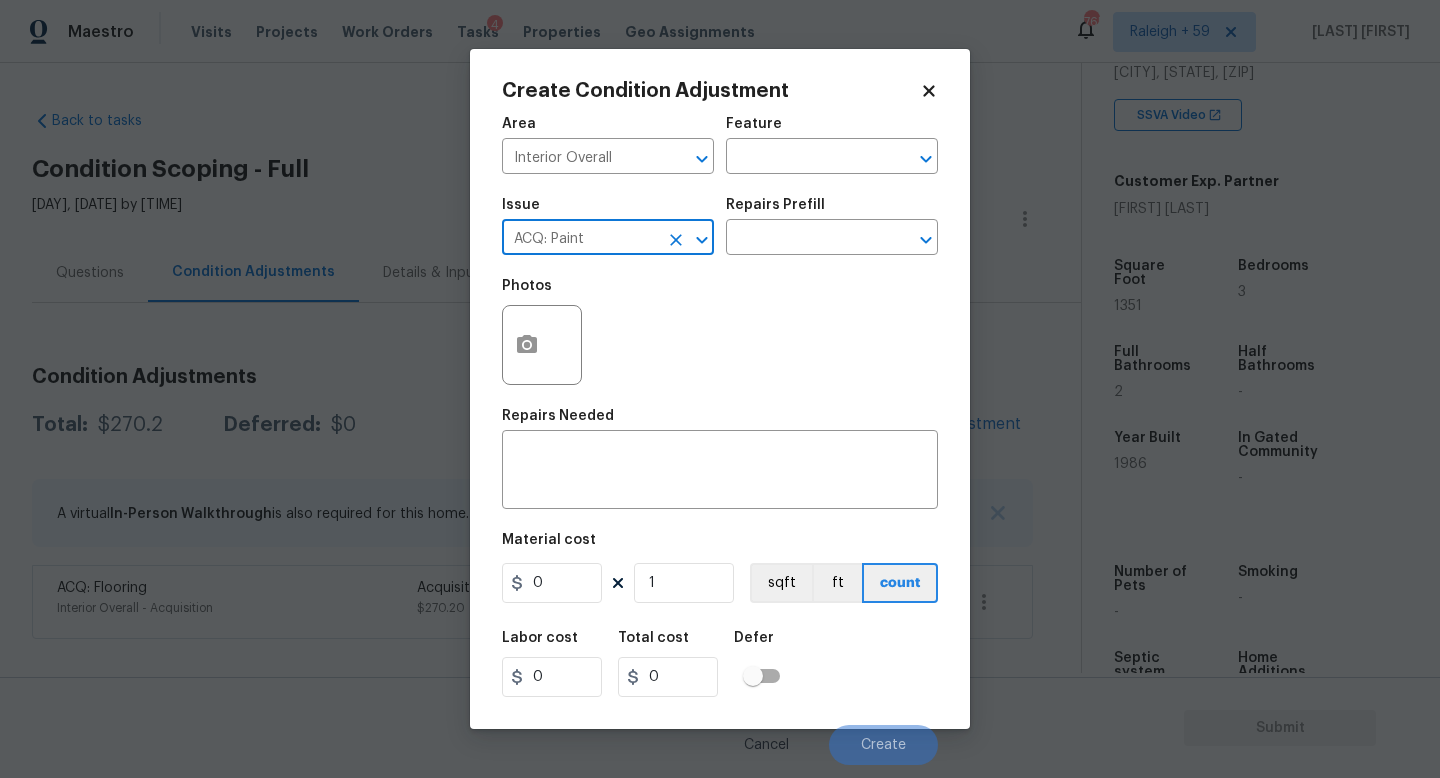 type on "ACQ: Paint" 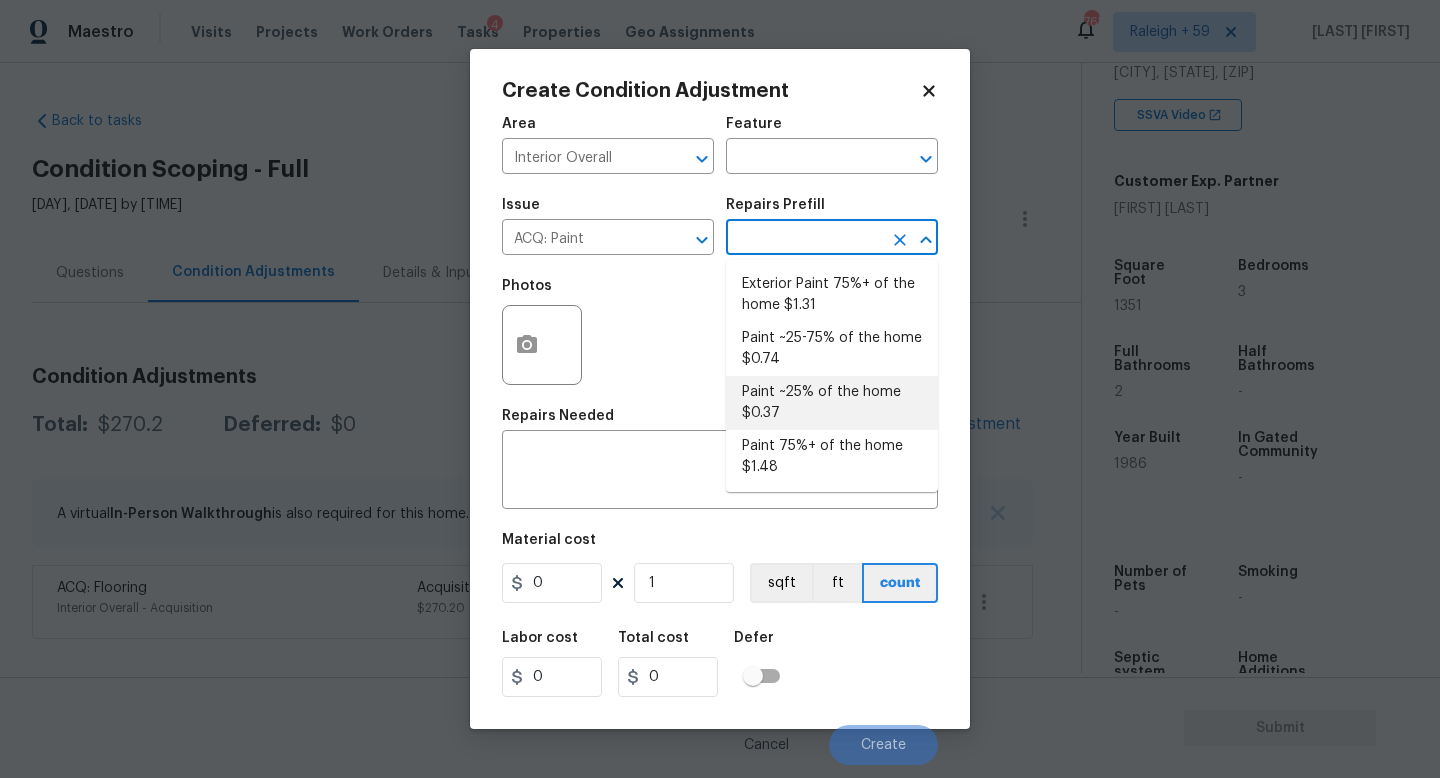 click on "Paint ~25% of the home $0.37" at bounding box center [832, 403] 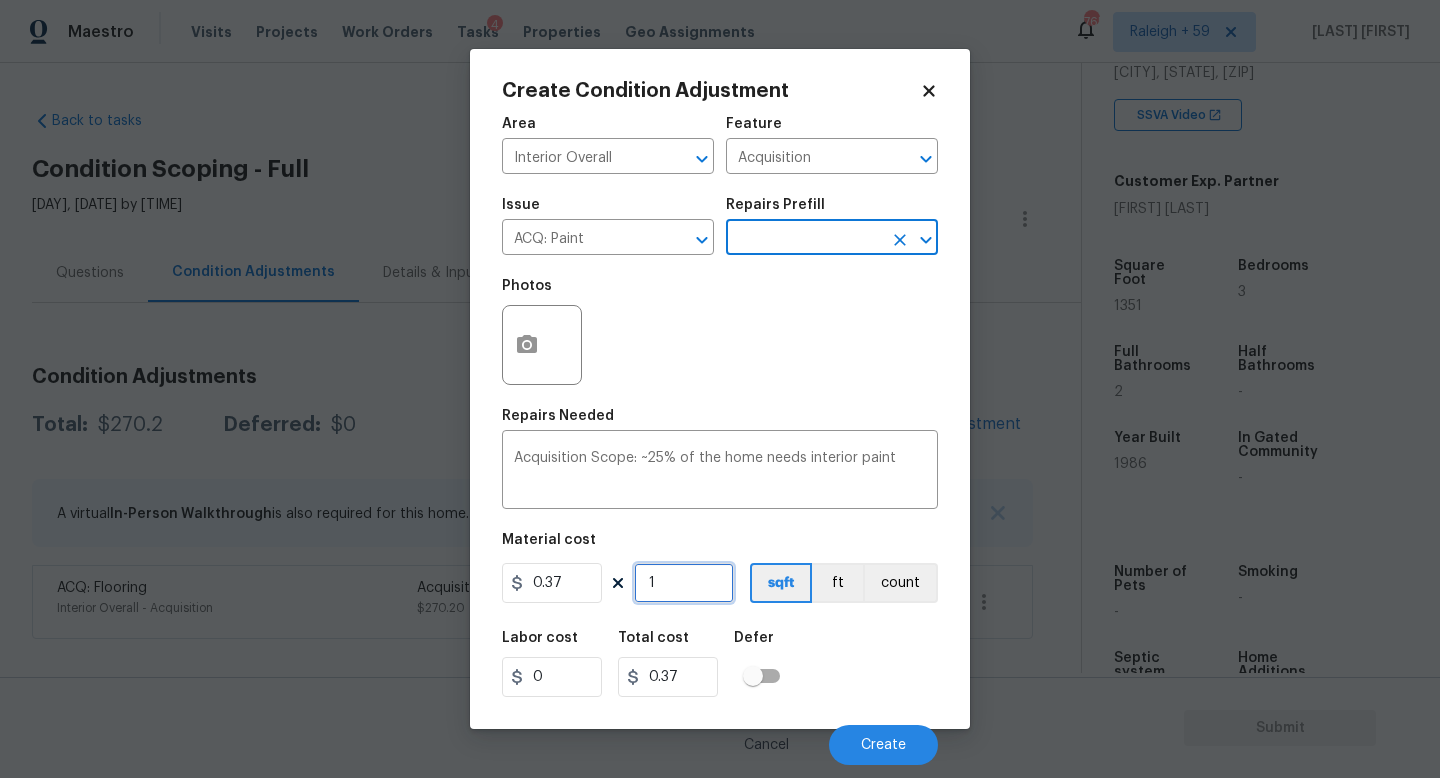 click on "1" at bounding box center [684, 583] 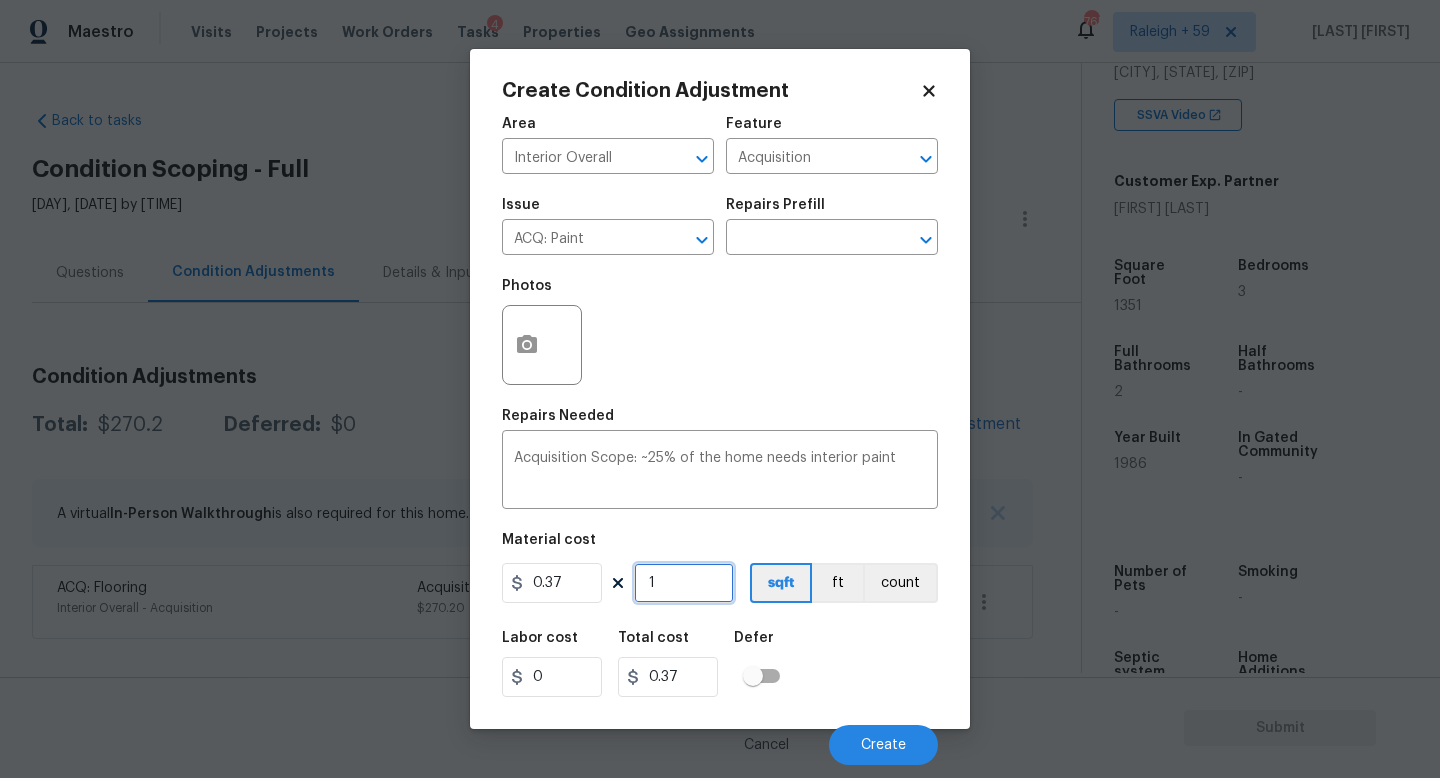 type on "13" 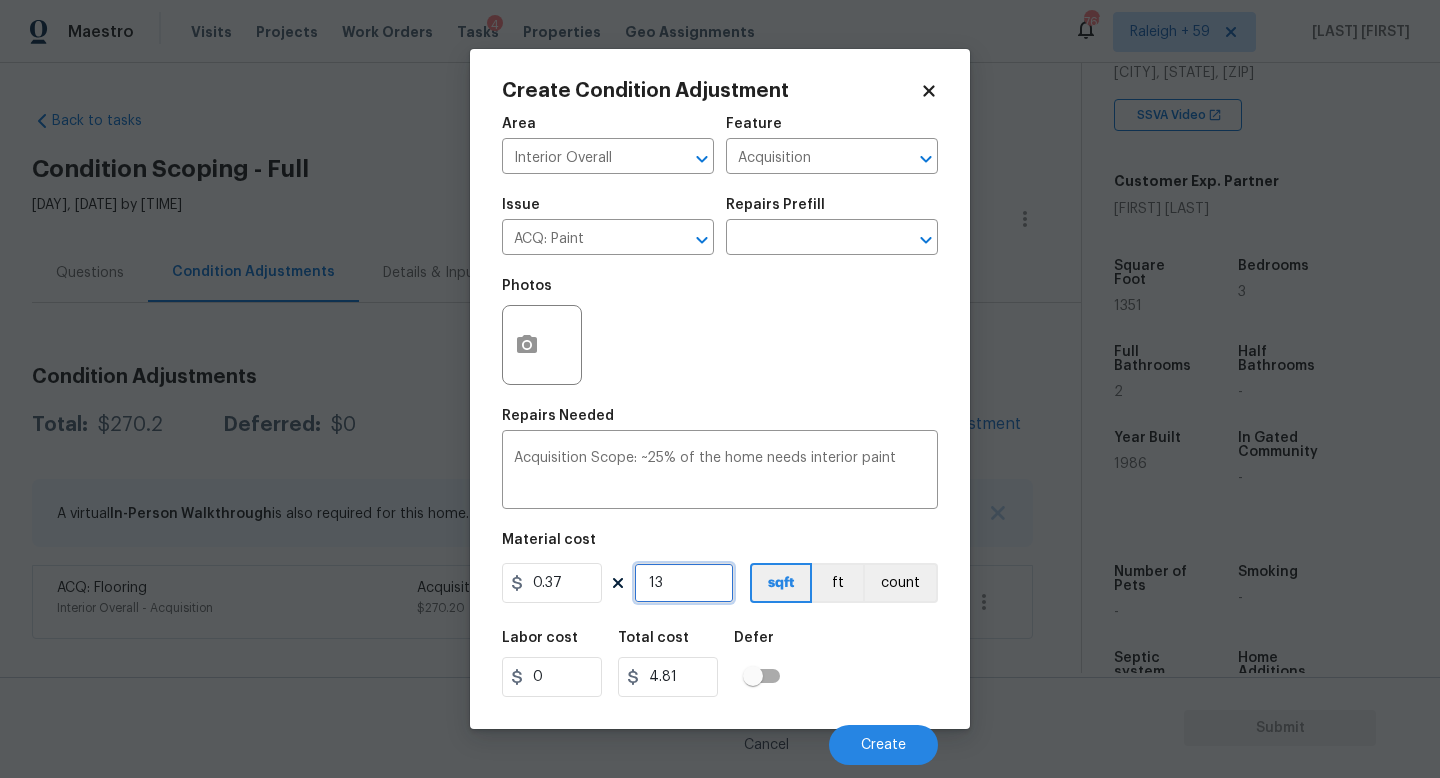type on "135" 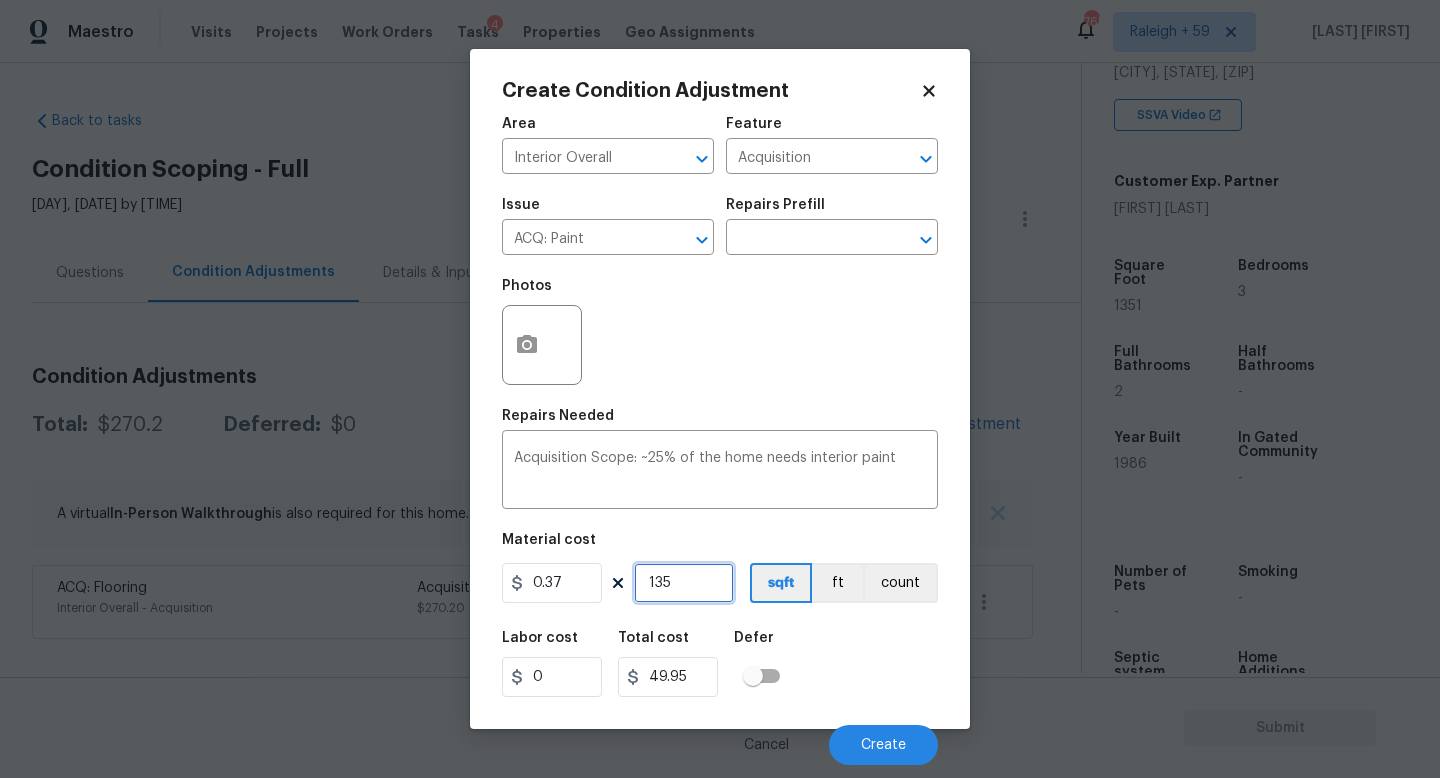 type on "1351" 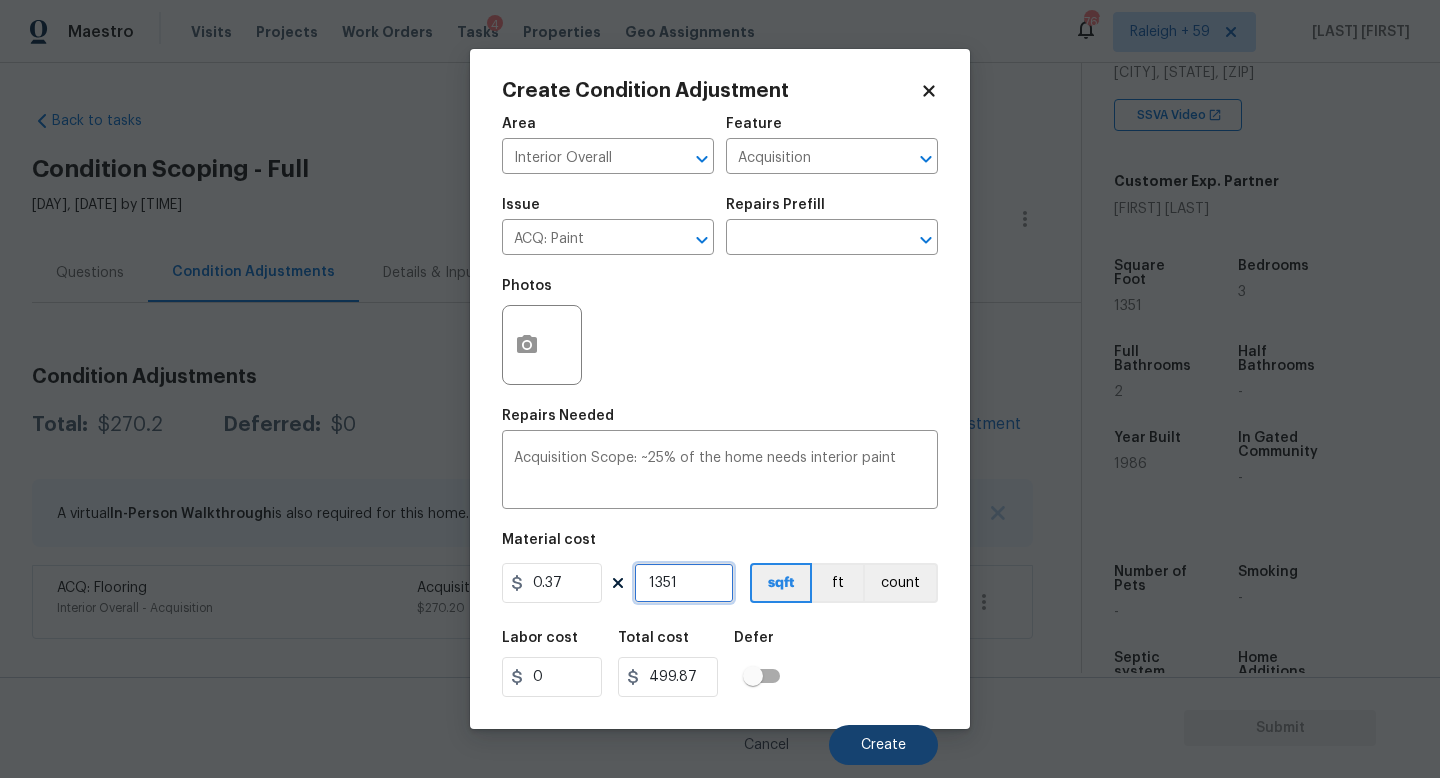 type on "1351" 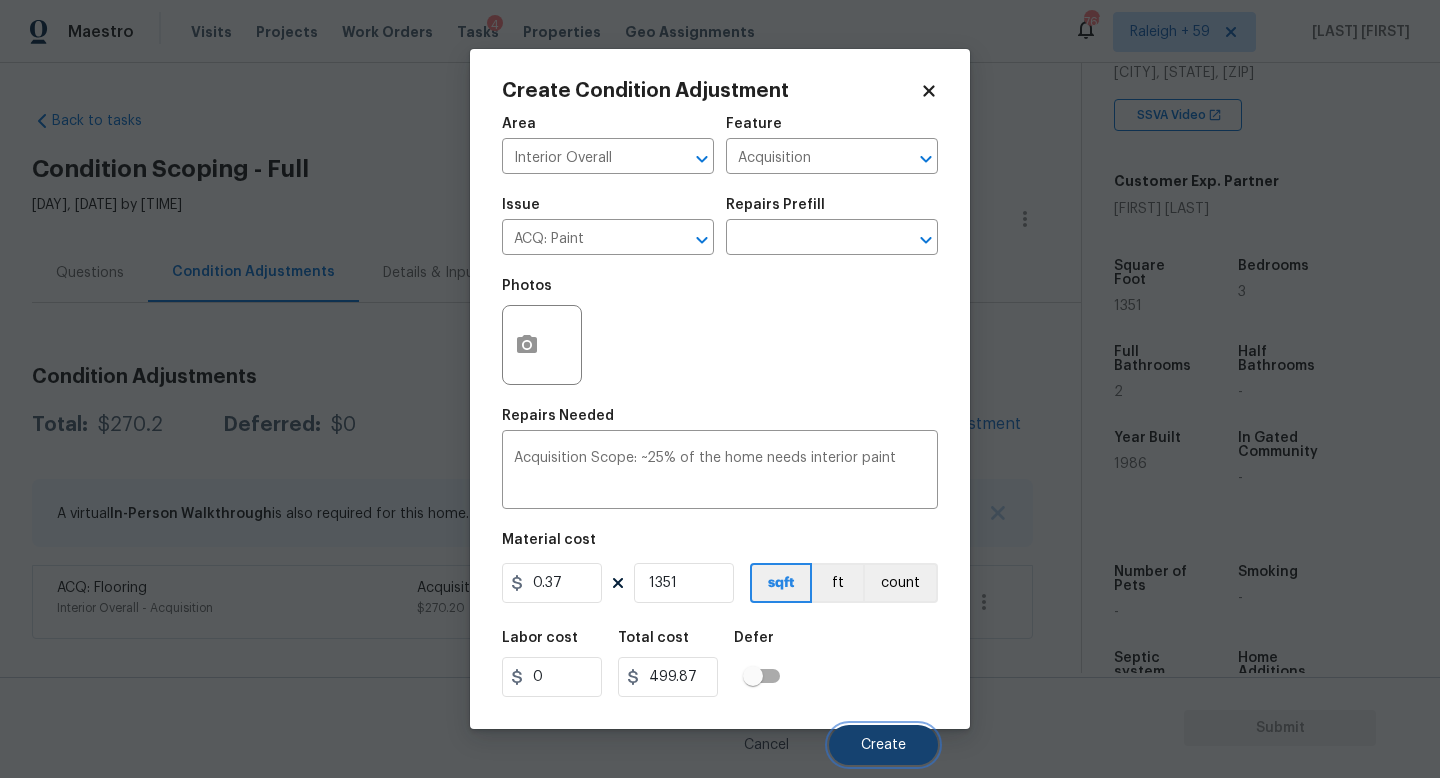 click on "Create" at bounding box center (883, 745) 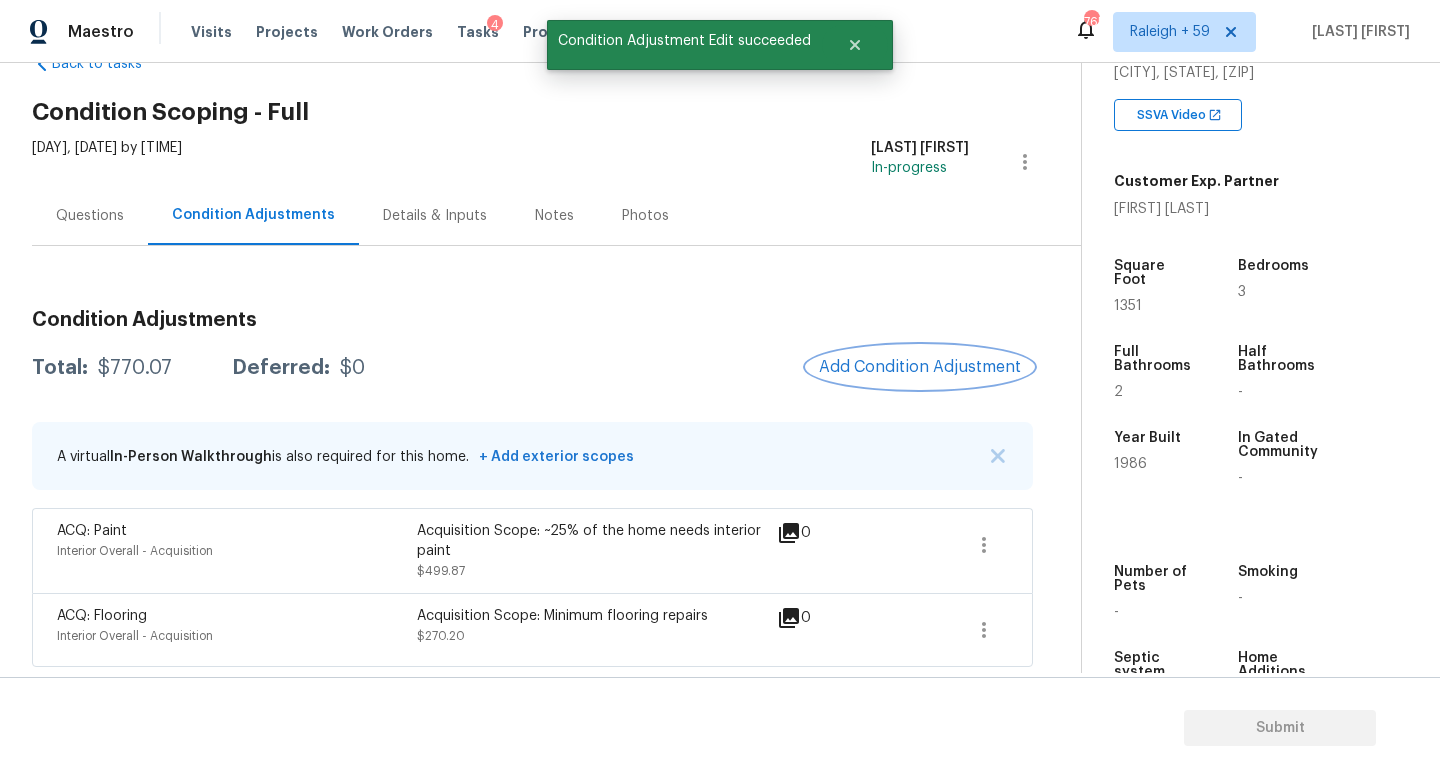 scroll, scrollTop: 72, scrollLeft: 0, axis: vertical 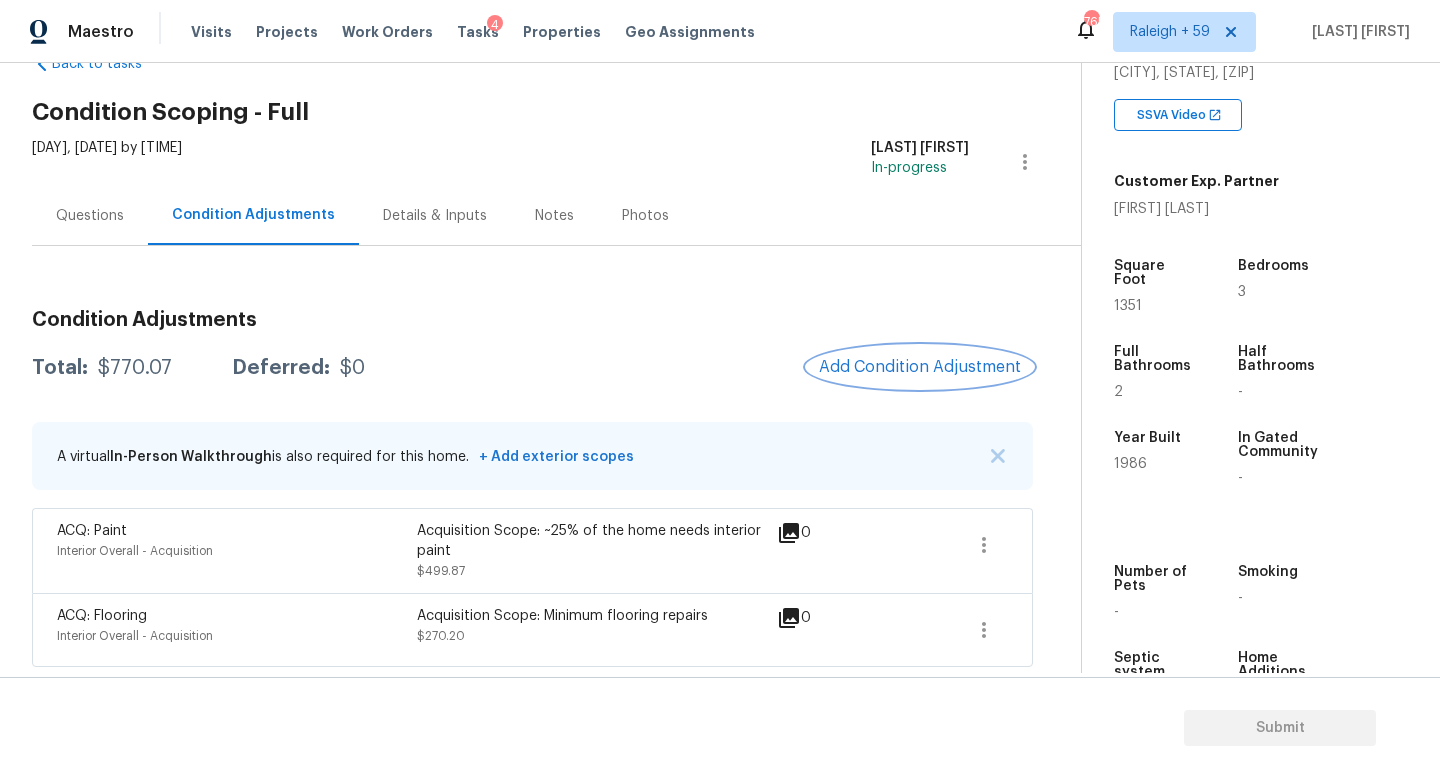 click on "Add Condition Adjustment" at bounding box center (920, 367) 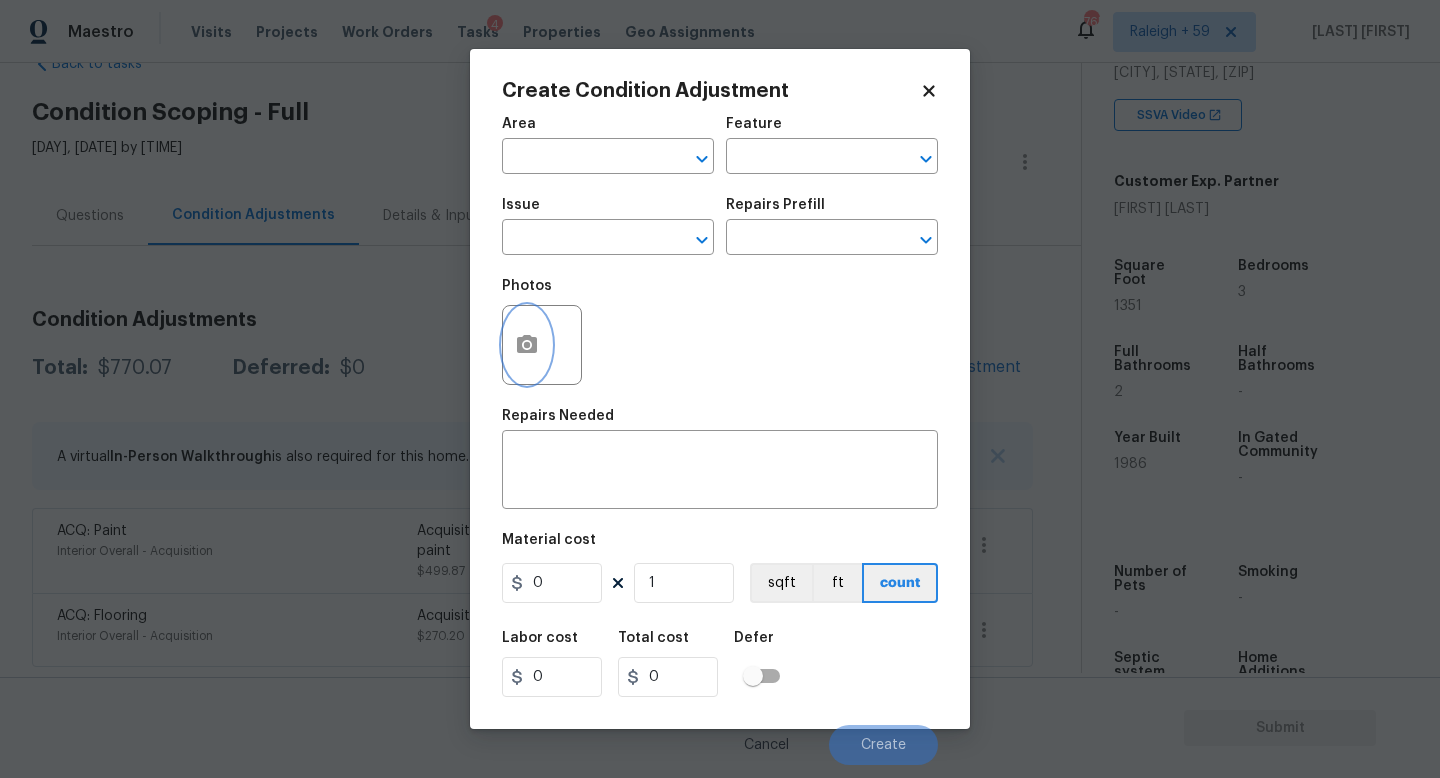 click 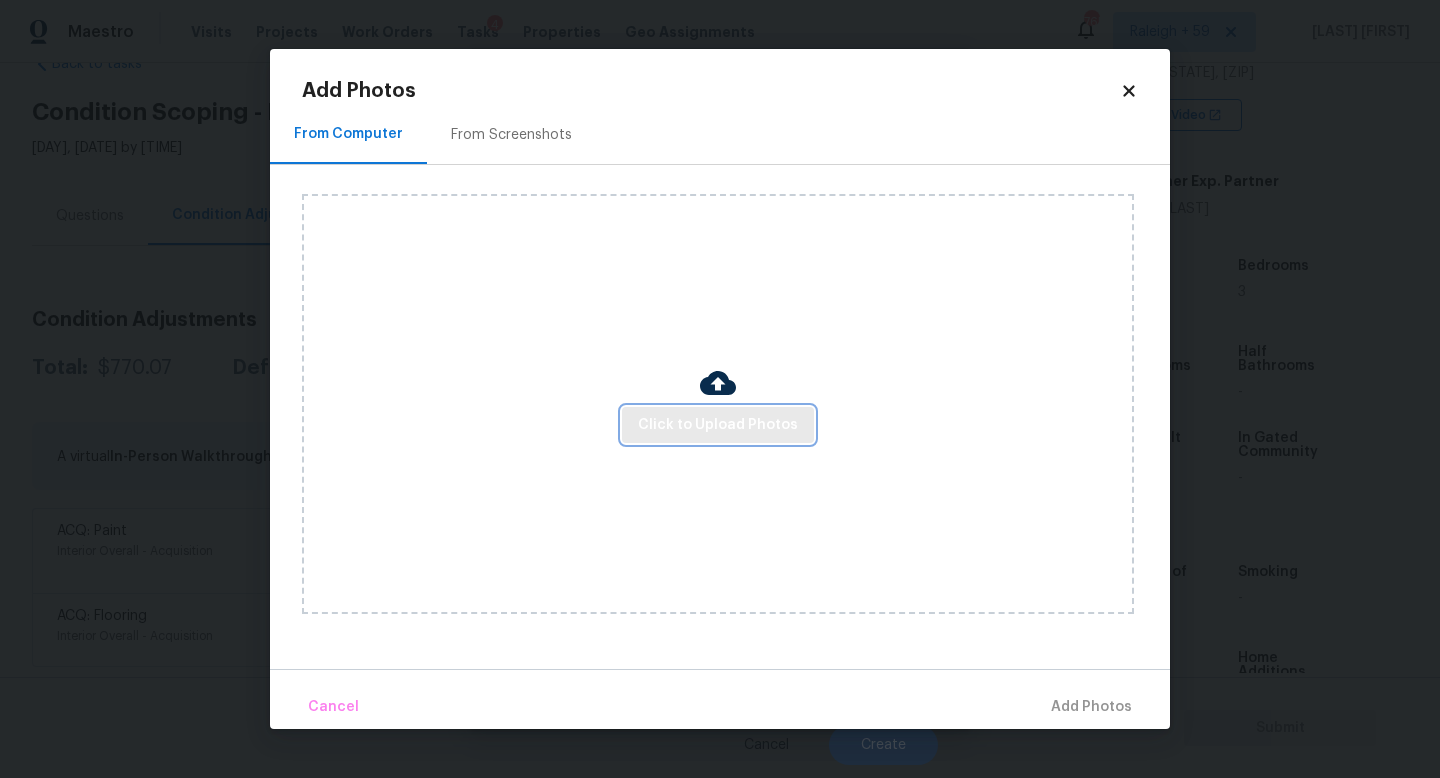 click on "Click to Upload Photos" at bounding box center [718, 425] 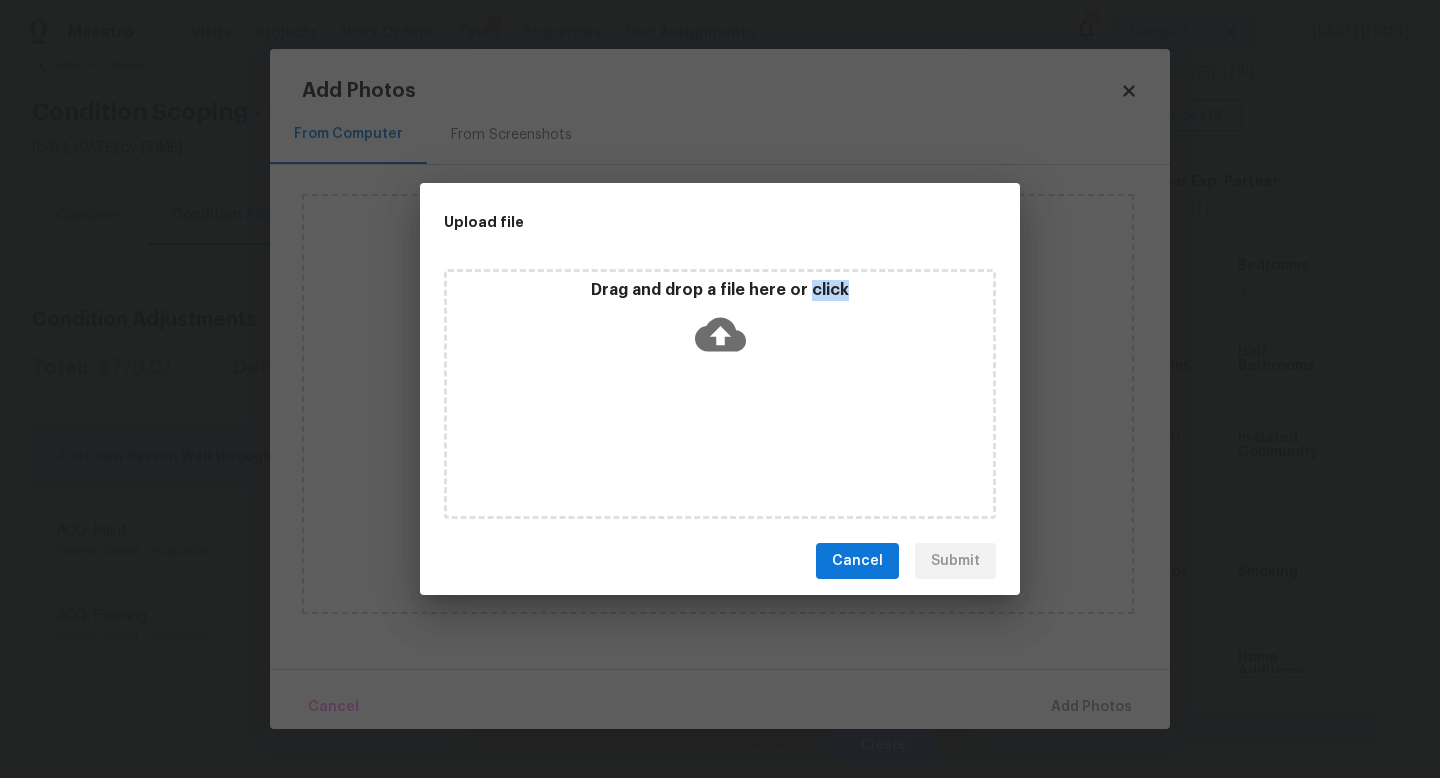 click on "Drag and drop a file here or click" at bounding box center [720, 394] 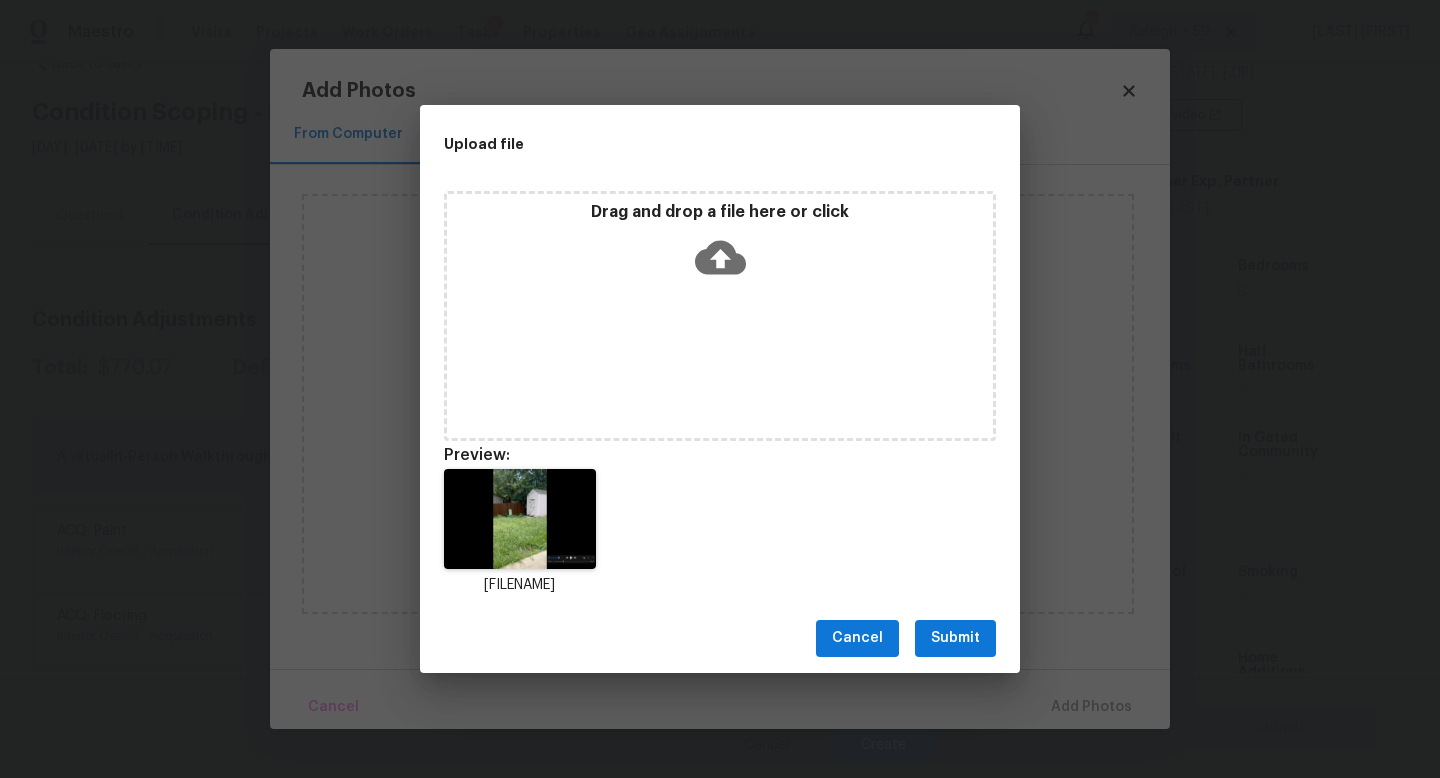 click on "Cancel Submit" at bounding box center (720, 638) 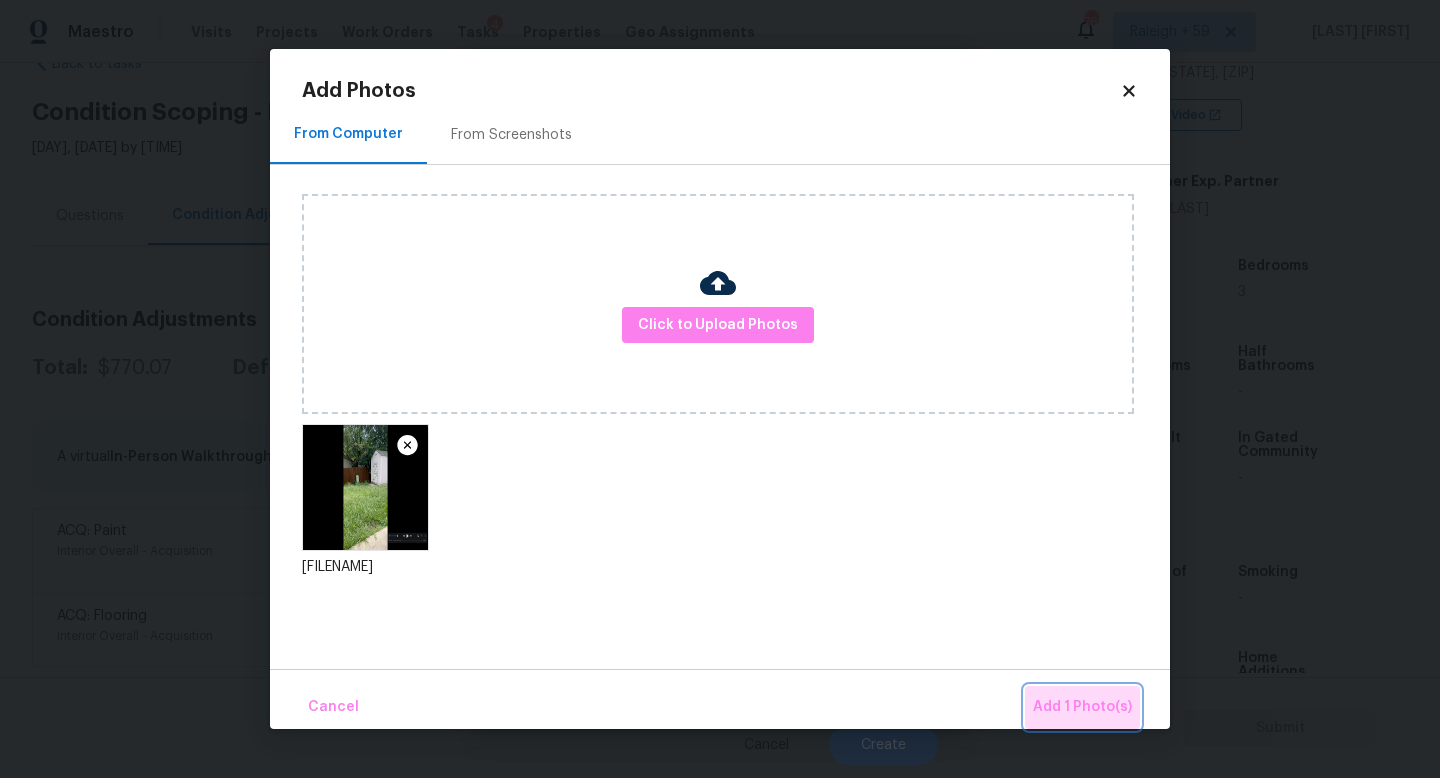 click on "Add 1 Photo(s)" at bounding box center (1082, 707) 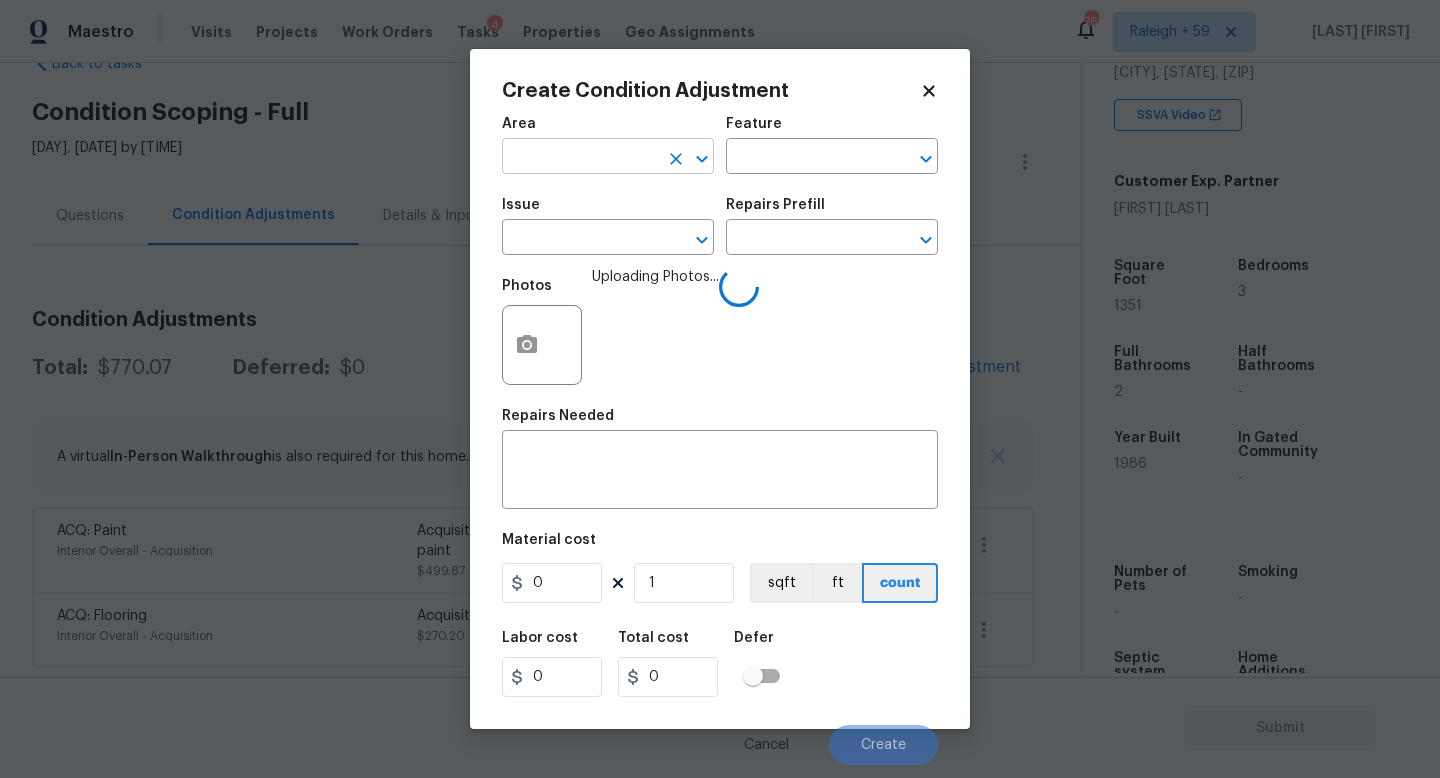 click at bounding box center [580, 158] 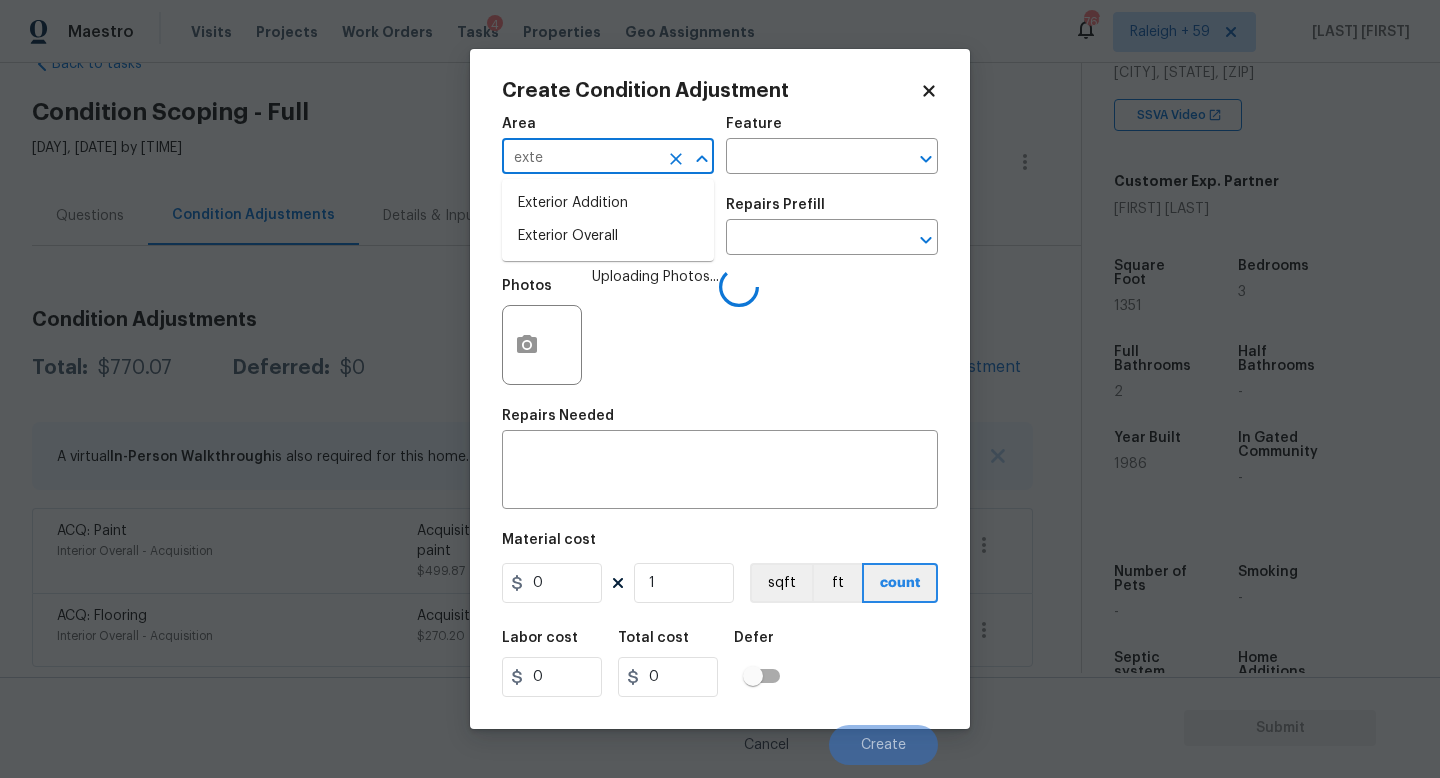 type on "exter" 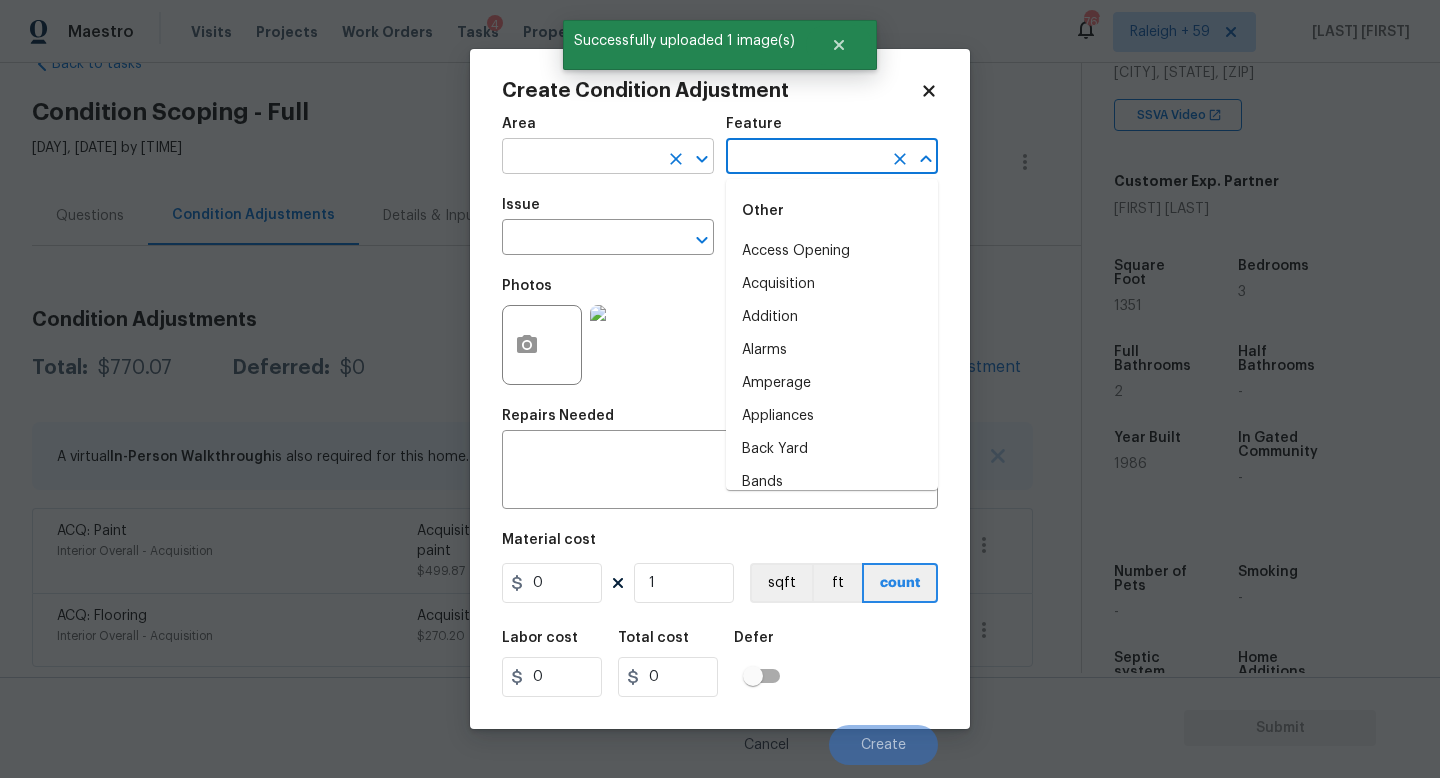 click at bounding box center (580, 158) 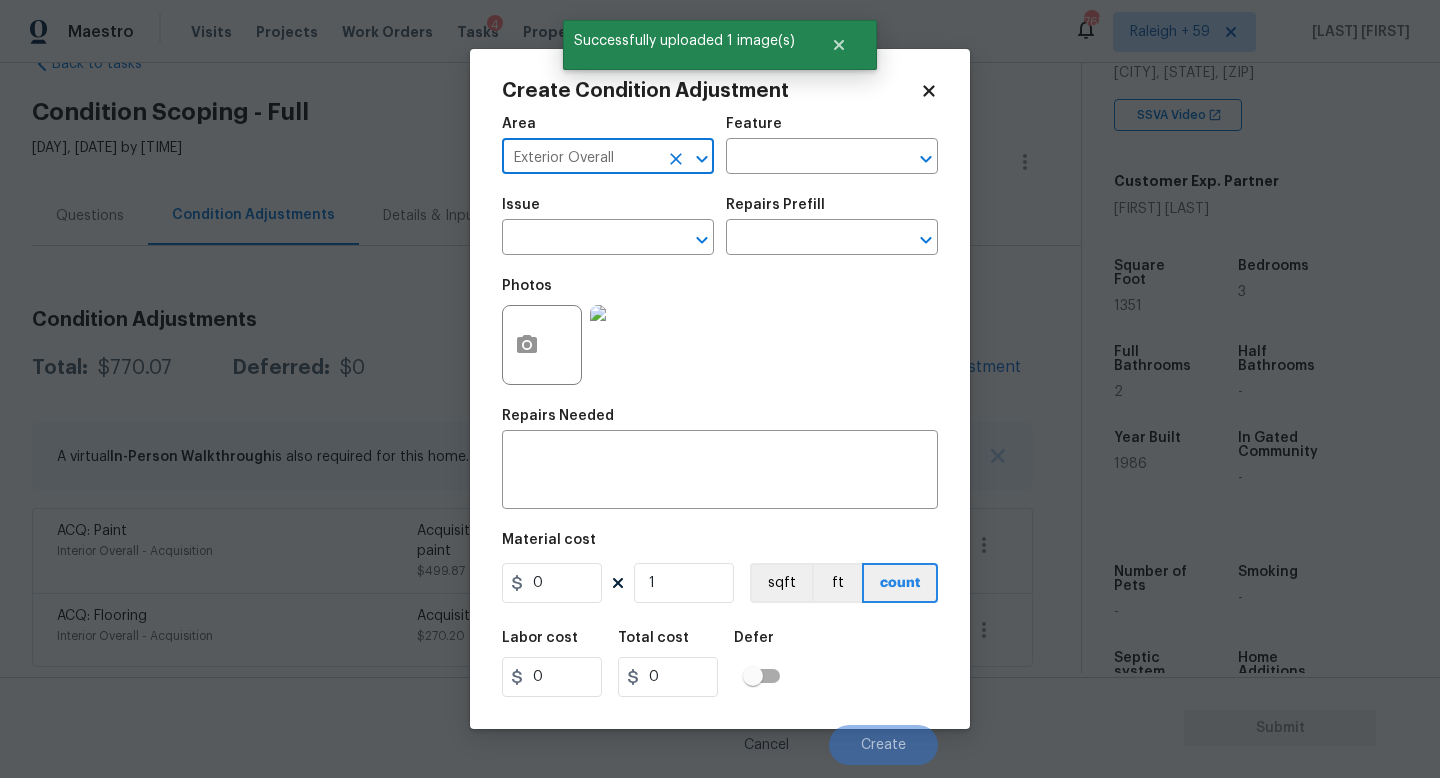 type on "Exterior Overall" 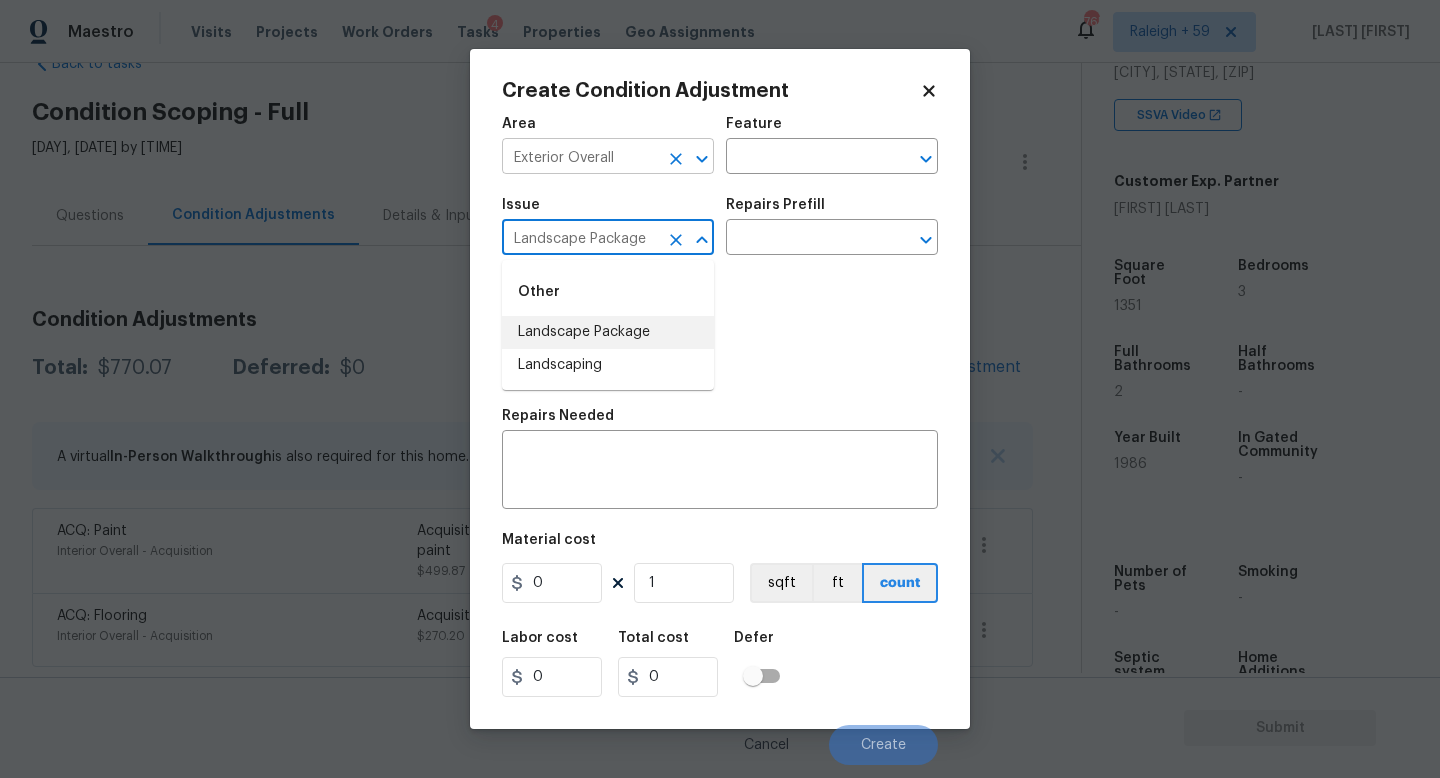 type on "Landscape Package" 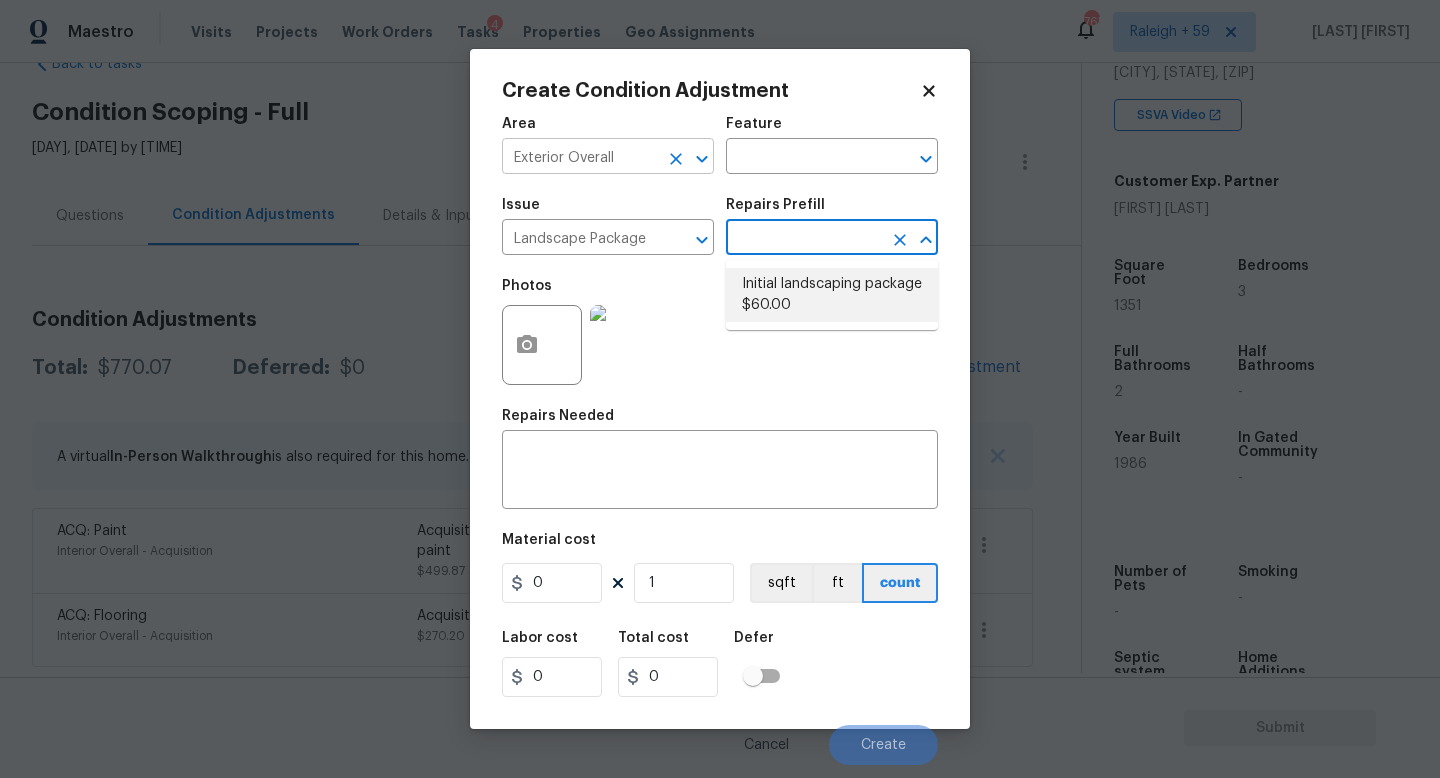 type on "Home Readiness Packages" 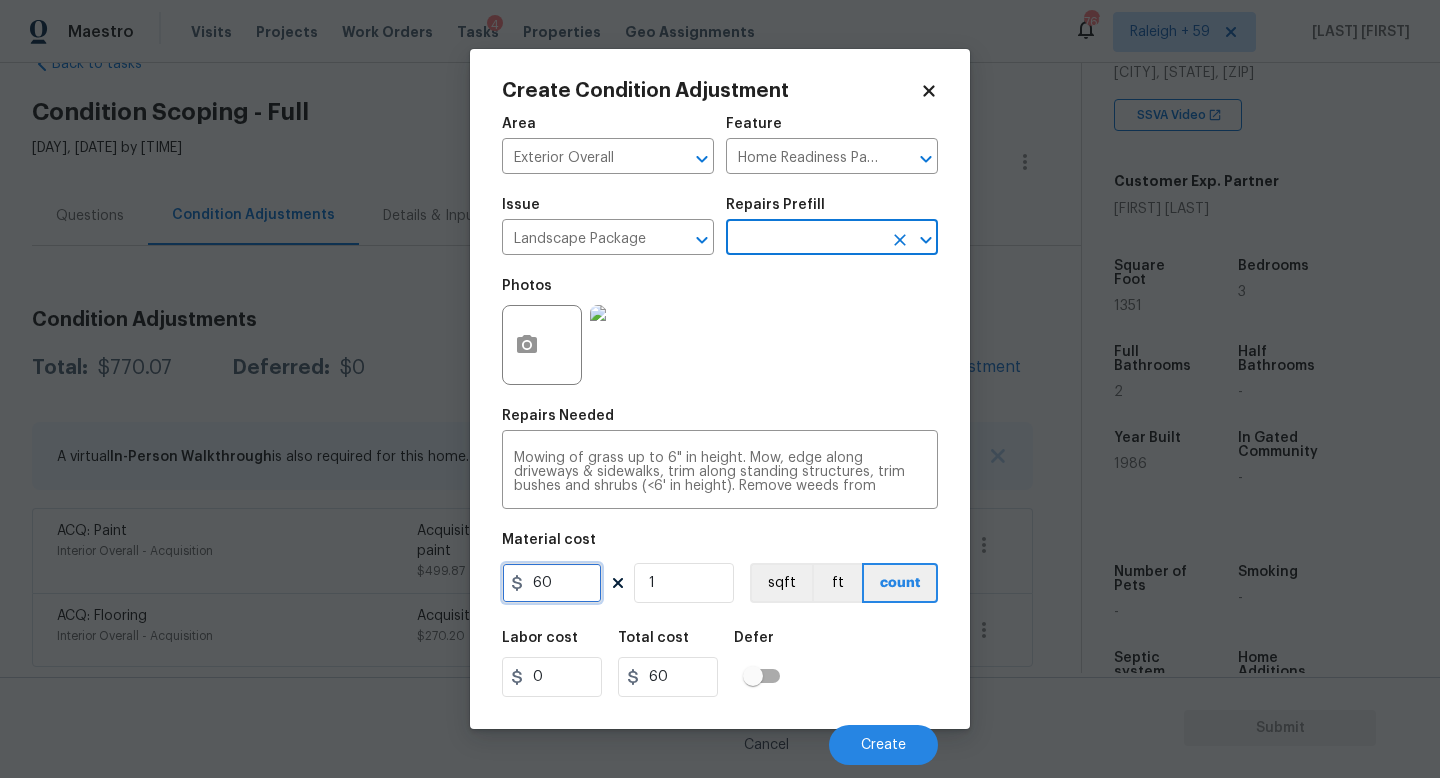 click on "60" at bounding box center [552, 583] 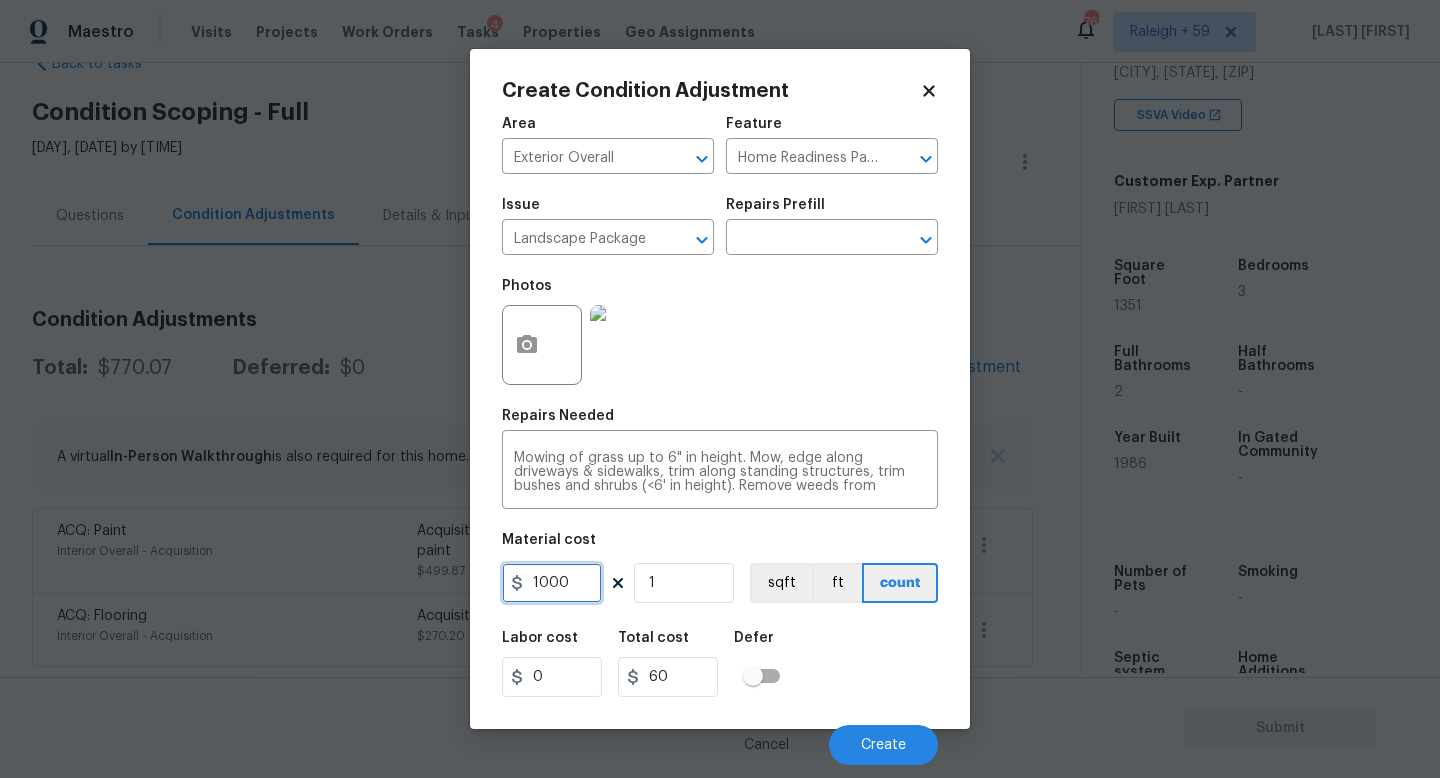 type on "1000" 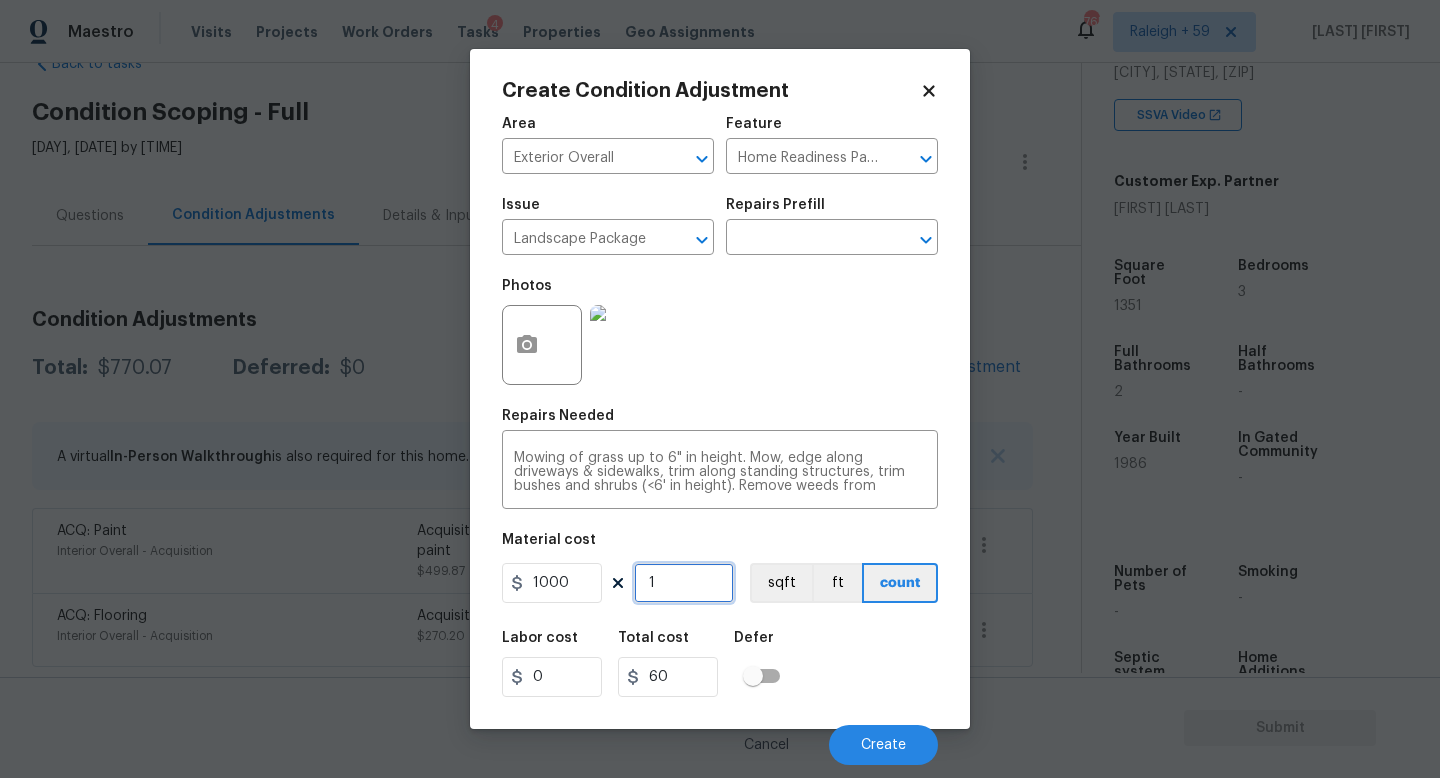 type on "1000" 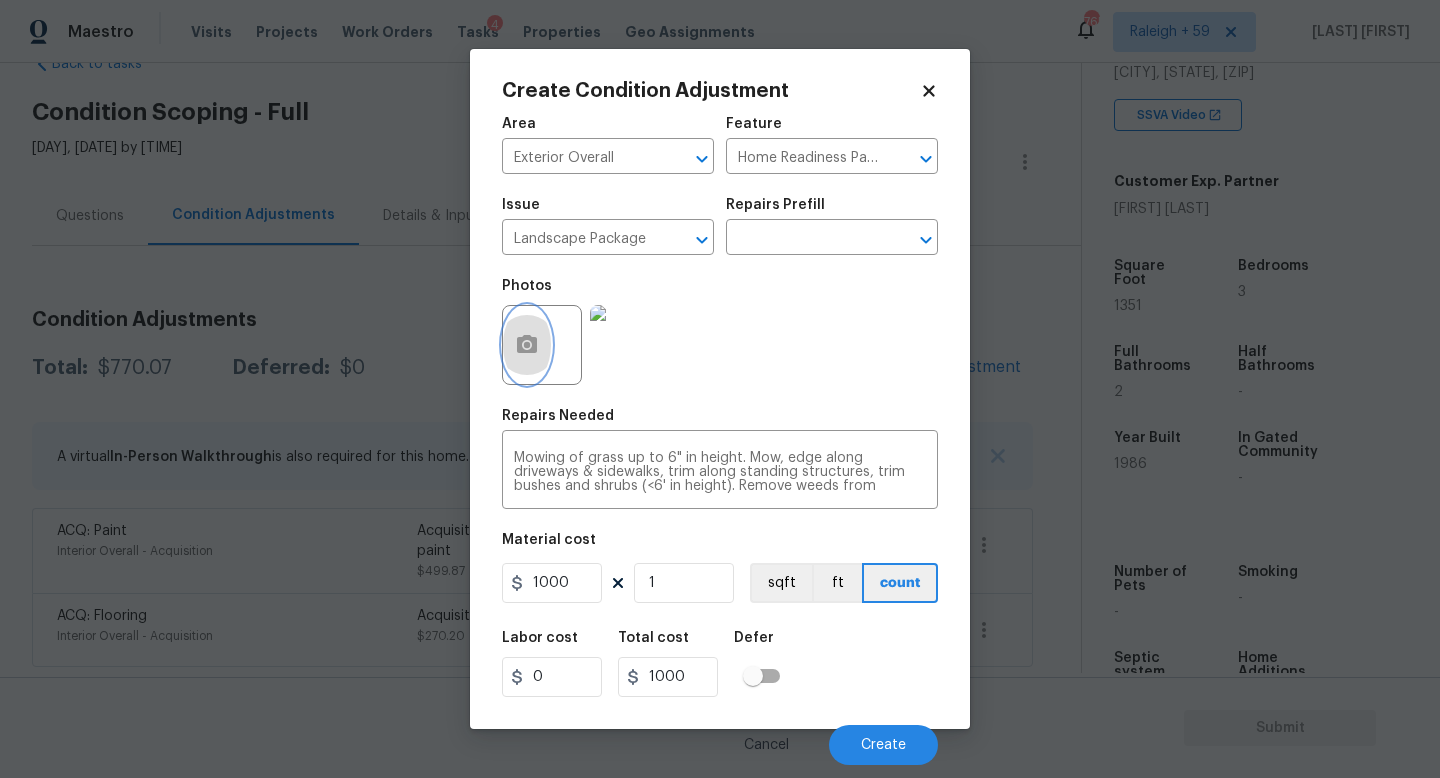 click at bounding box center (527, 345) 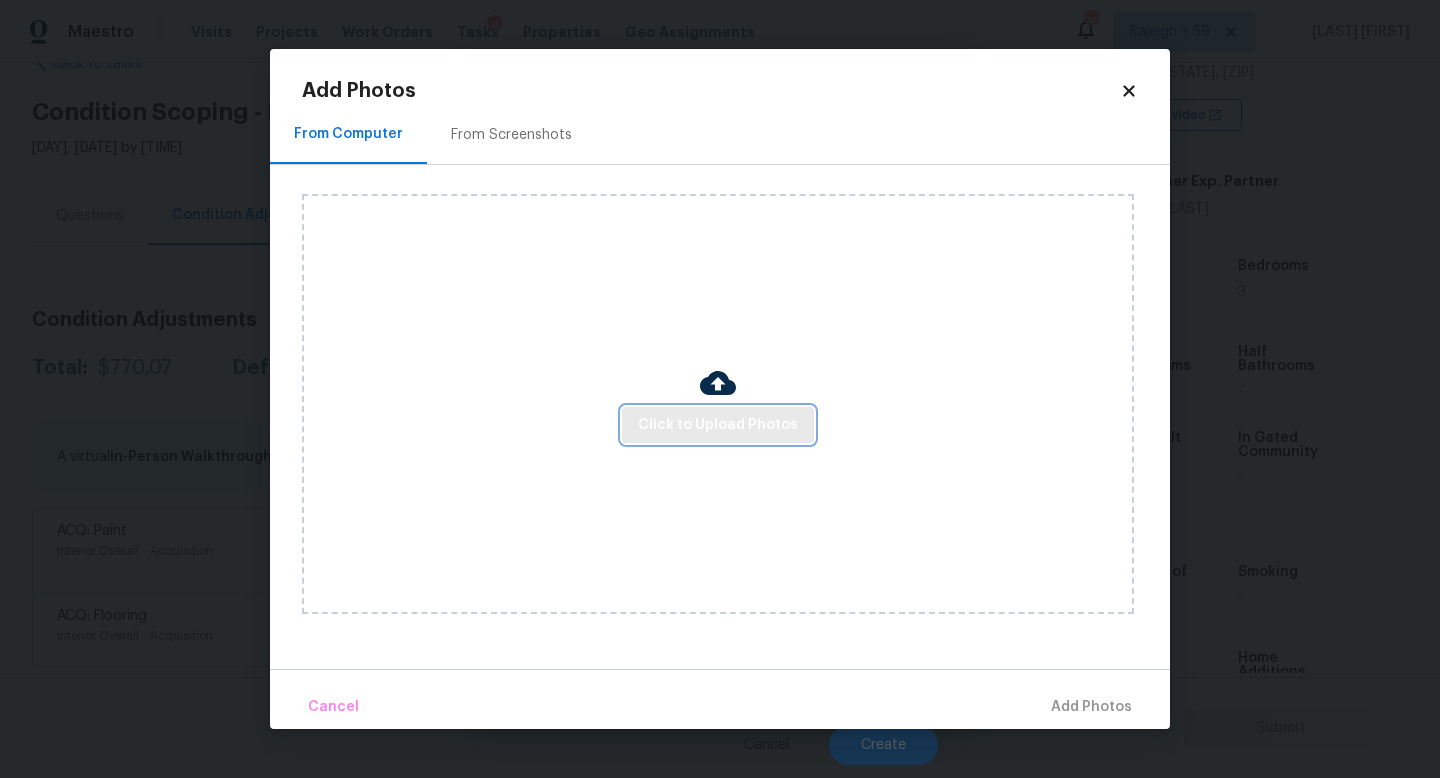 click on "Click to Upload Photos" at bounding box center [718, 425] 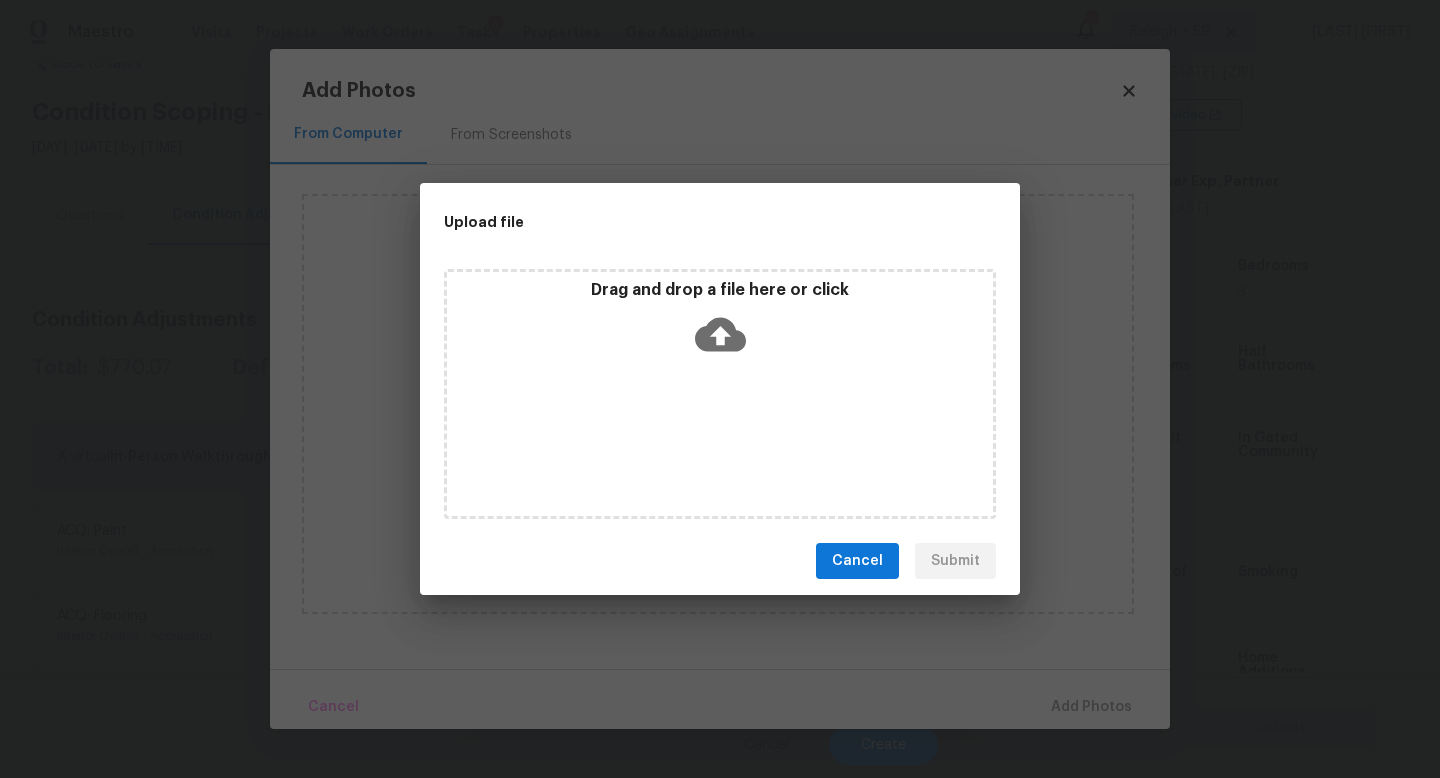 click on "Drag and drop a file here or click" at bounding box center (720, 394) 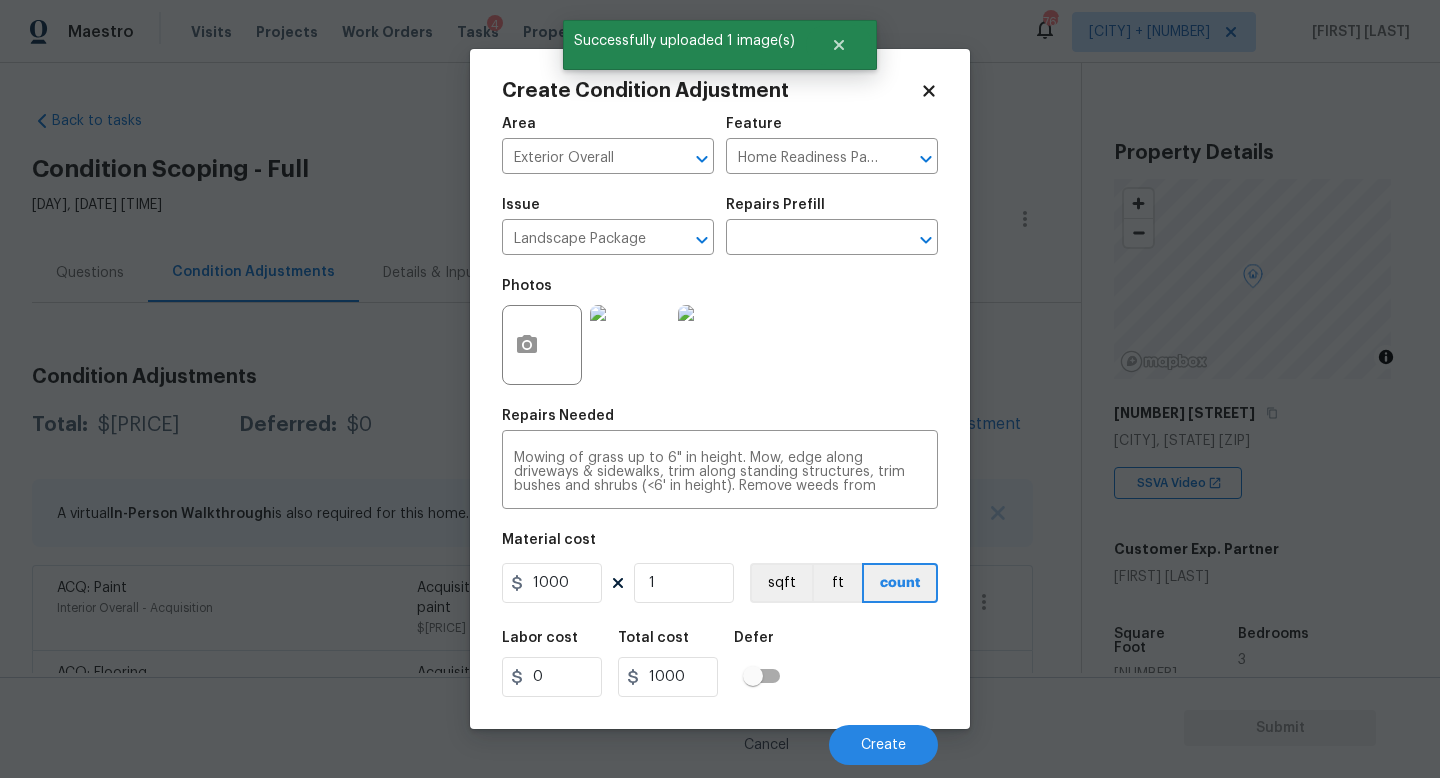 scroll, scrollTop: 0, scrollLeft: 0, axis: both 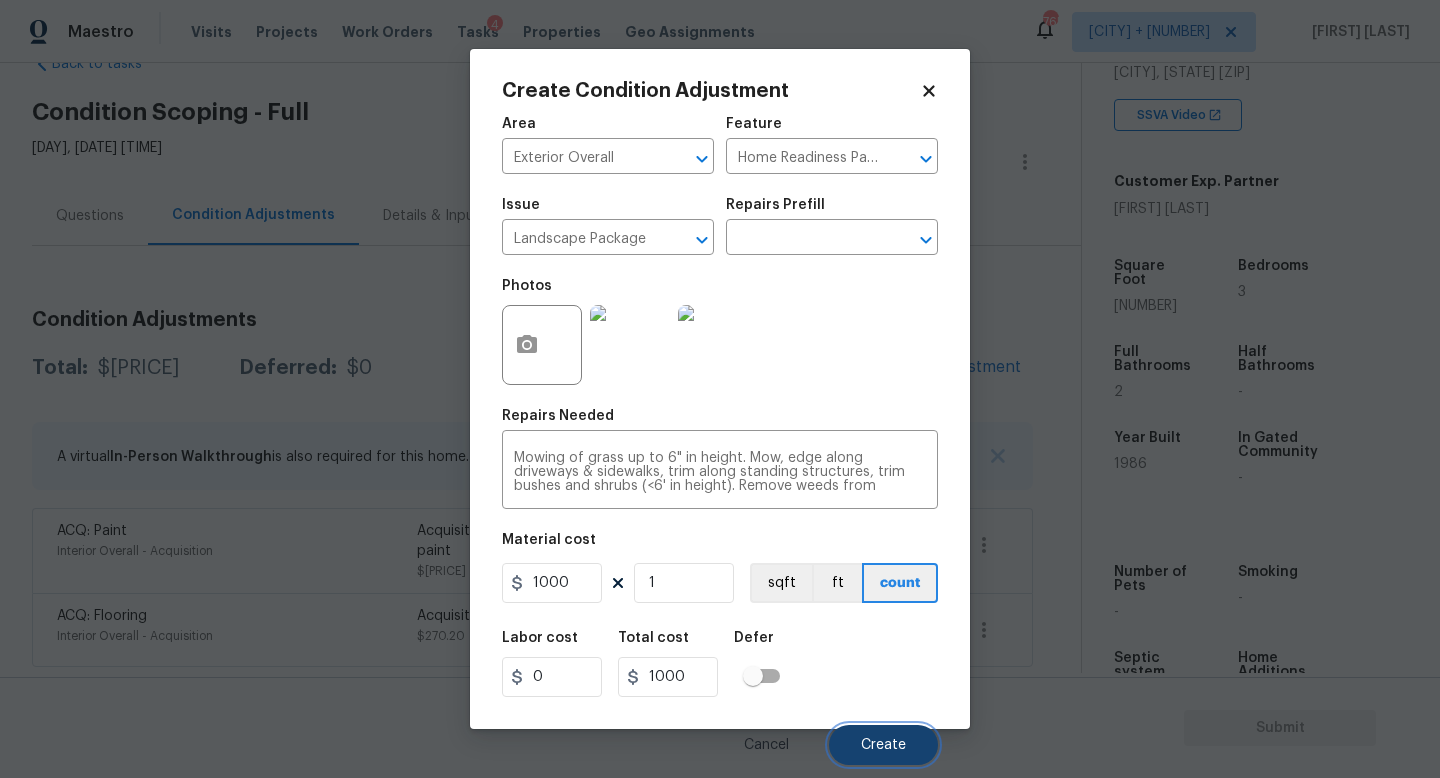 click on "Create" at bounding box center [883, 745] 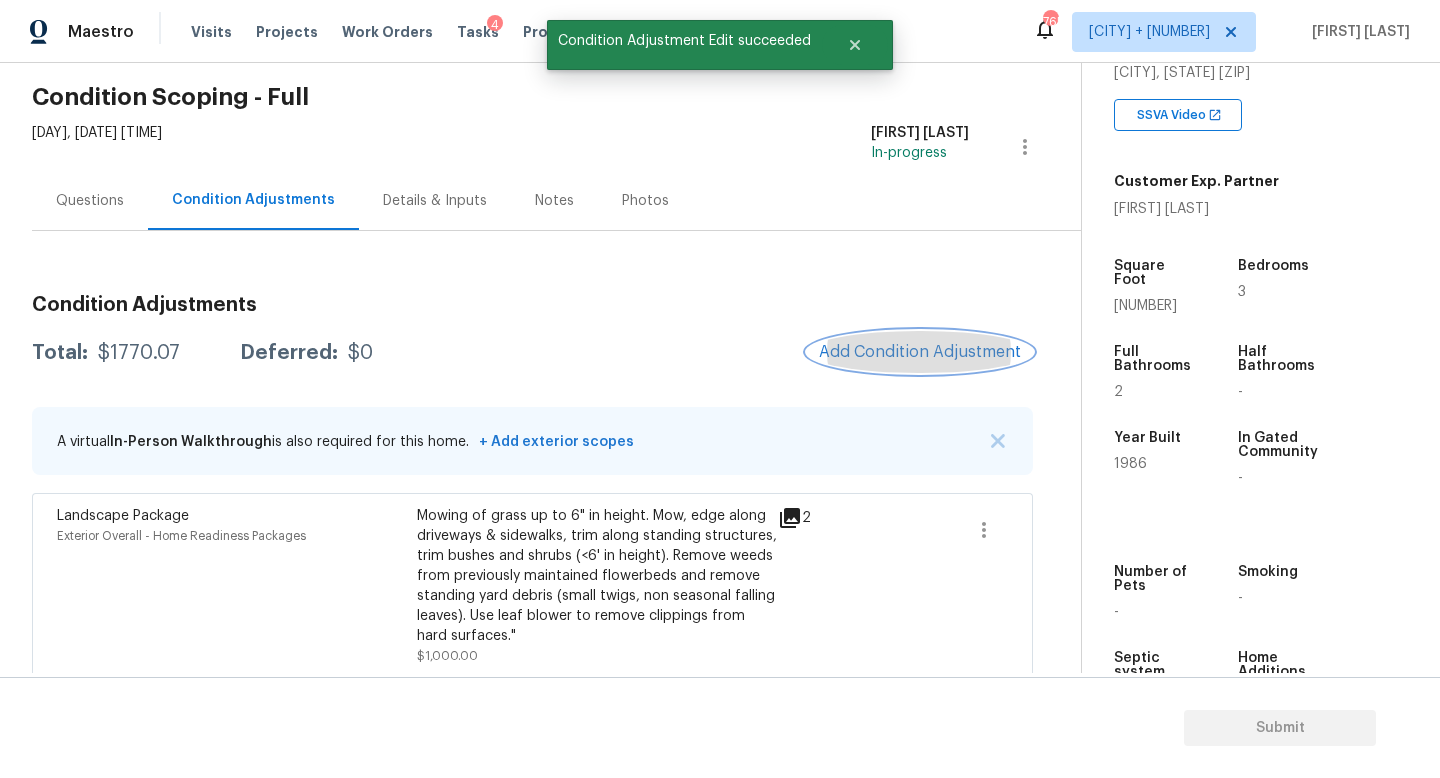 click on "Add Condition Adjustment" at bounding box center (920, 352) 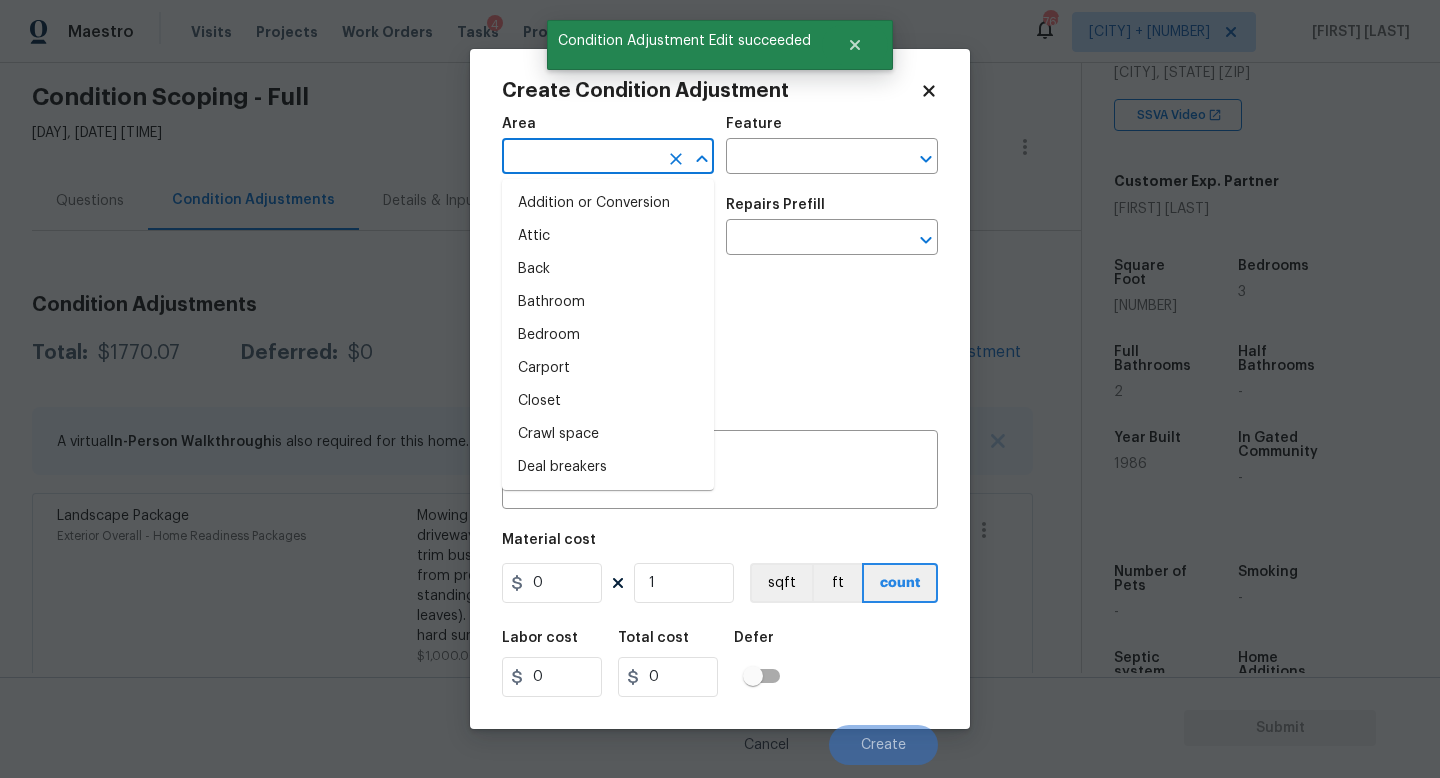 click at bounding box center [580, 158] 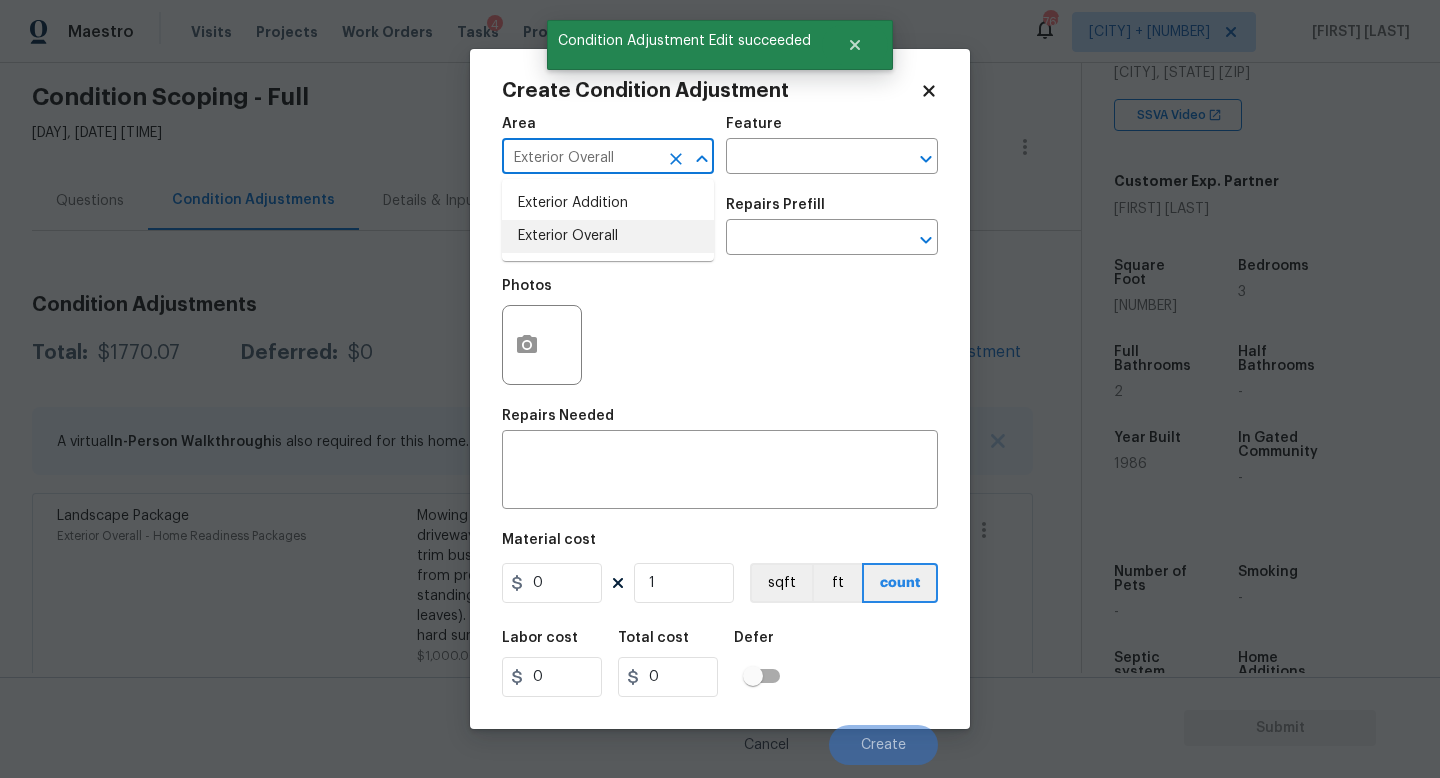 type on "Exterior Overall" 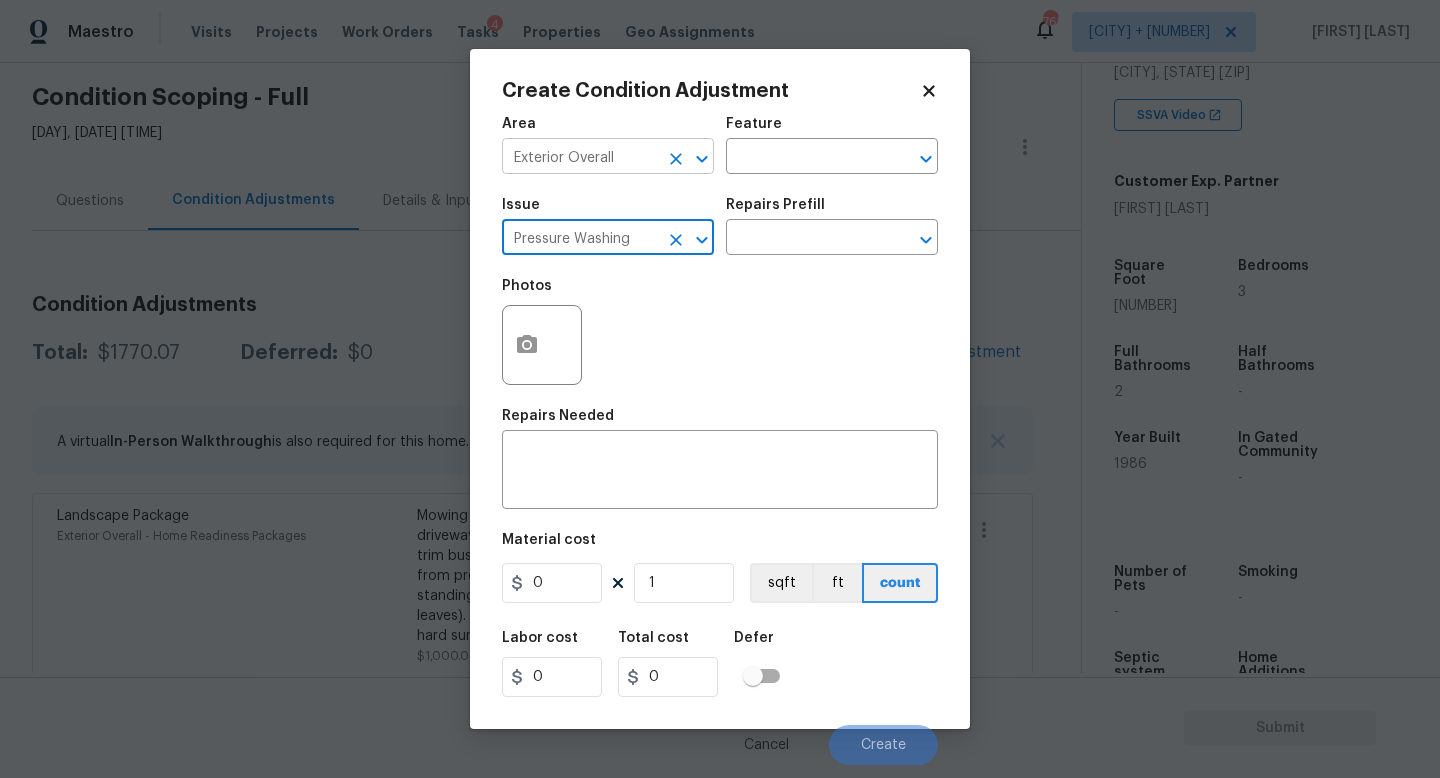 type on "Pressure Washing" 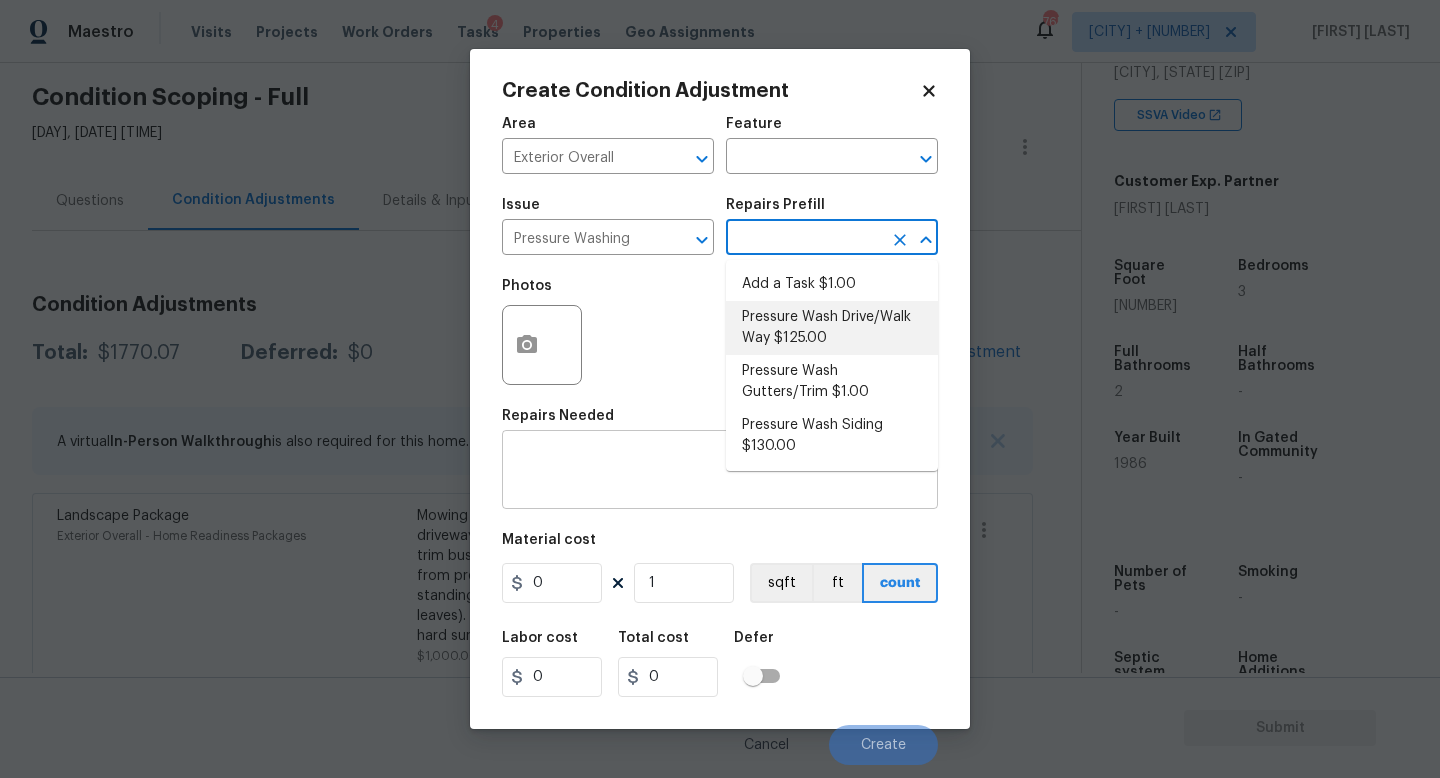 drag, startPoint x: 793, startPoint y: 327, endPoint x: 652, endPoint y: 469, distance: 200.11247 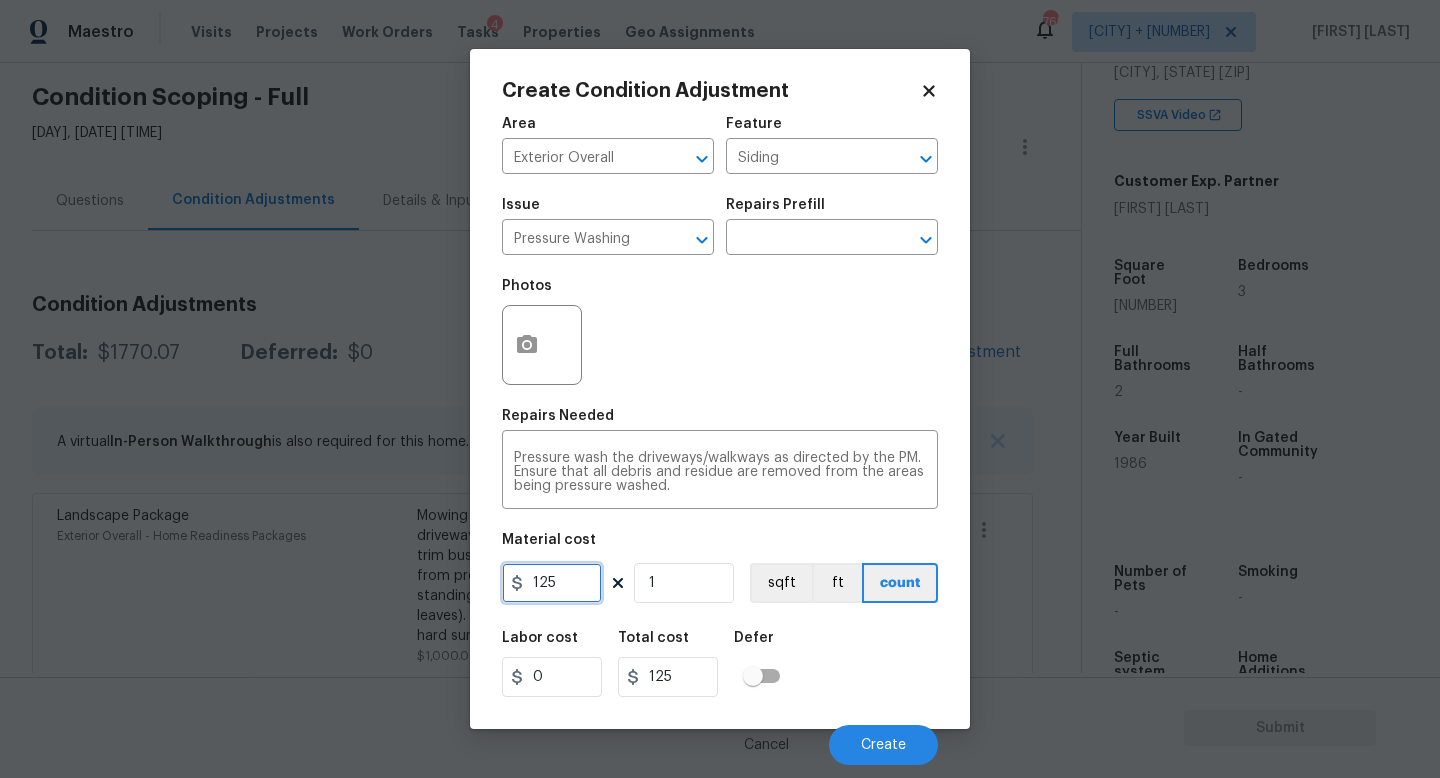 drag, startPoint x: 580, startPoint y: 566, endPoint x: 492, endPoint y: 577, distance: 88.68484 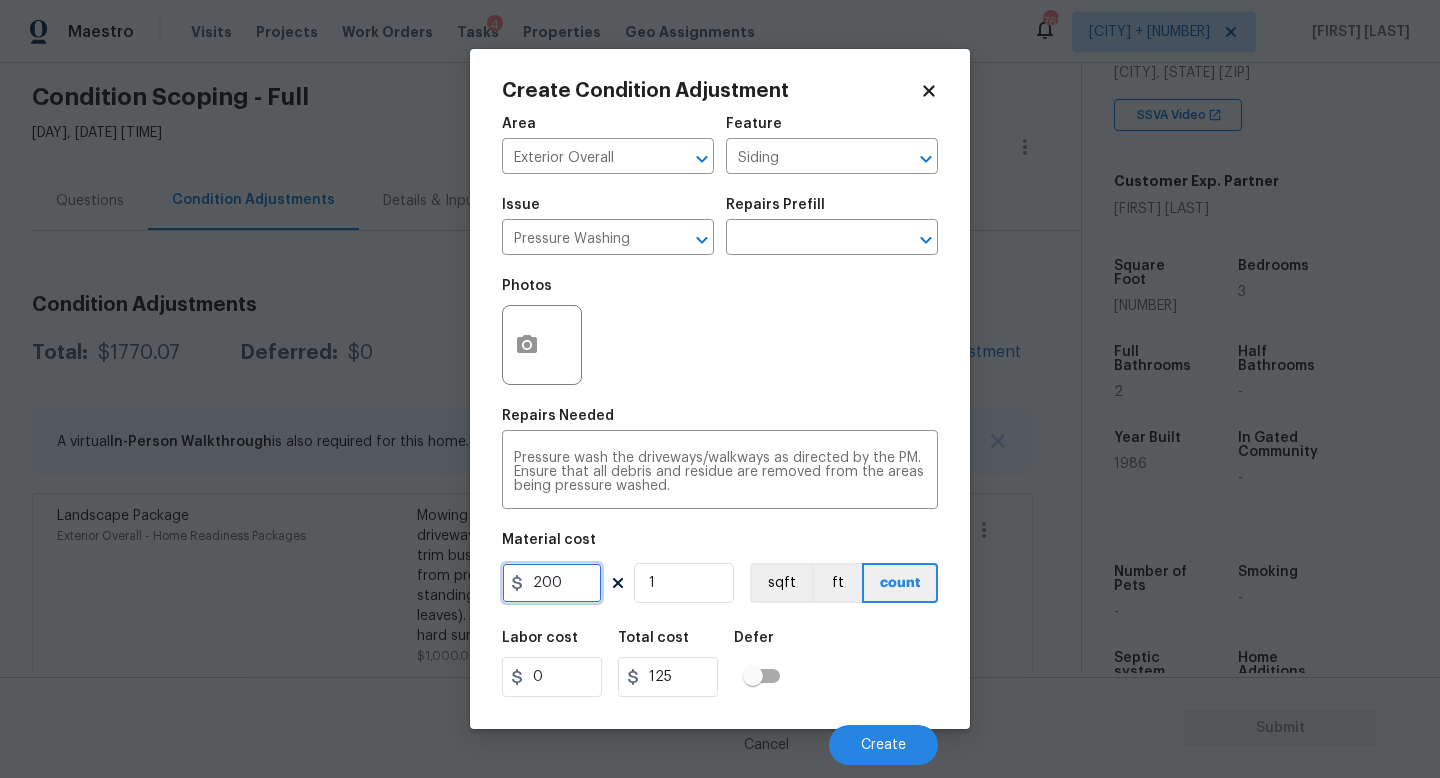 type on "200" 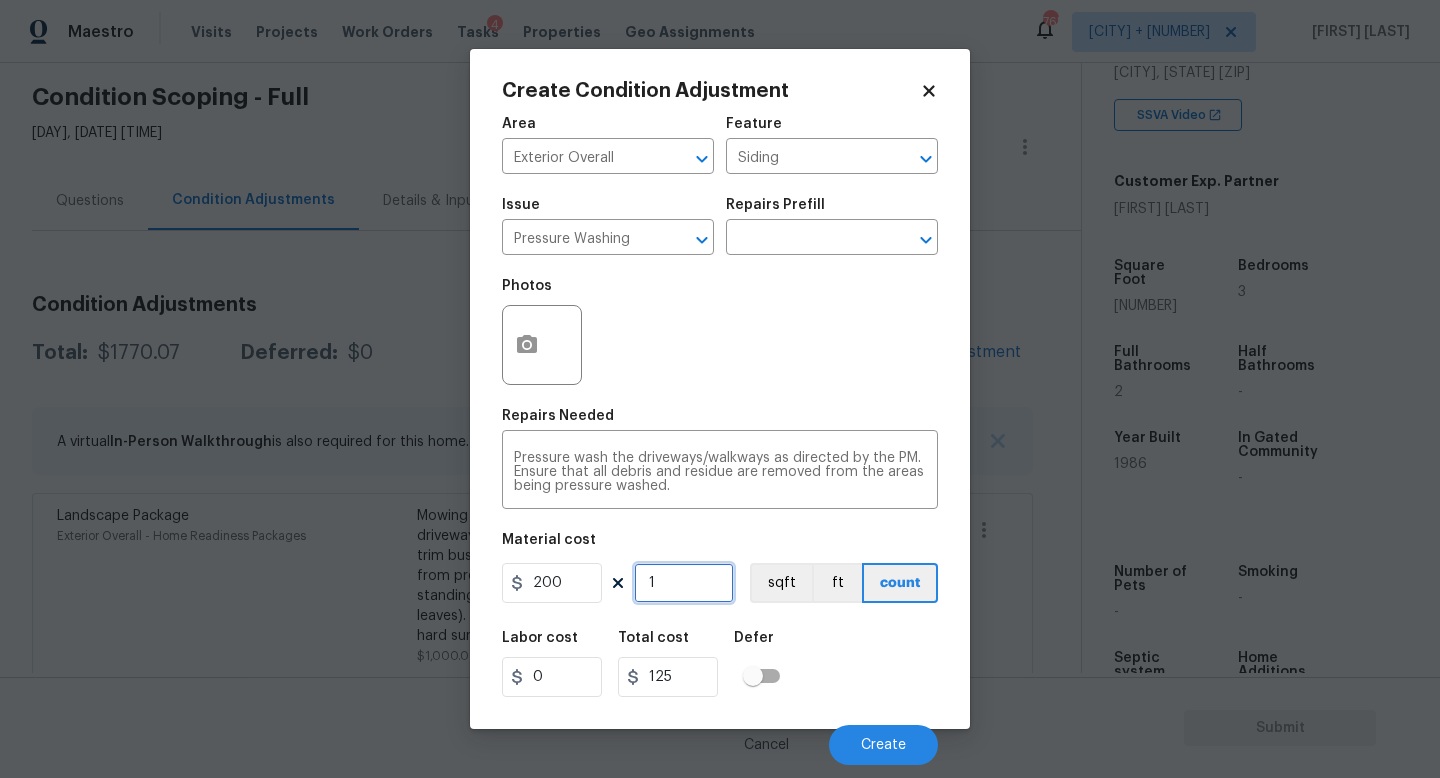 type on "200" 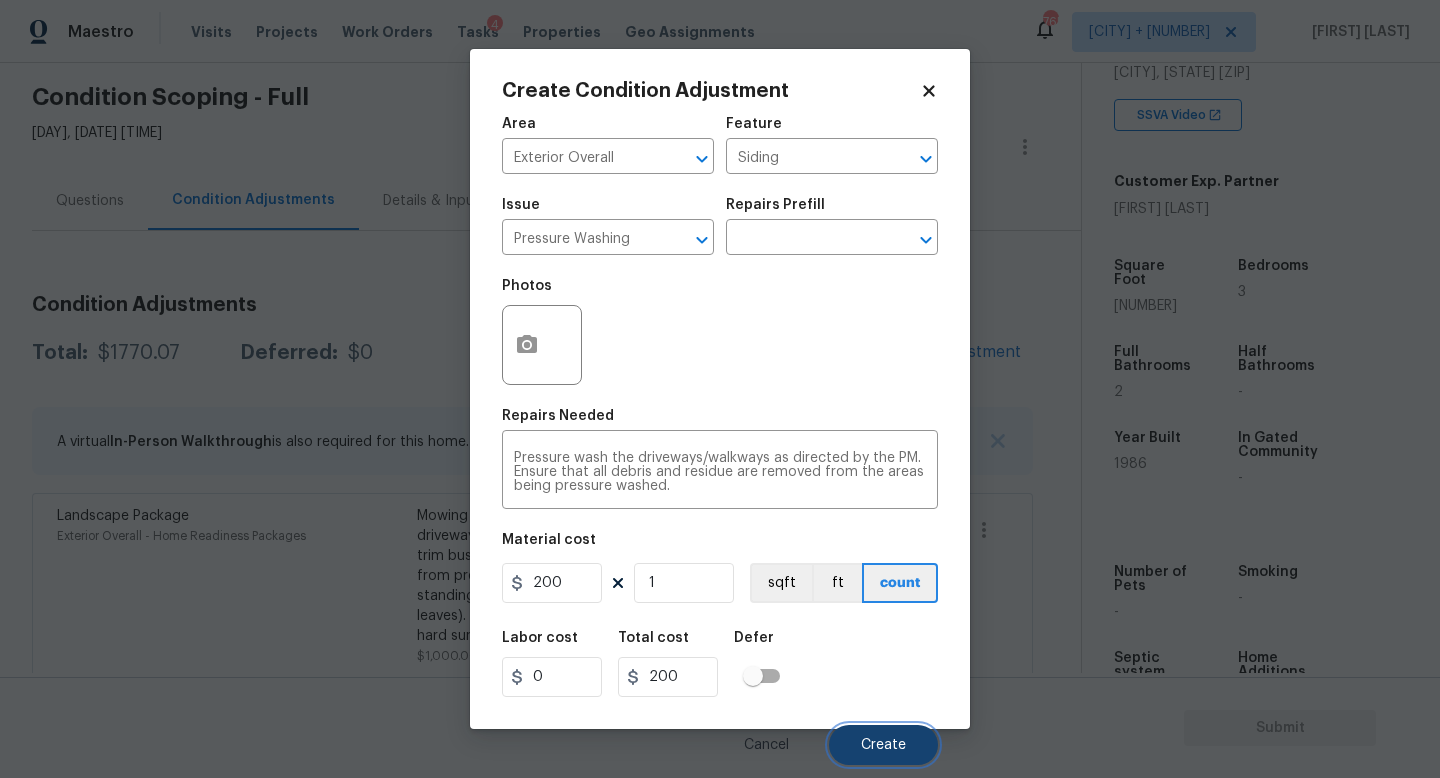 click on "Create" at bounding box center [883, 745] 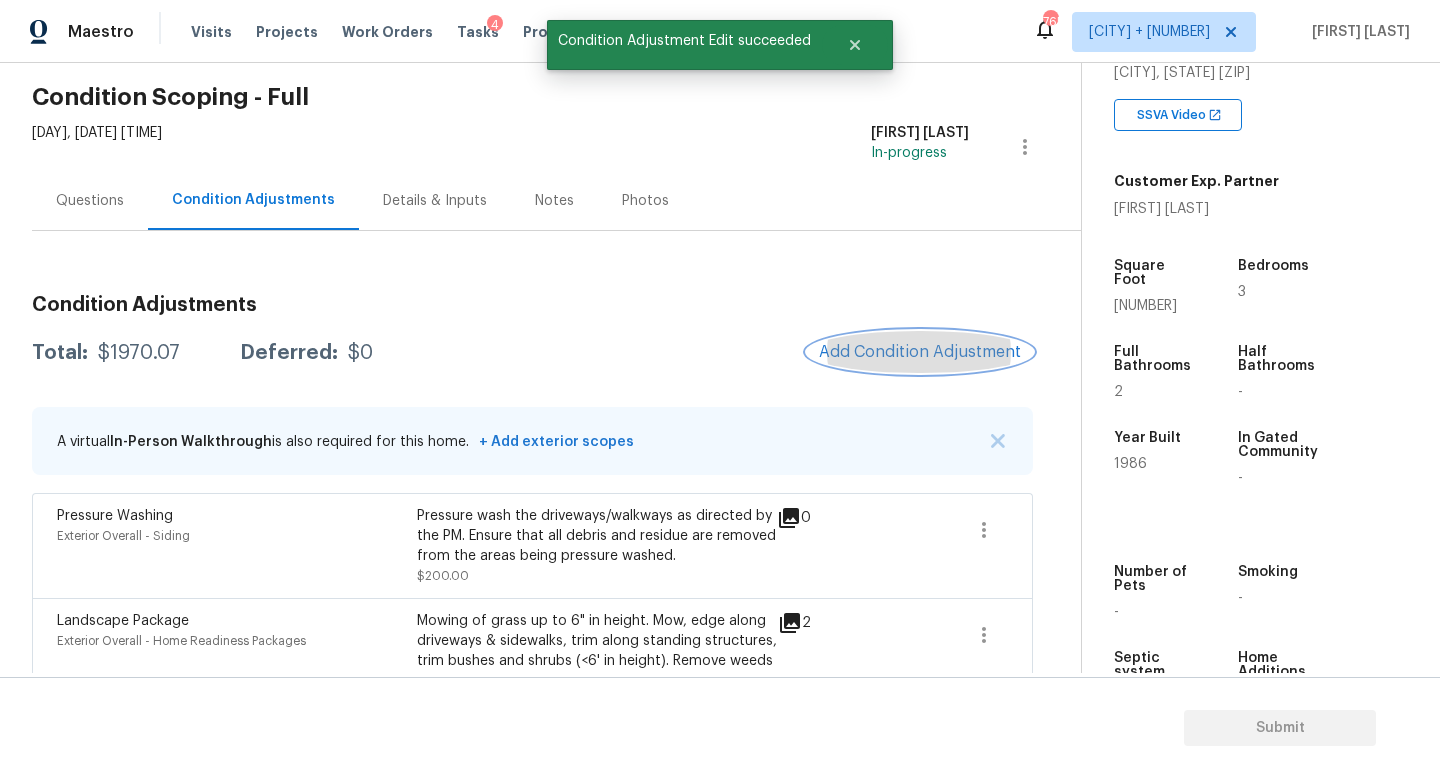 click on "Add Condition Adjustment" at bounding box center (920, 352) 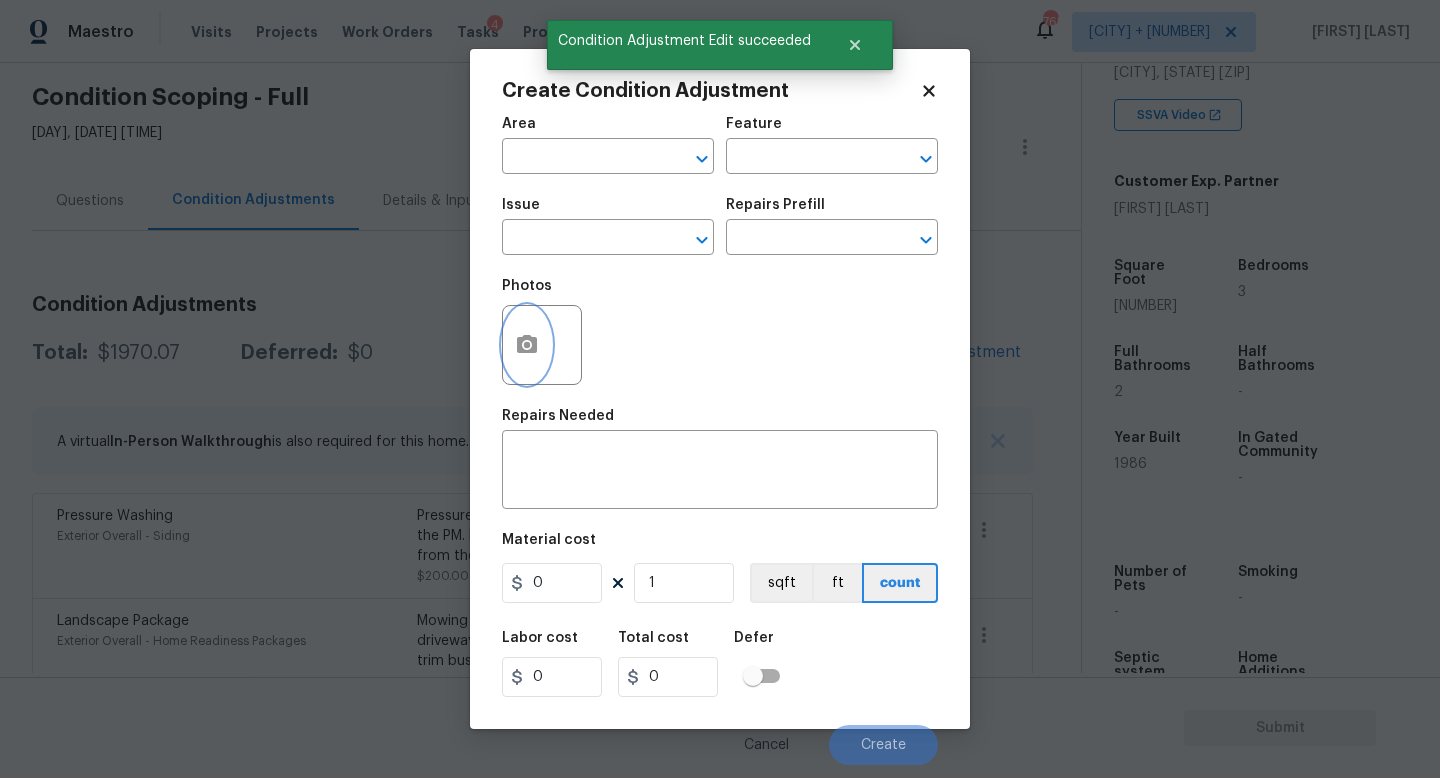click at bounding box center [527, 345] 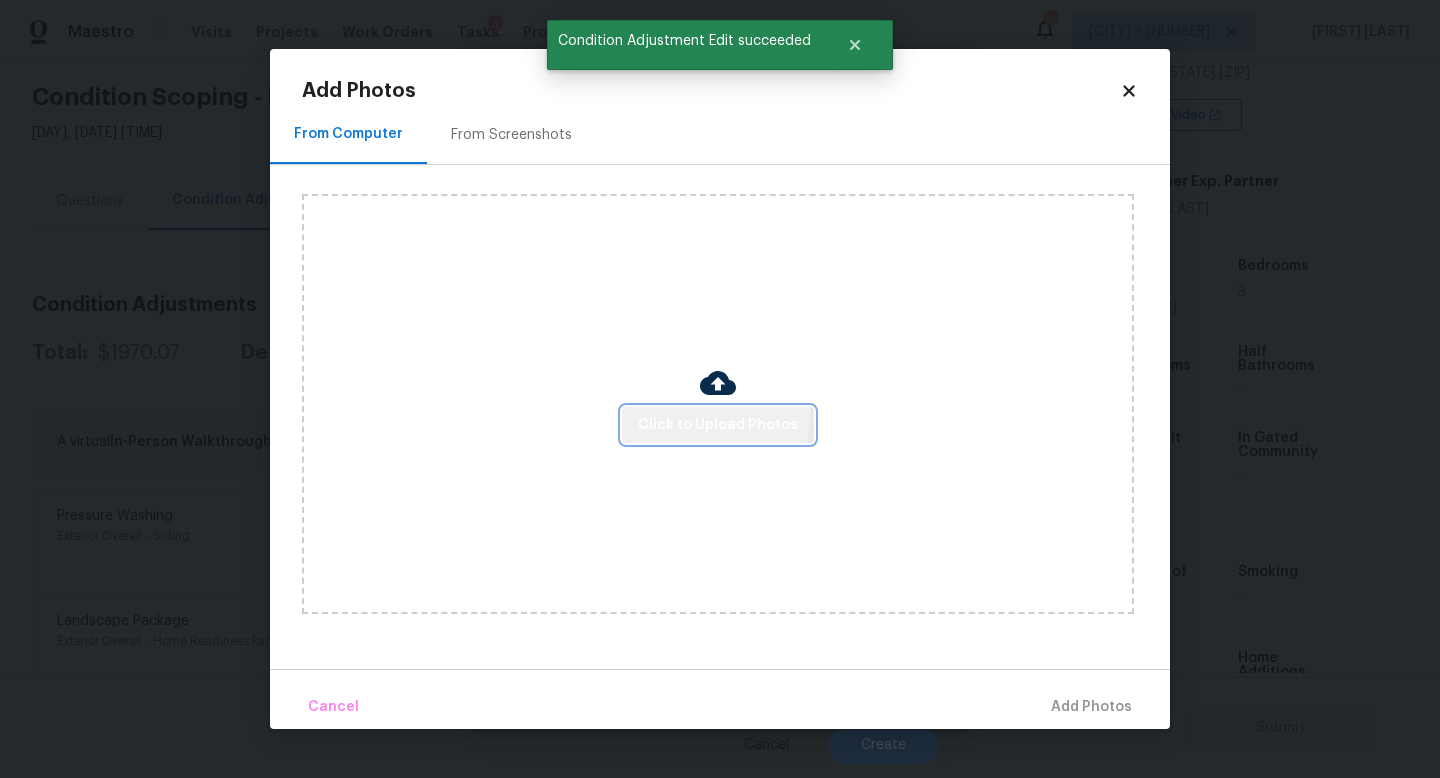 click on "Click to Upload Photos" at bounding box center (718, 425) 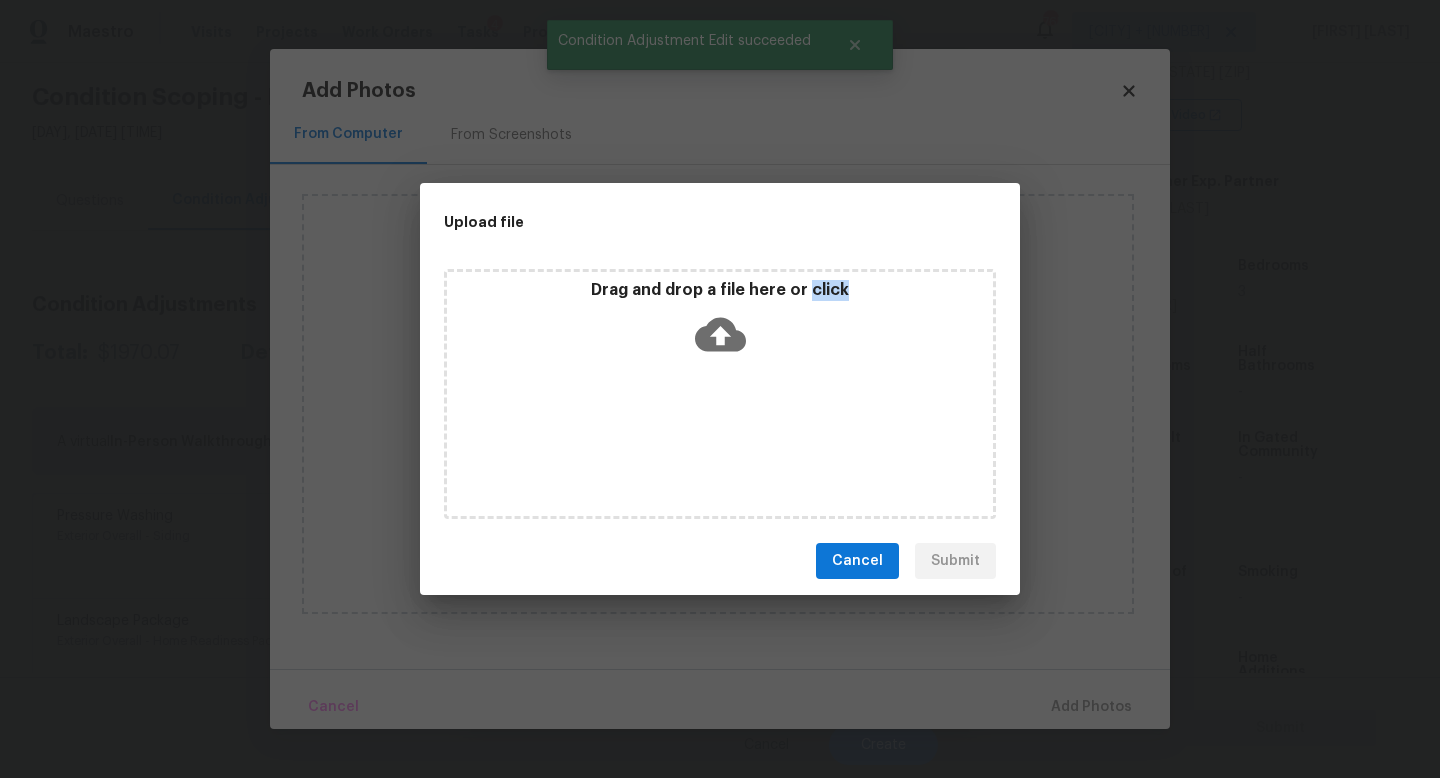 click on "Drag and drop a file here or click" at bounding box center (720, 394) 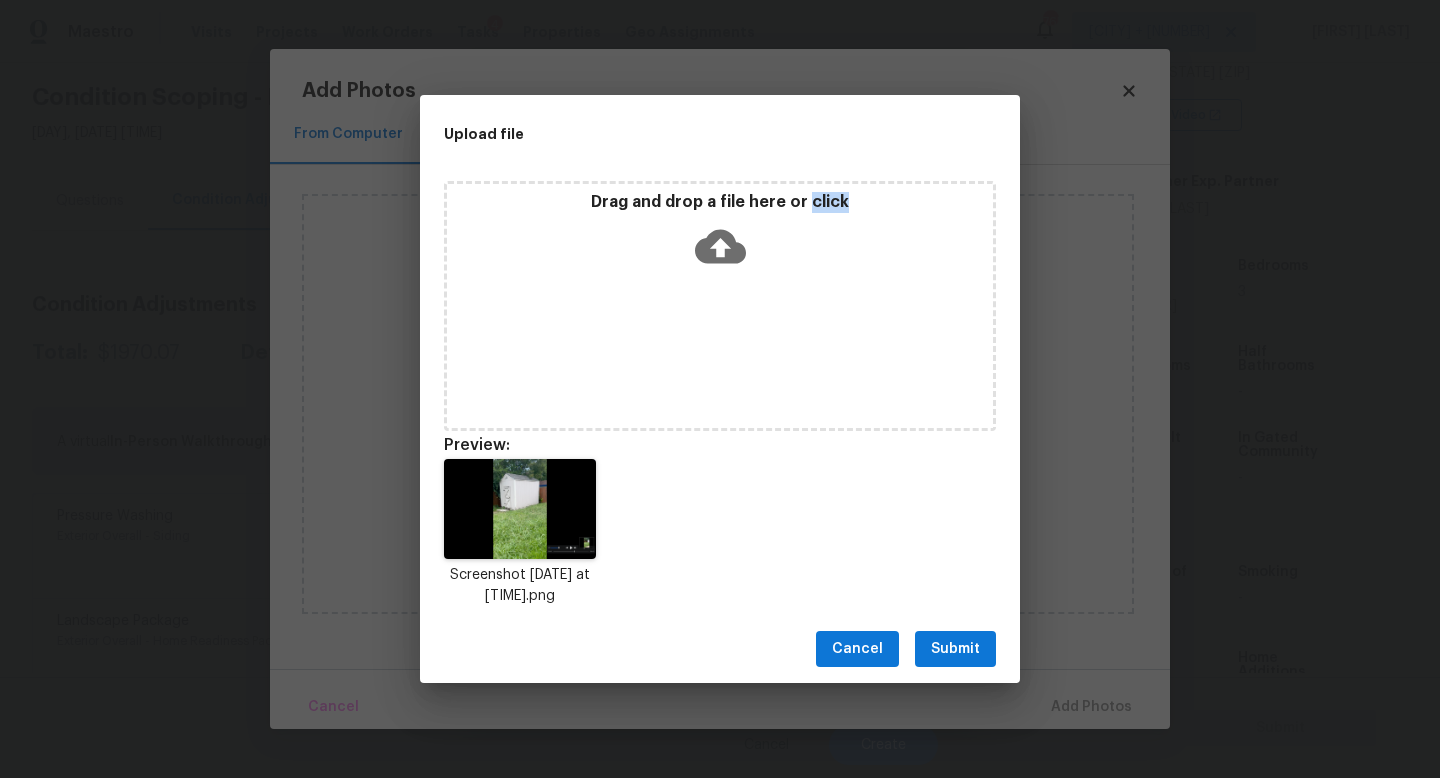 click on "Submit" at bounding box center [955, 649] 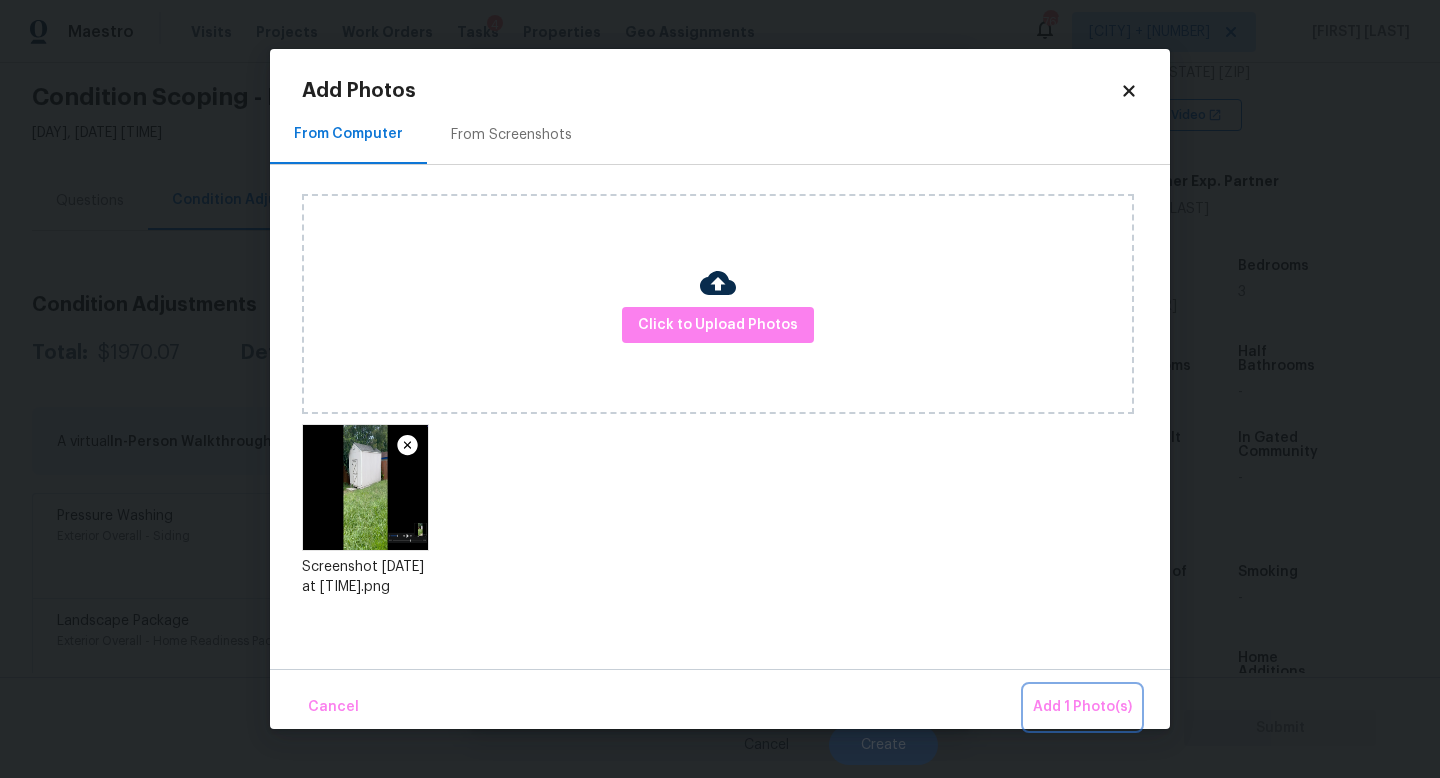 click on "Add 1 Photo(s)" at bounding box center (1082, 707) 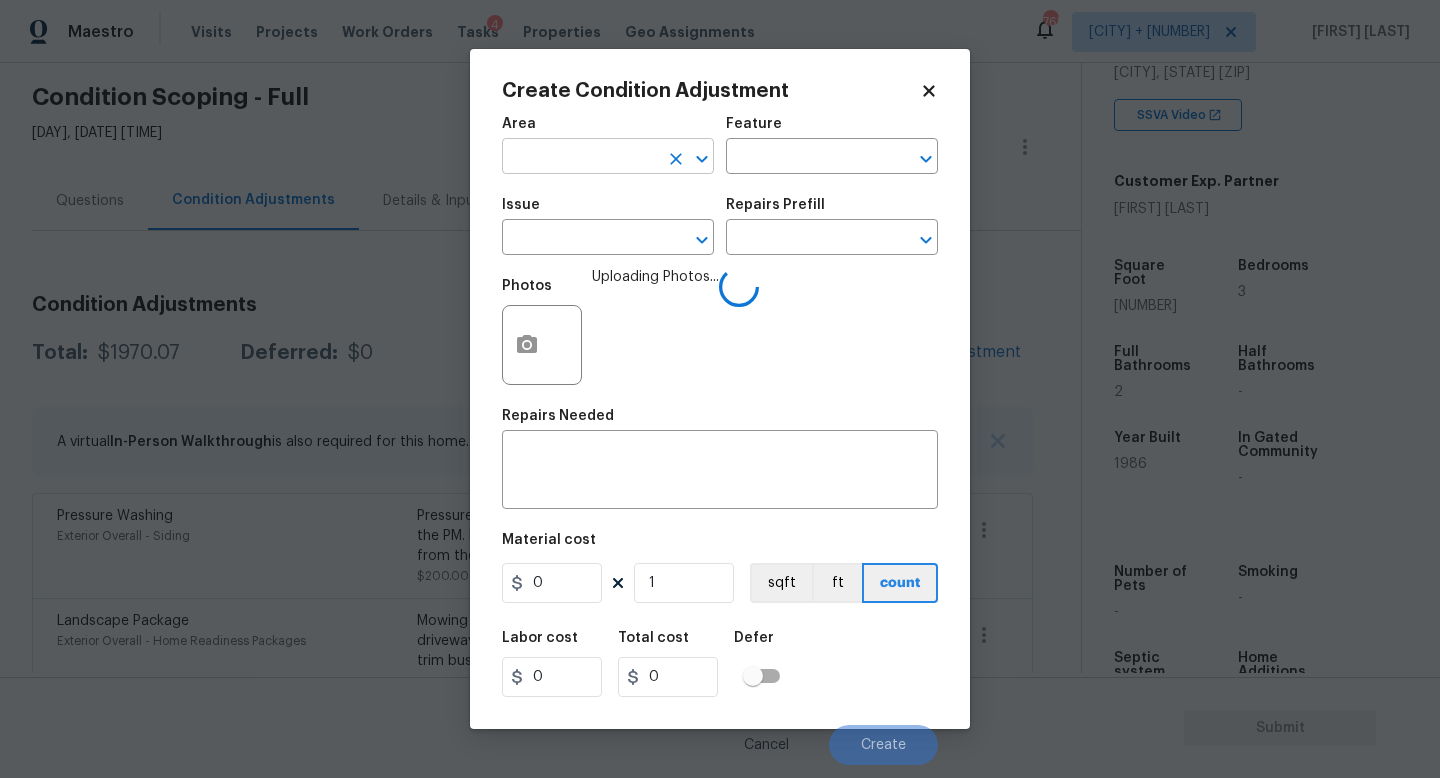 click at bounding box center (580, 158) 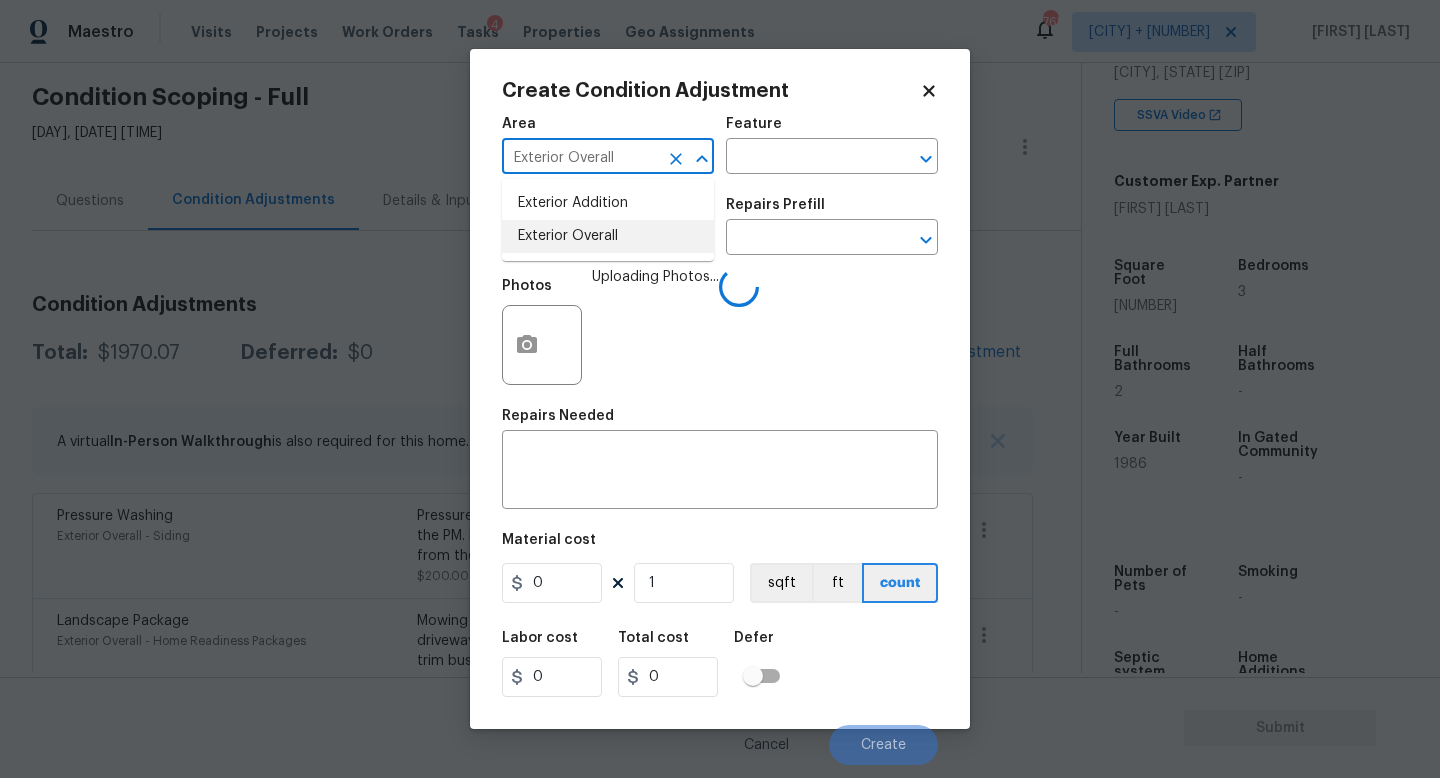 type on "Exterior Overall" 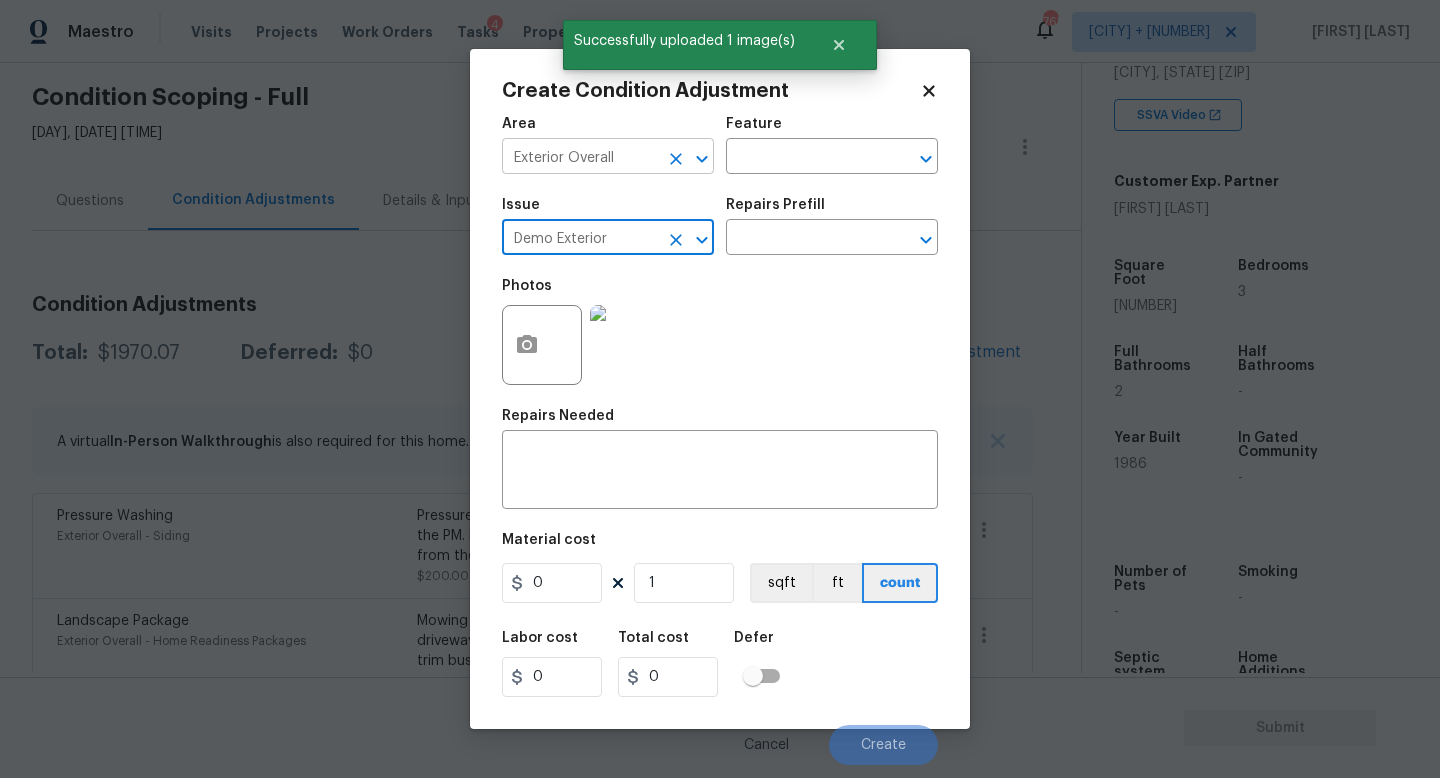 type on "Demo Exterior" 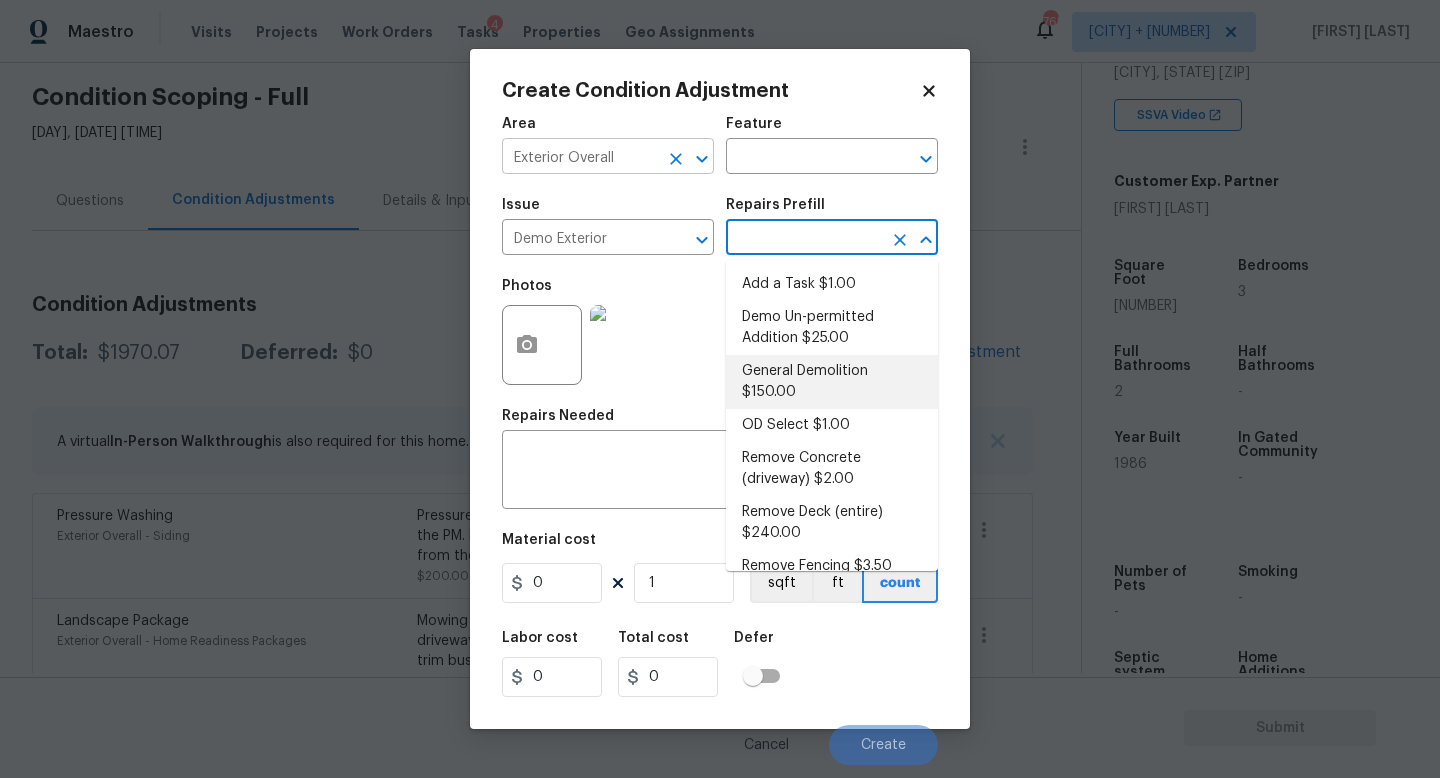type on "Demolition" 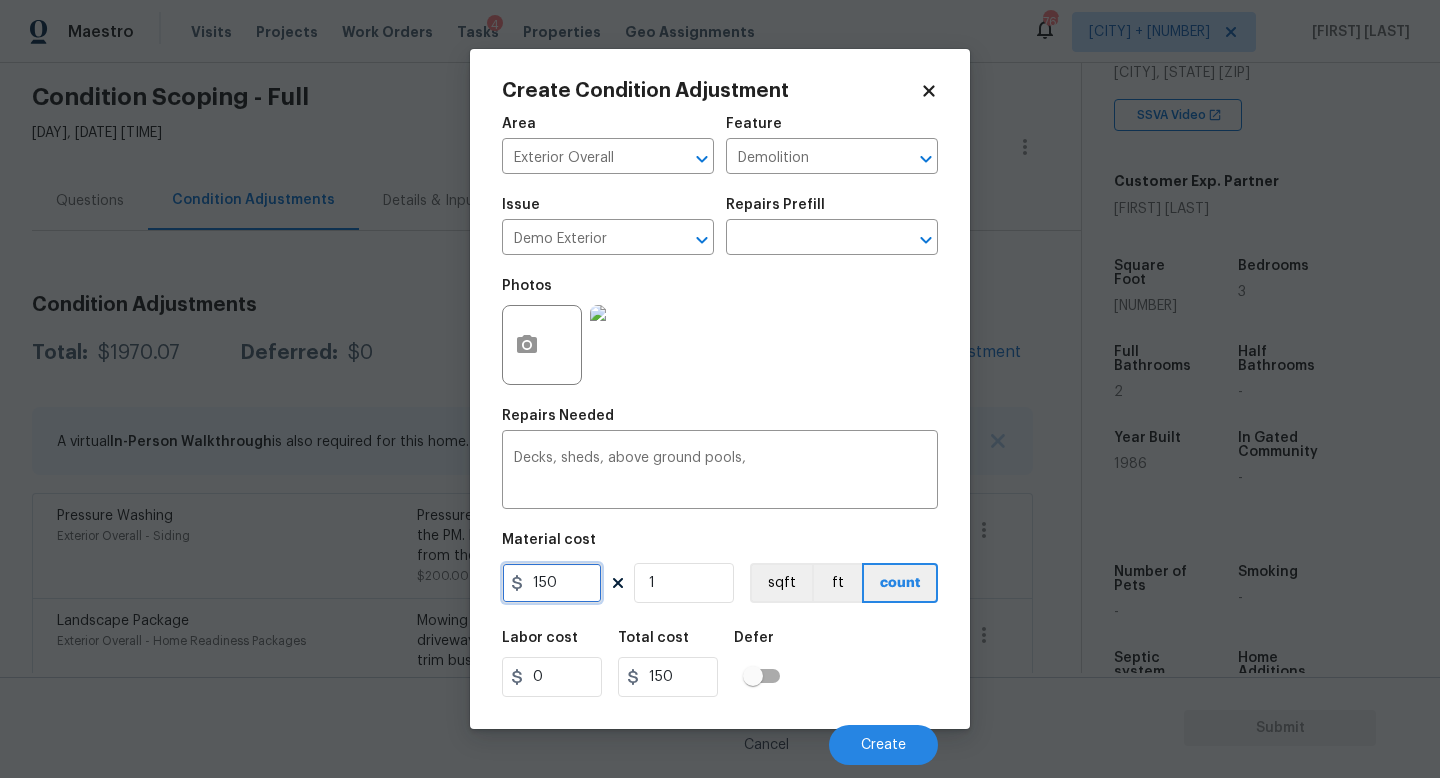 drag, startPoint x: 540, startPoint y: 593, endPoint x: 464, endPoint y: 598, distance: 76.1643 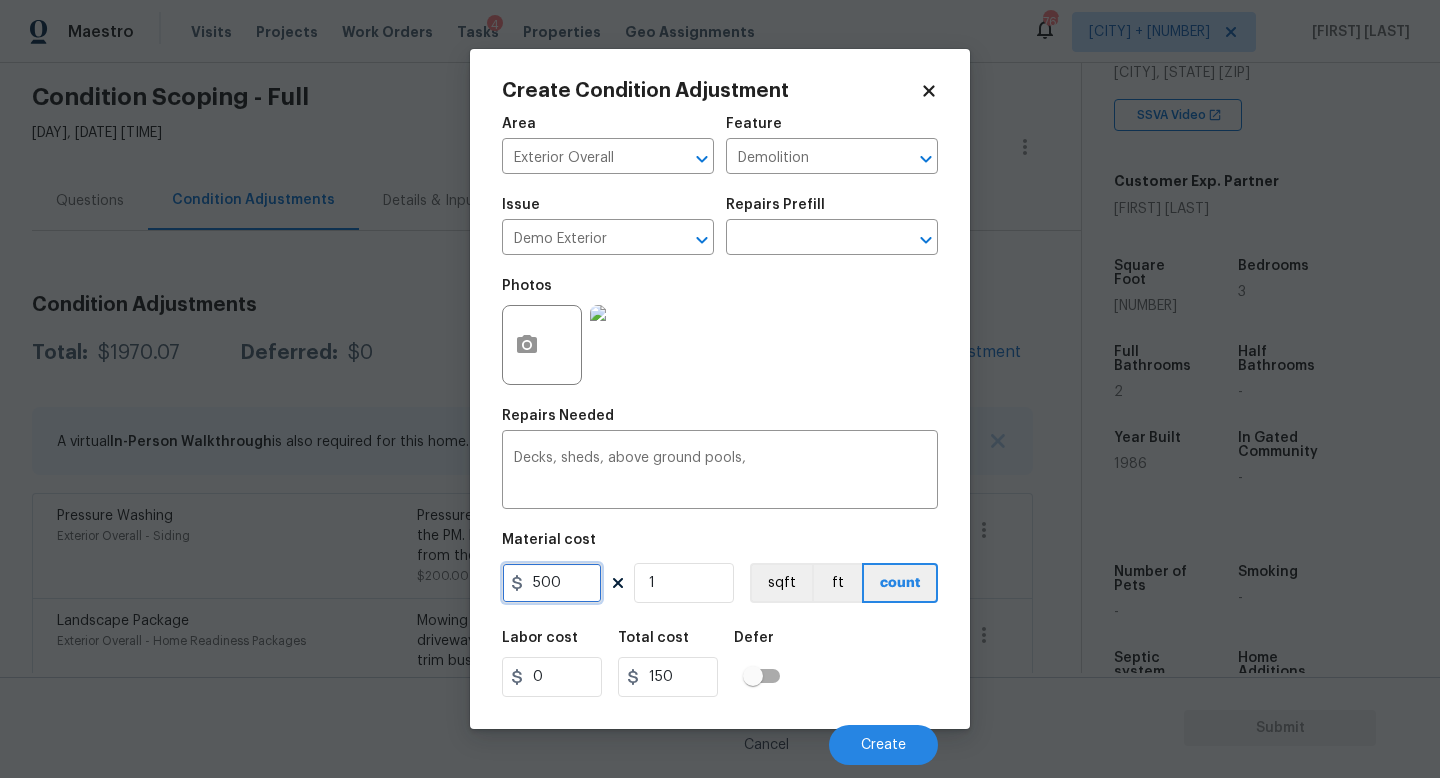 type on "500" 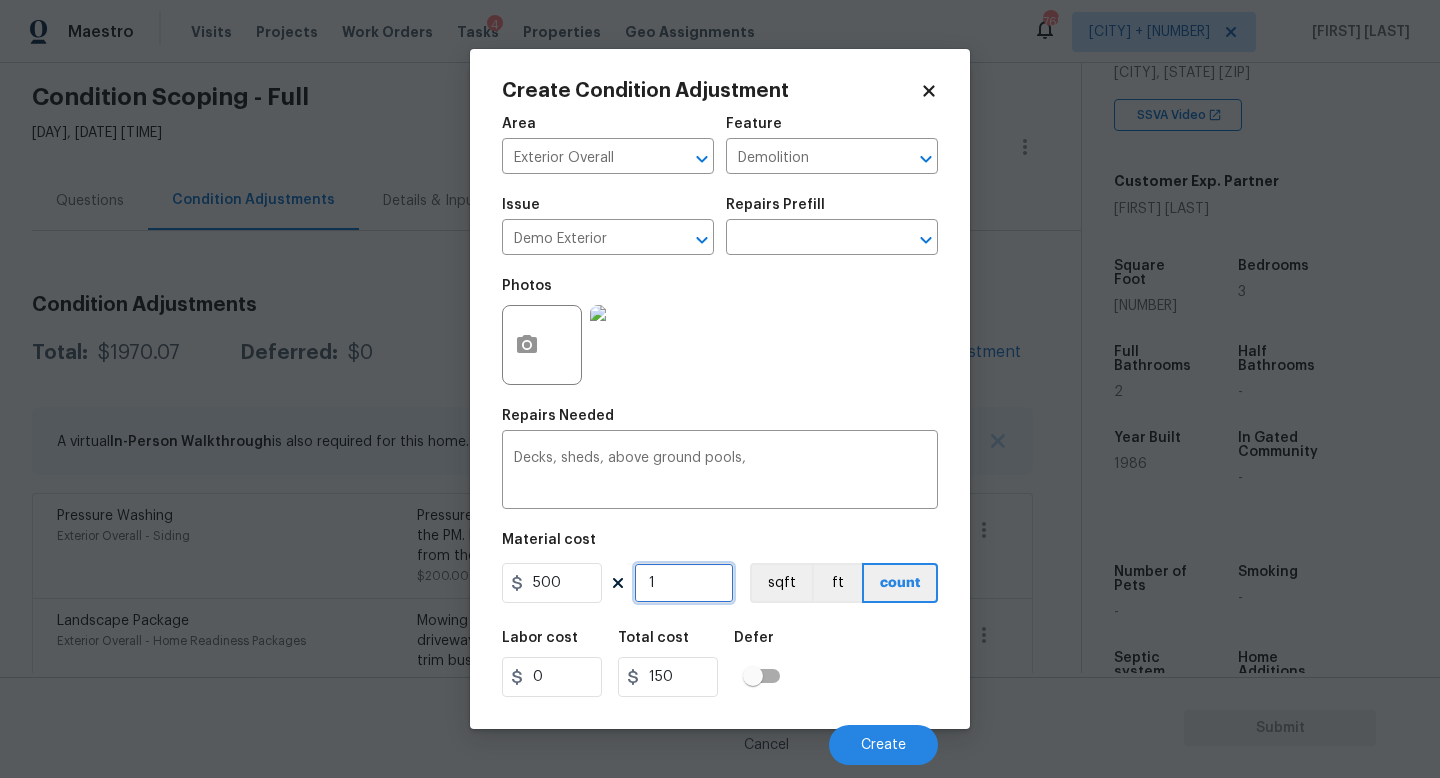 type on "500" 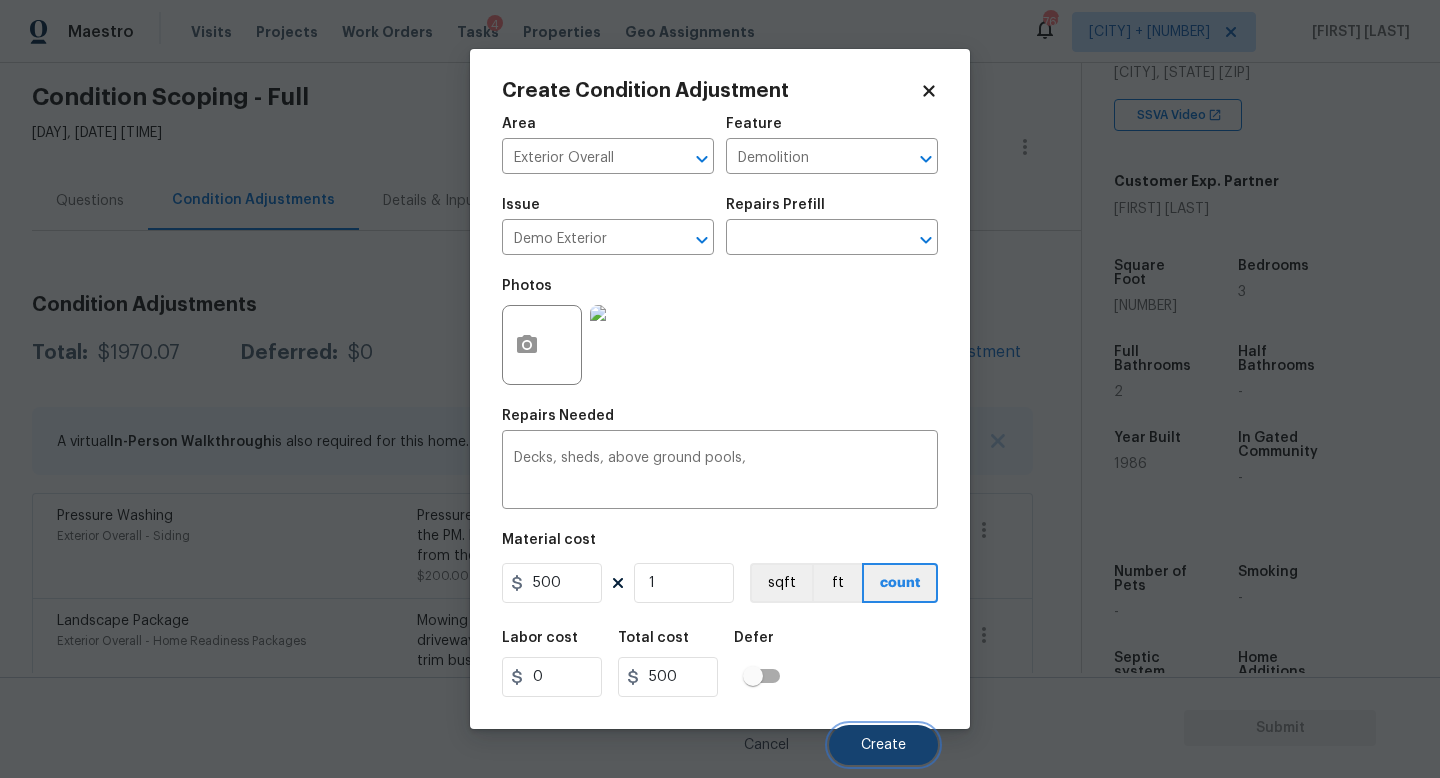 click on "Create" at bounding box center [883, 745] 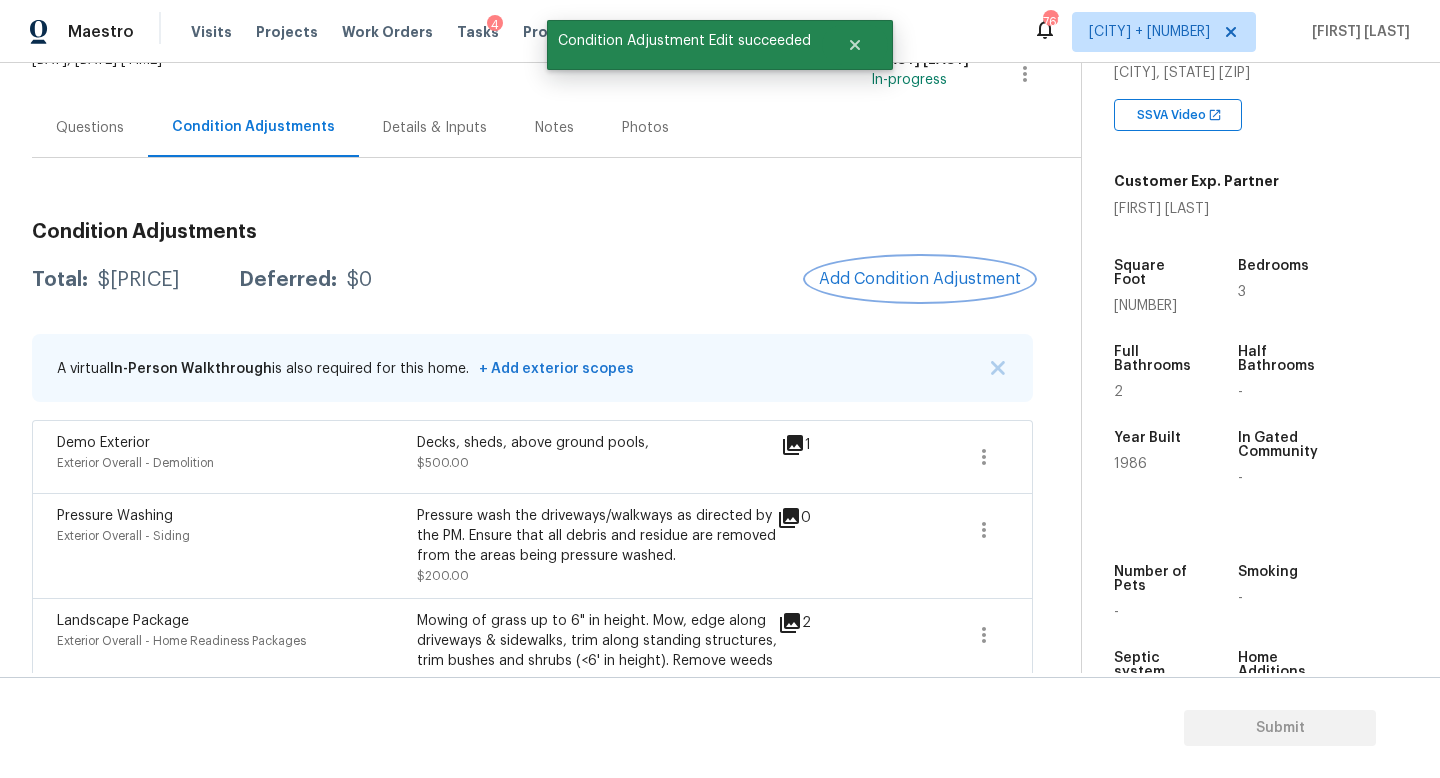 scroll, scrollTop: 0, scrollLeft: 0, axis: both 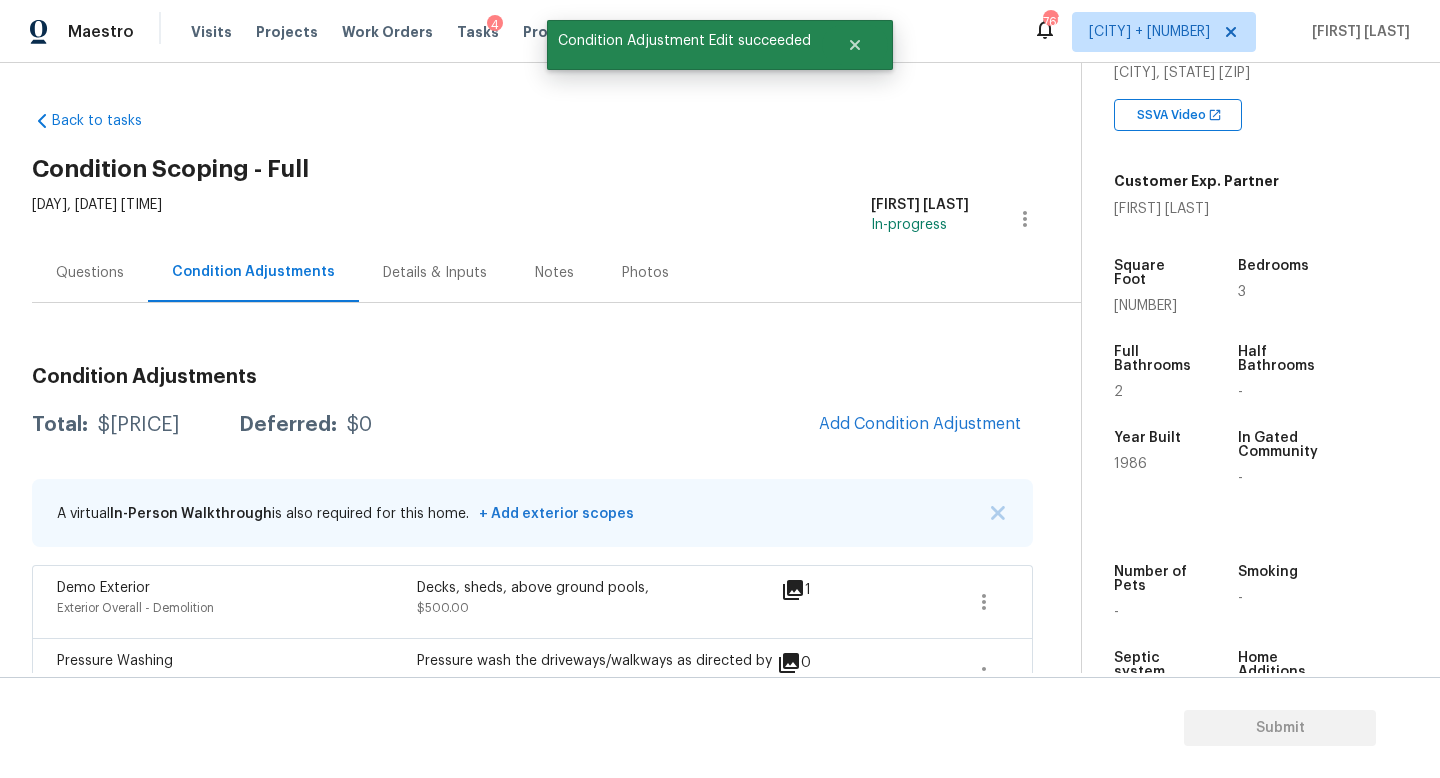 click on "Details & Inputs" at bounding box center (435, 273) 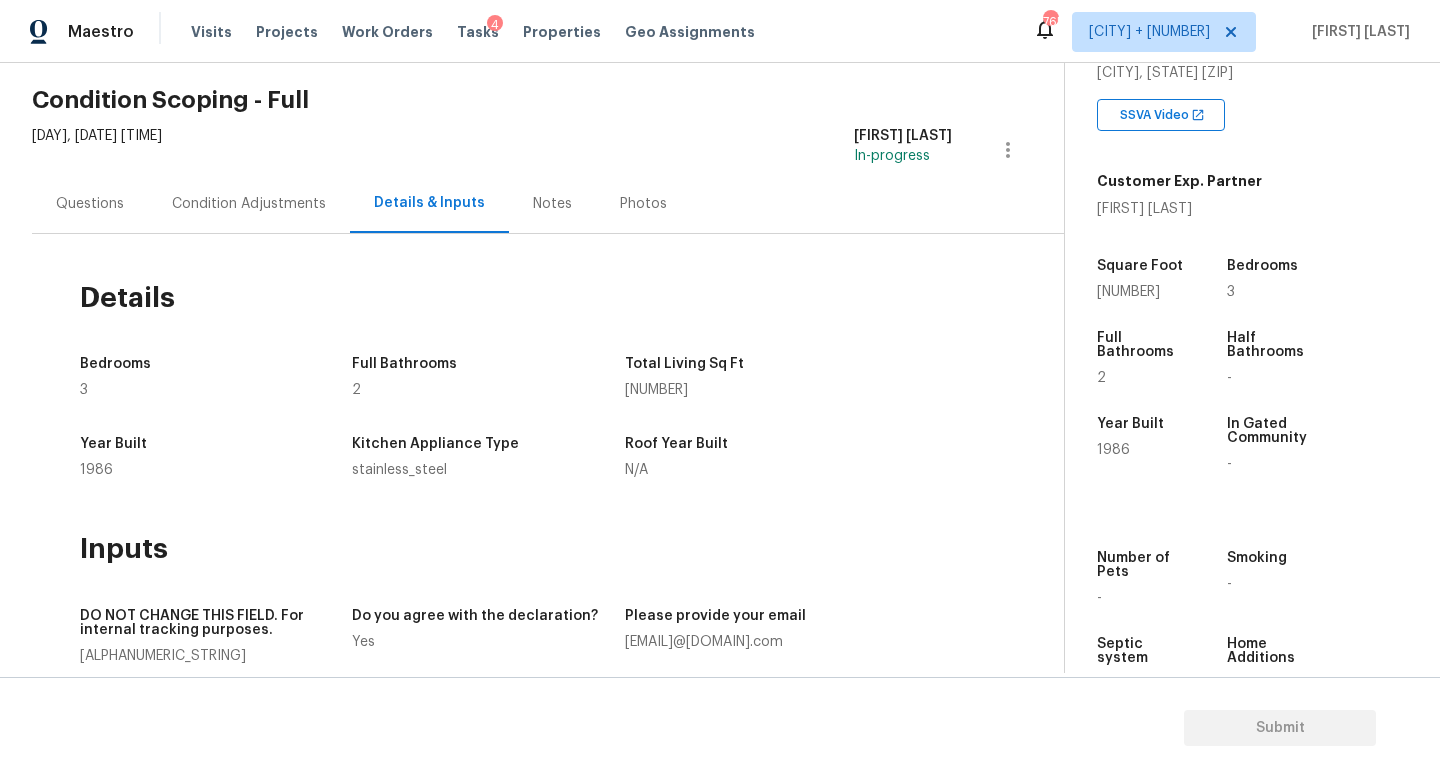 scroll, scrollTop: 0, scrollLeft: 0, axis: both 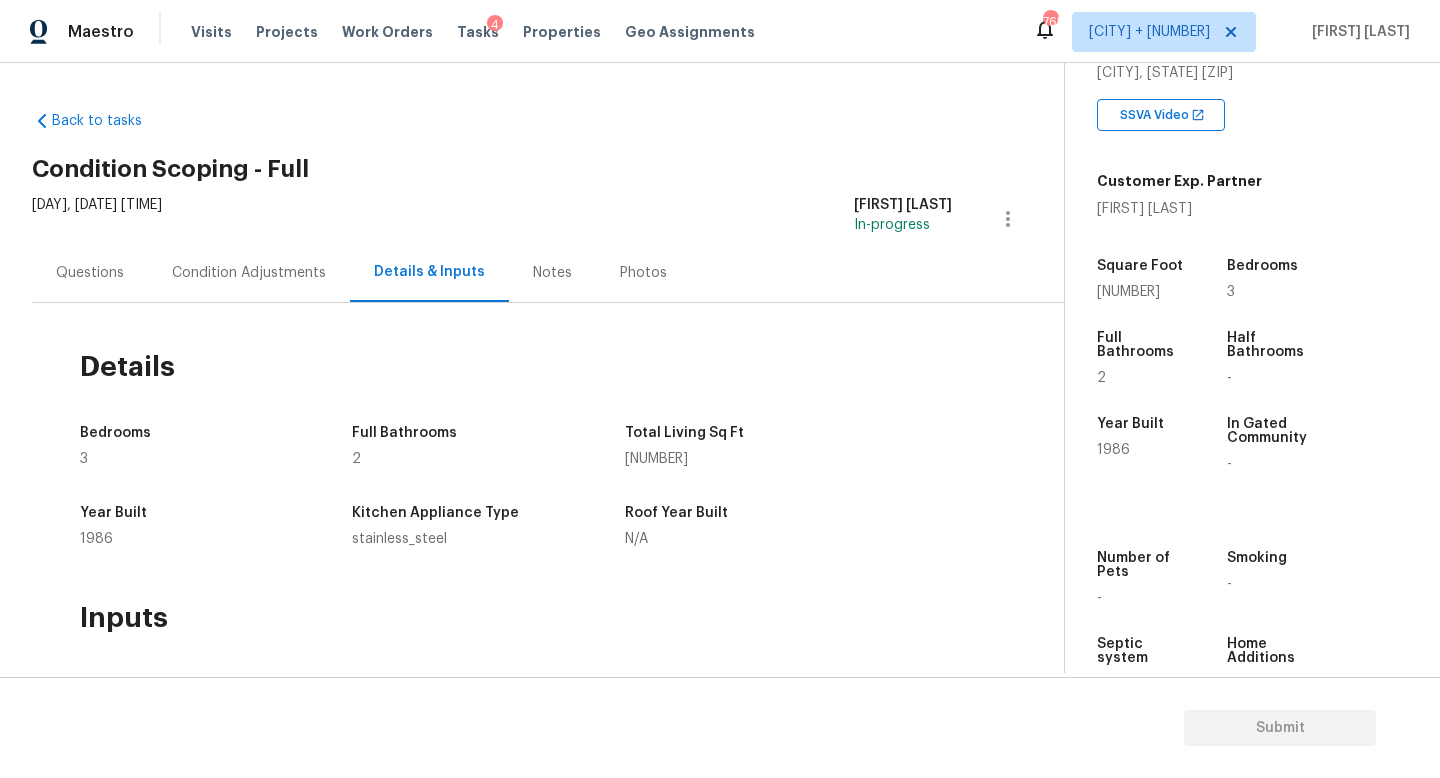 drag, startPoint x: 217, startPoint y: 262, endPoint x: 233, endPoint y: 266, distance: 16.492422 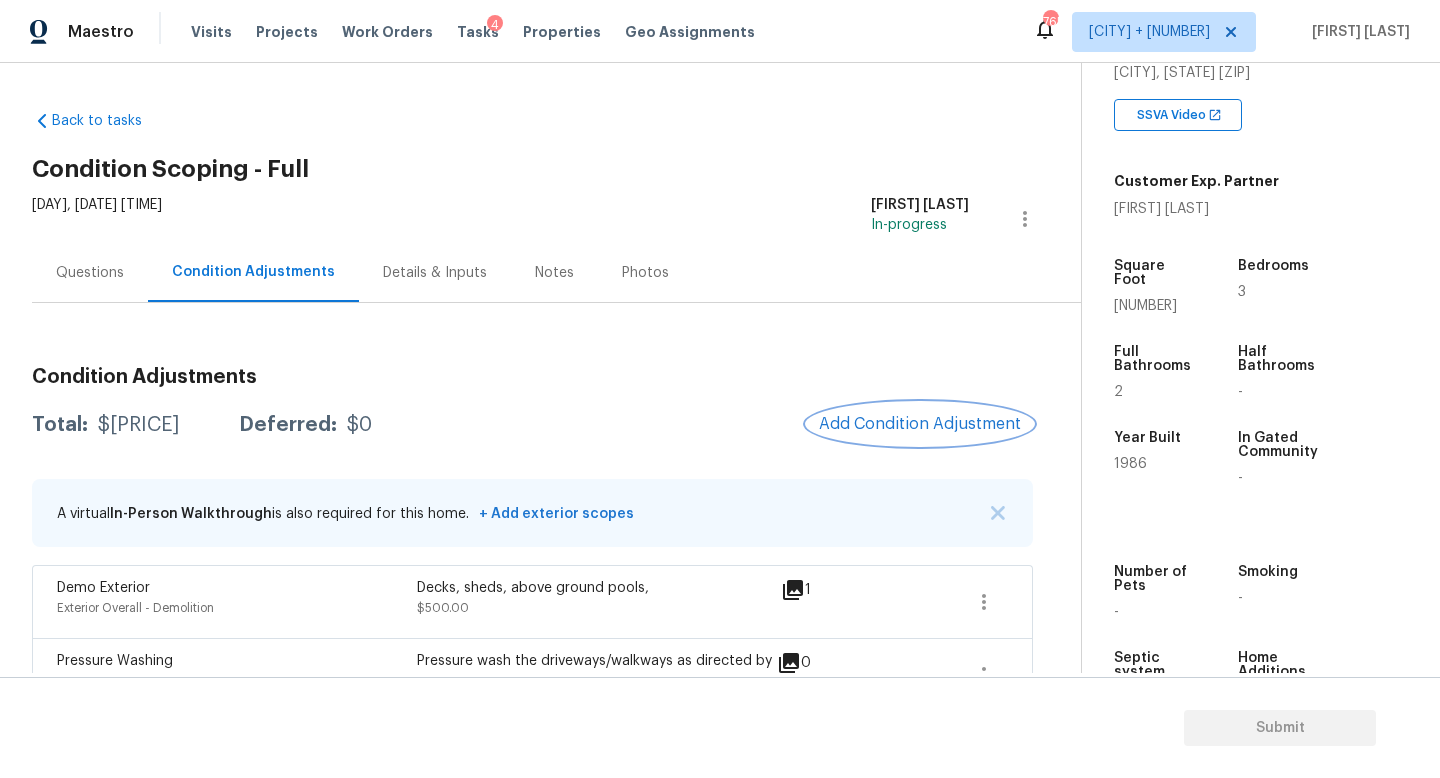 click on "Add Condition Adjustment" at bounding box center (920, 424) 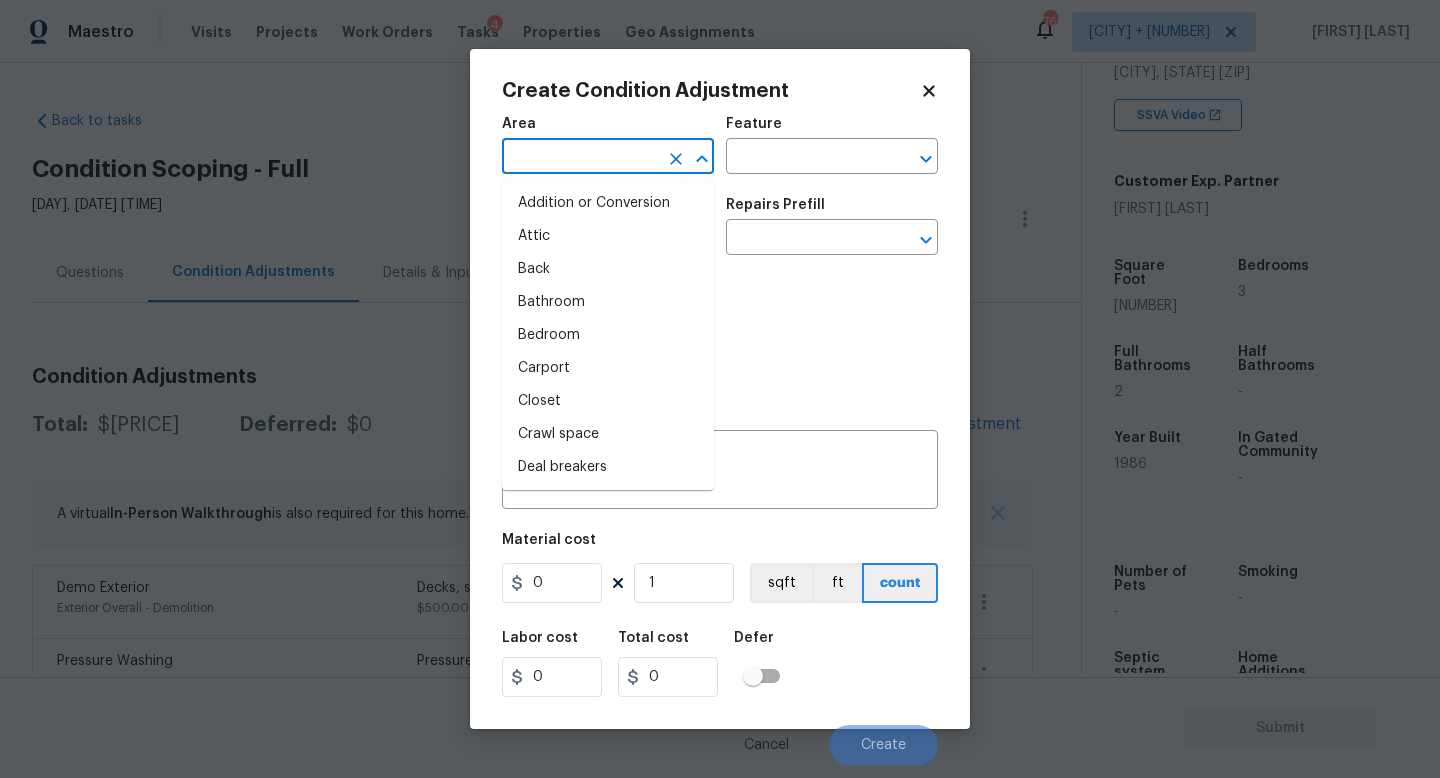 click at bounding box center [580, 158] 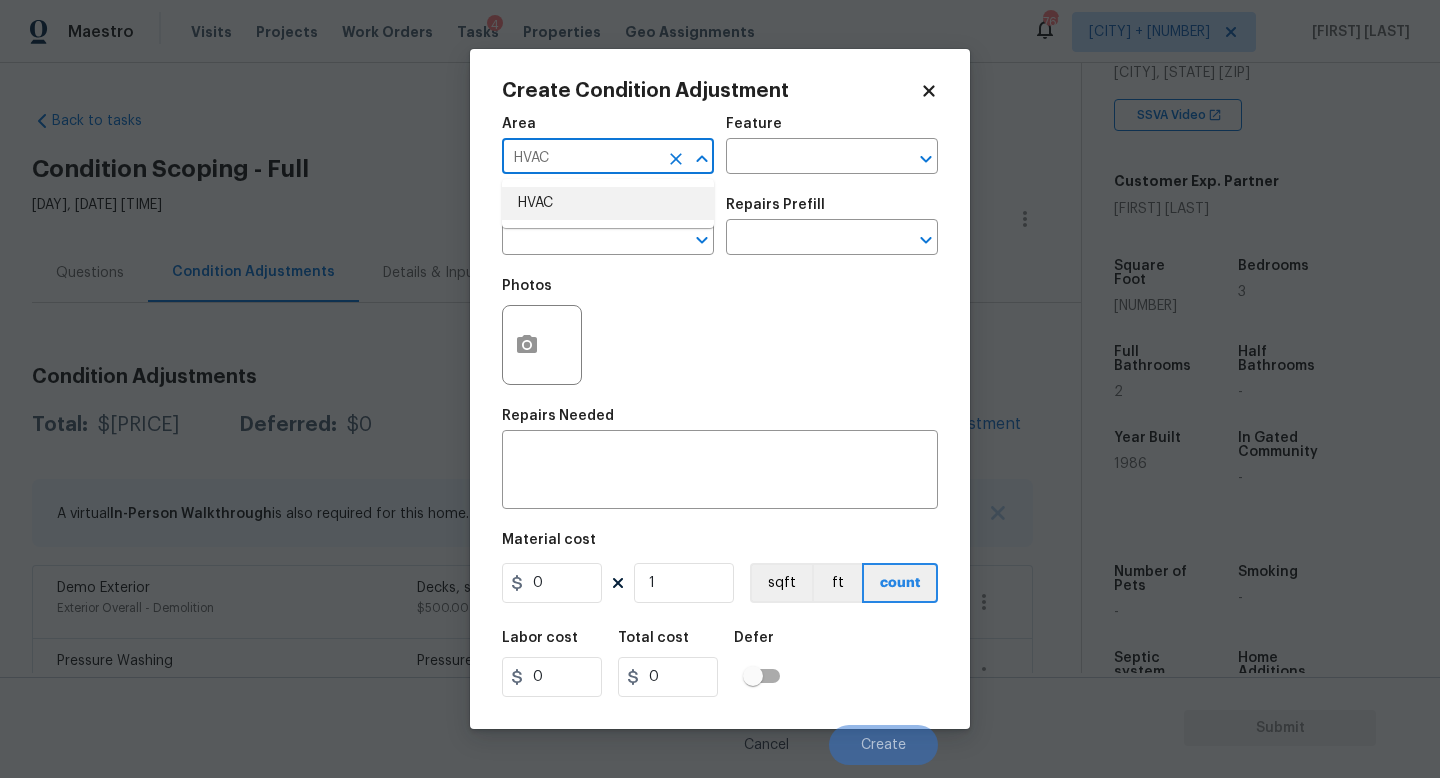 type on "HVAC" 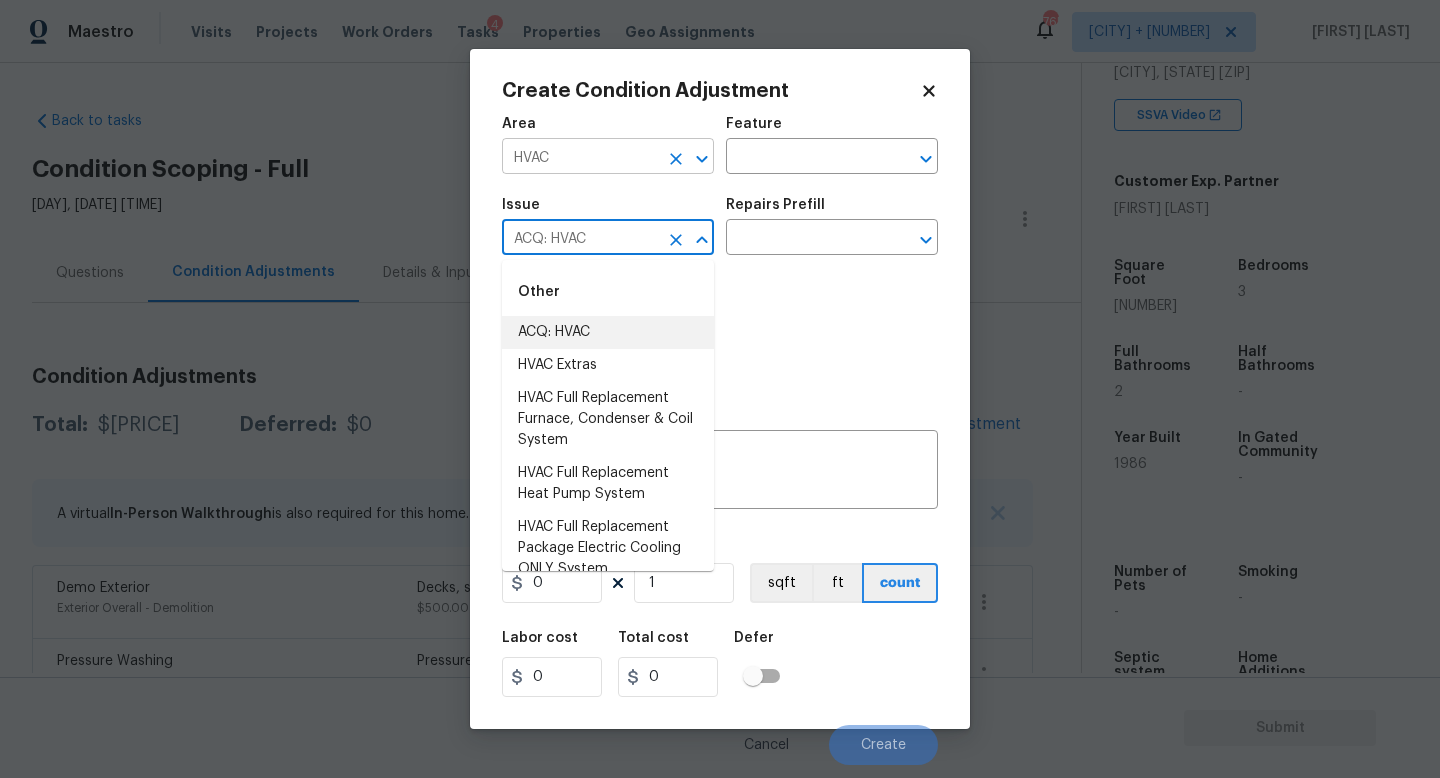 type on "ACQ: HVAC" 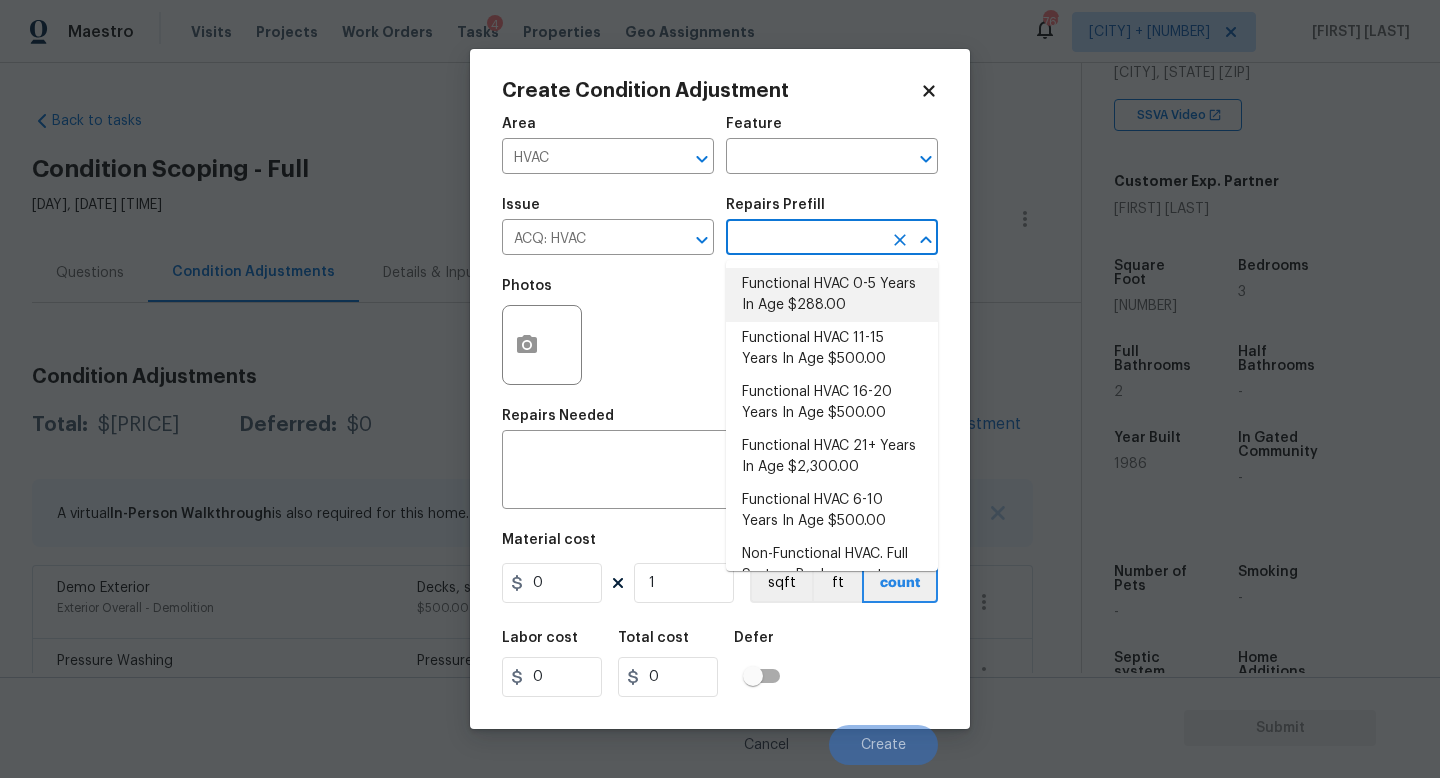 click on "Functional HVAC 0-5 Years In Age $288.00" at bounding box center [832, 295] 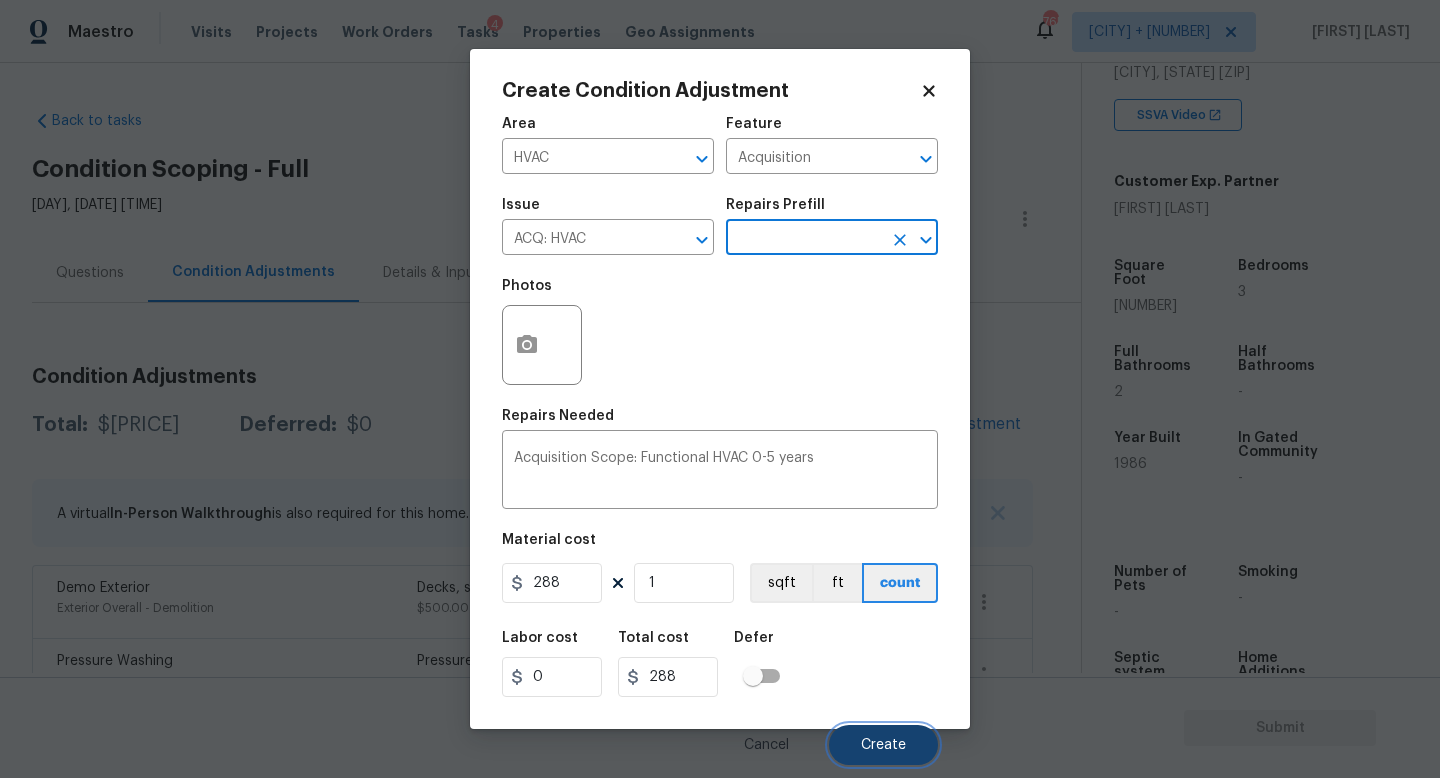 click on "Create" at bounding box center (883, 745) 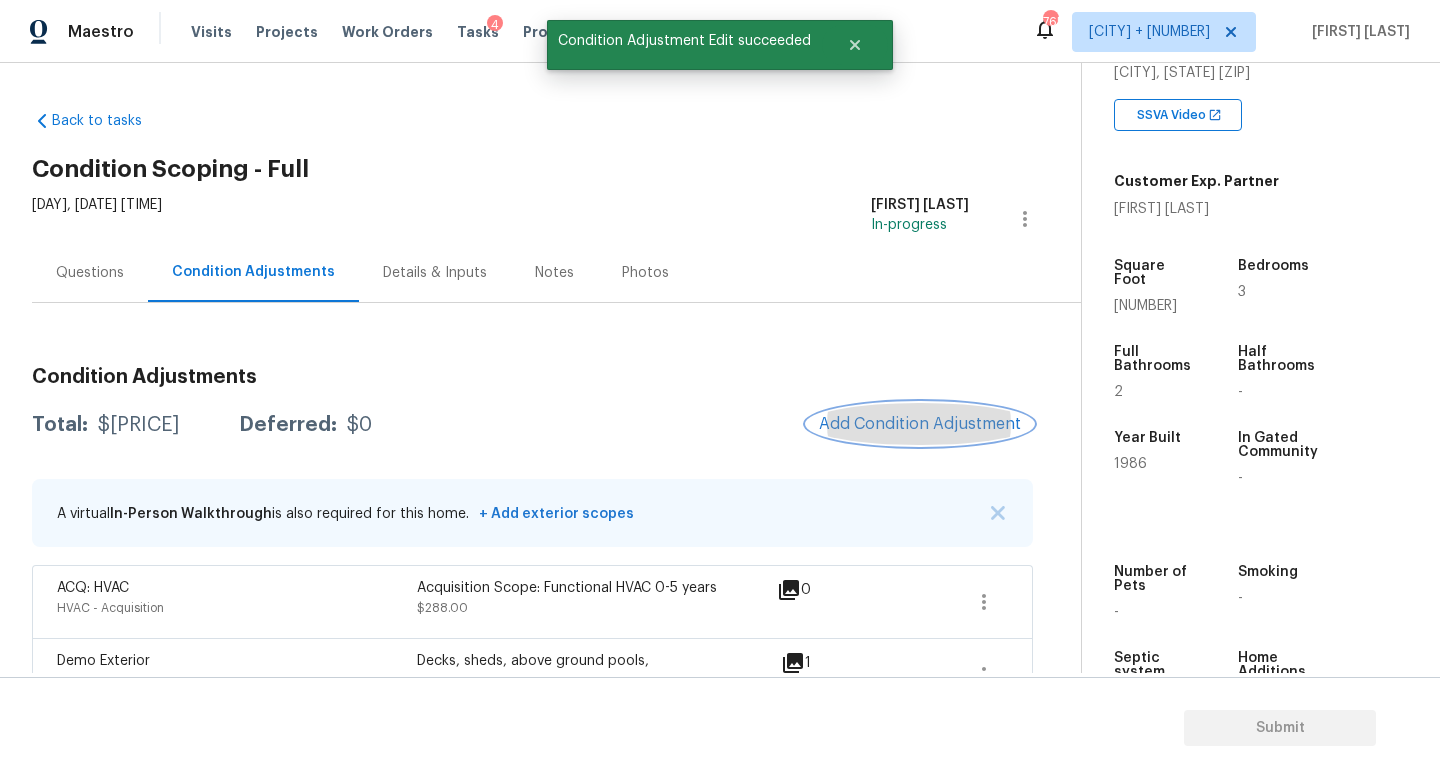 click on "Add Condition Adjustment" at bounding box center (920, 424) 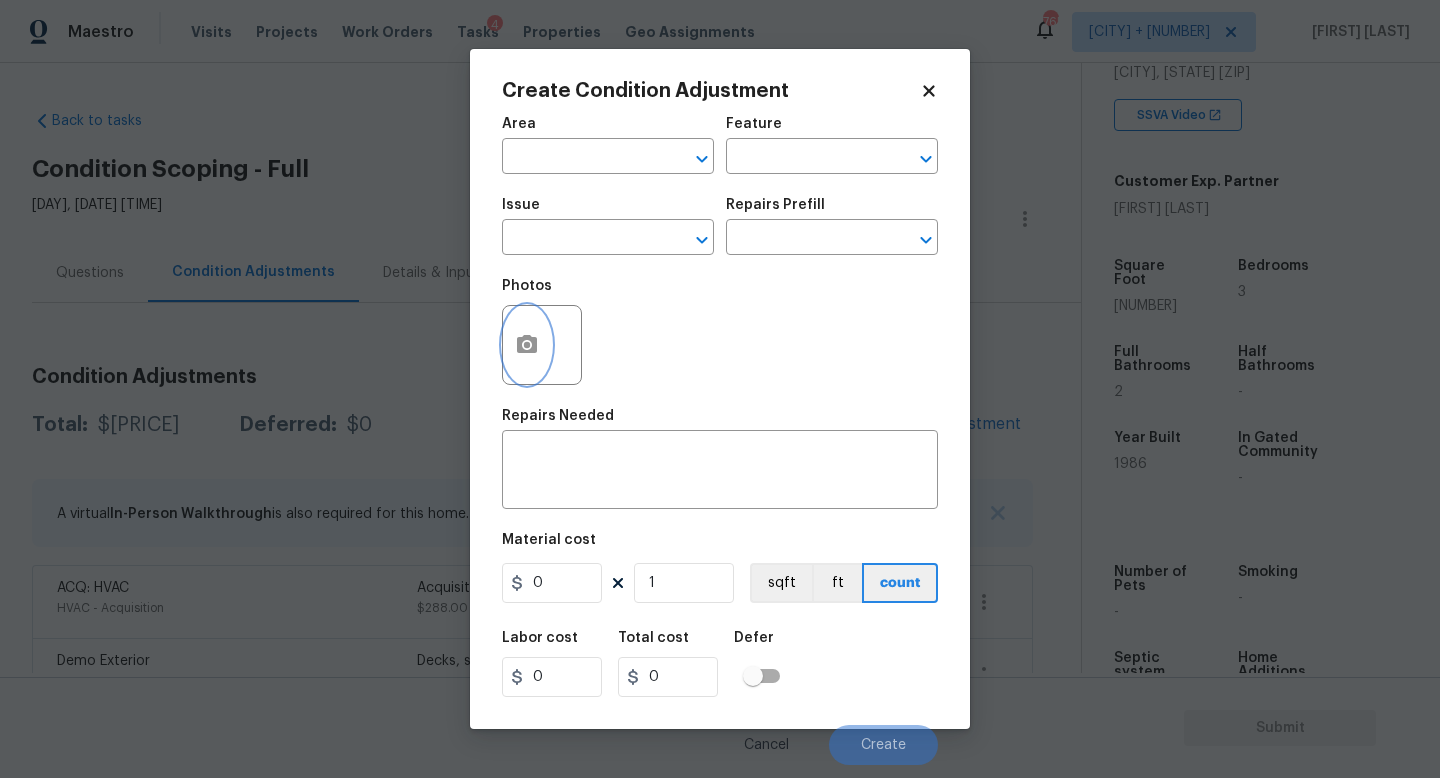 click 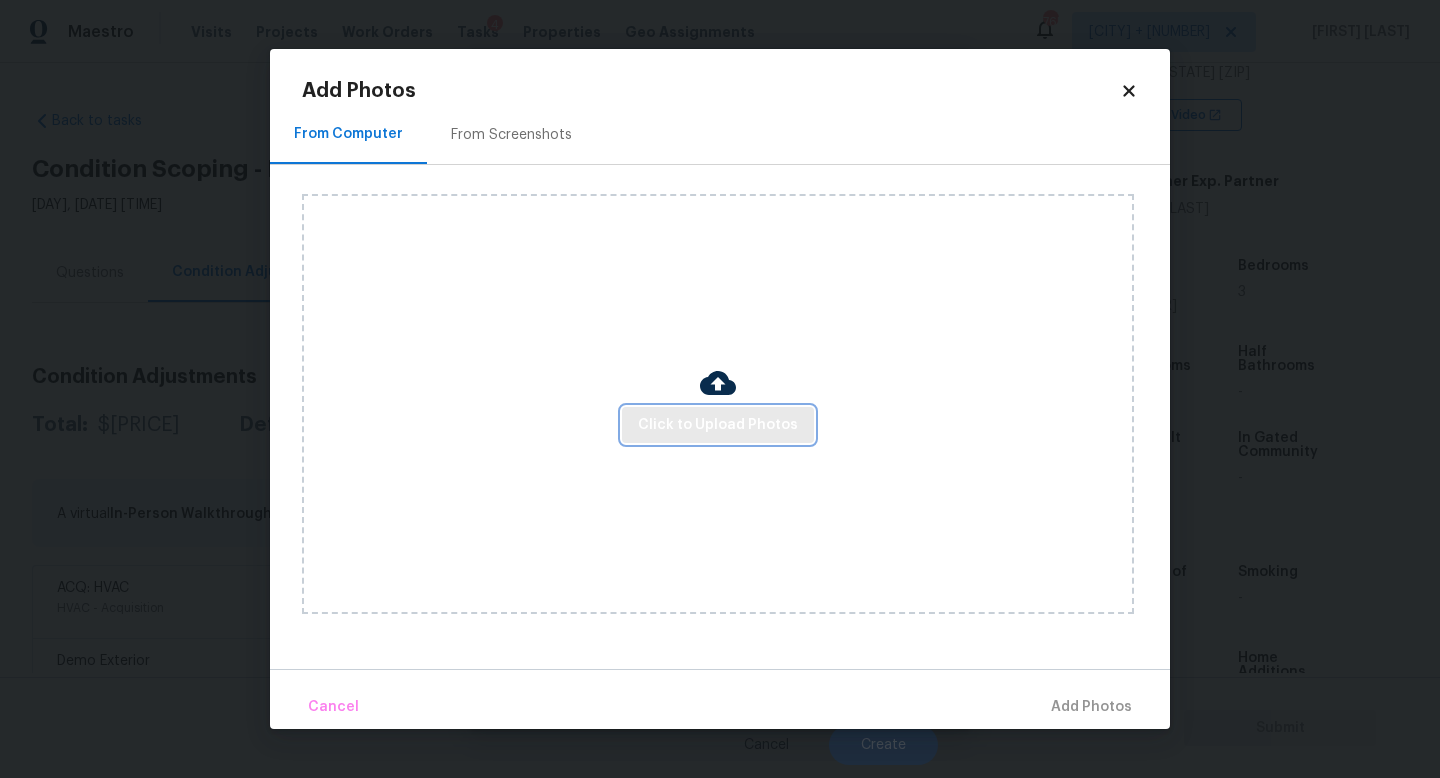 click on "Click to Upload Photos" at bounding box center (718, 425) 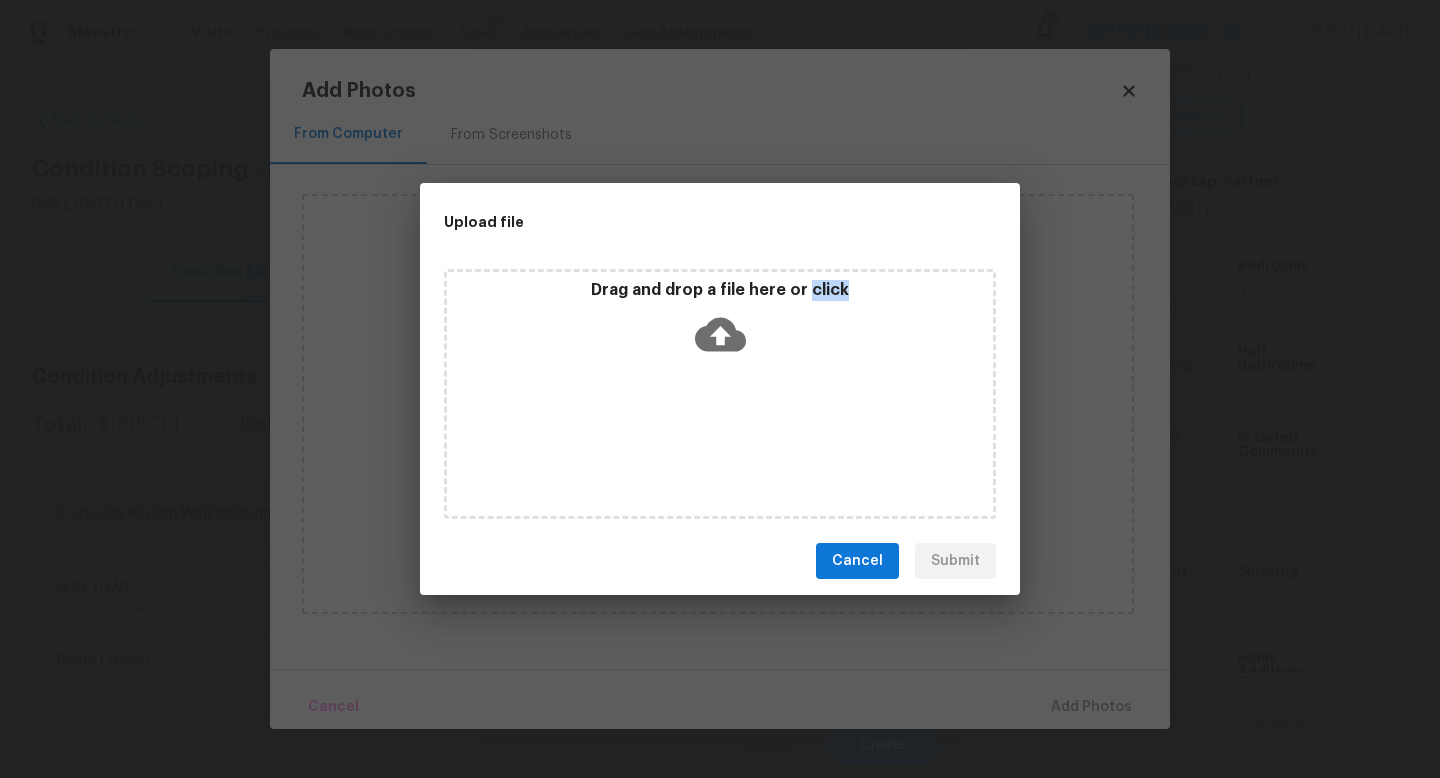 click on "Drag and drop a file here or click" at bounding box center (720, 394) 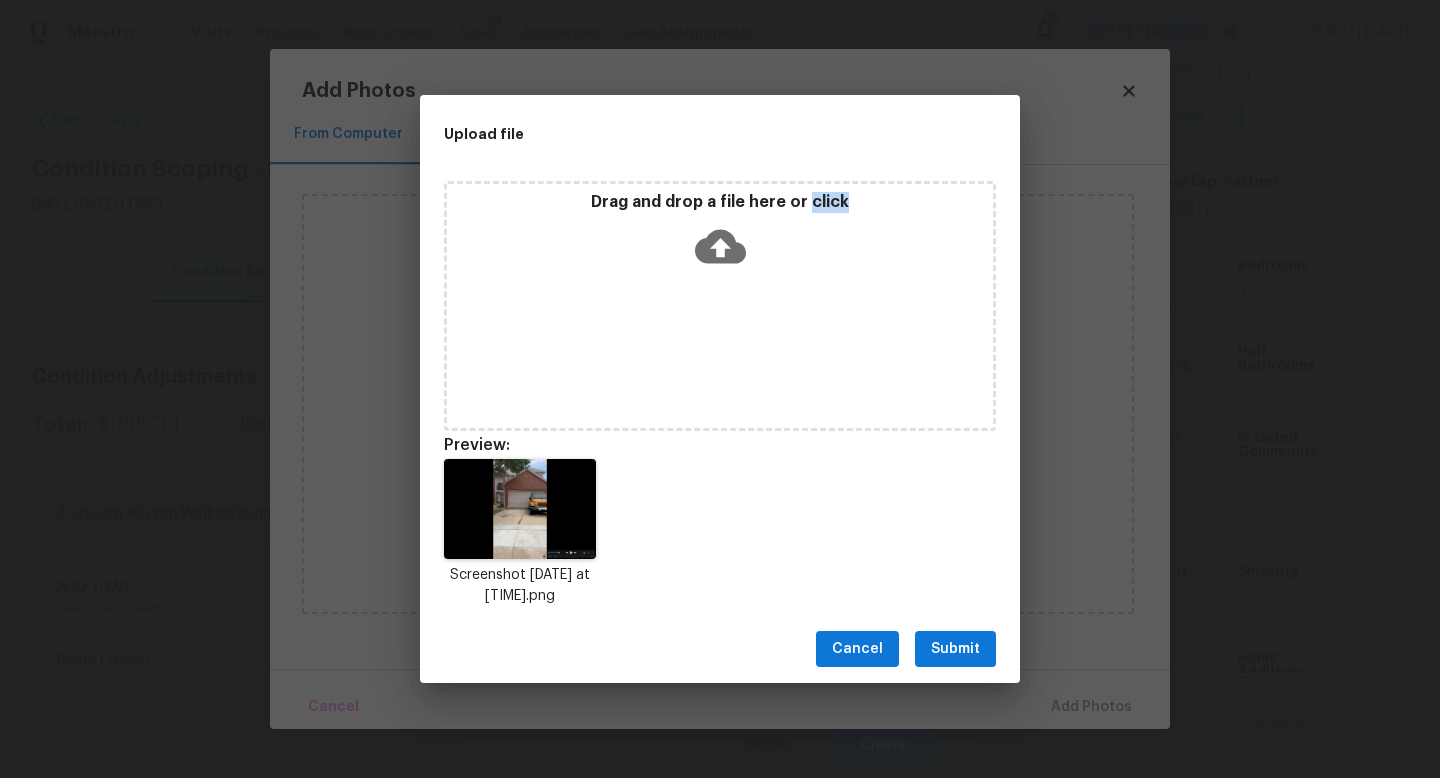 click on "Submit" at bounding box center (955, 649) 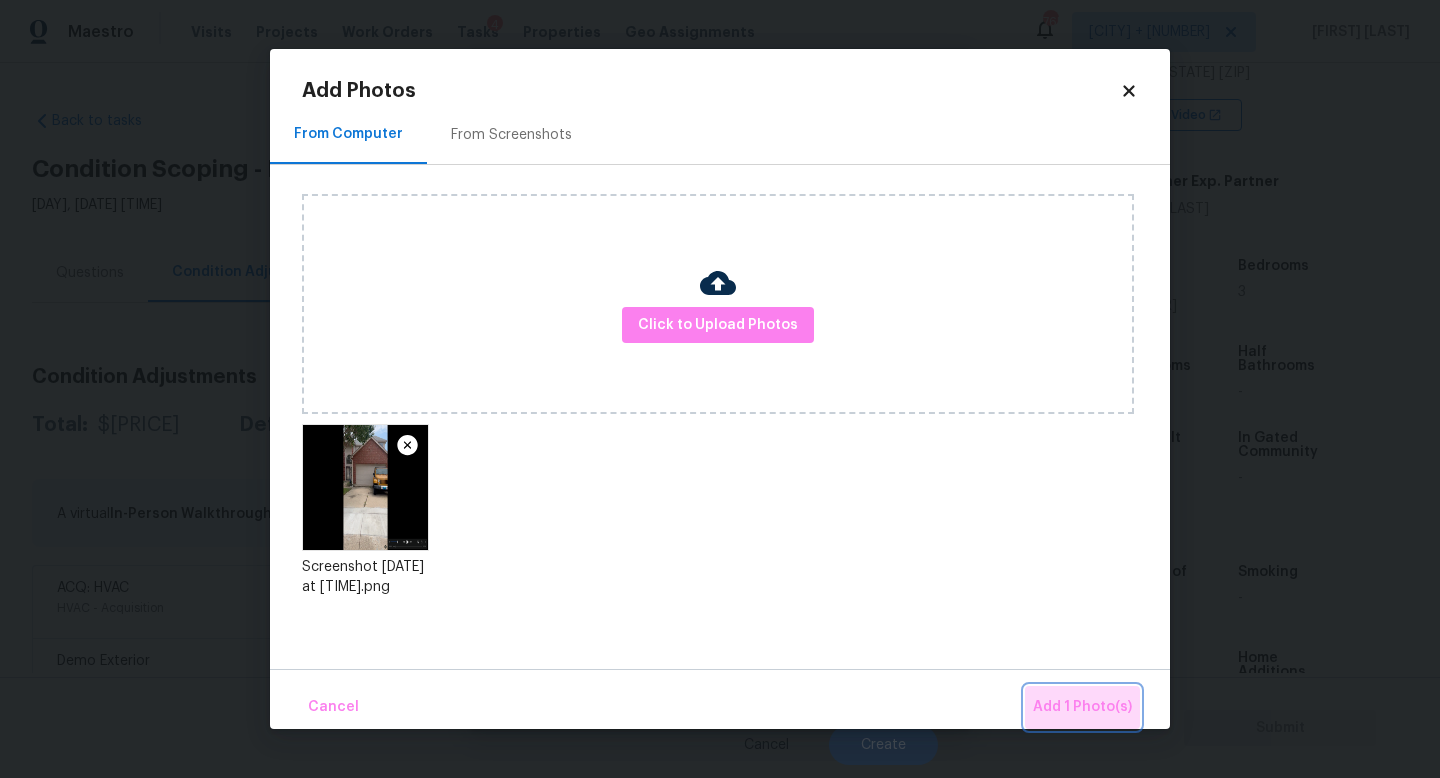 click on "Add 1 Photo(s)" at bounding box center (1082, 707) 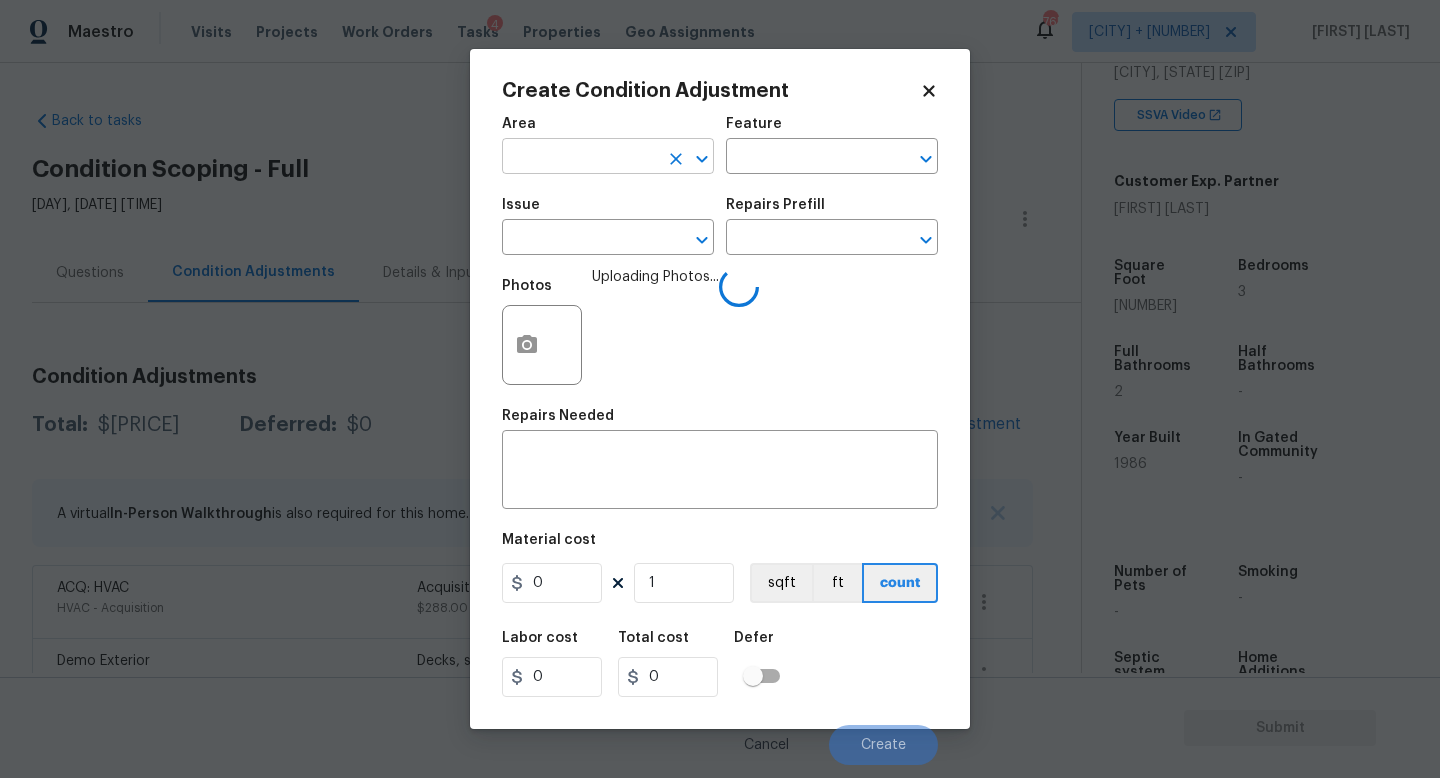click at bounding box center [580, 158] 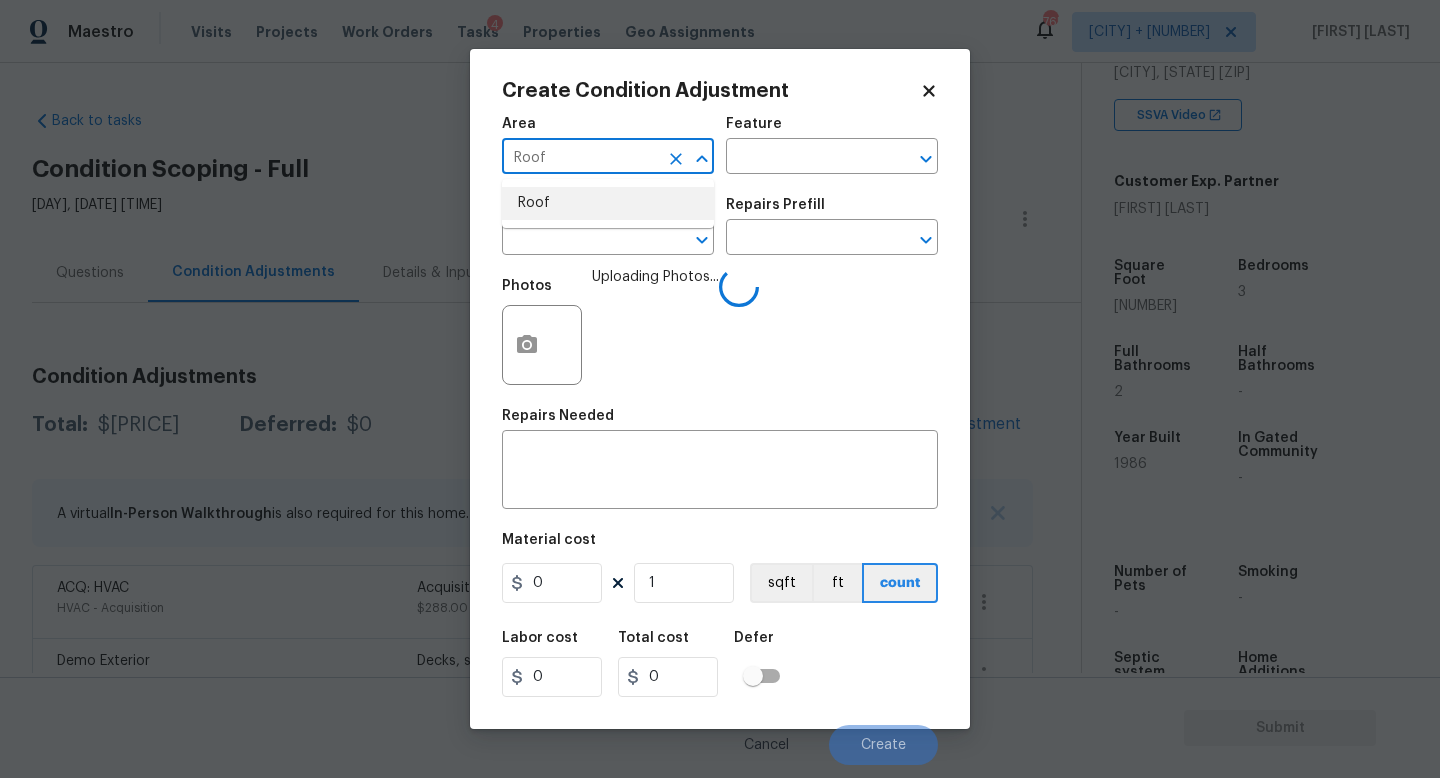 type on "Roof" 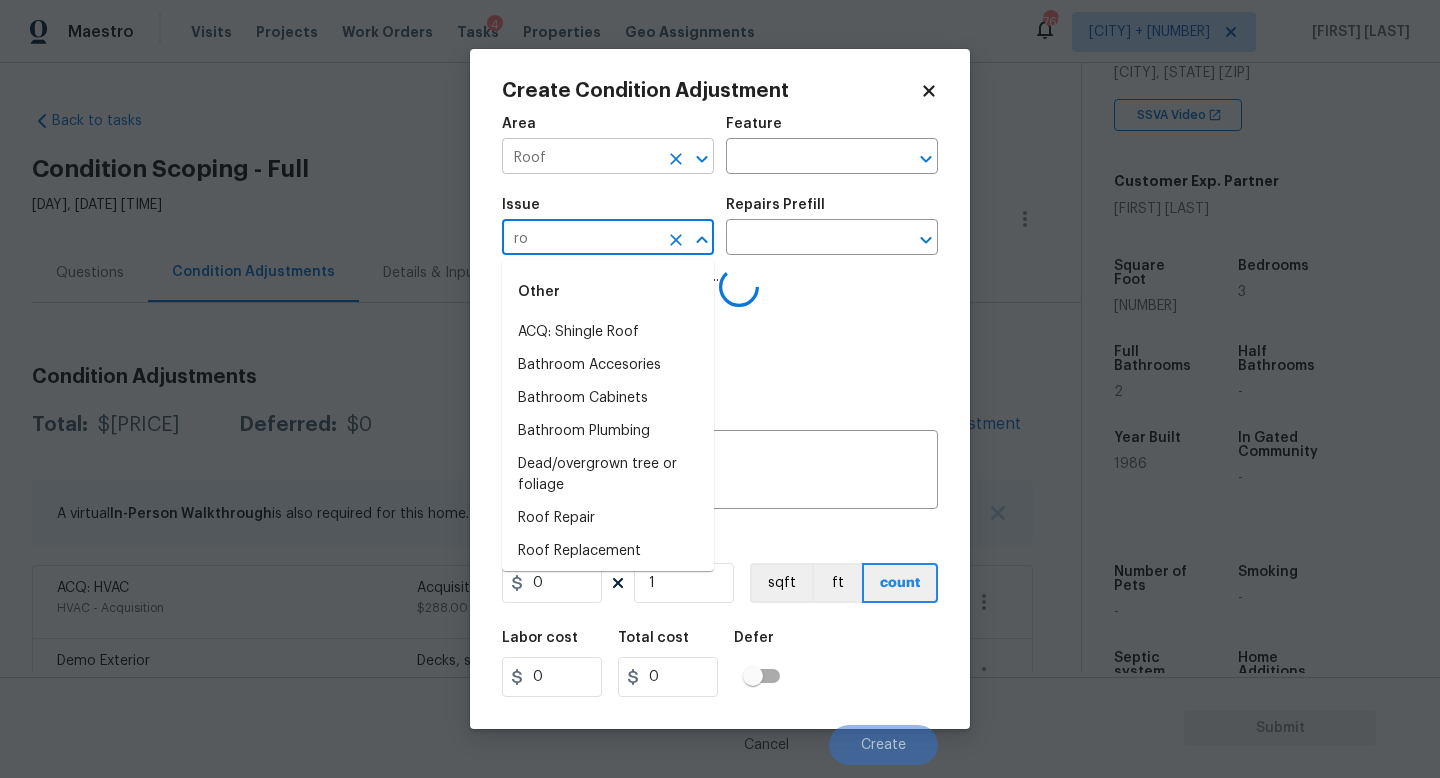 type on "roo" 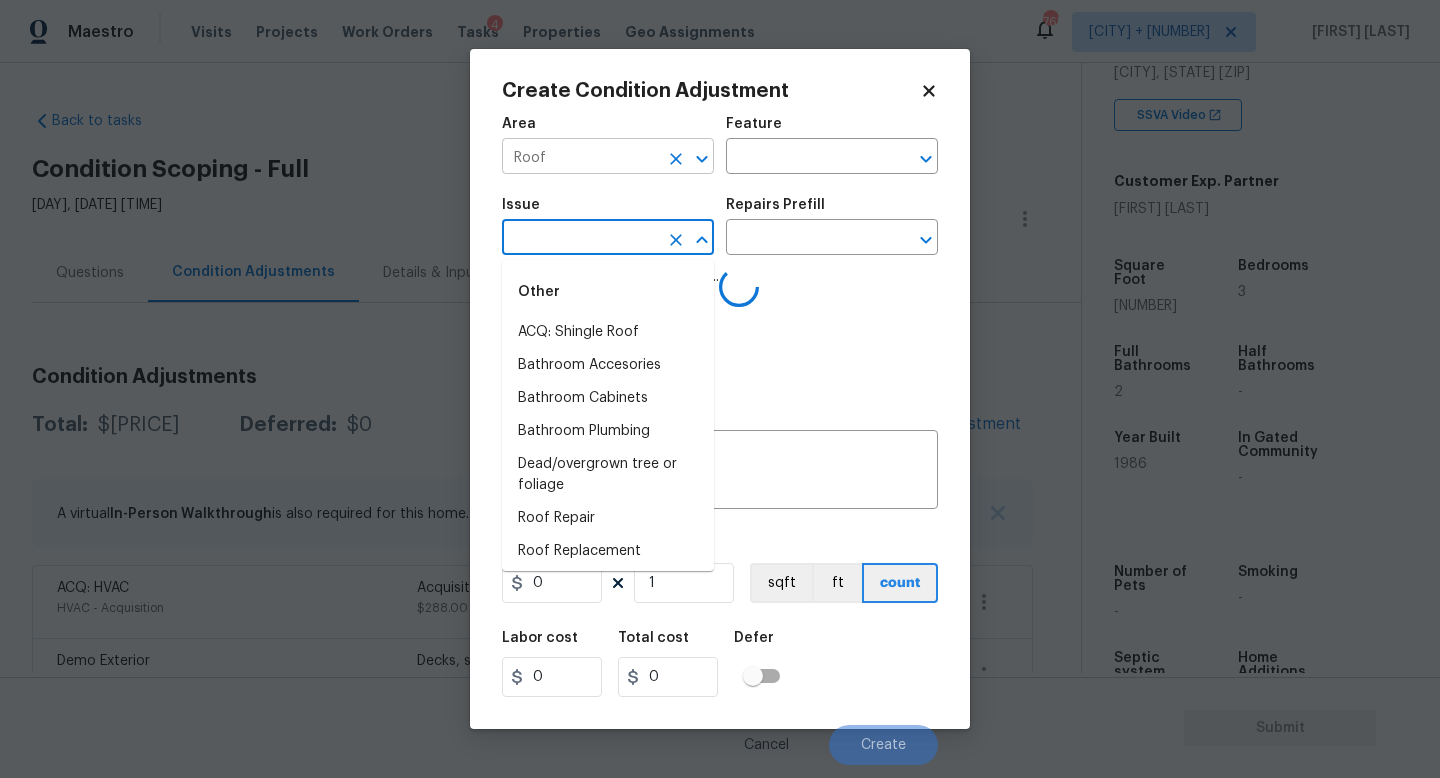 type on "f" 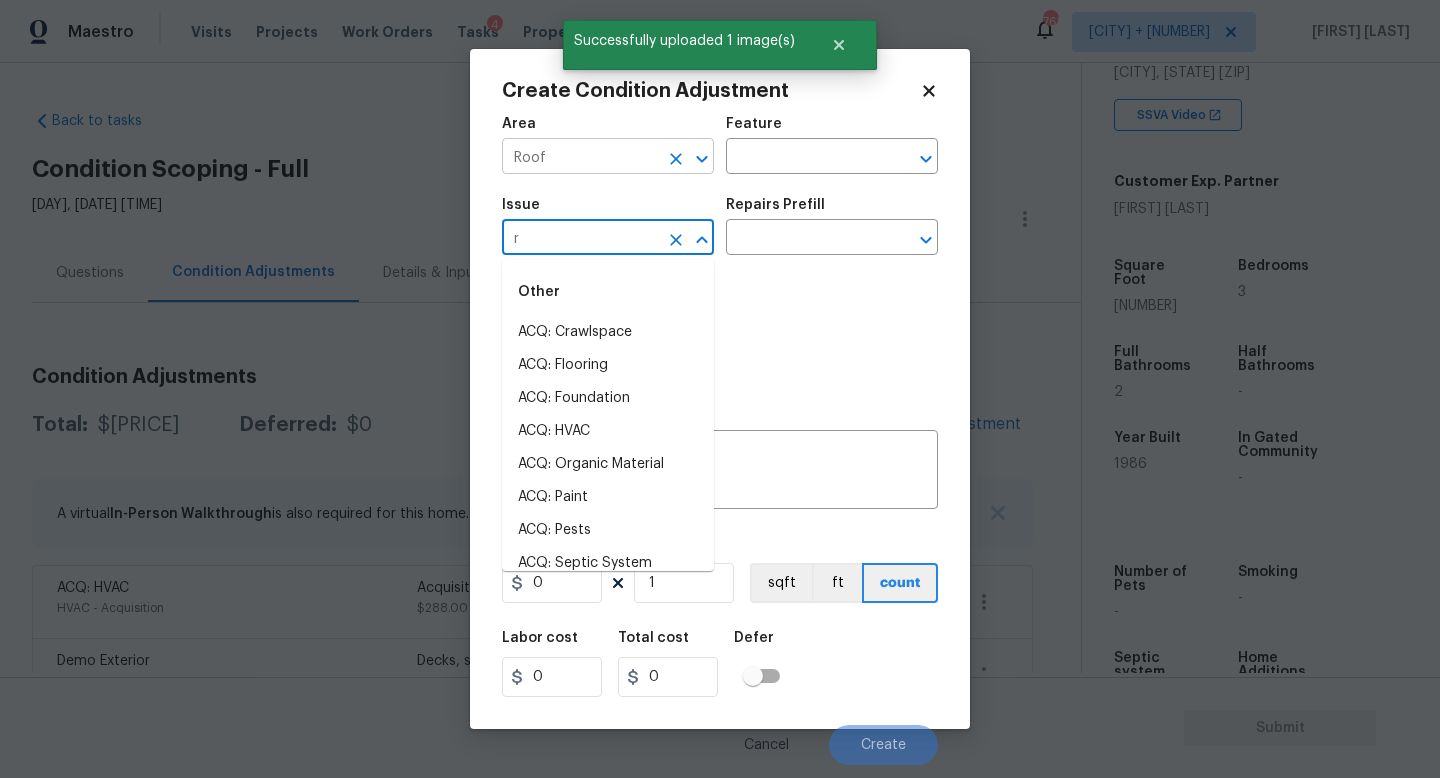 type on "ro" 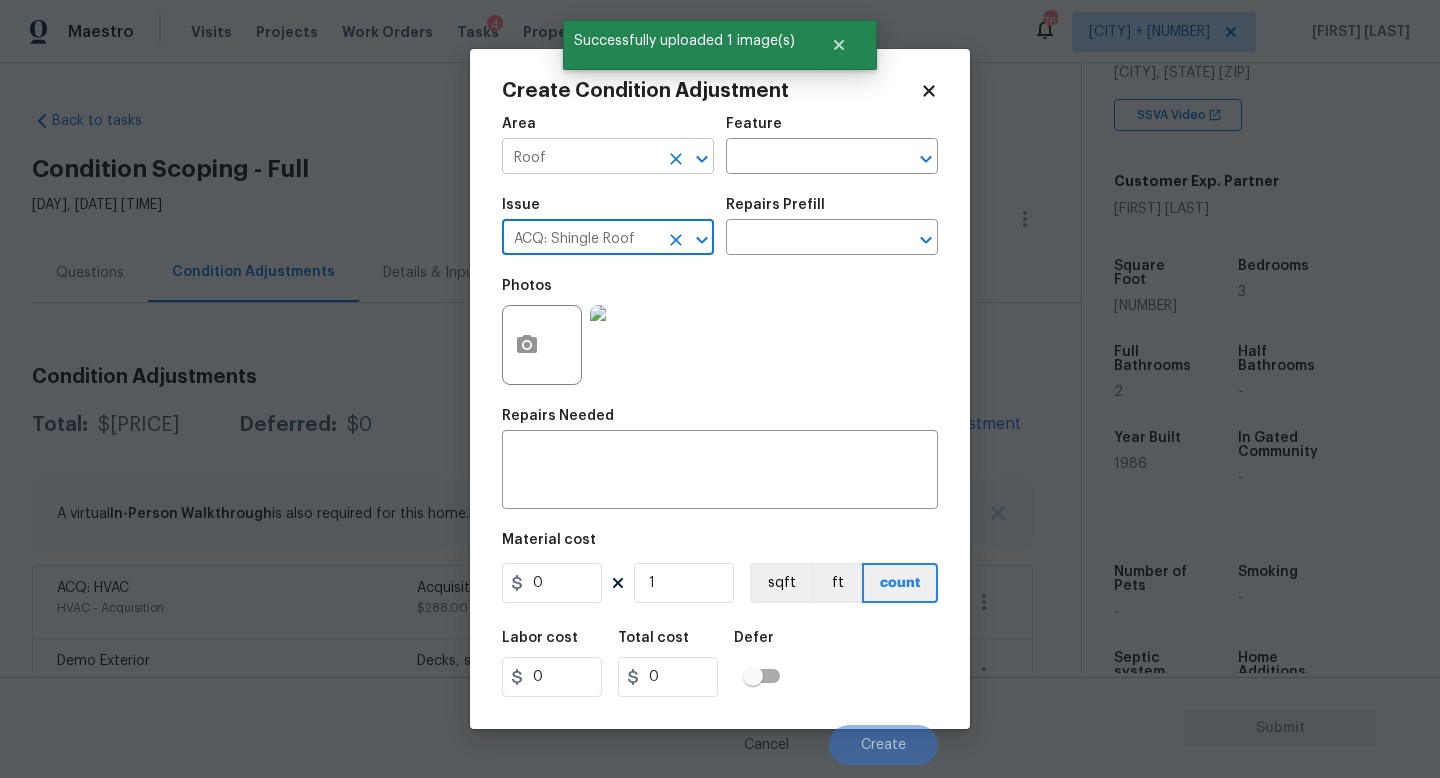 type on "ACQ: Shingle Roof" 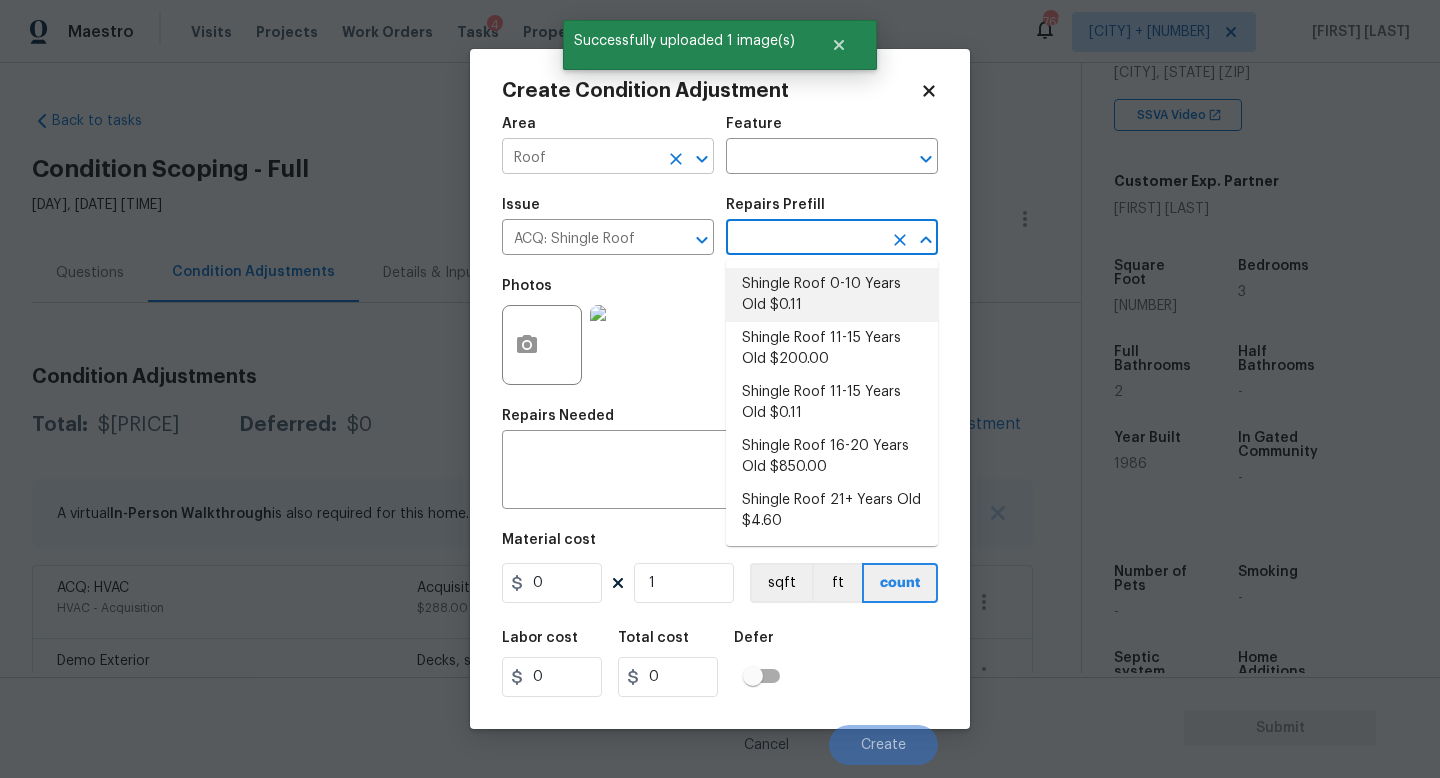 type on "Acquisition" 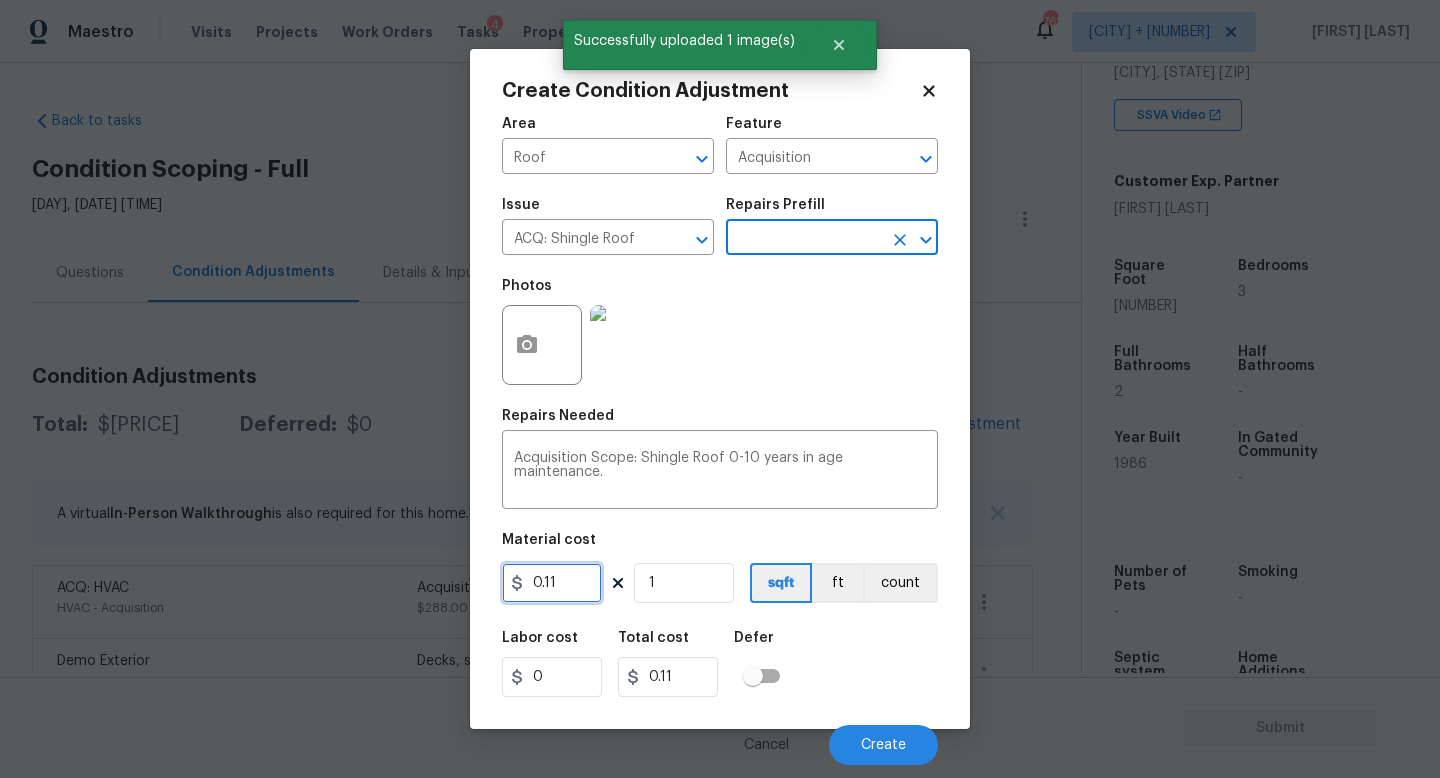 click on "0.11" at bounding box center [552, 583] 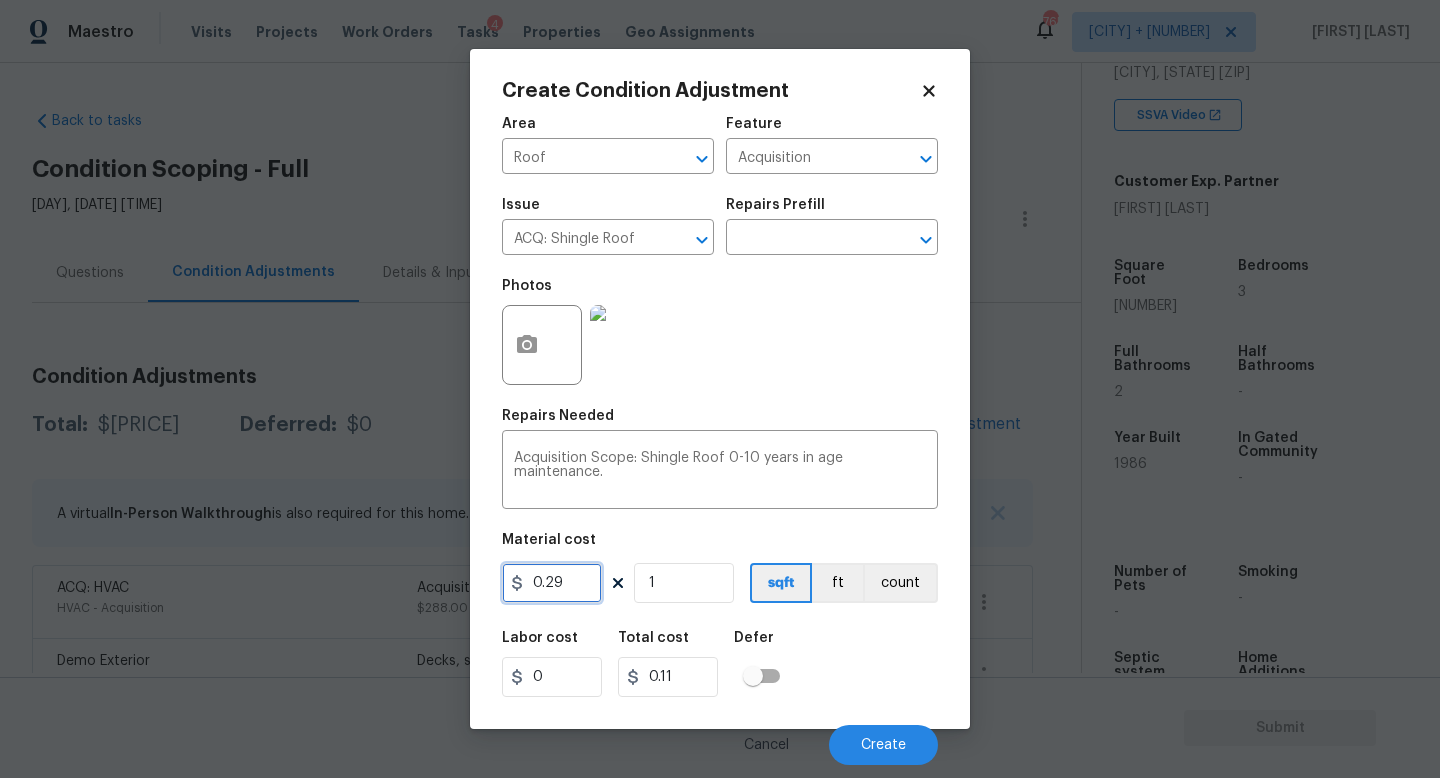 type on "0.29" 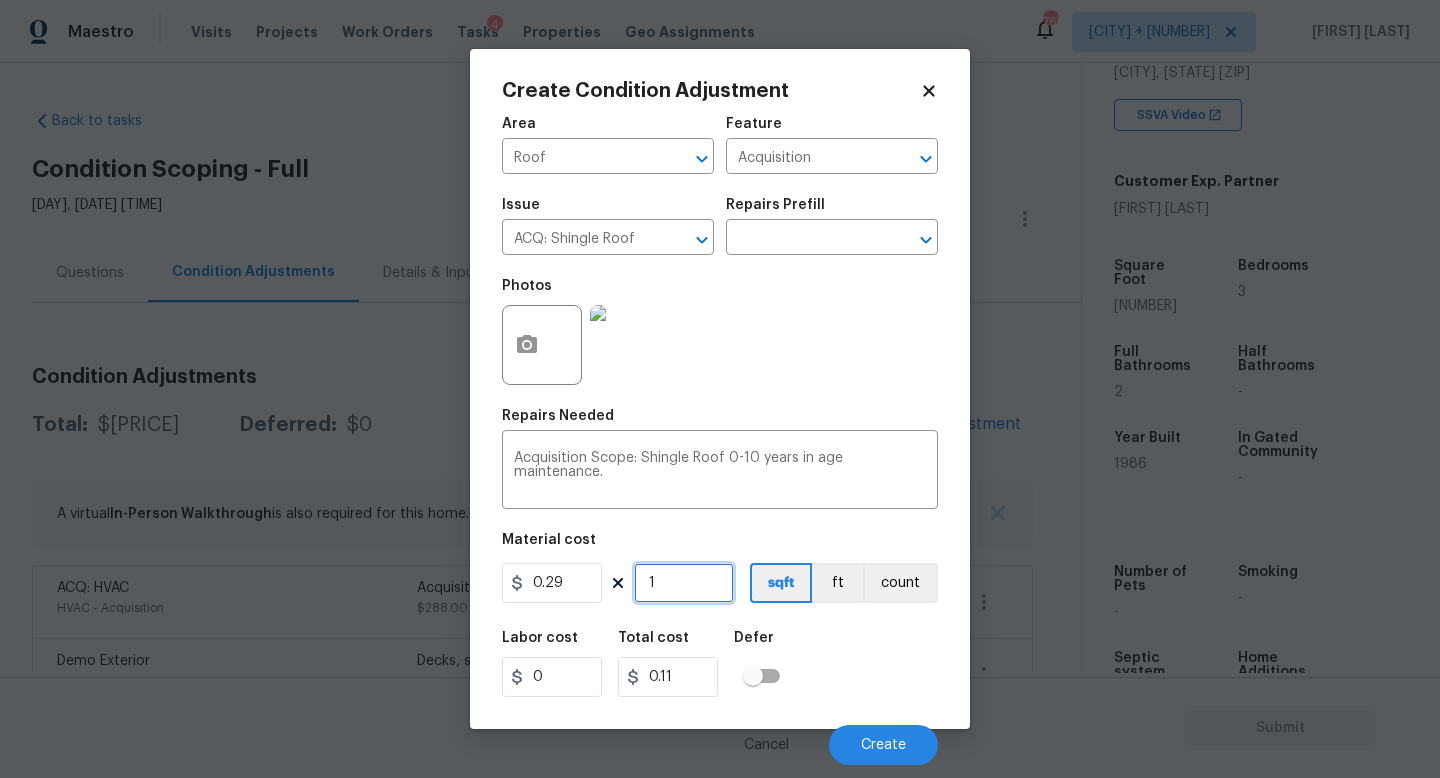 type on "0.29" 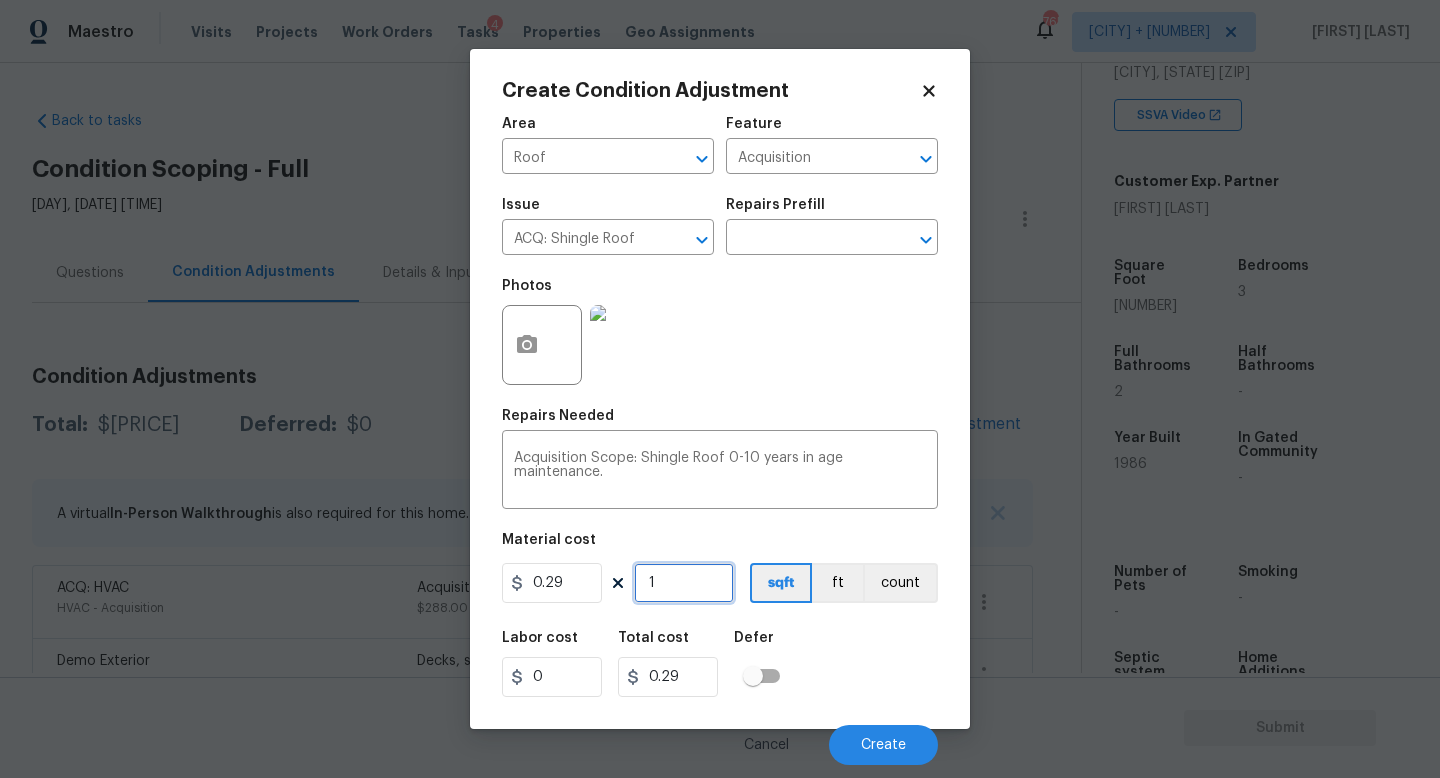 type on "13" 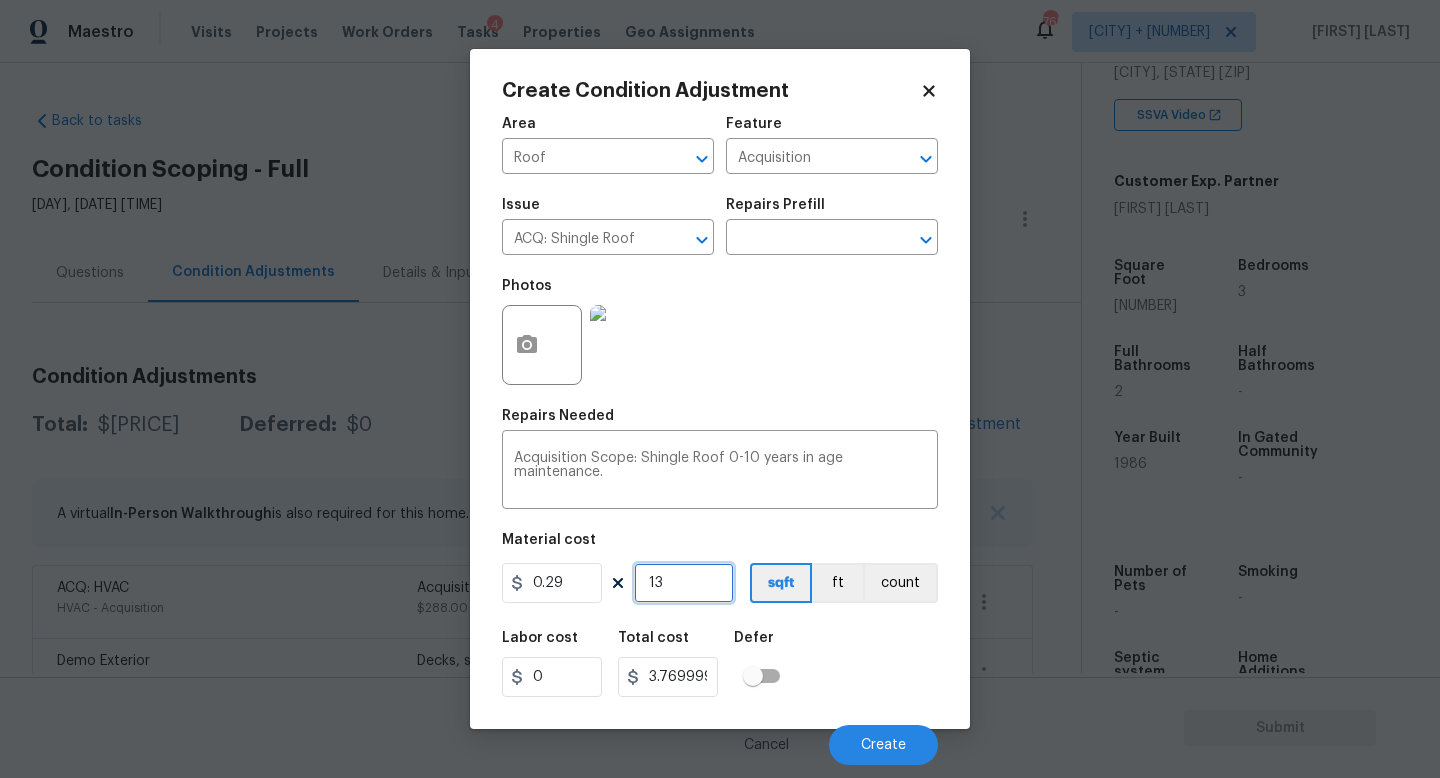 type on "135" 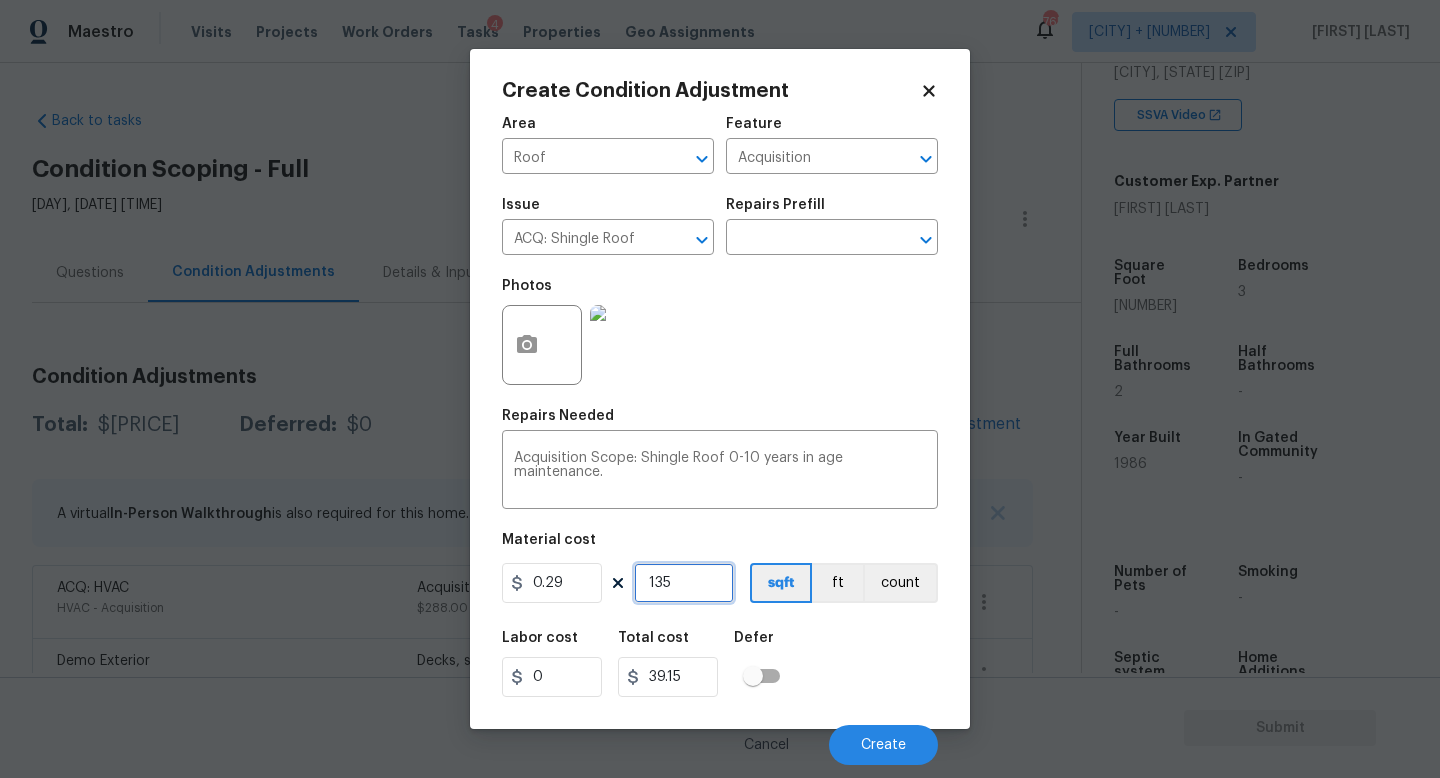type on "1351" 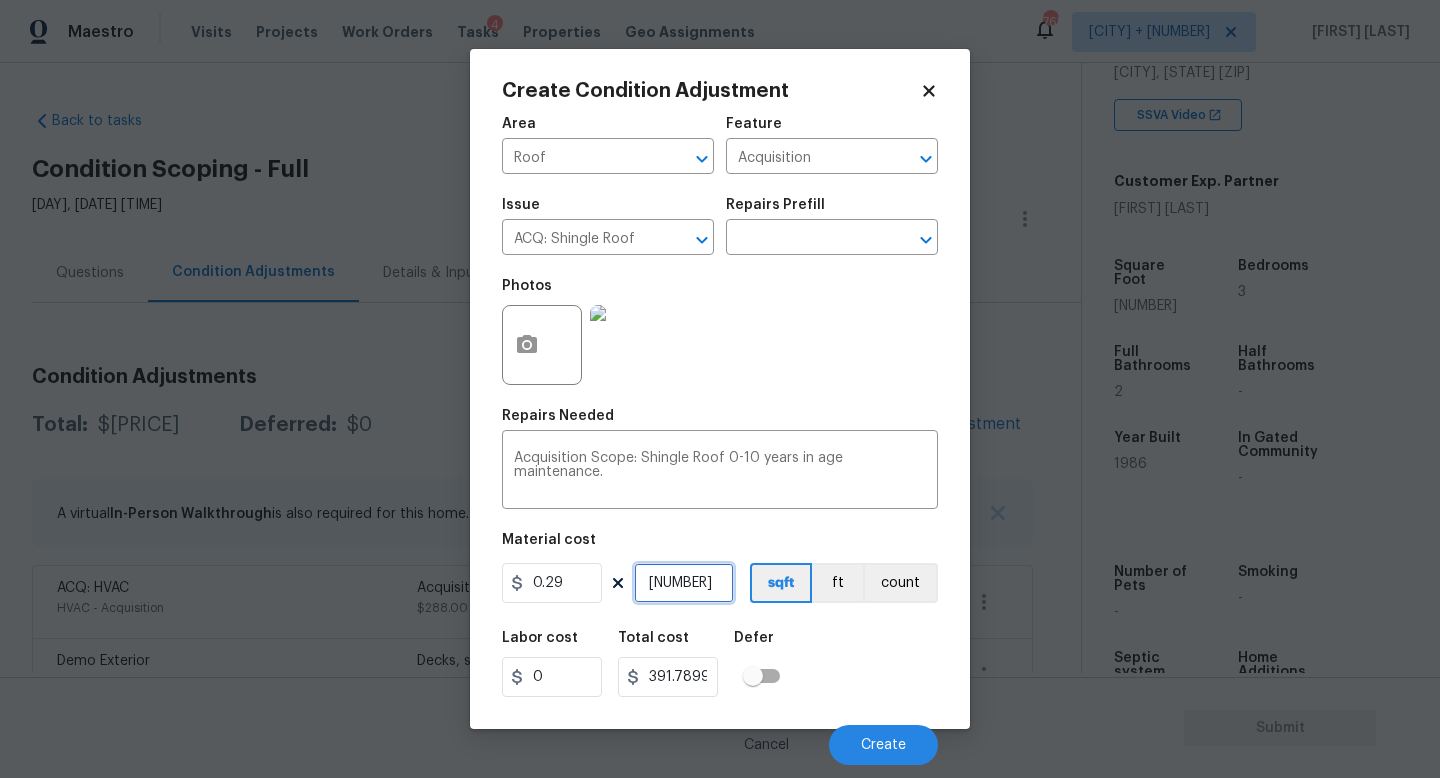type on "1351" 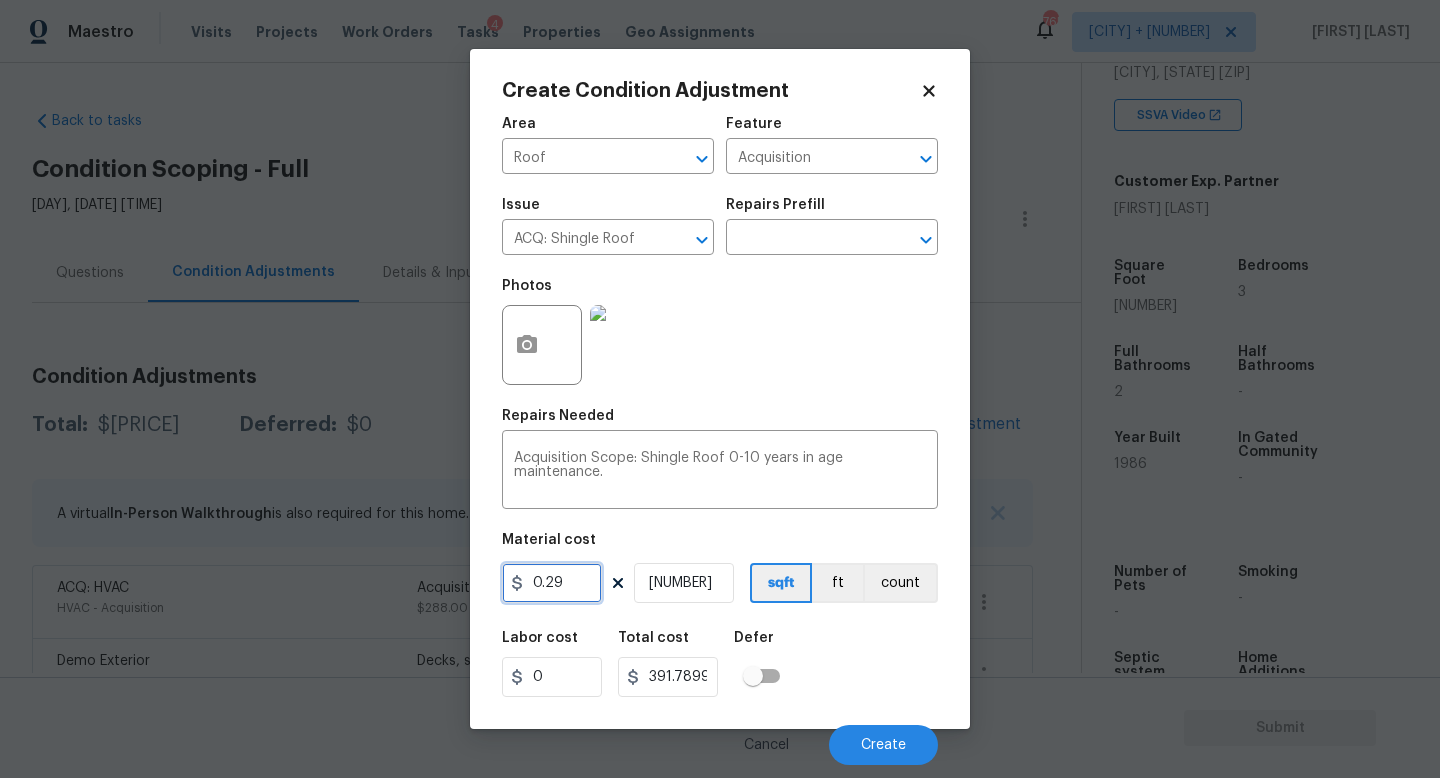 drag, startPoint x: 572, startPoint y: 590, endPoint x: 461, endPoint y: 590, distance: 111 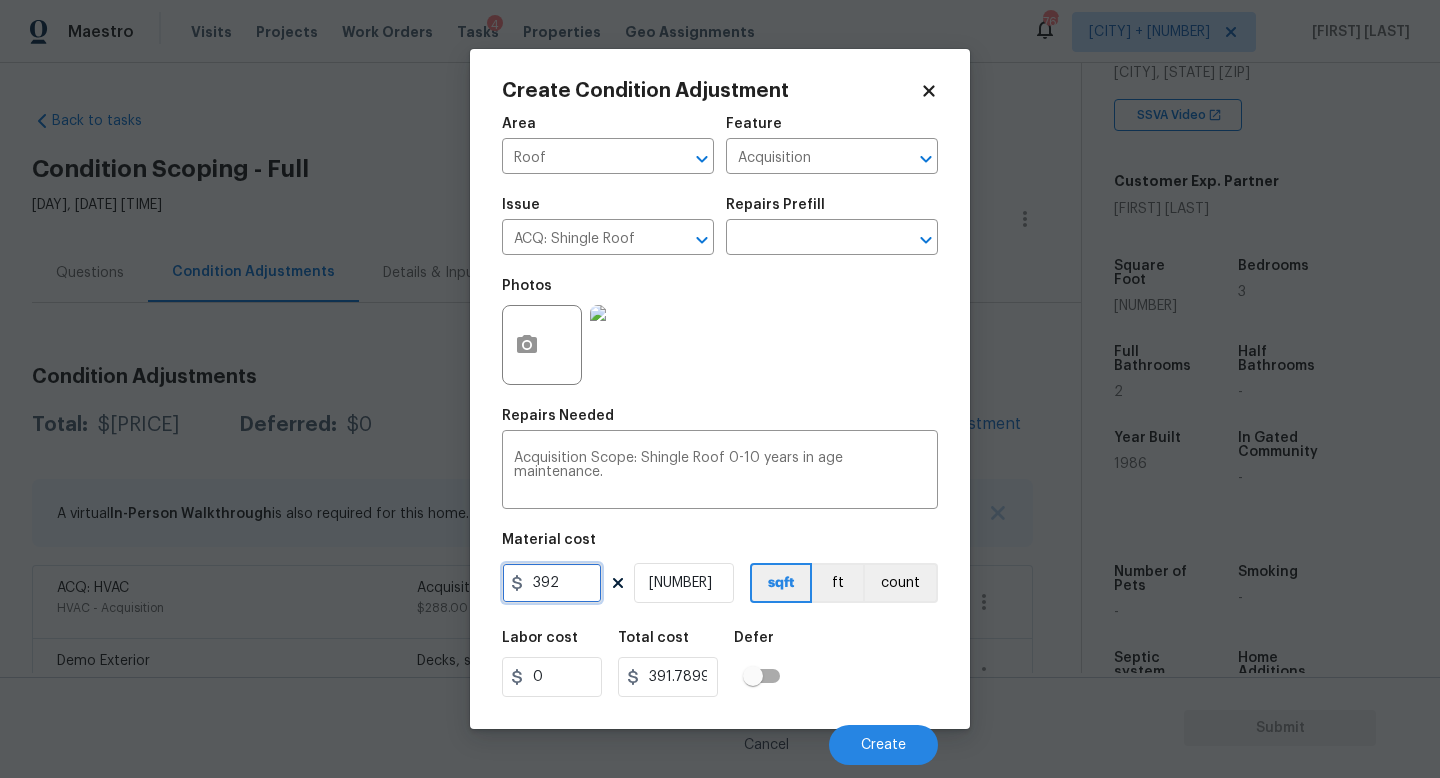type on "392" 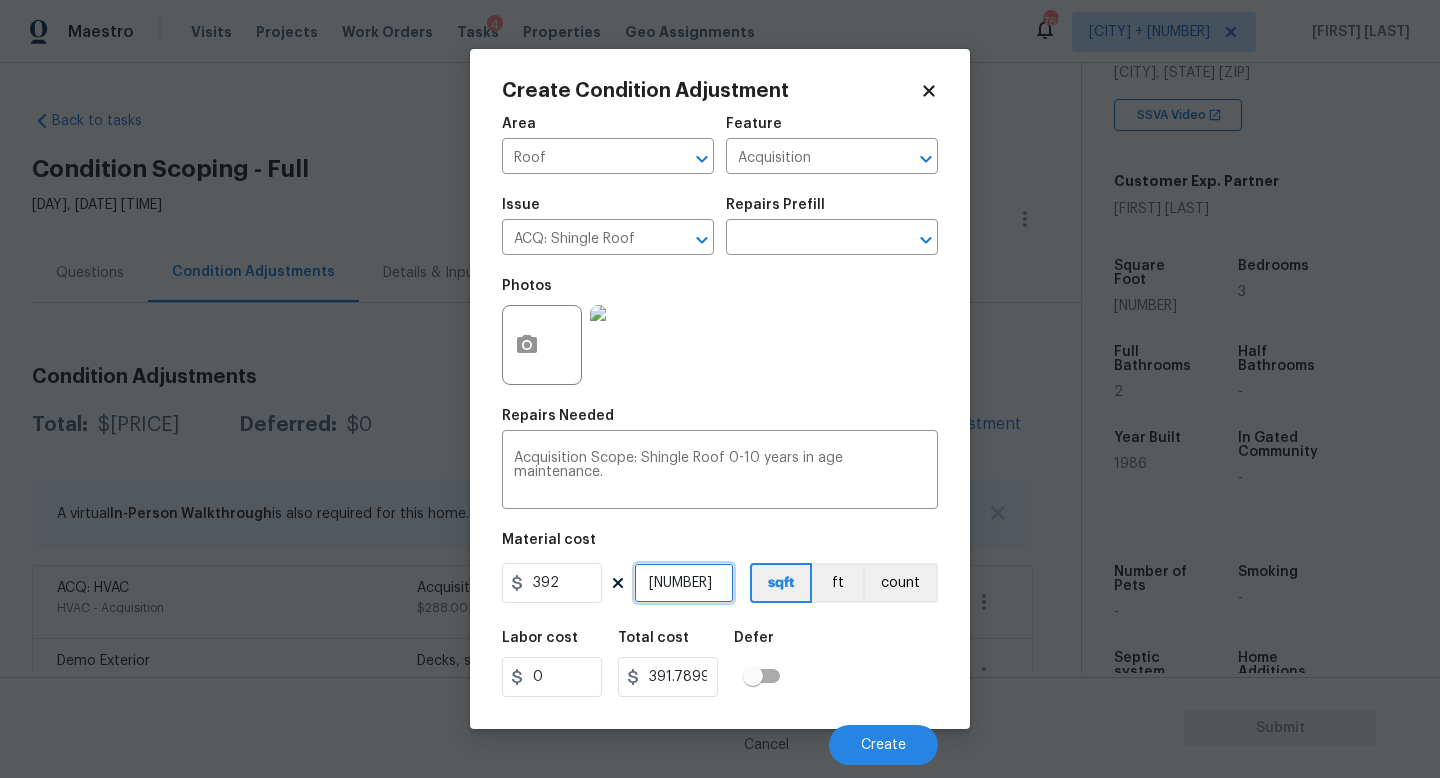 type on "529592" 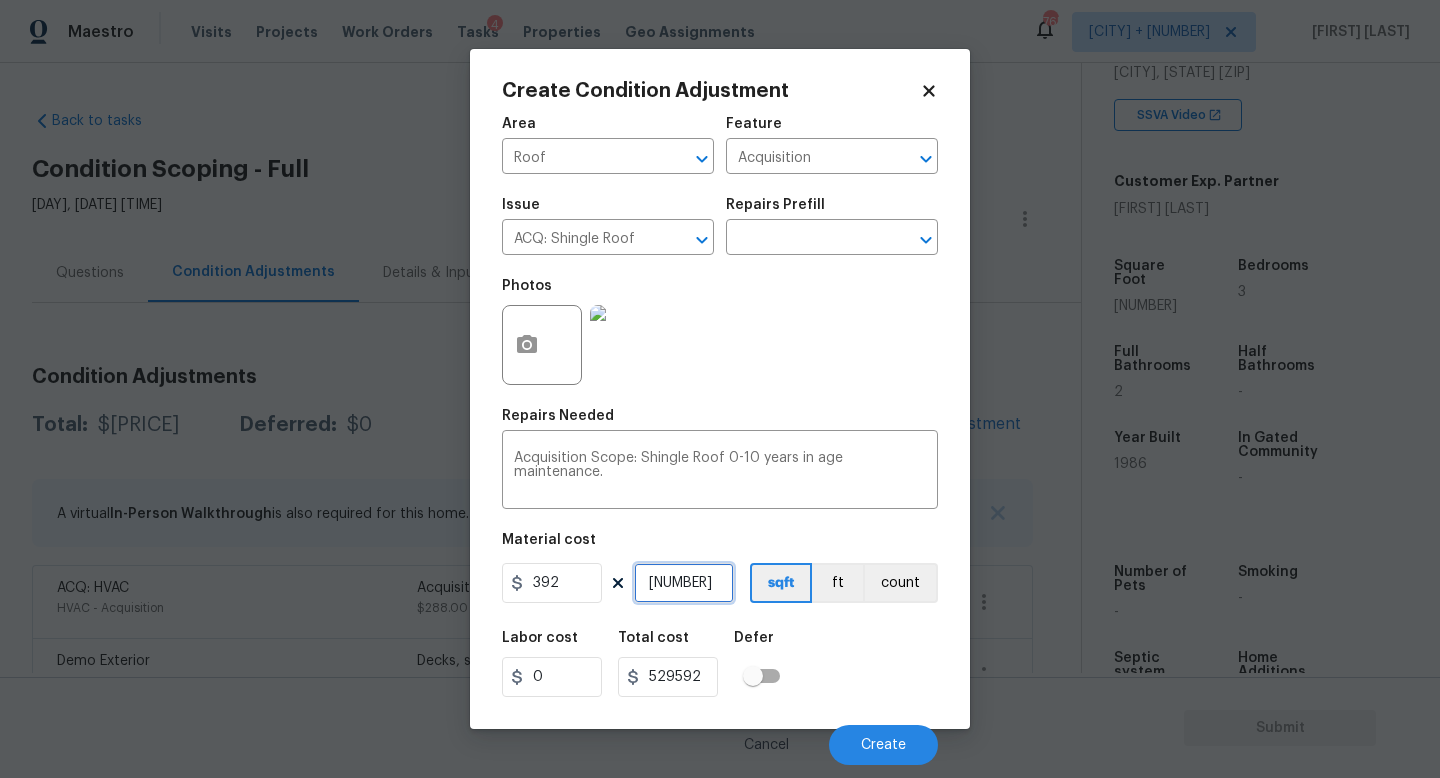 type on "1" 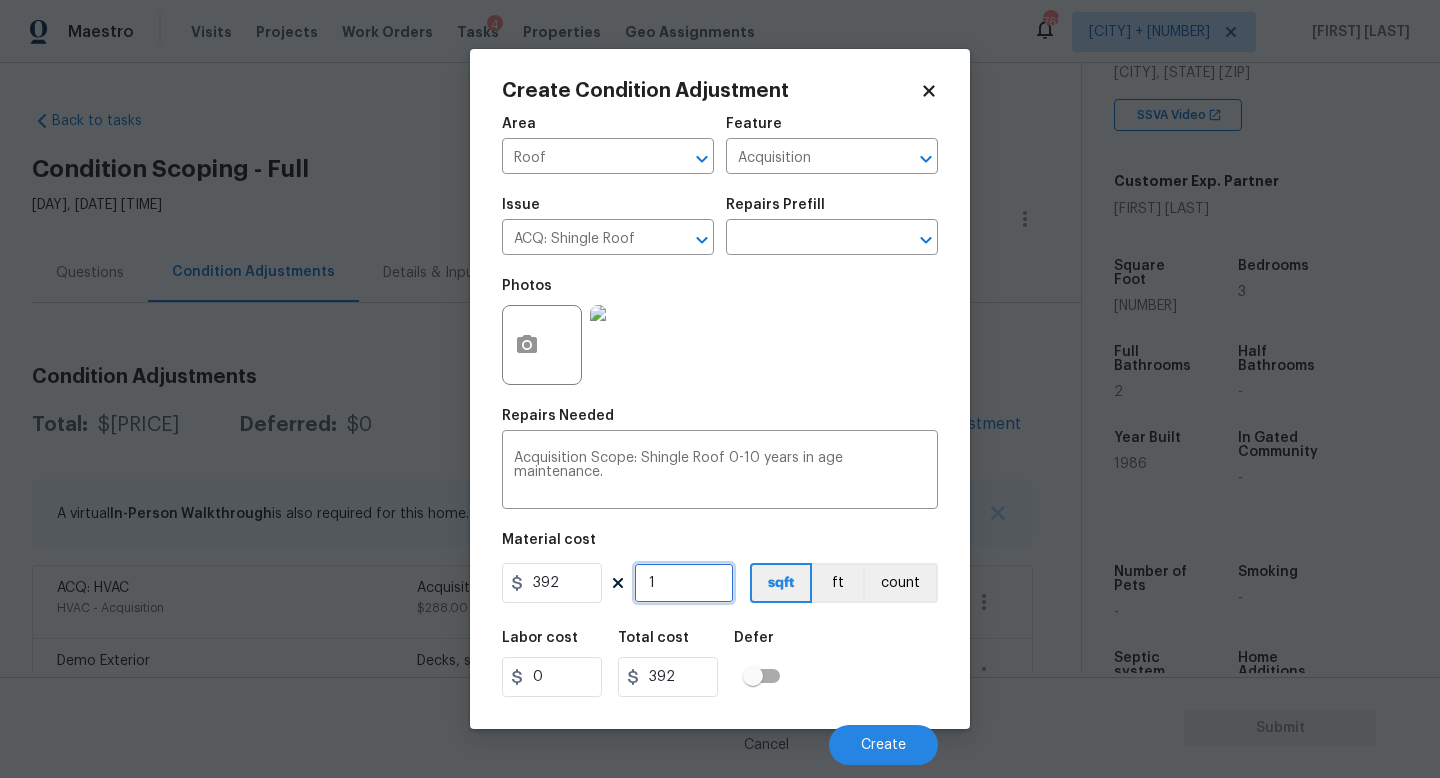 type on "1" 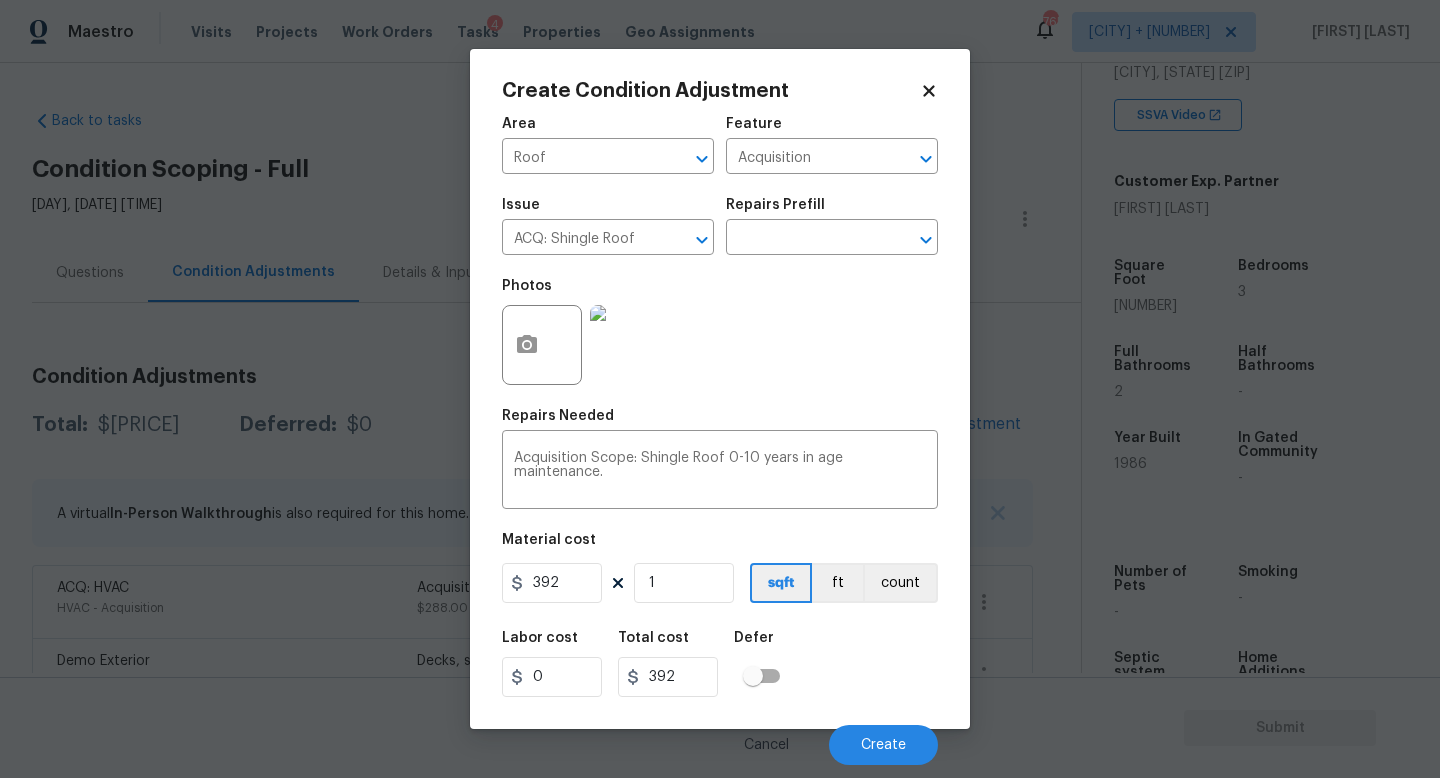 click on "Labor cost 0 Total cost 392 Defer" at bounding box center [720, 664] 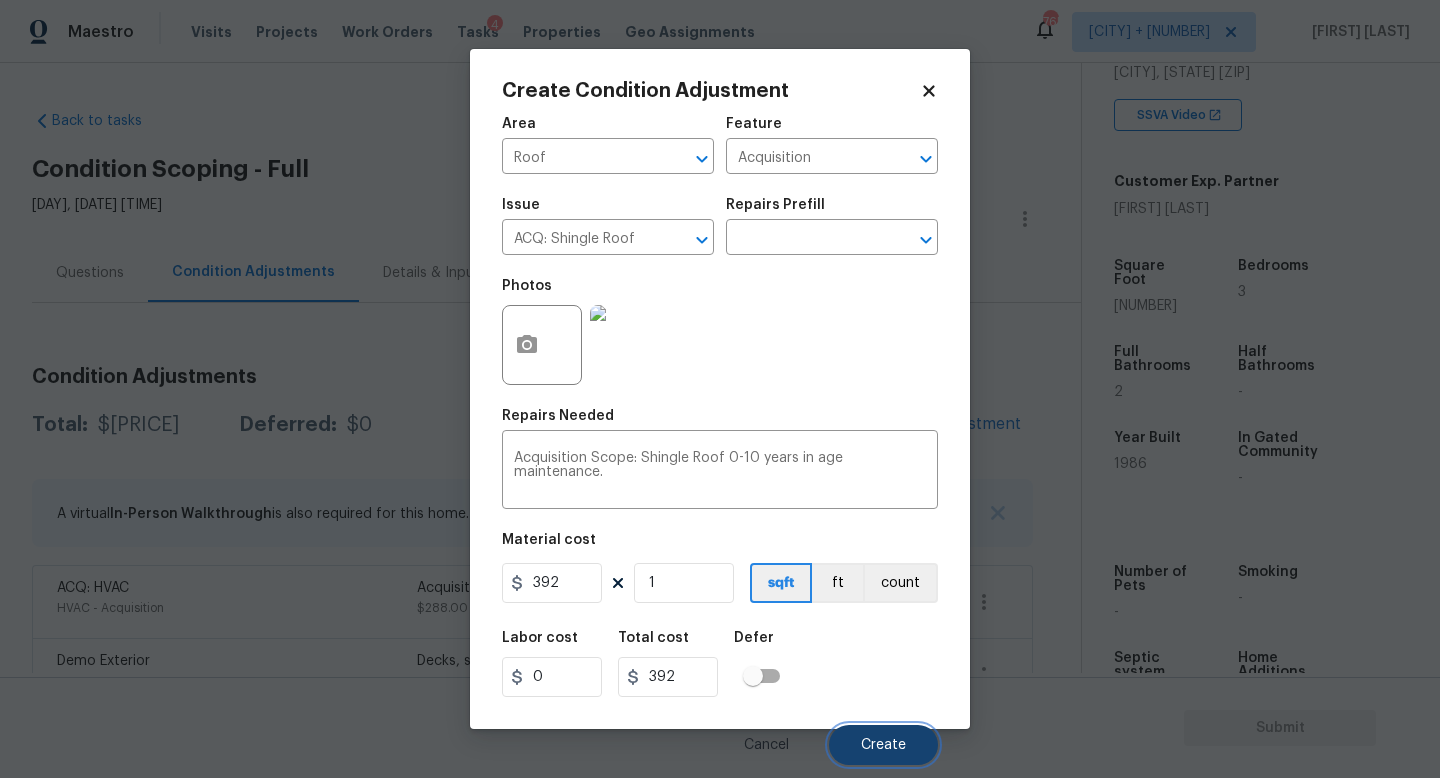 click on "Create" at bounding box center (883, 745) 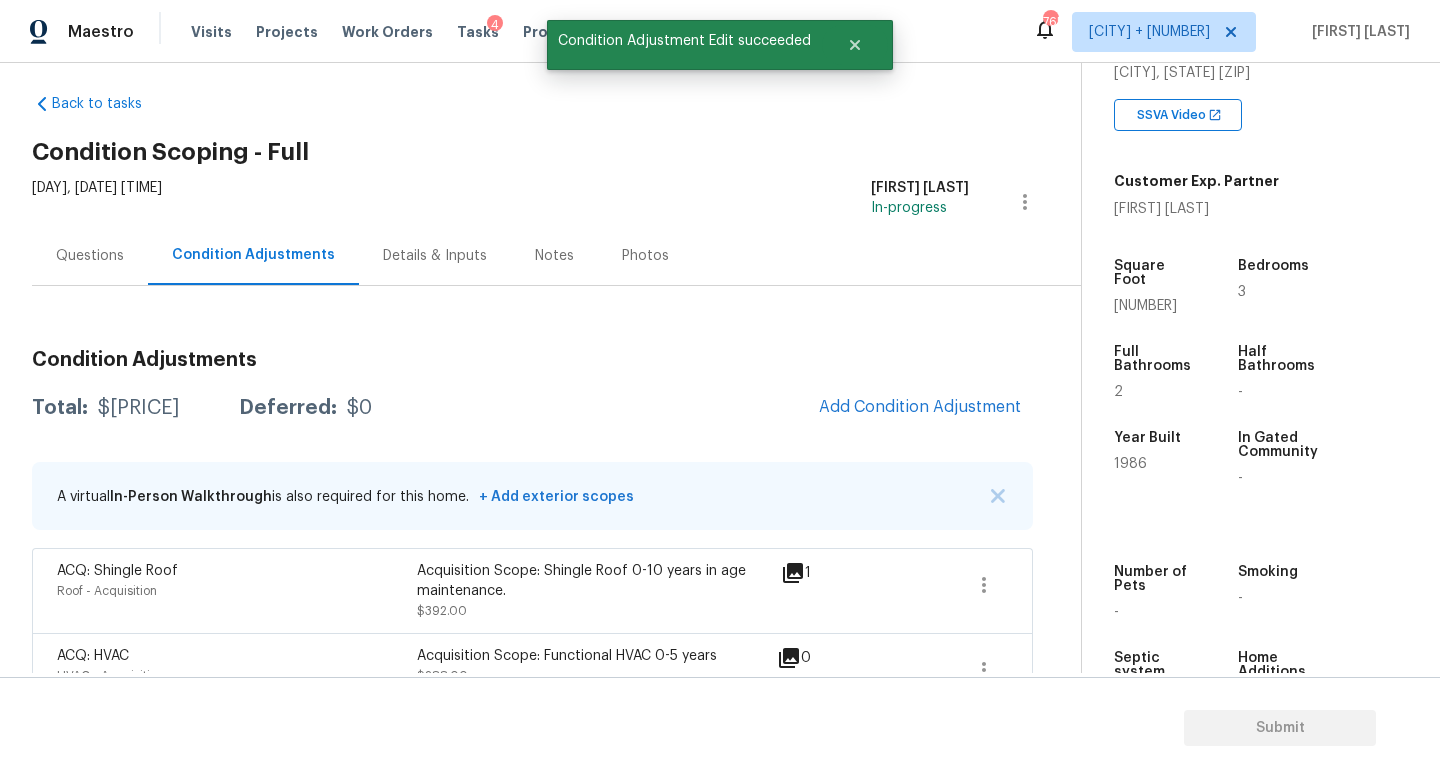 click on "Details & Inputs" at bounding box center (435, 256) 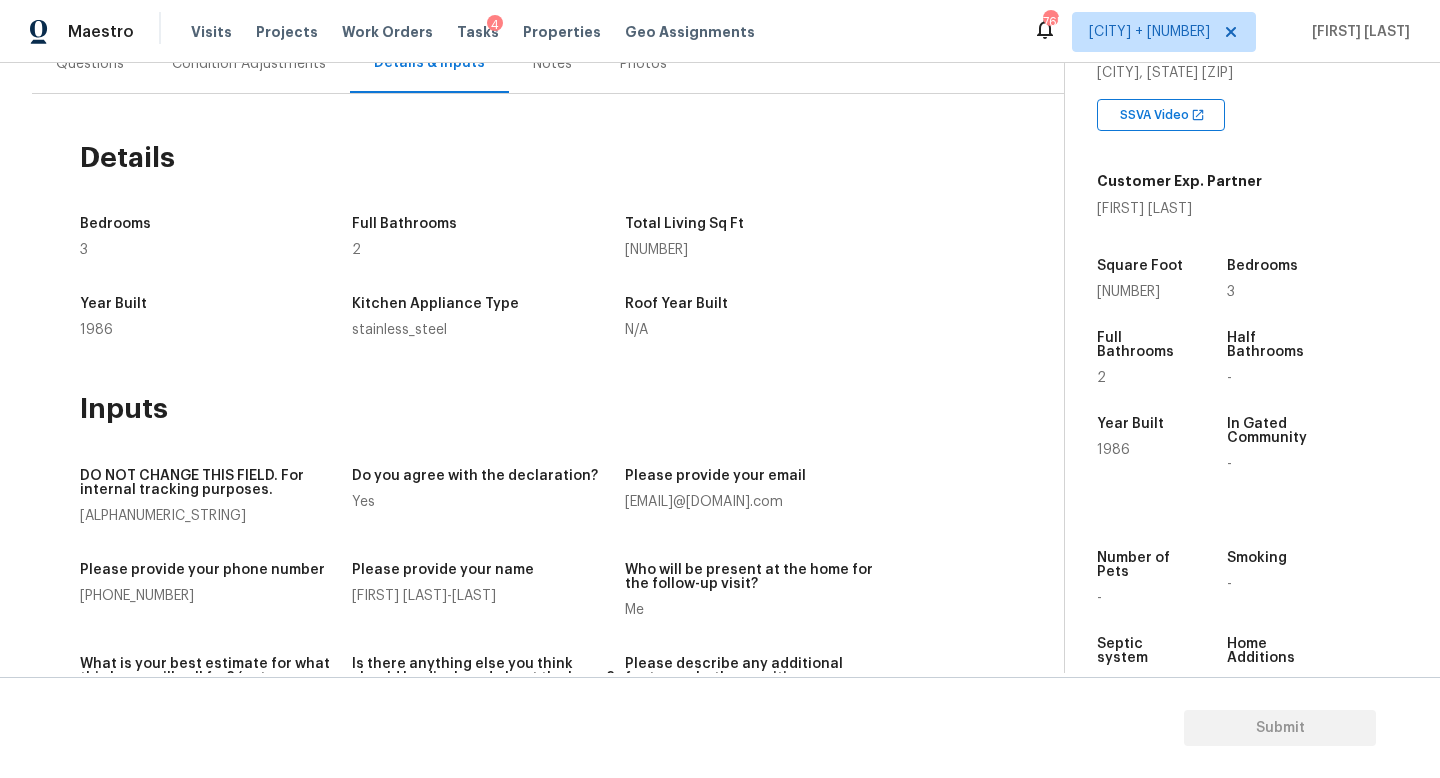 scroll, scrollTop: 0, scrollLeft: 0, axis: both 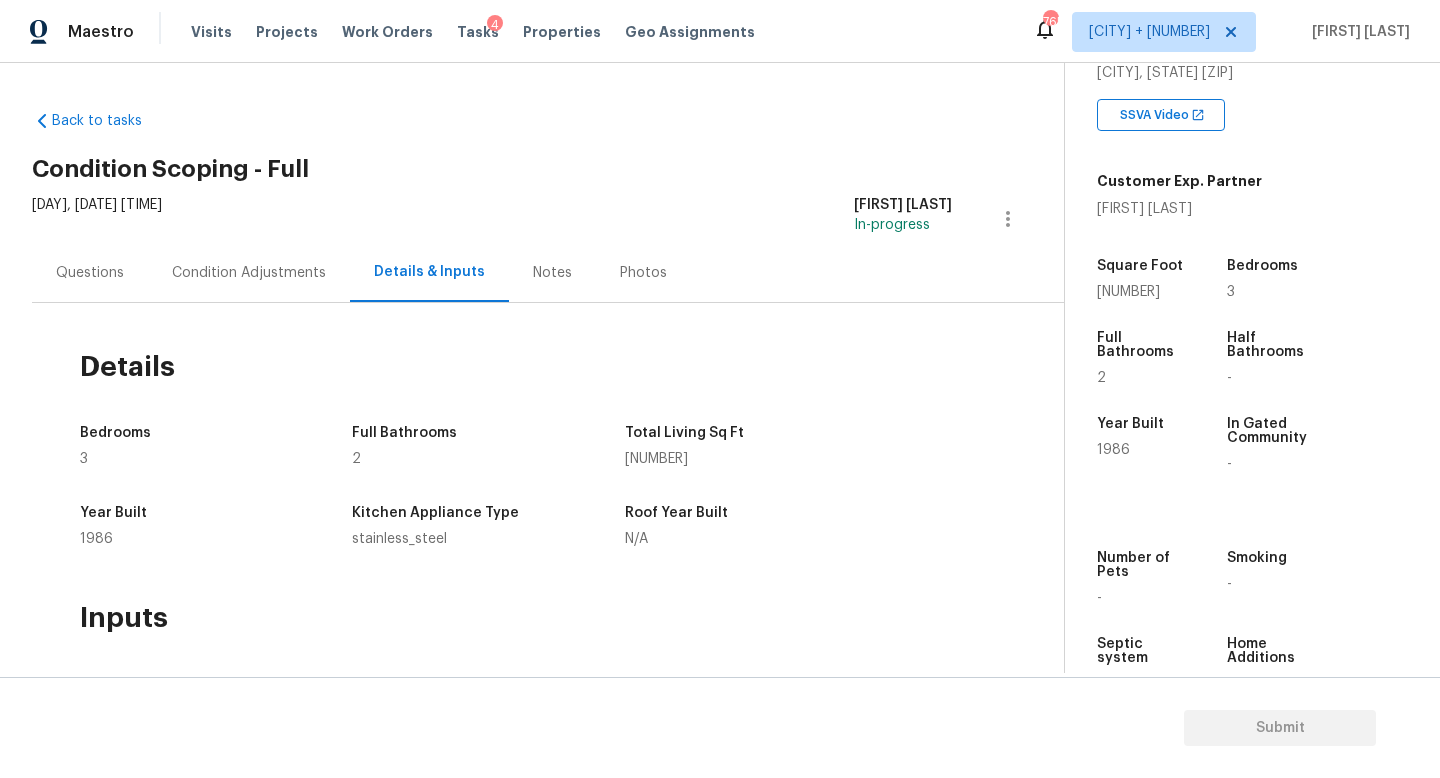 click on "Condition Adjustments" at bounding box center (249, 273) 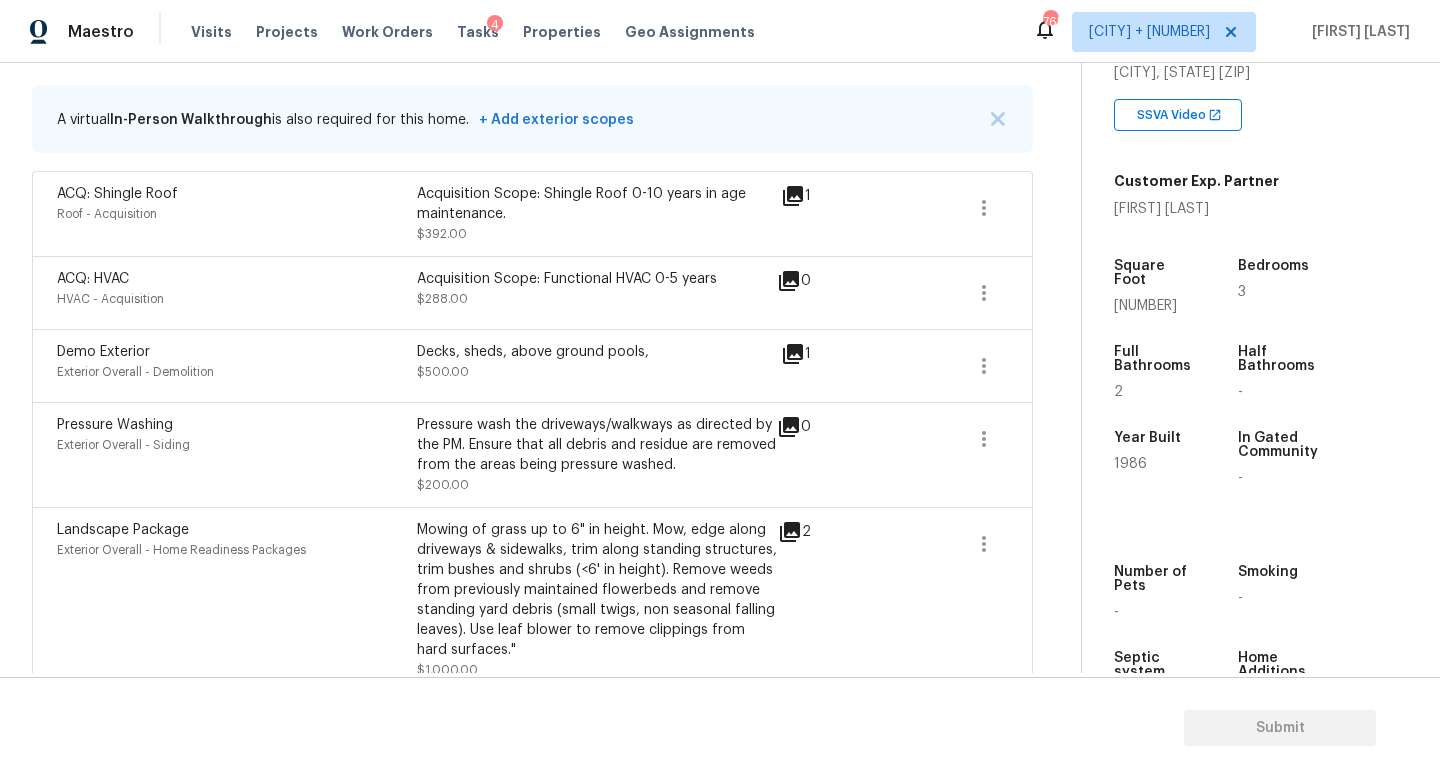 scroll, scrollTop: 446, scrollLeft: 0, axis: vertical 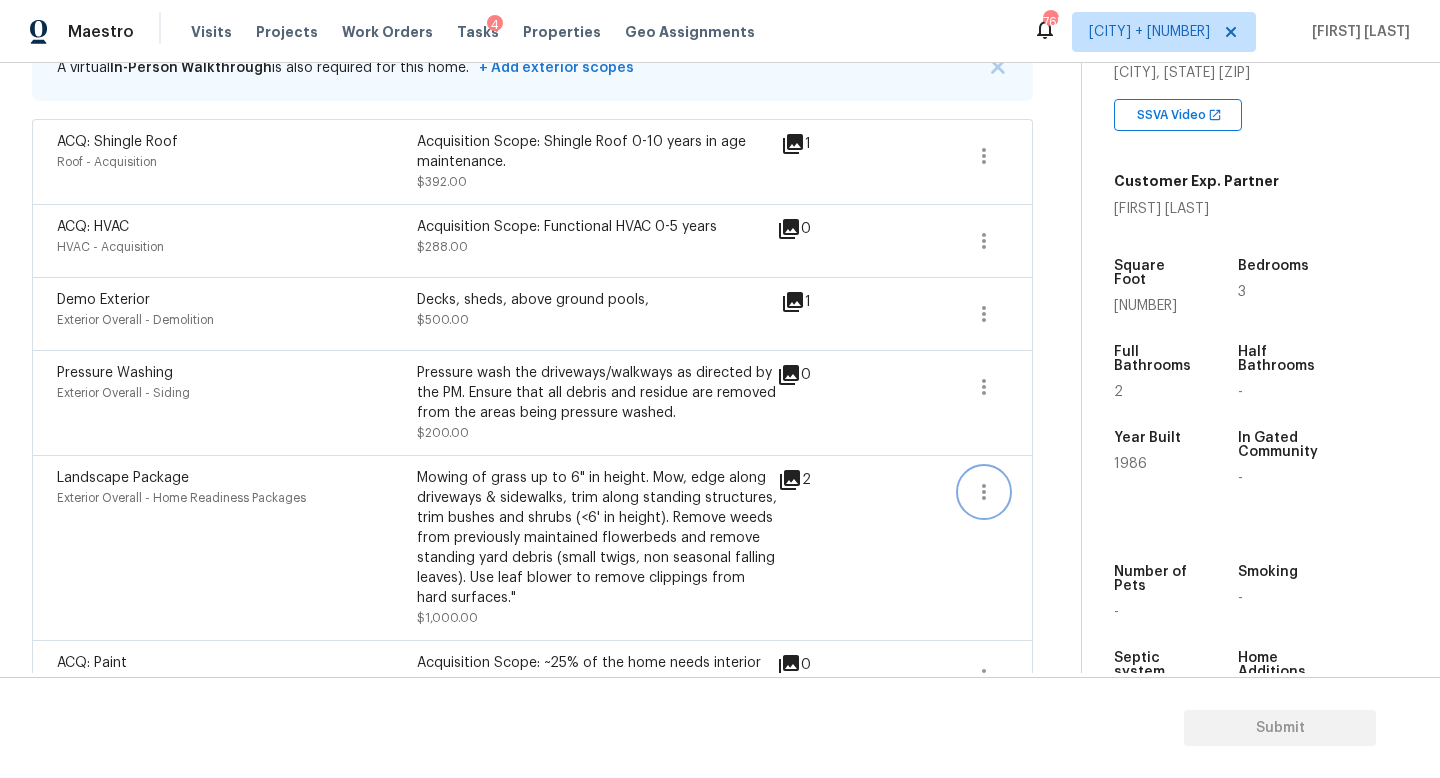 click at bounding box center (984, 492) 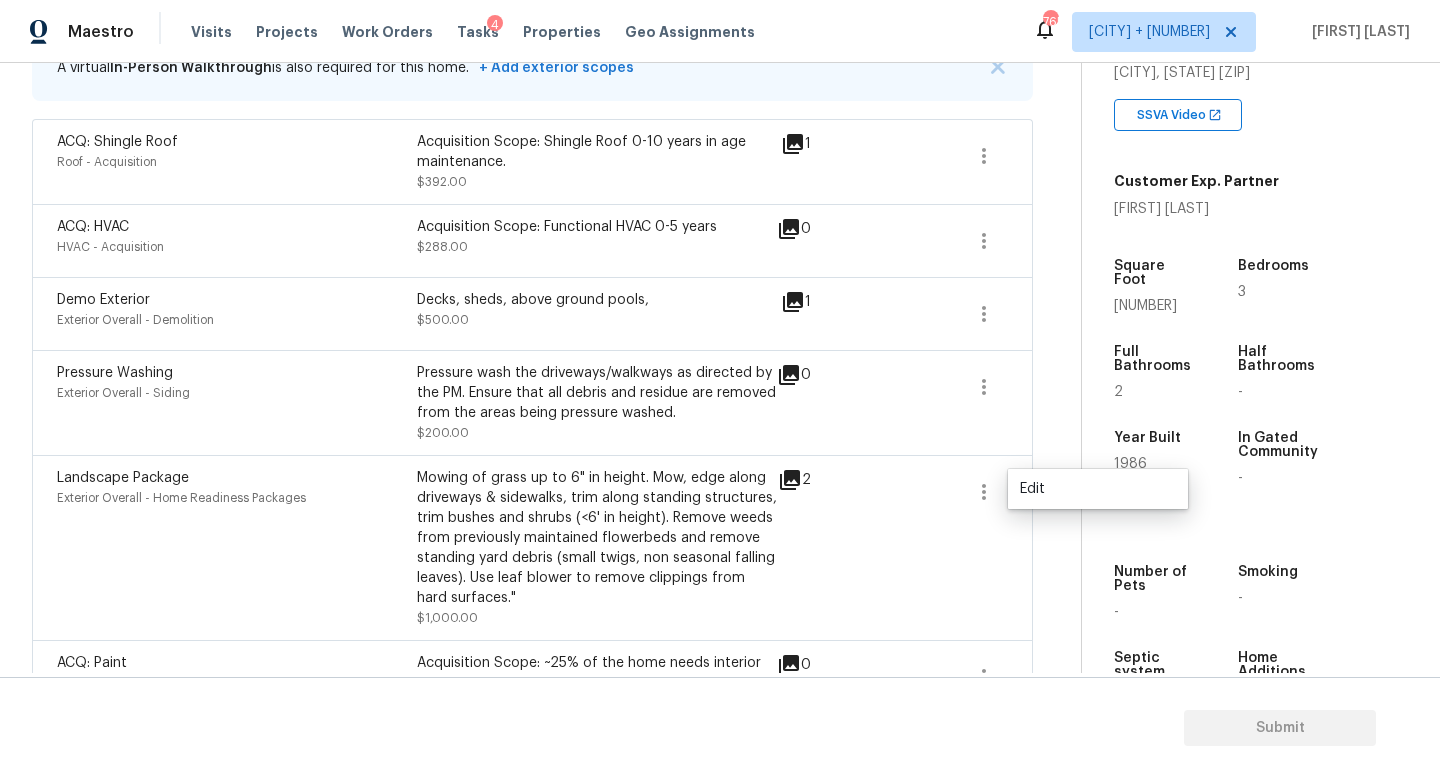 click on "Edit" at bounding box center (1098, 489) 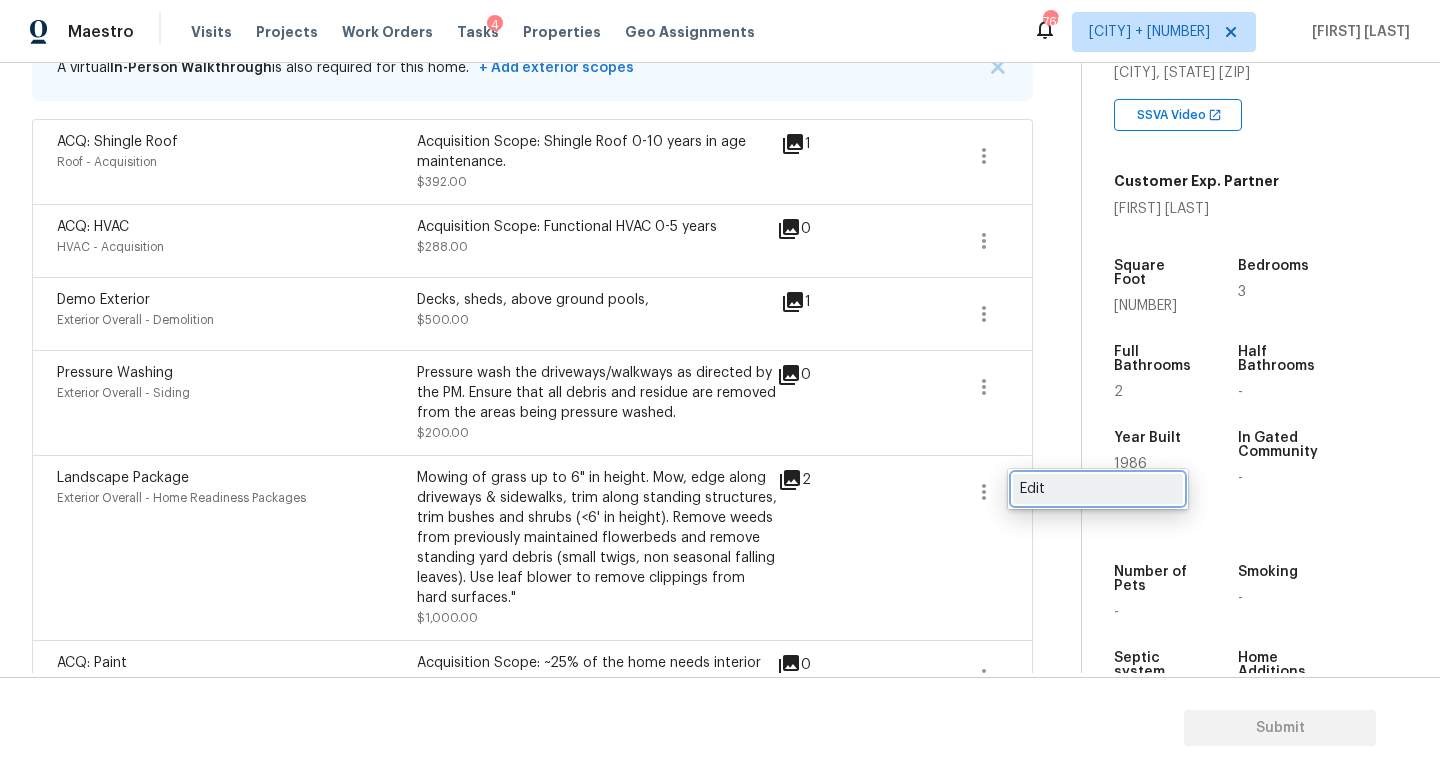 click on "Edit" at bounding box center (1098, 489) 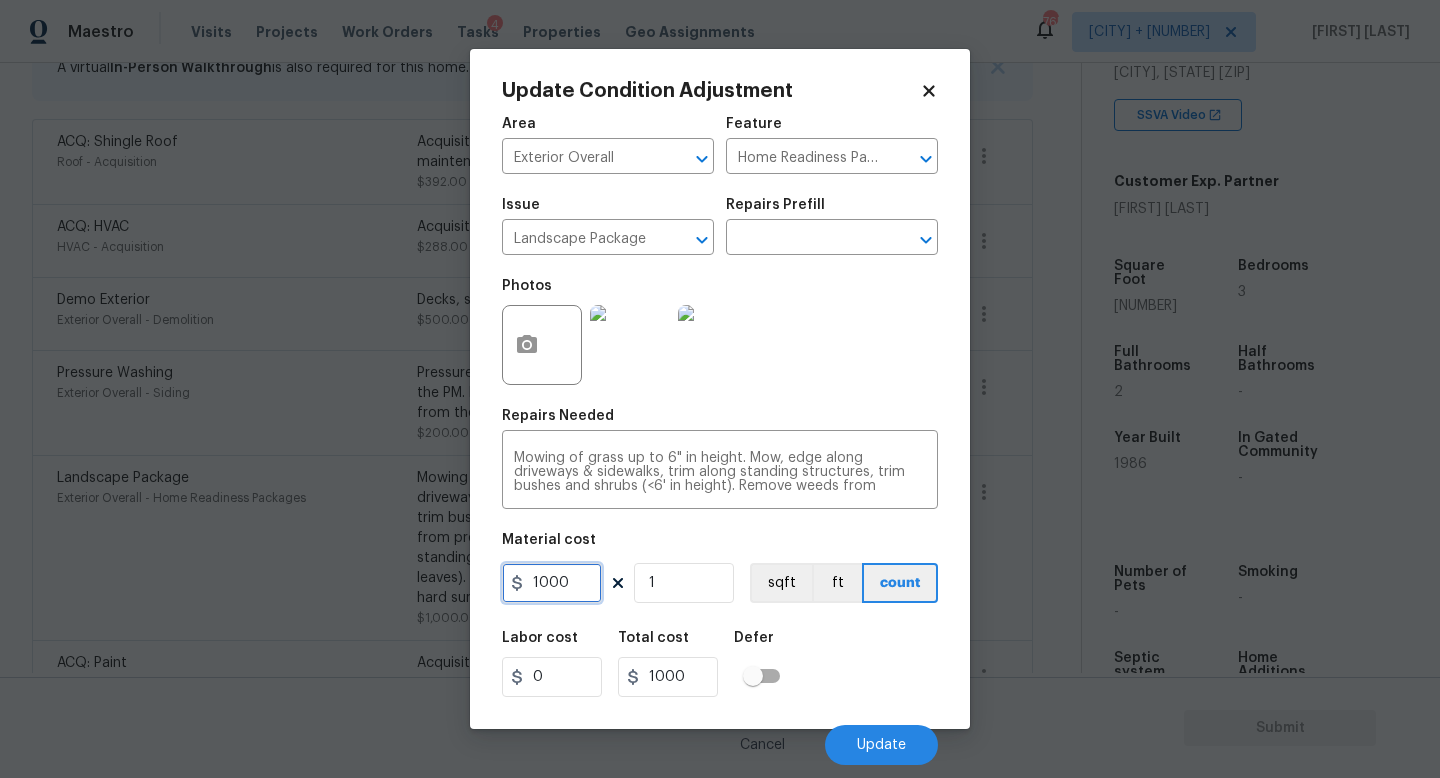 drag, startPoint x: 579, startPoint y: 579, endPoint x: 440, endPoint y: 588, distance: 139.29106 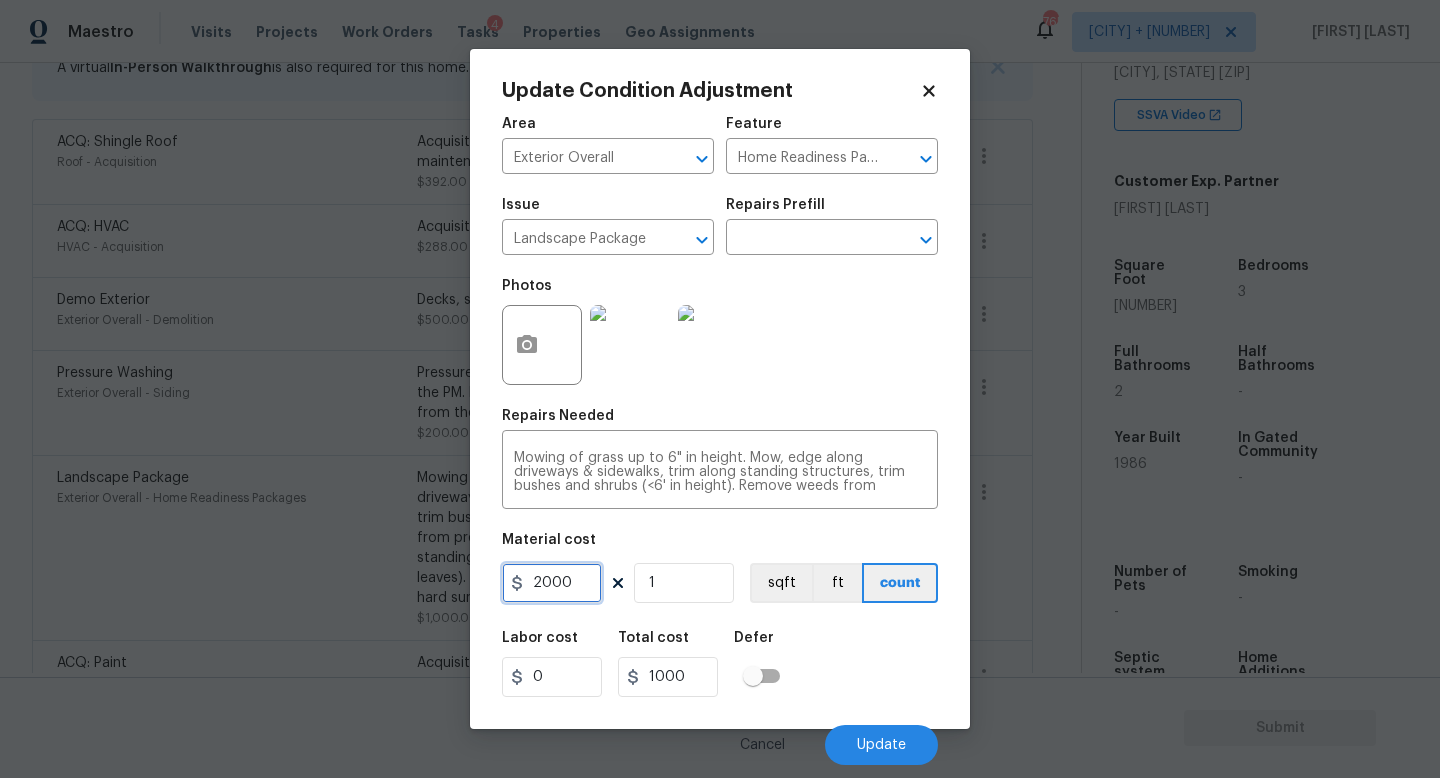 type on "2000" 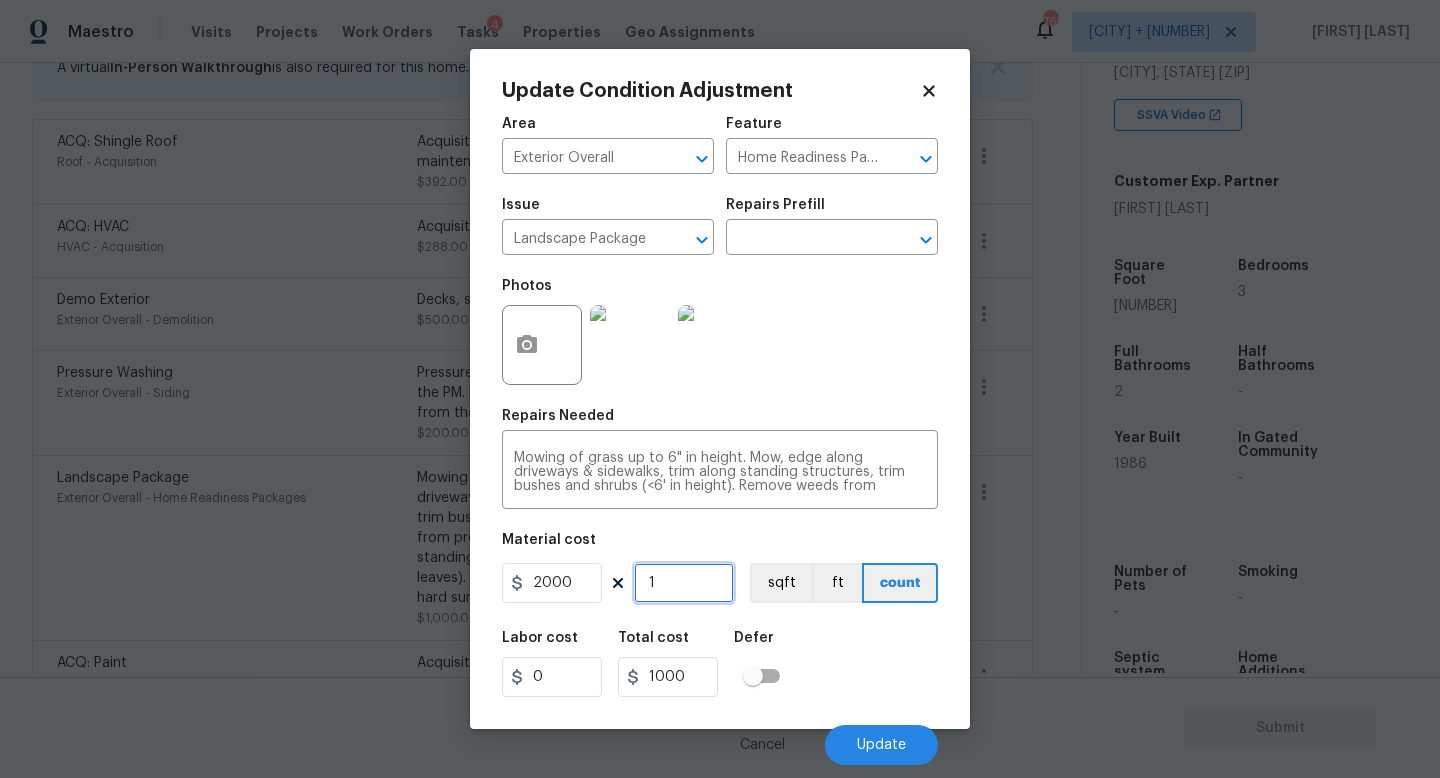 type on "2000" 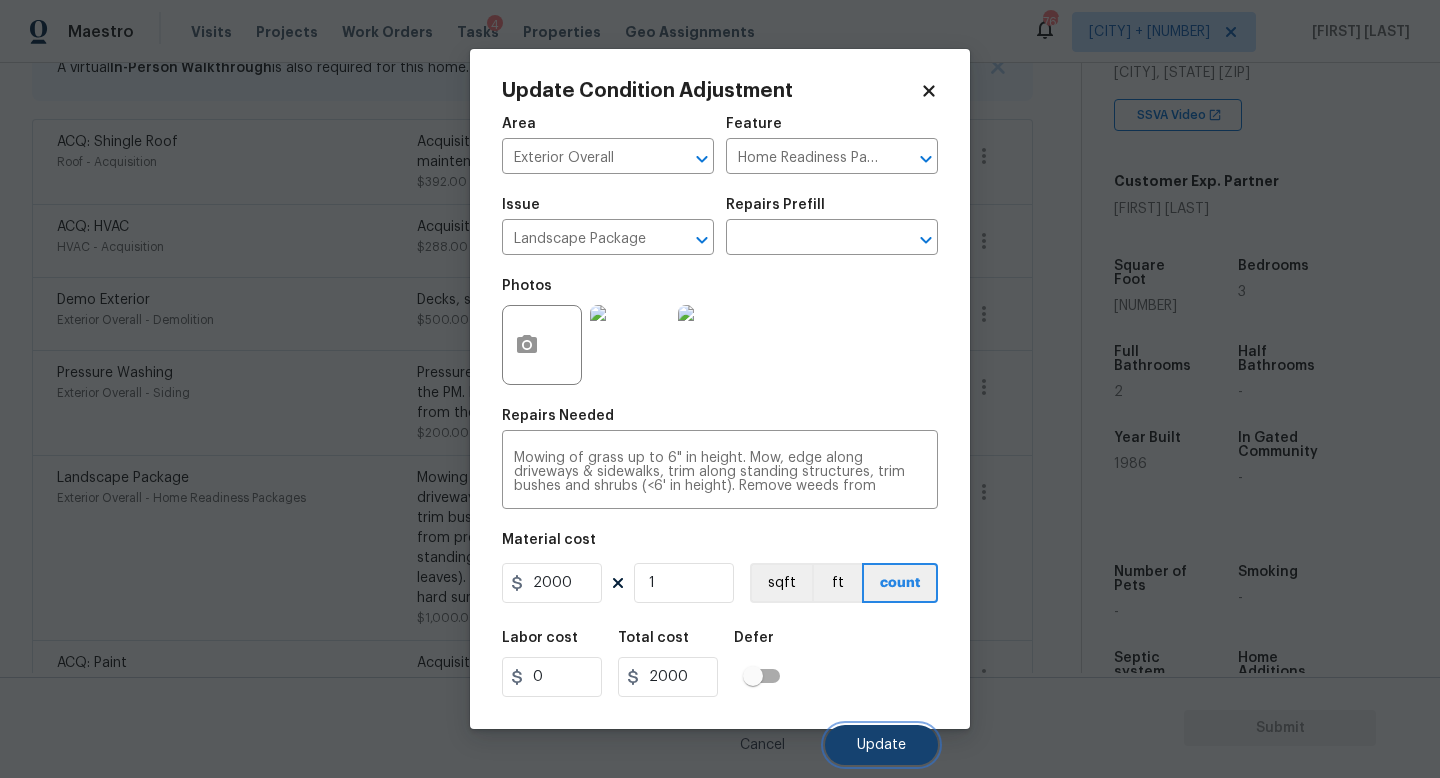 click on "Update" at bounding box center [881, 745] 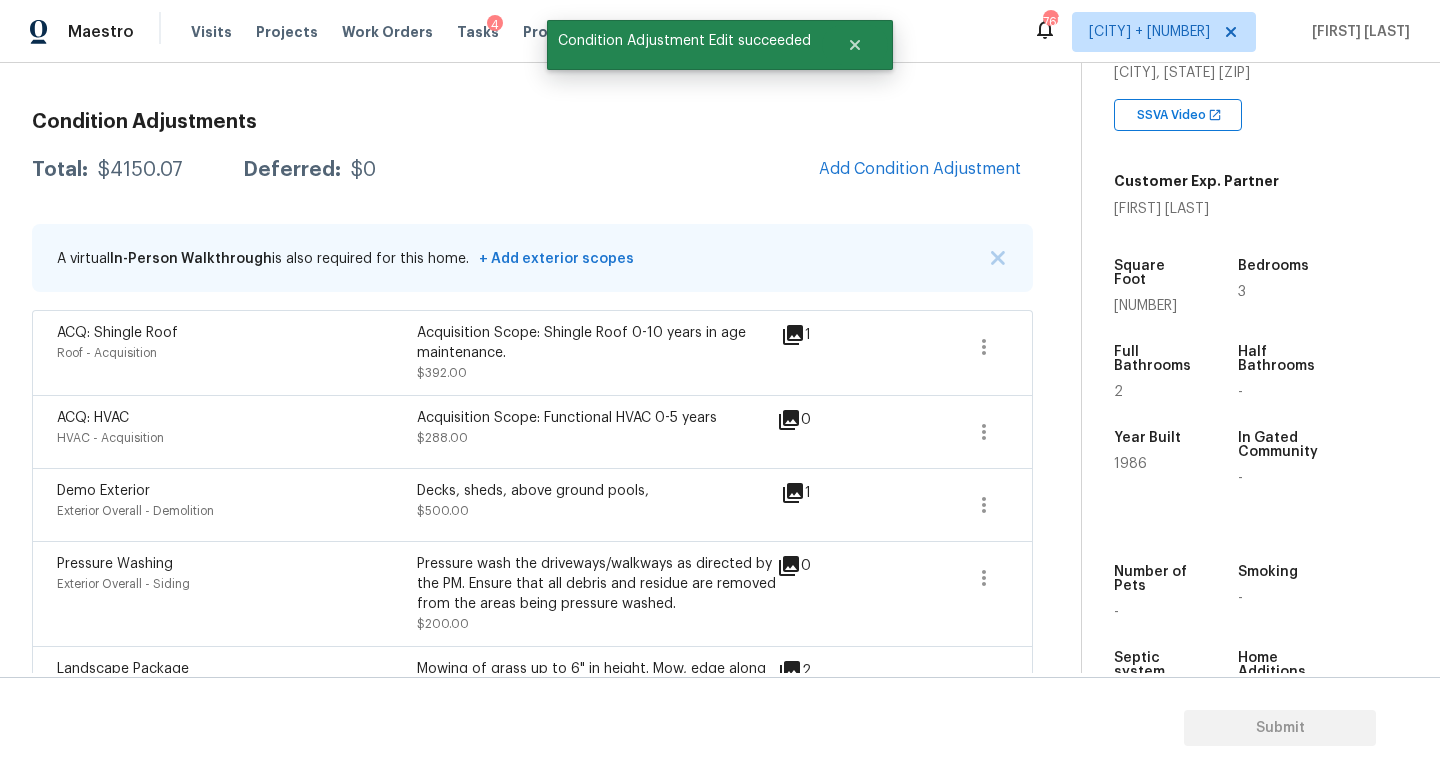 scroll, scrollTop: 0, scrollLeft: 0, axis: both 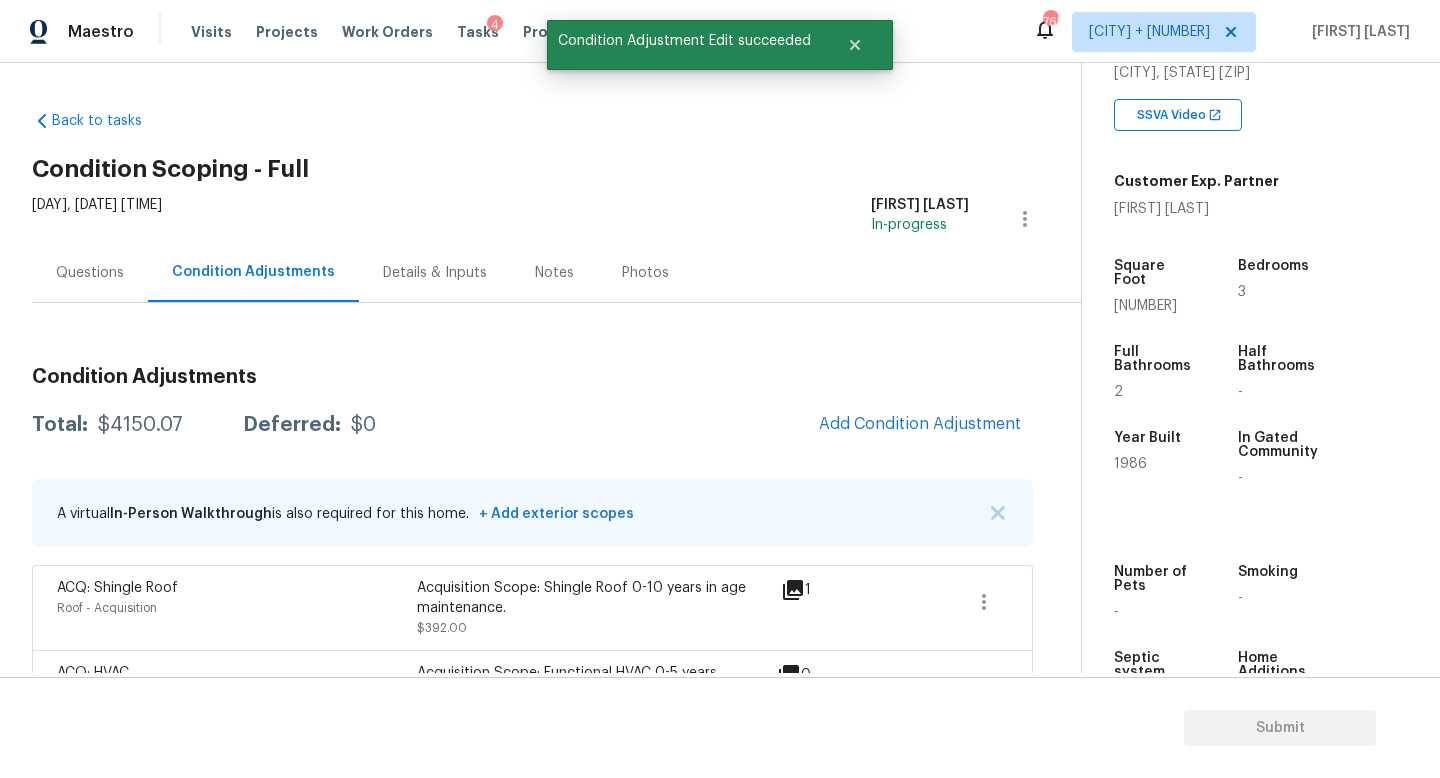 click on "Details & Inputs" at bounding box center [435, 273] 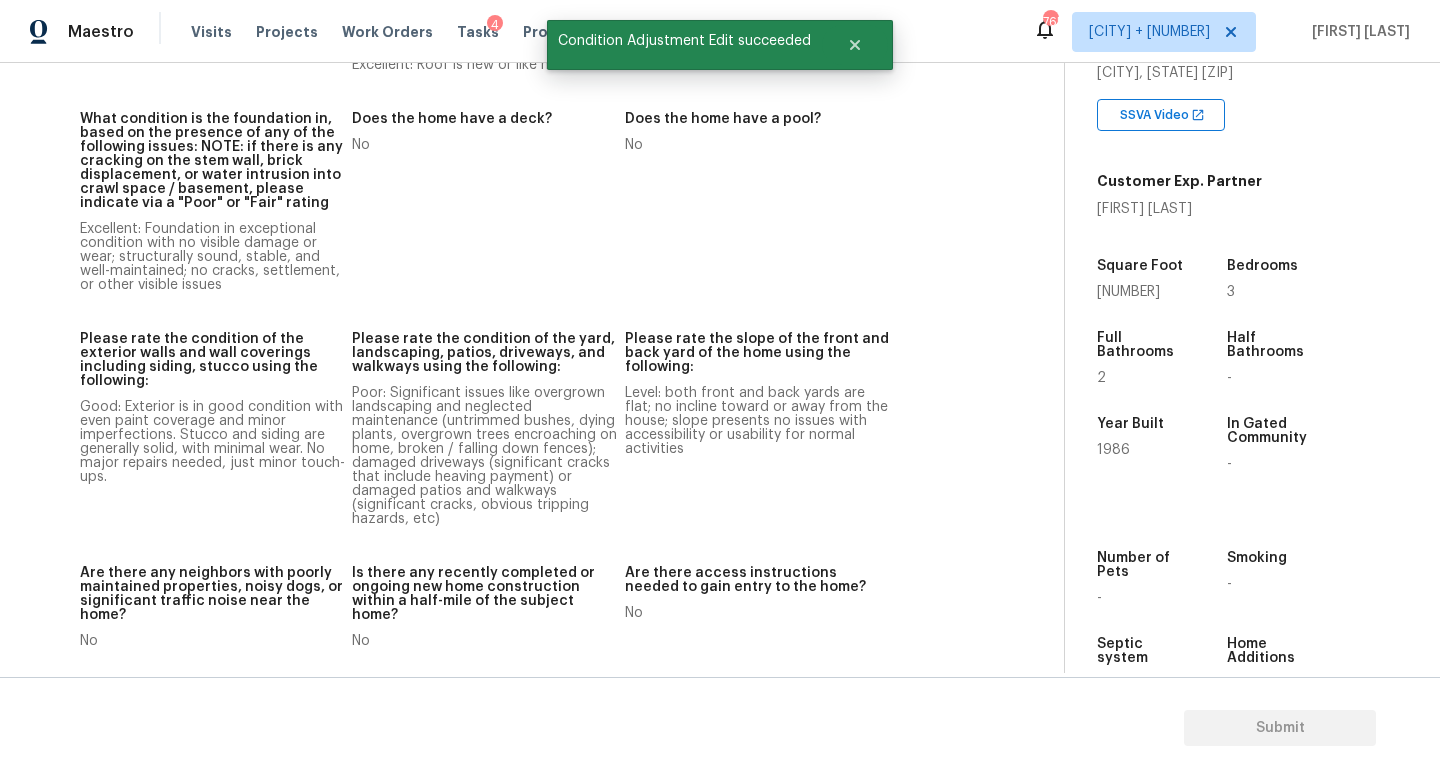 scroll, scrollTop: 2312, scrollLeft: 0, axis: vertical 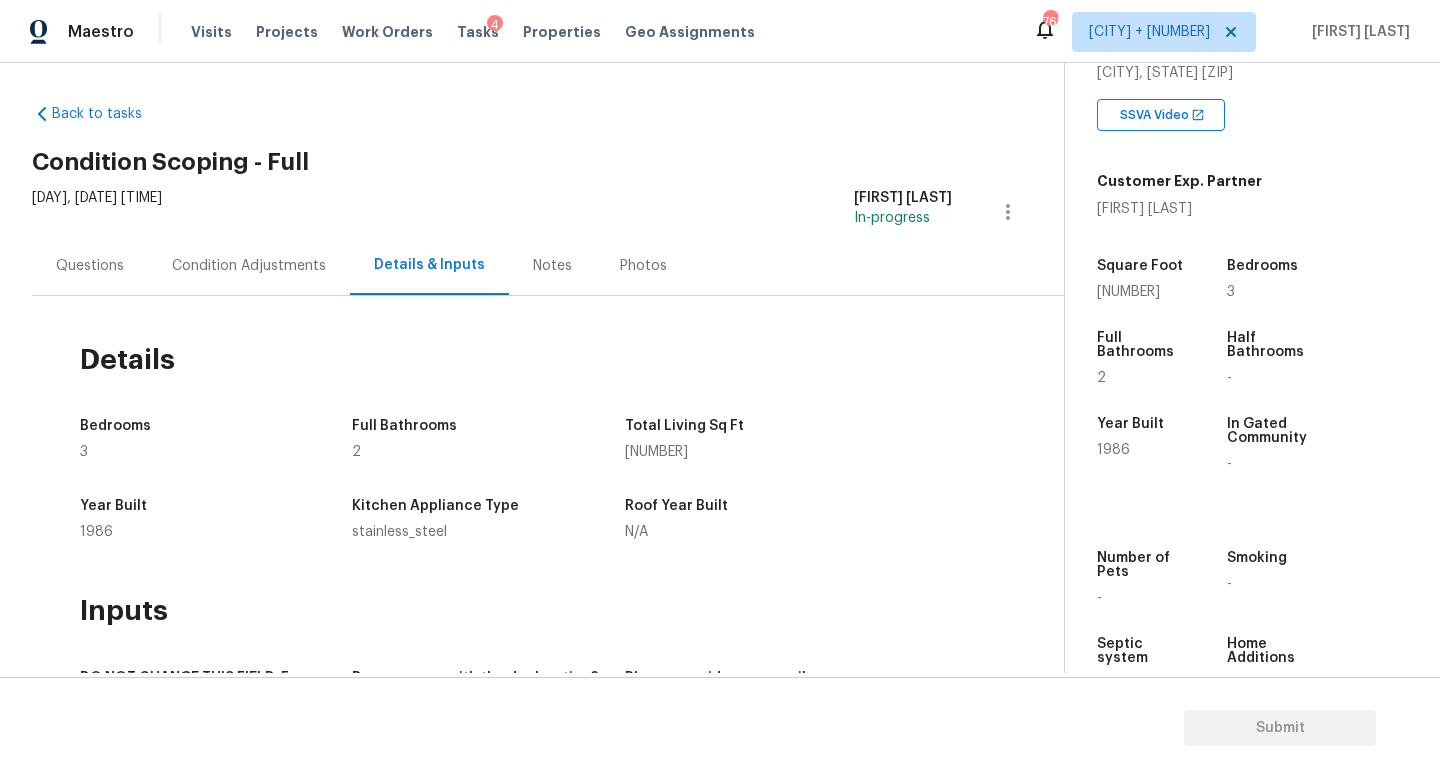 click on "Questions" at bounding box center [90, 266] 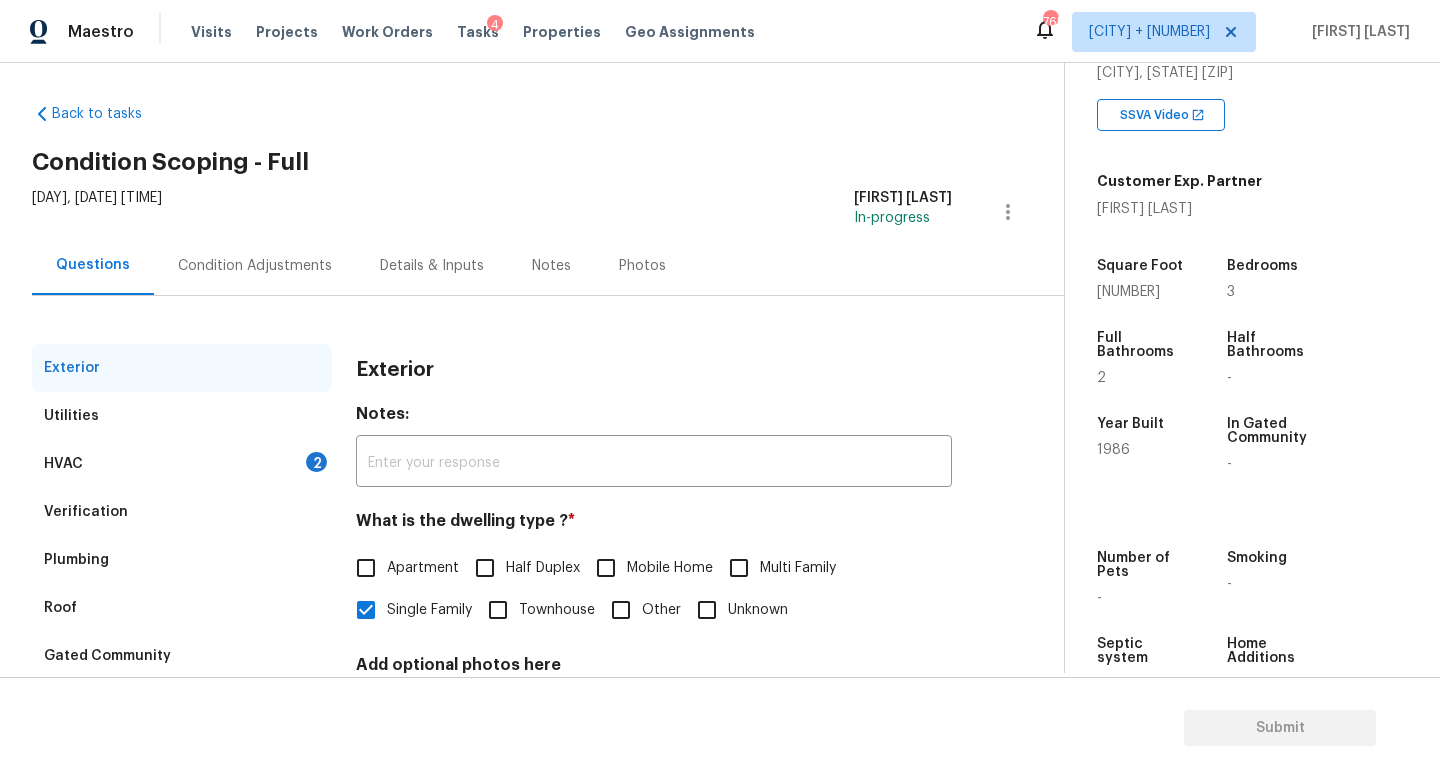 scroll, scrollTop: 200, scrollLeft: 0, axis: vertical 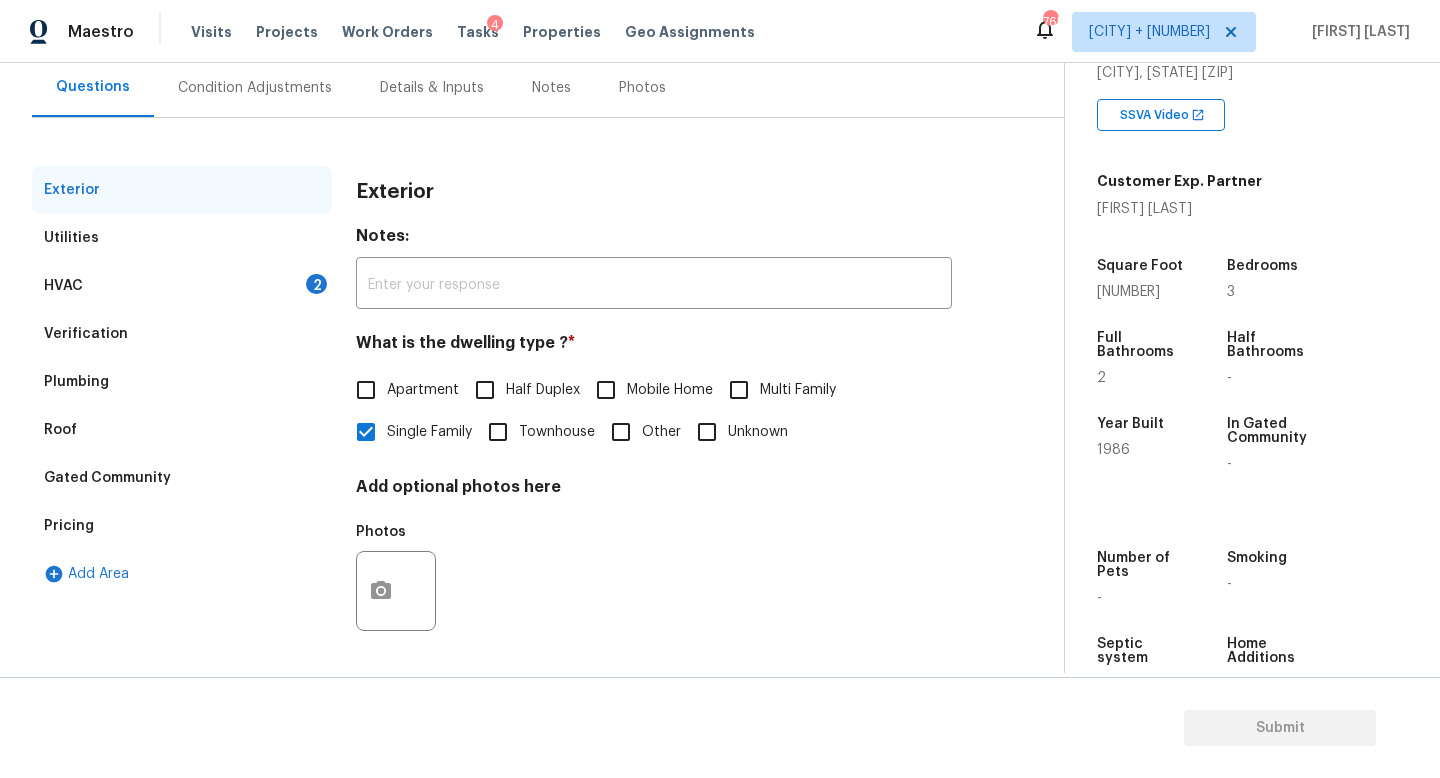 click on "HVAC 2" at bounding box center [182, 286] 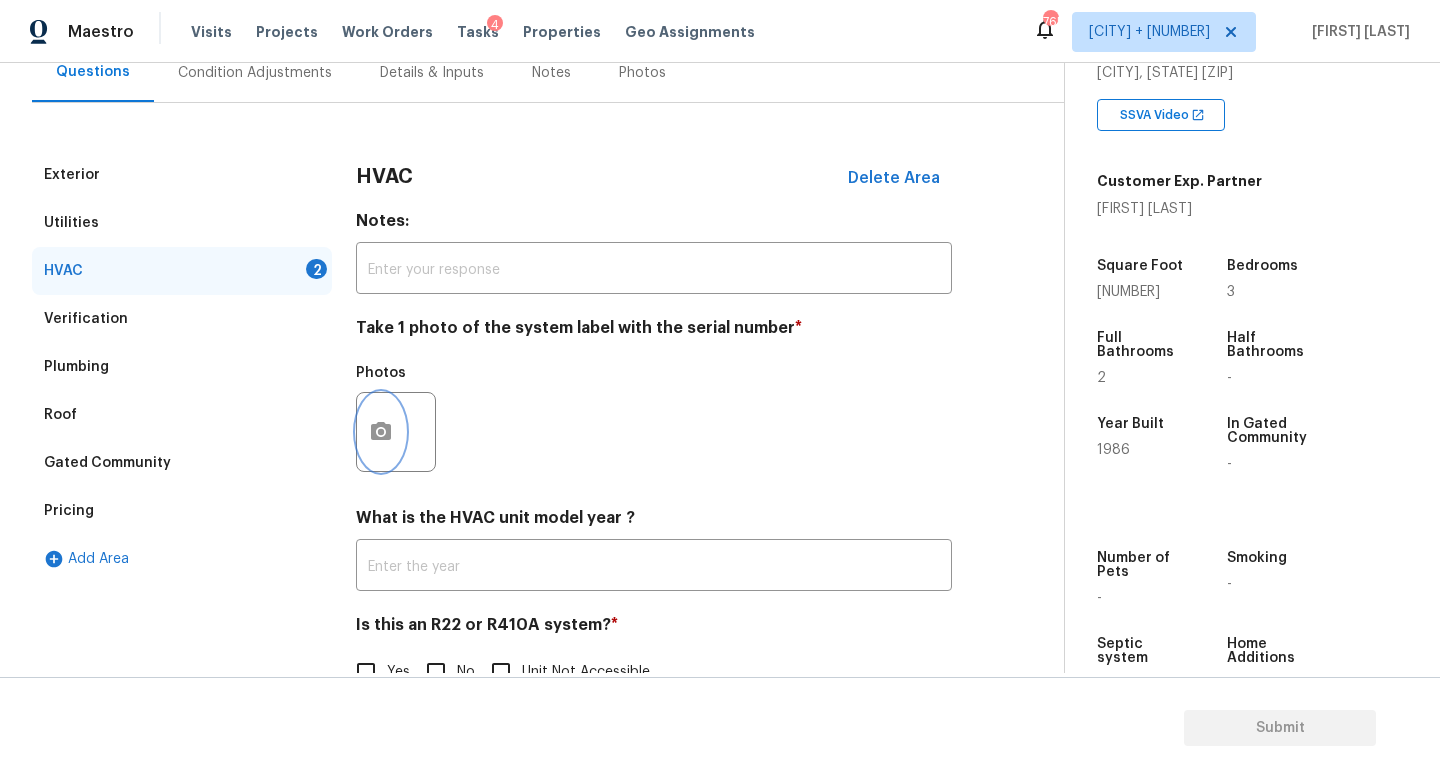 click 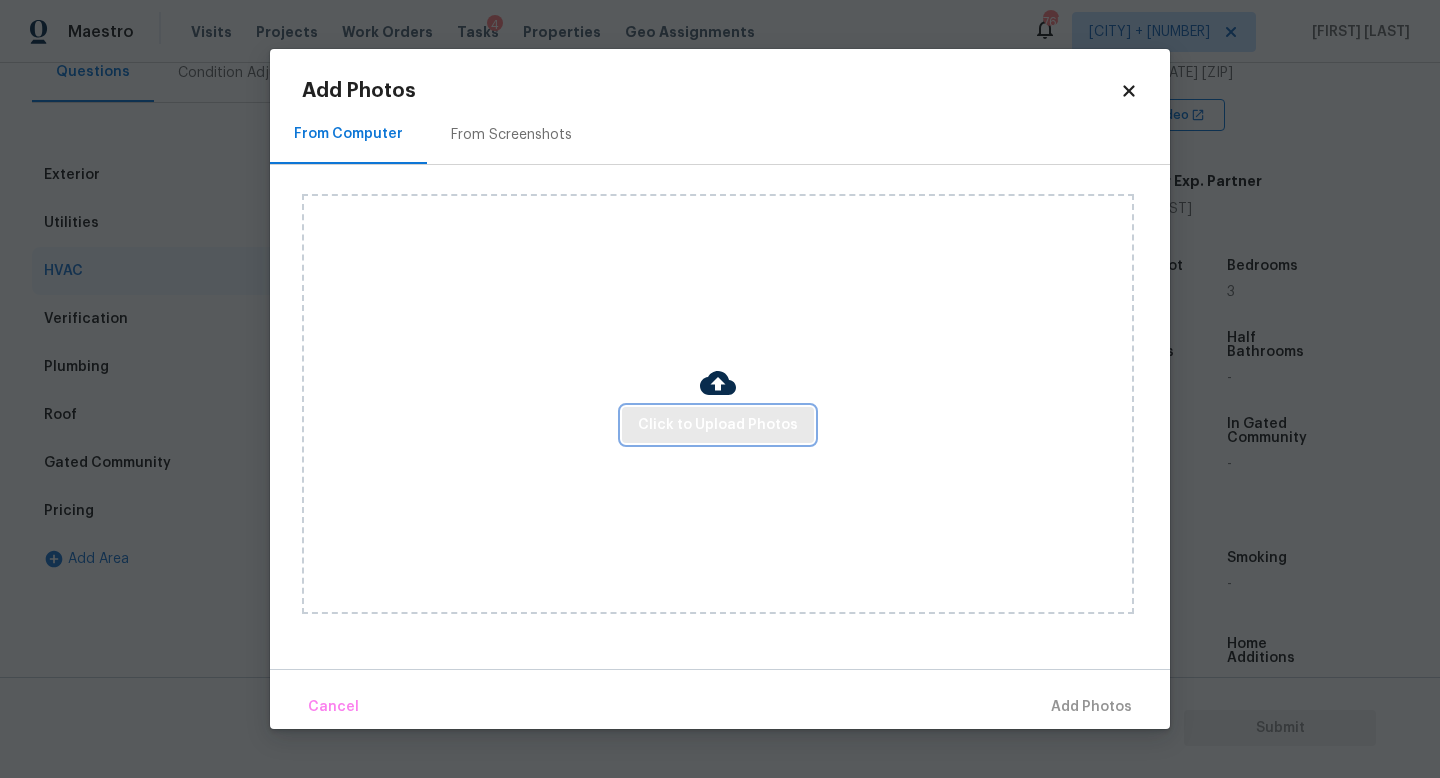 click on "Click to Upload Photos" at bounding box center [718, 425] 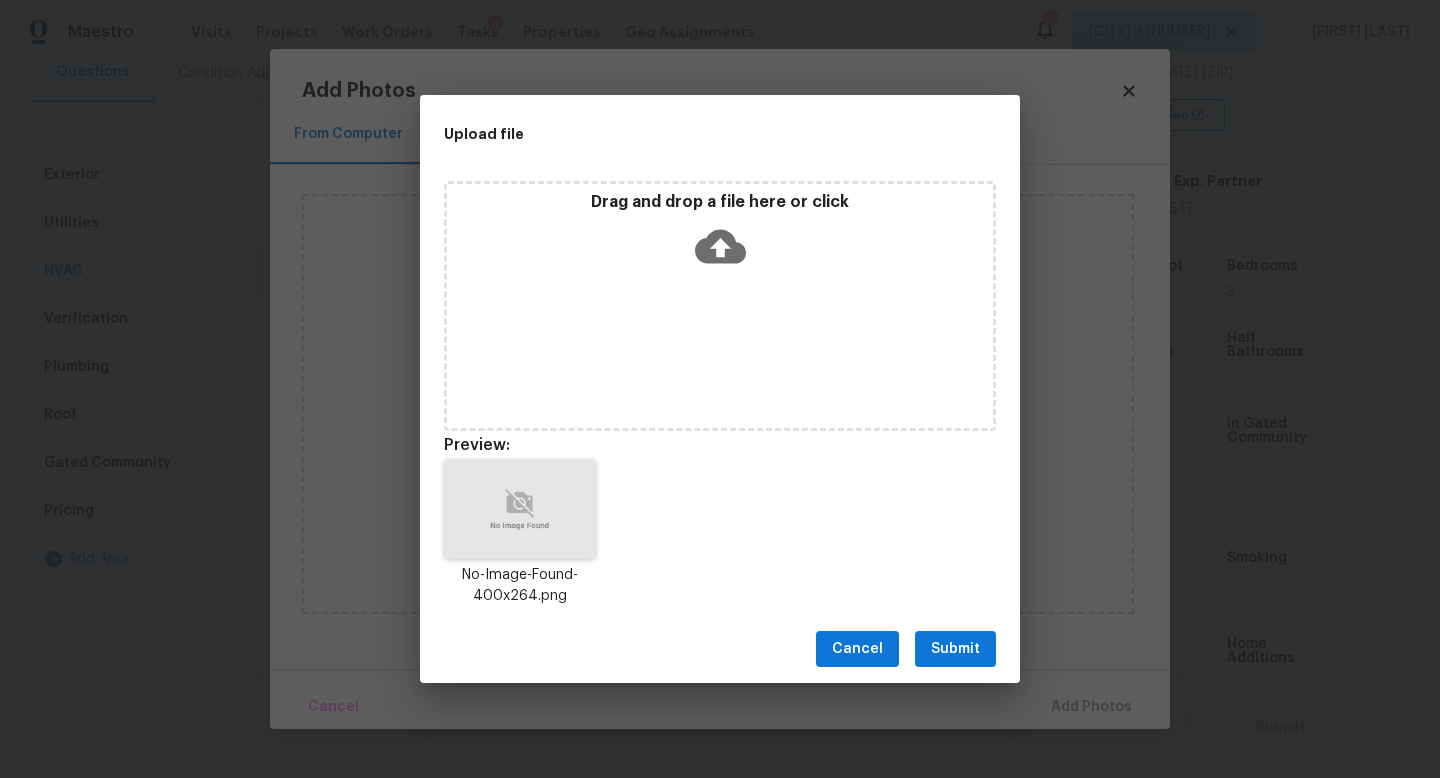 click on "Submit" at bounding box center (955, 649) 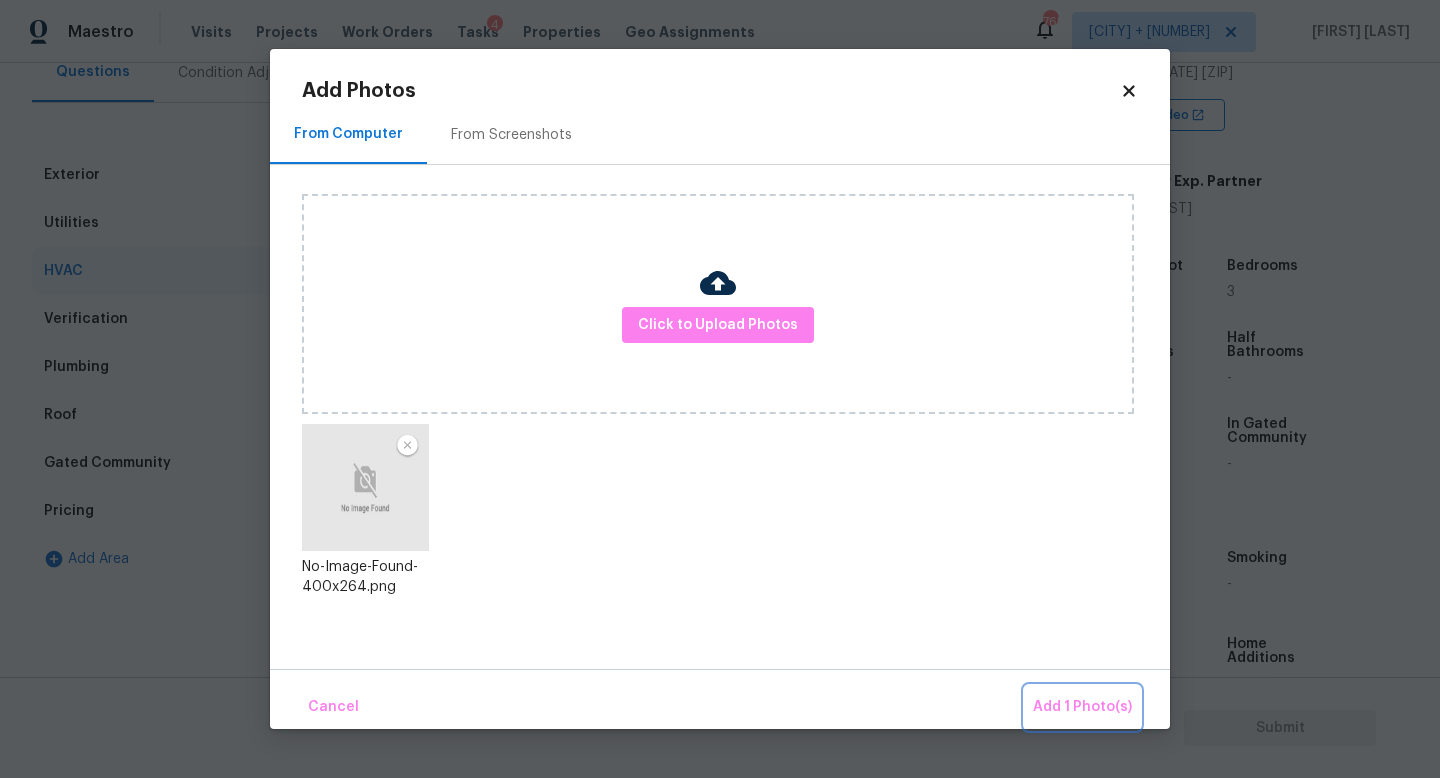 click on "Add 1 Photo(s)" at bounding box center [1082, 707] 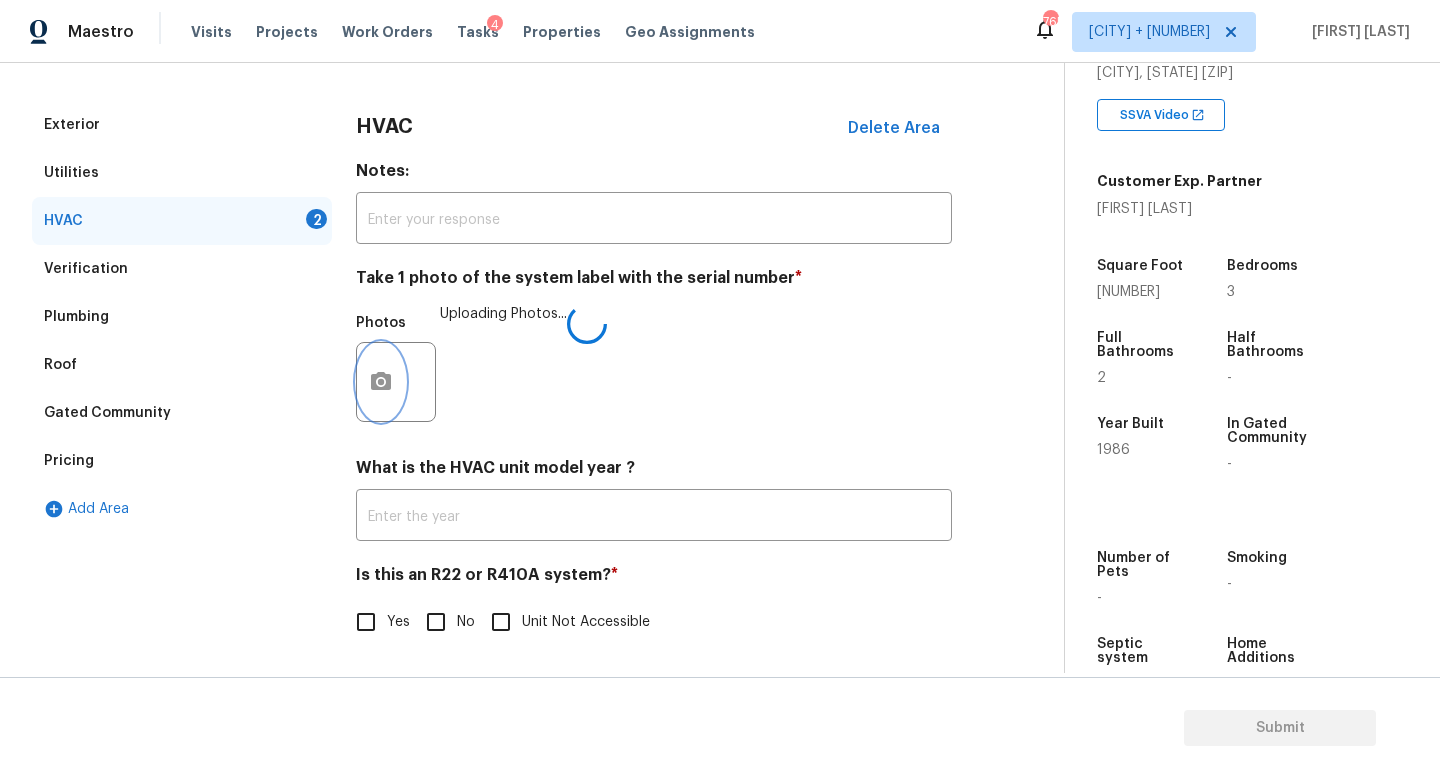 scroll, scrollTop: 266, scrollLeft: 0, axis: vertical 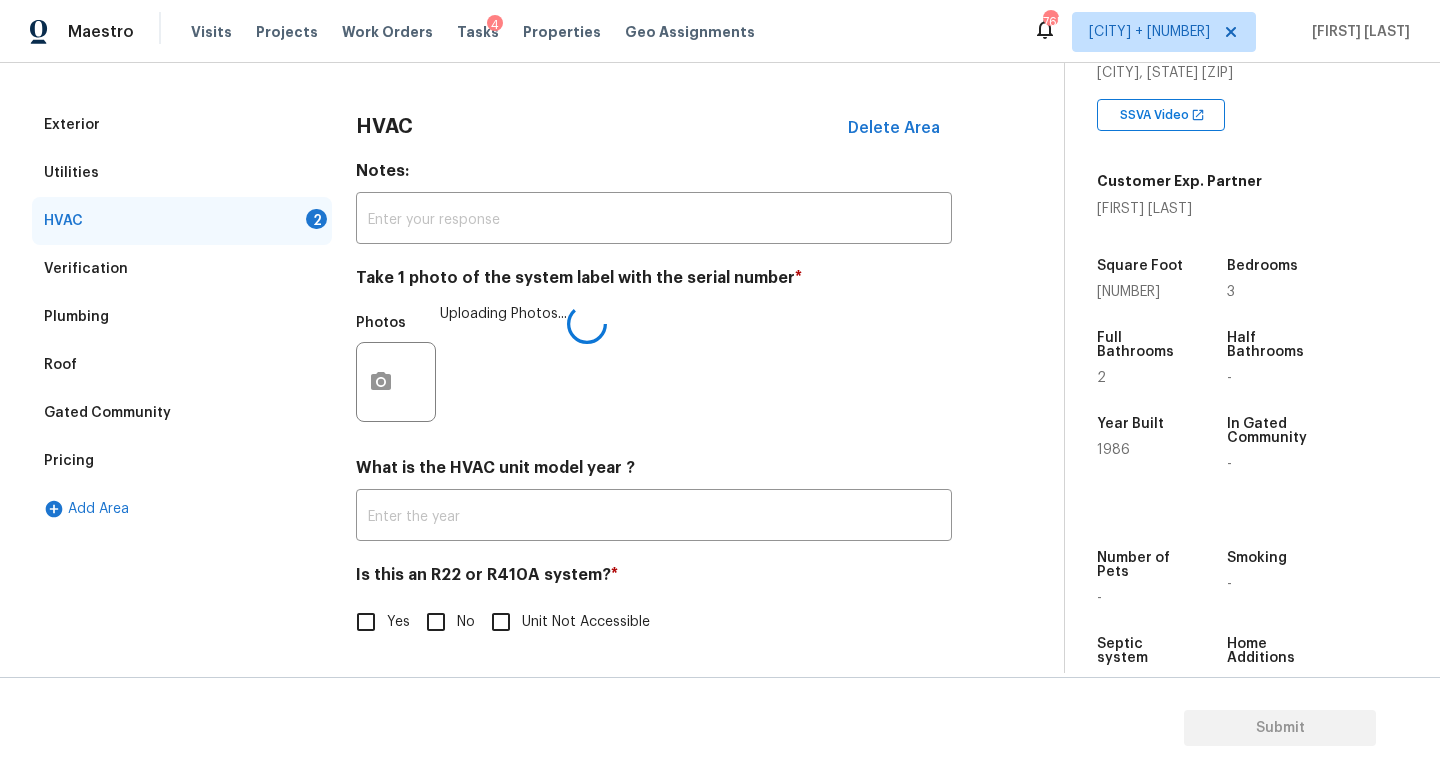 click on "No" at bounding box center (436, 622) 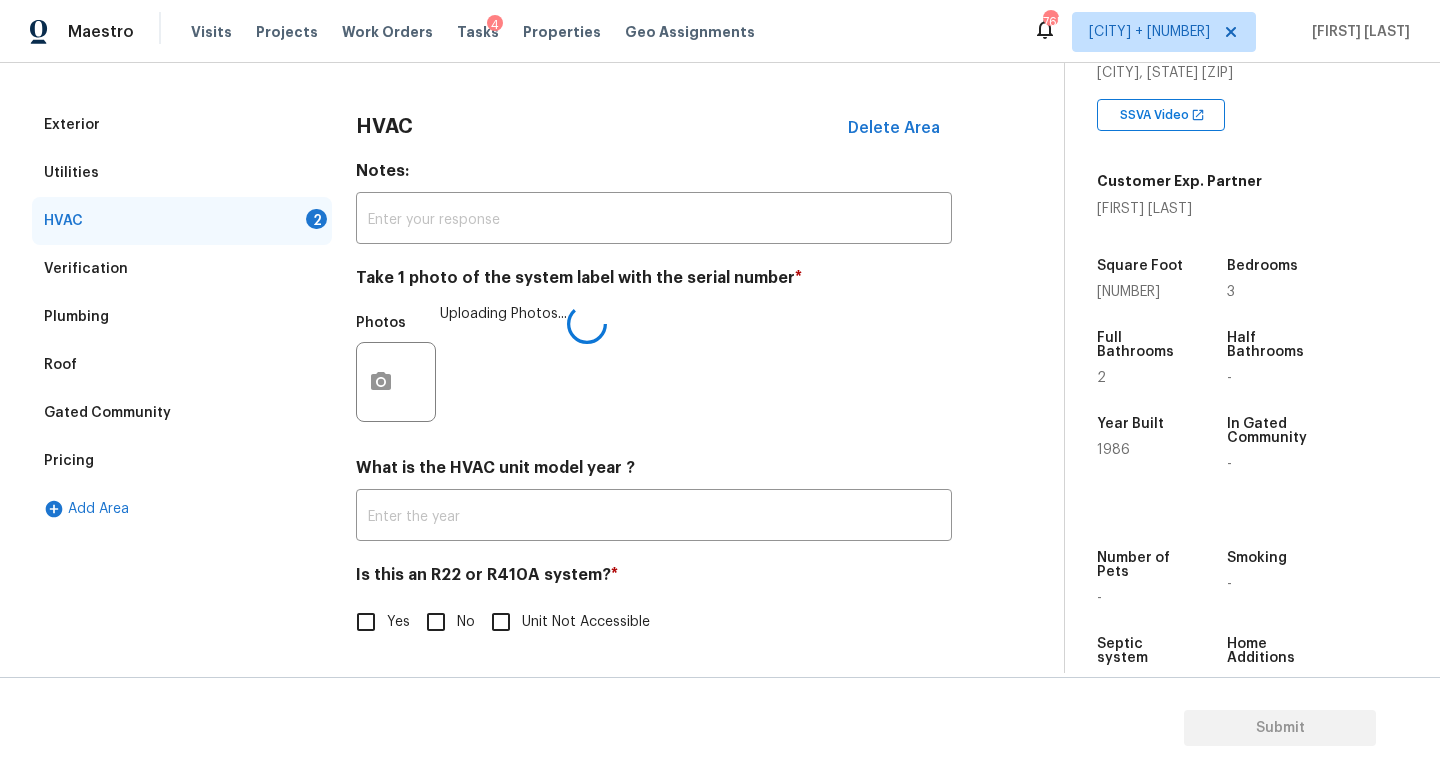 checkbox on "true" 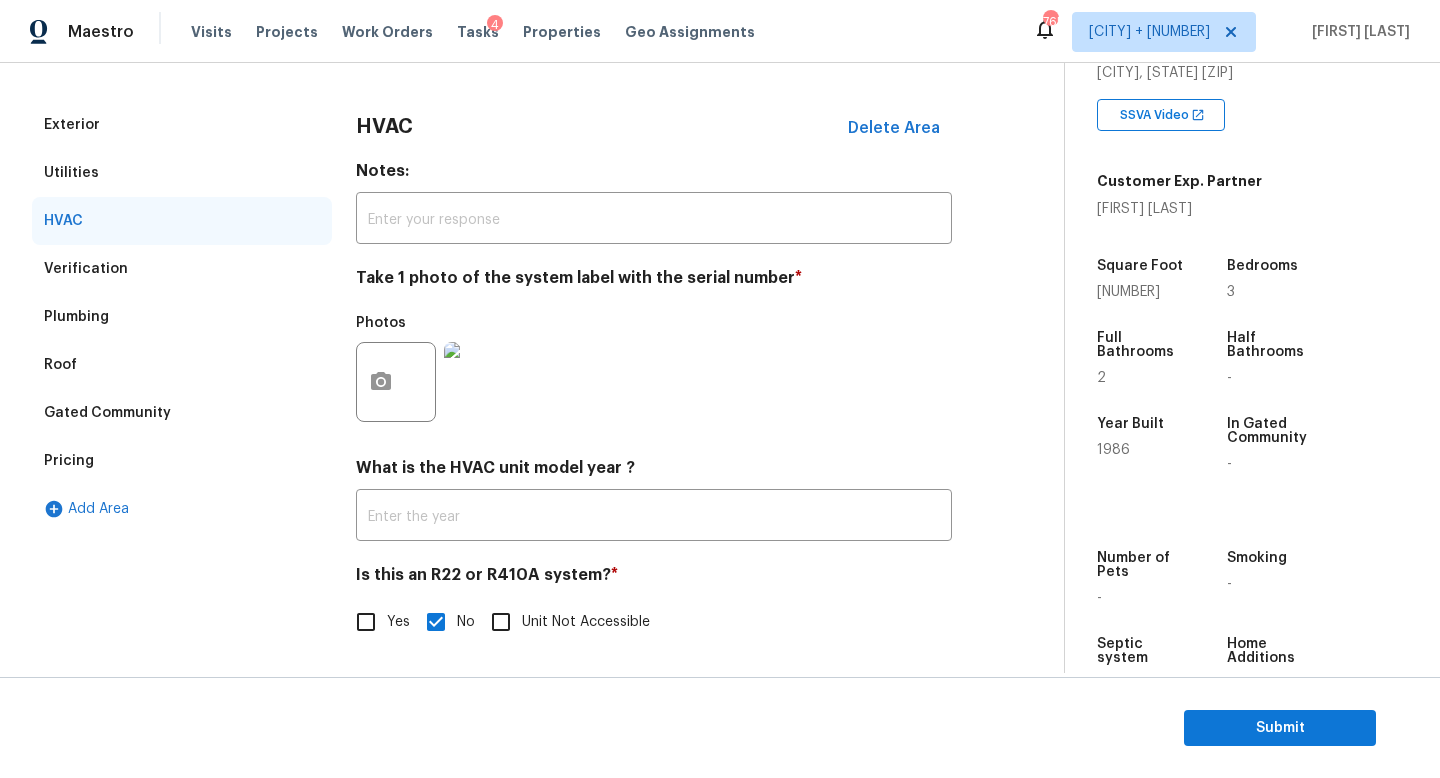 click on "Pricing" at bounding box center (182, 461) 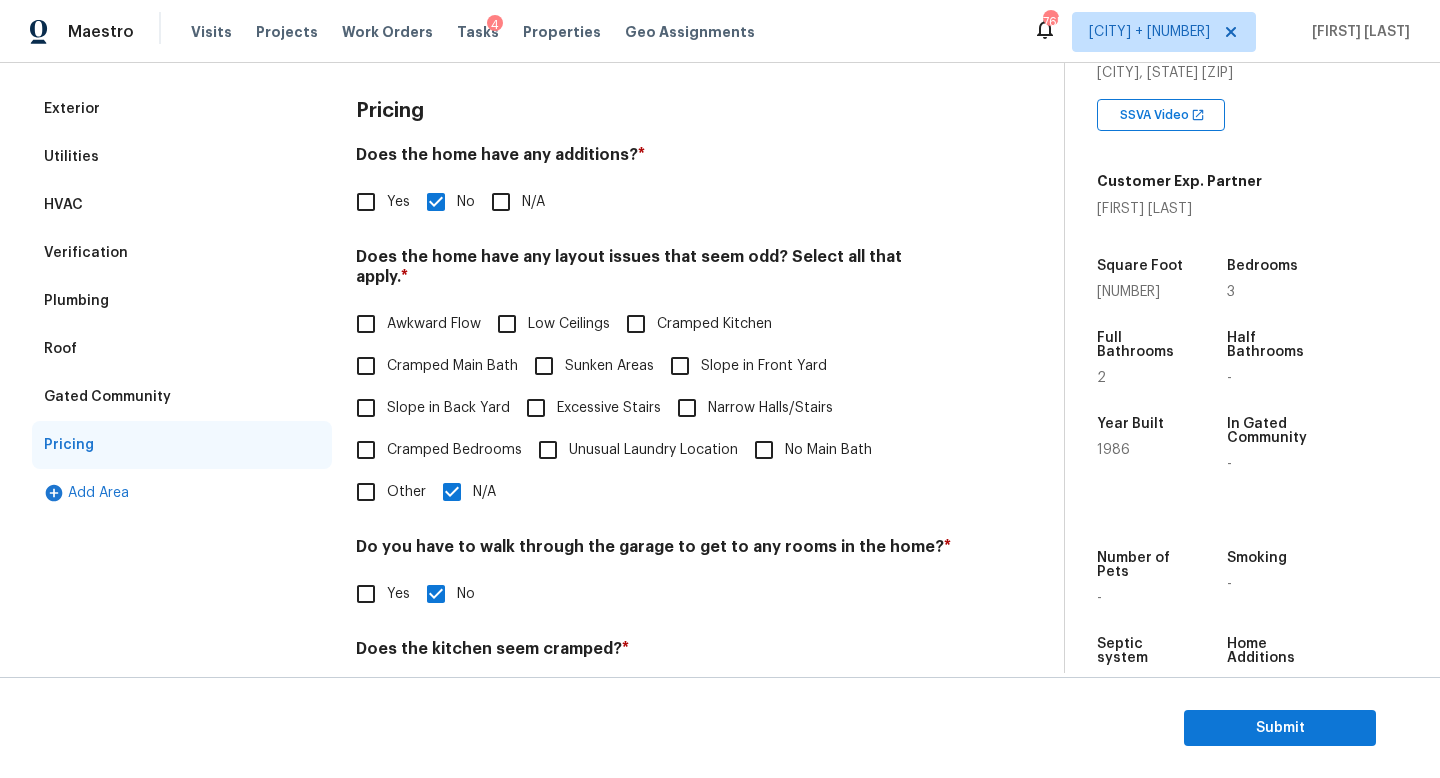 click on "Cramped Kitchen" at bounding box center [714, 324] 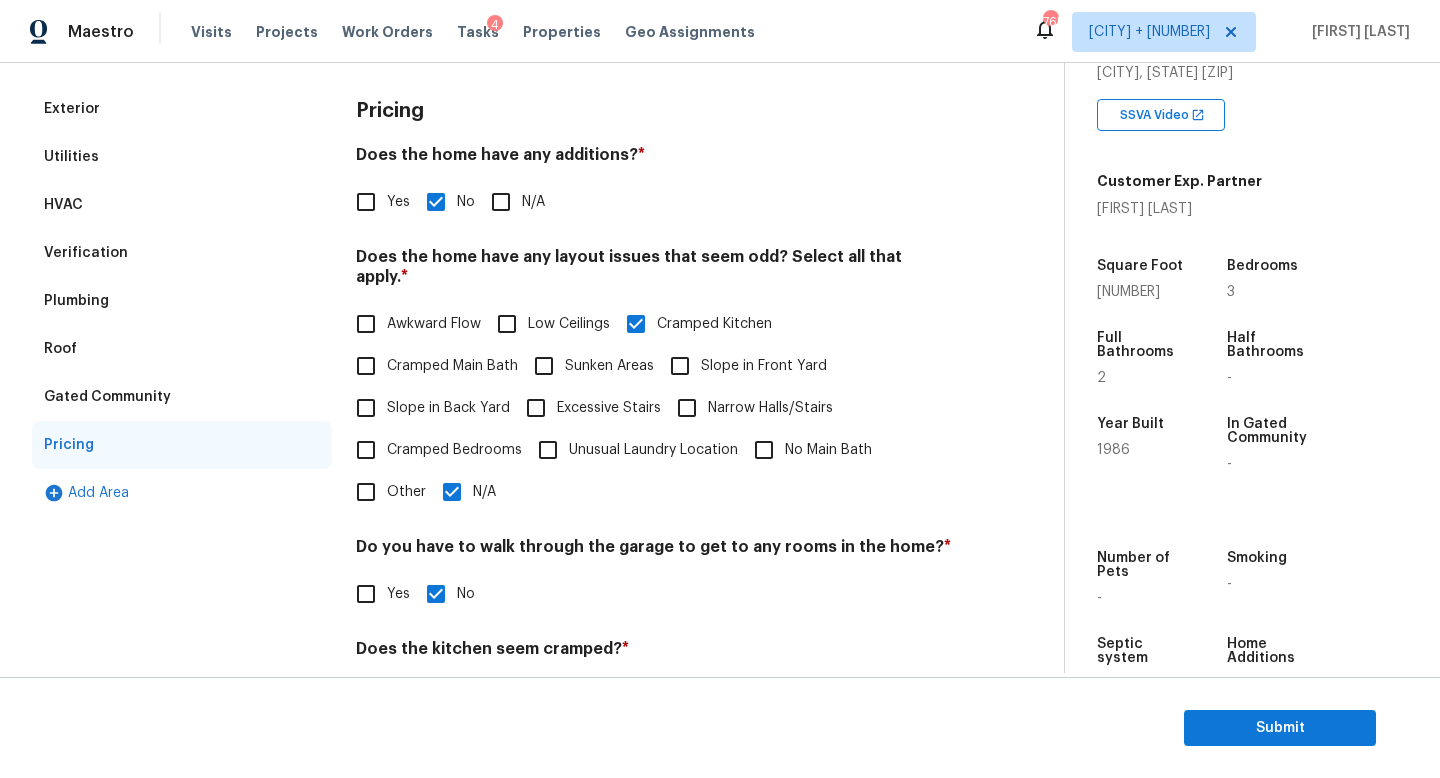 click on "N/A" at bounding box center [452, 492] 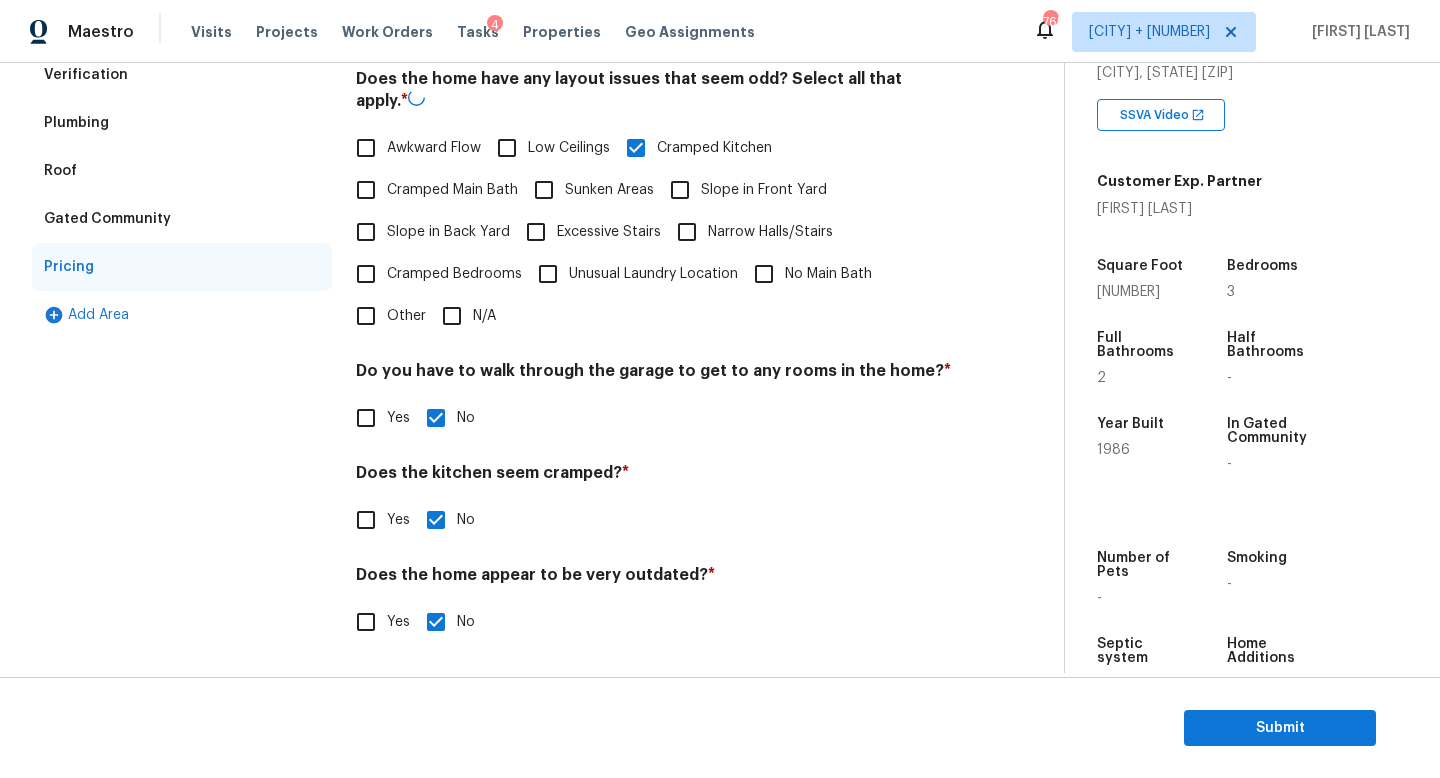 scroll, scrollTop: 457, scrollLeft: 0, axis: vertical 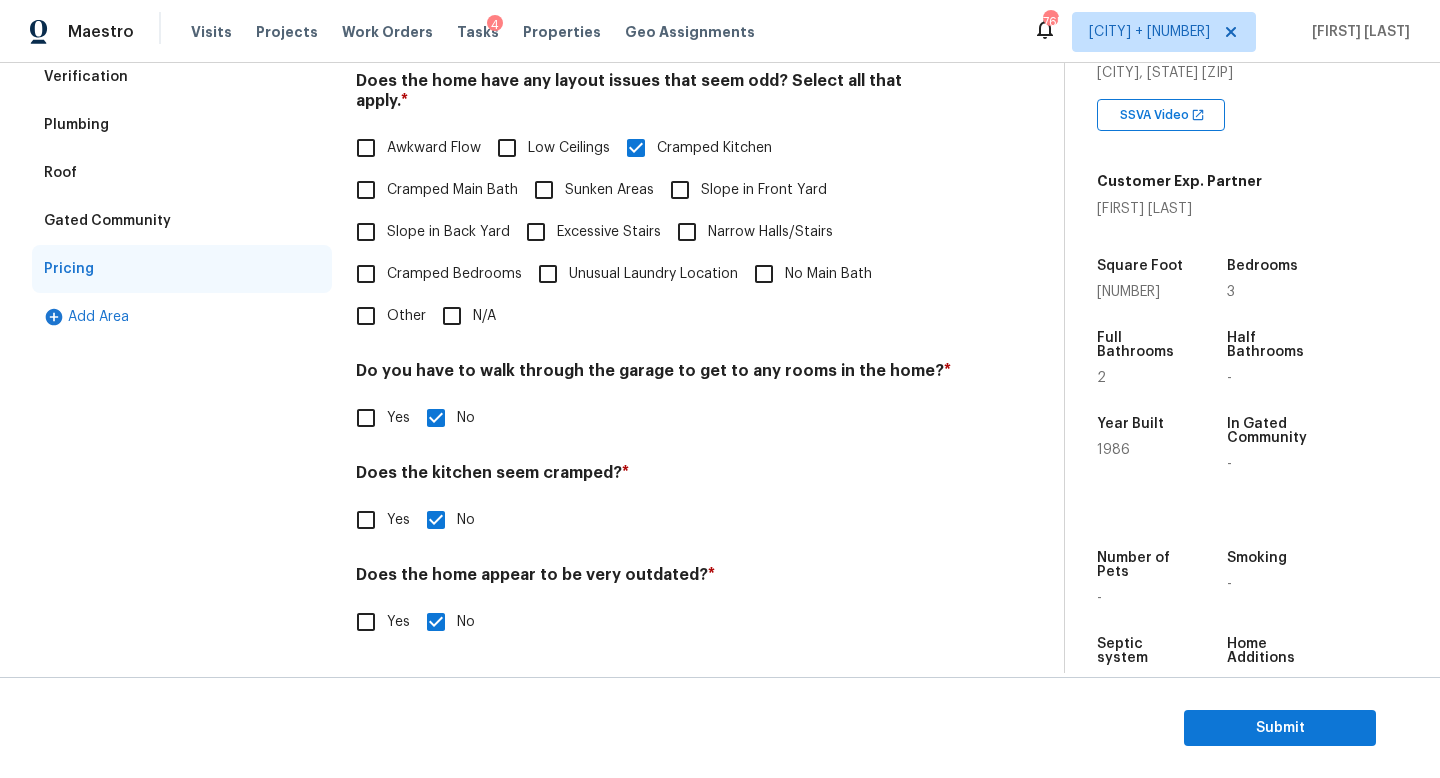 click on "Yes" at bounding box center [366, 520] 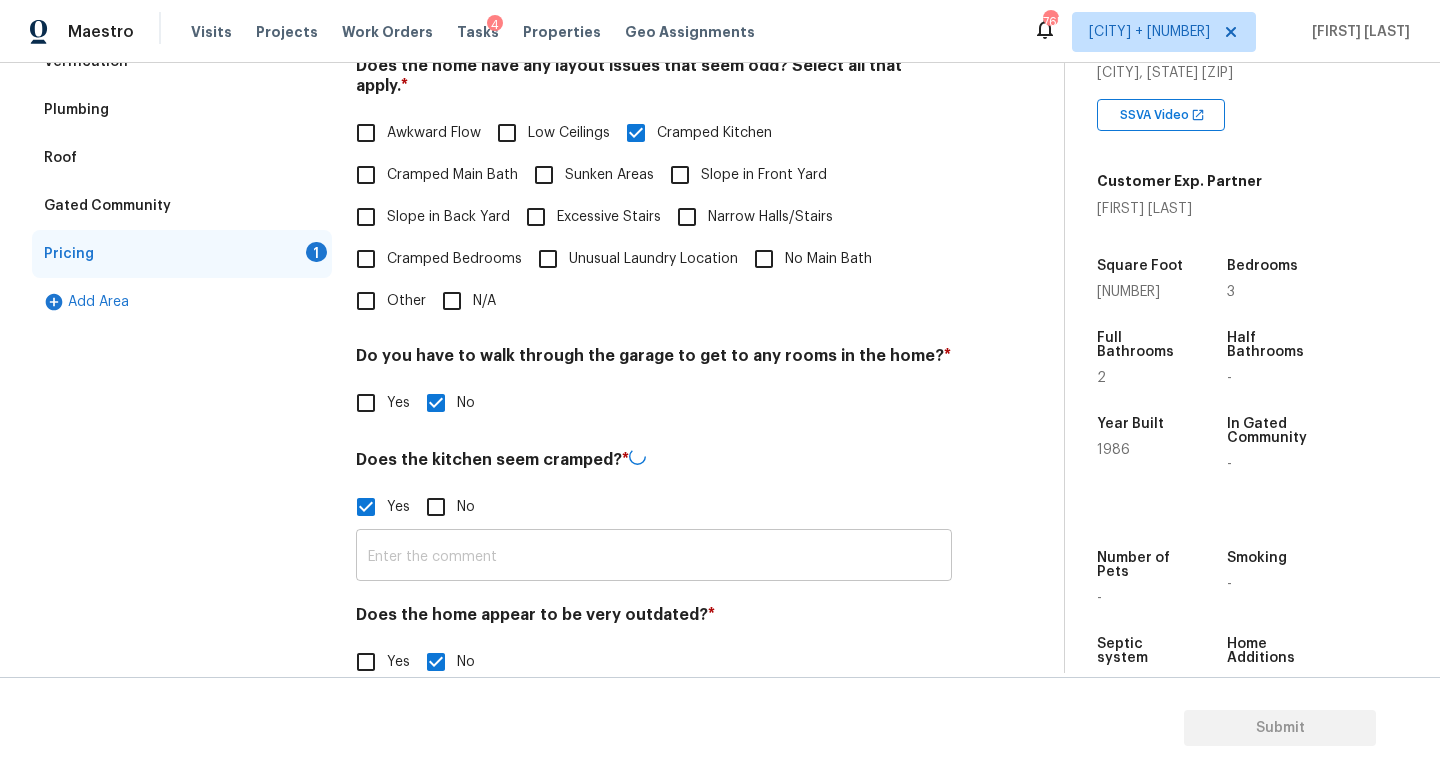 click at bounding box center (654, 557) 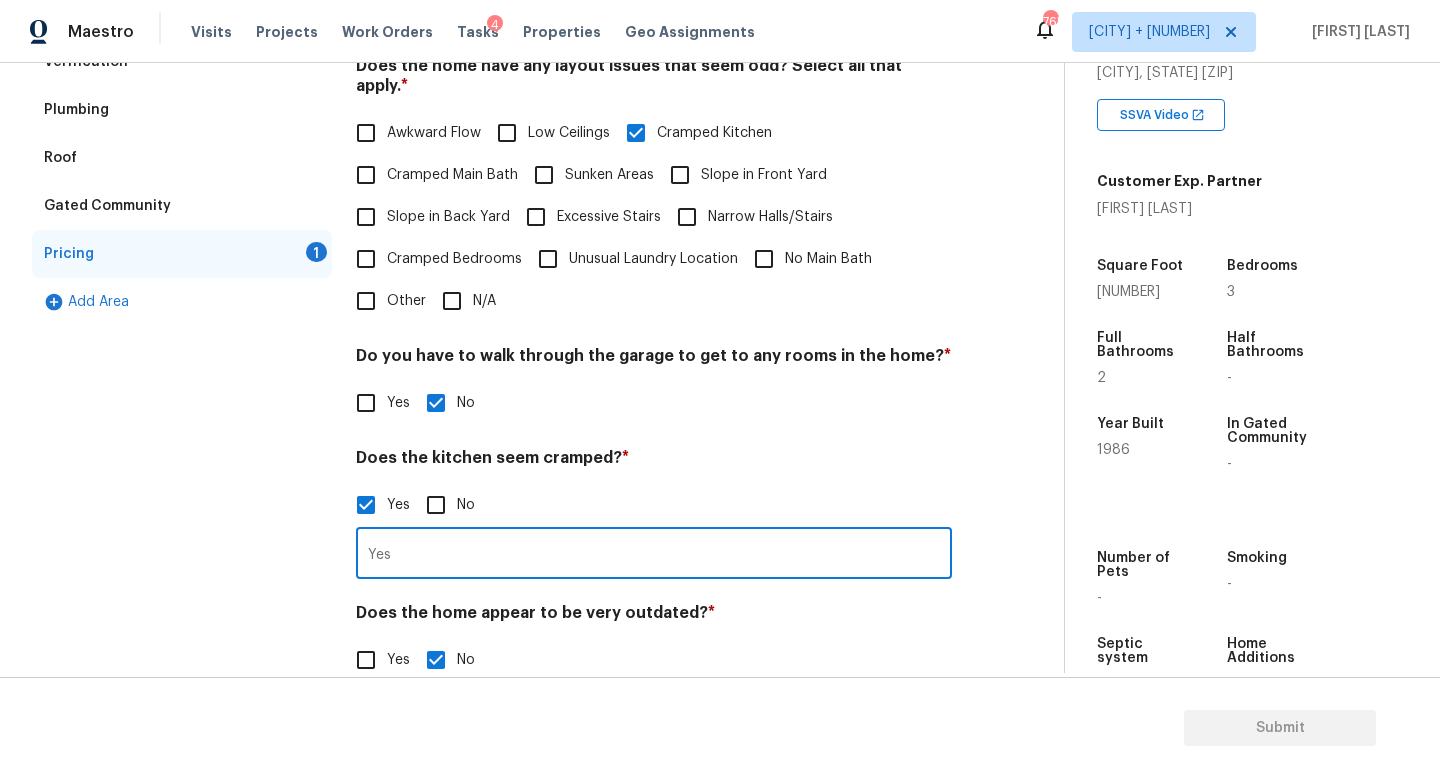 type on "Yes" 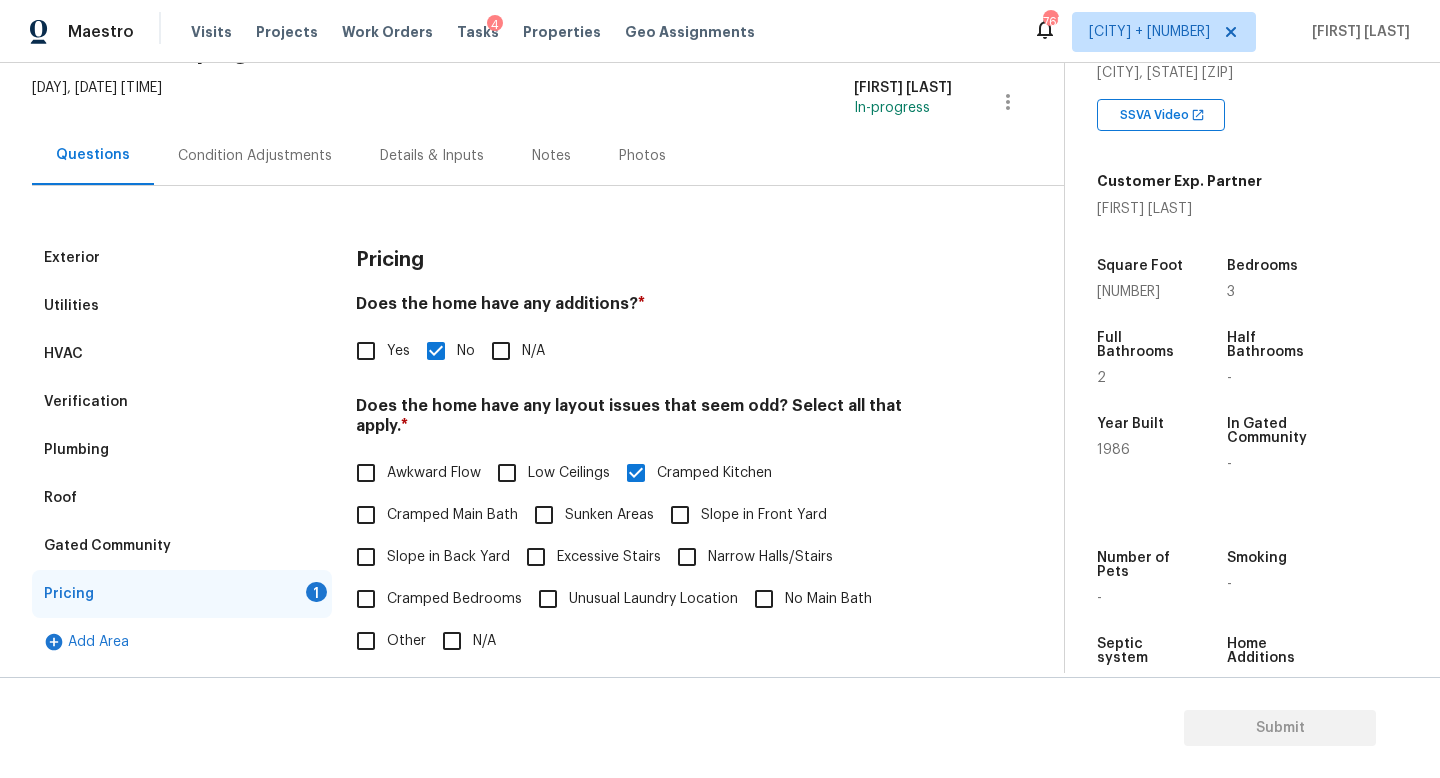 scroll, scrollTop: 0, scrollLeft: 0, axis: both 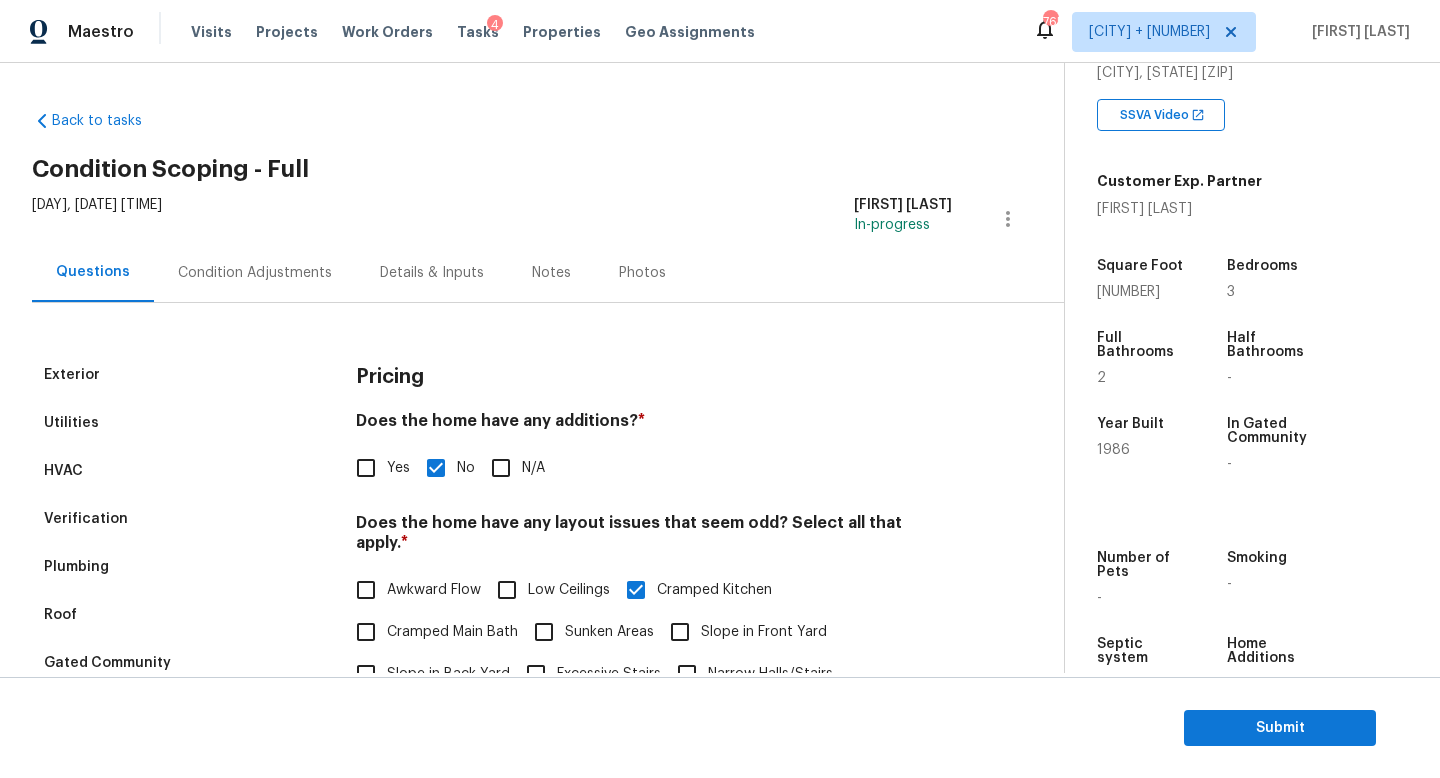click on "Utilities" at bounding box center (182, 423) 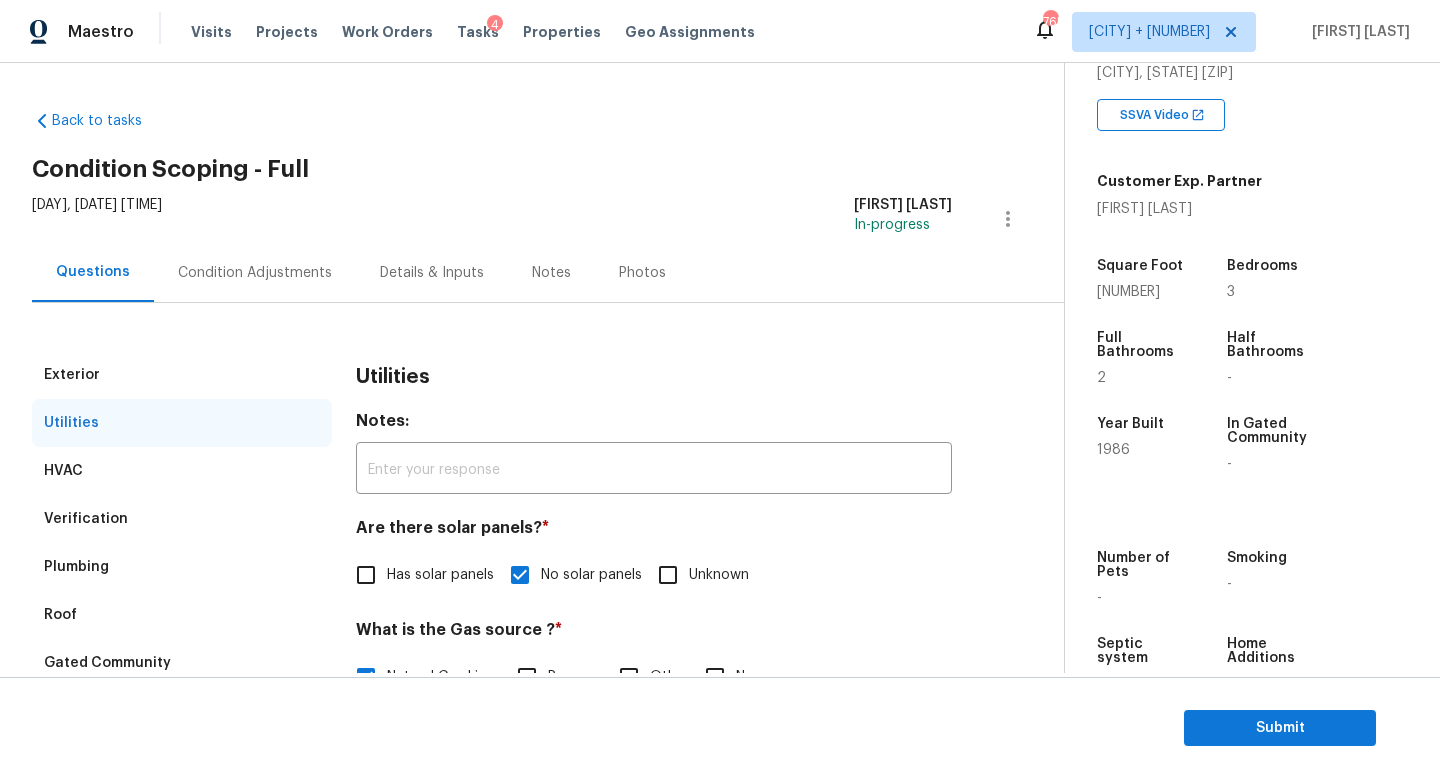 click on "Condition Adjustments" at bounding box center (255, 273) 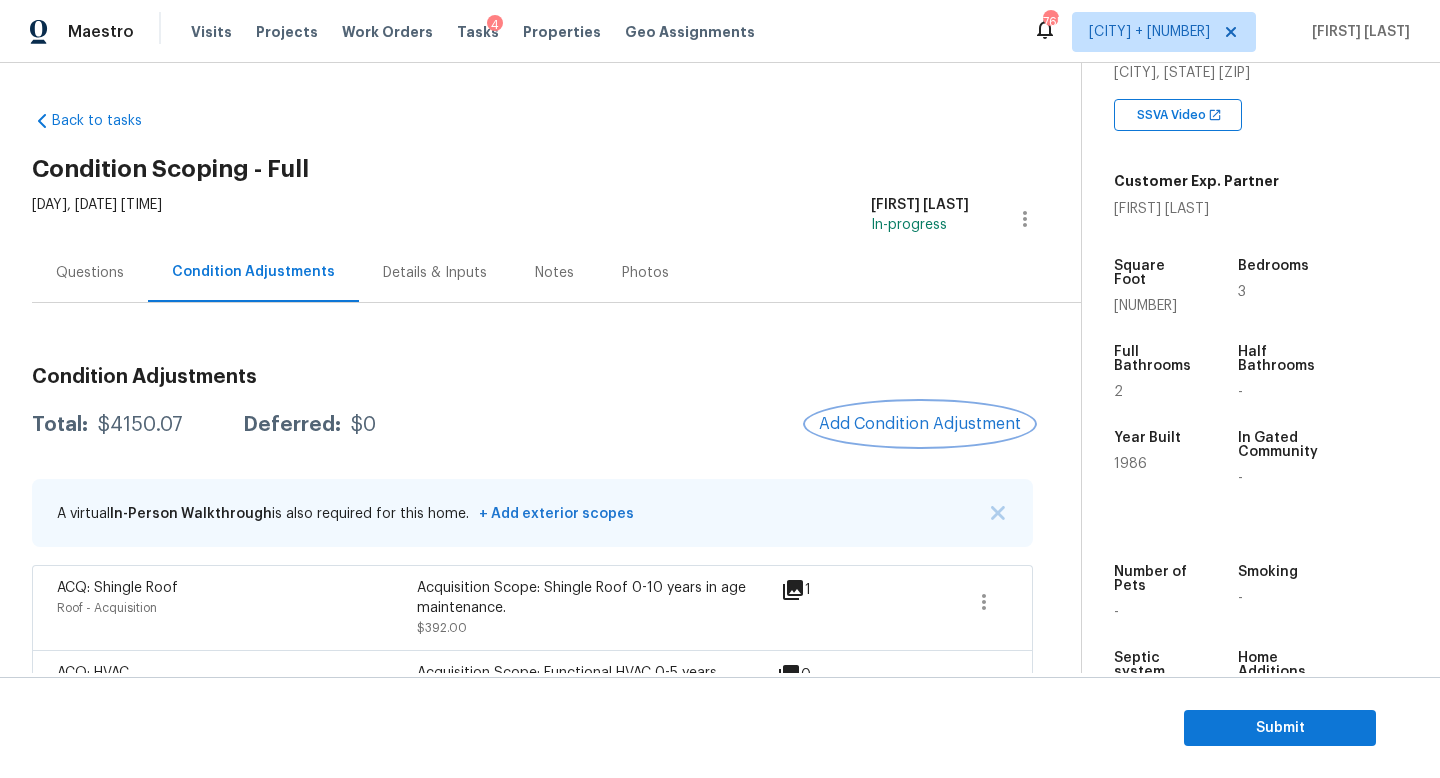 click on "Add Condition Adjustment" at bounding box center (920, 424) 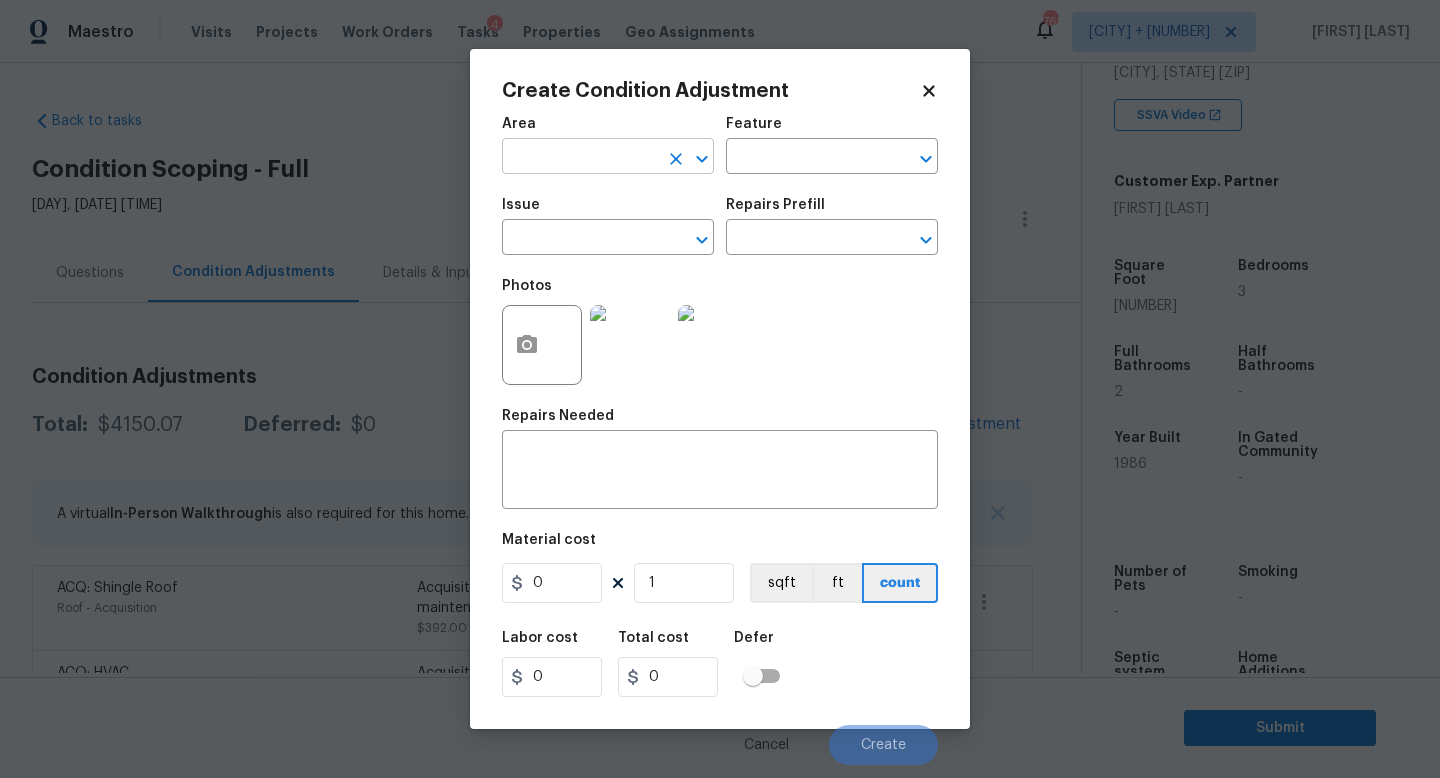 click at bounding box center (580, 158) 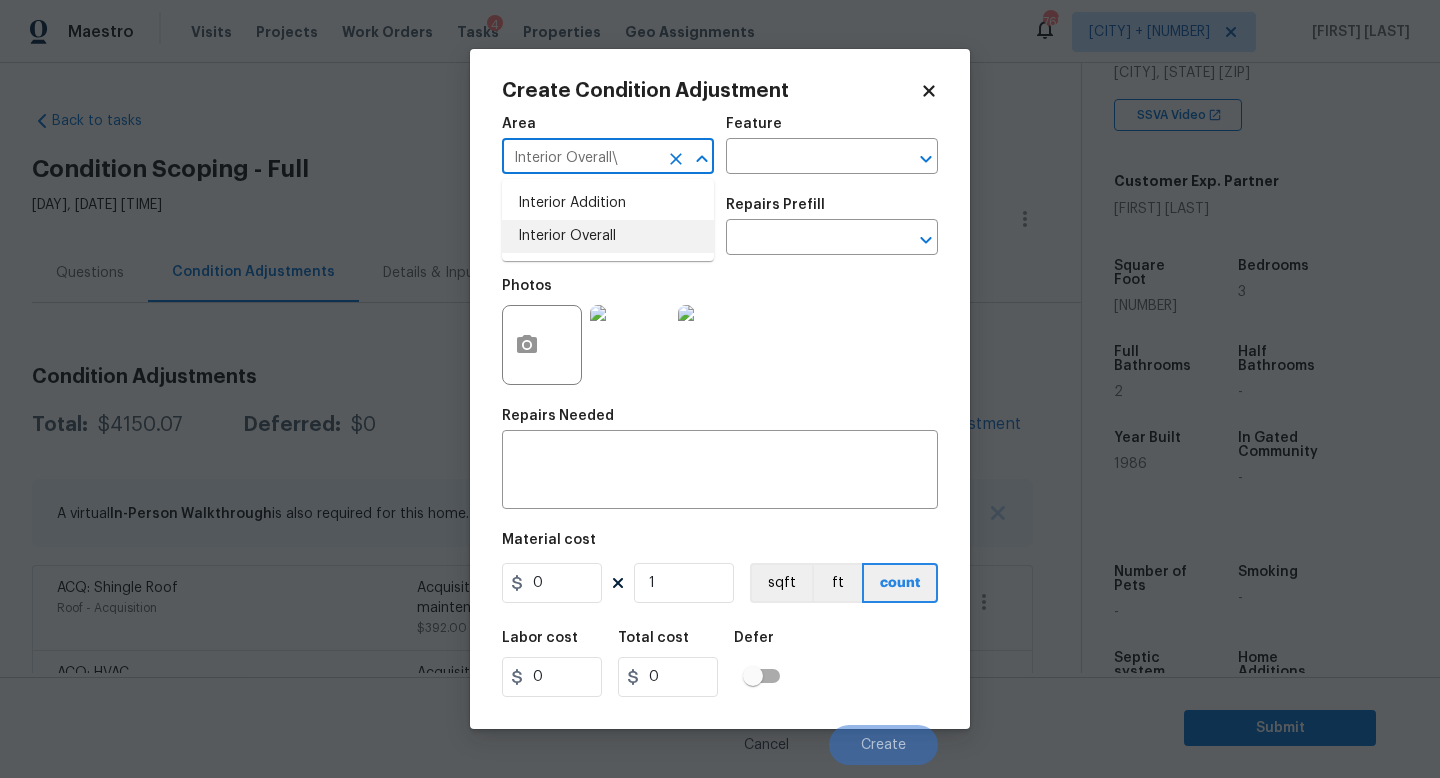 type on "Interior Overall" 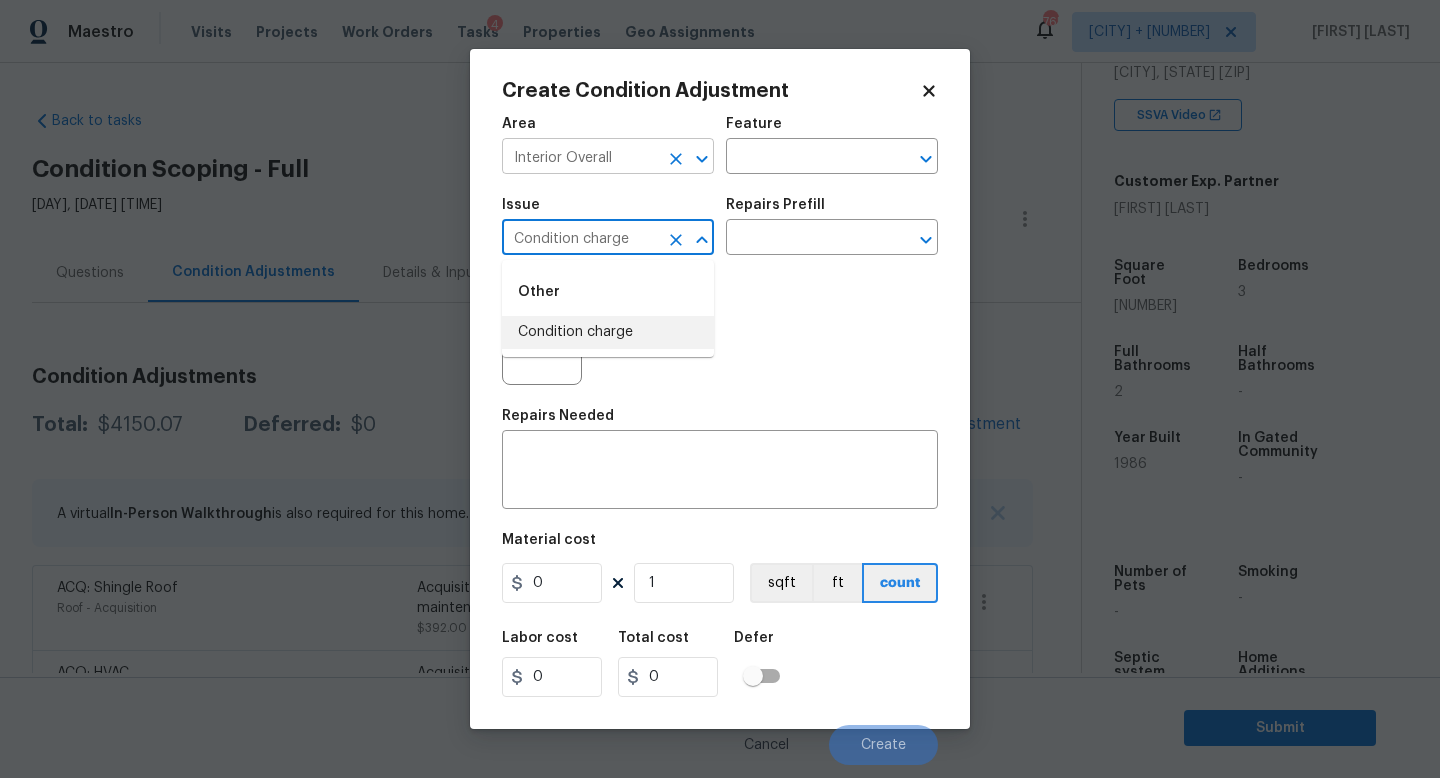 type on "Condition charge" 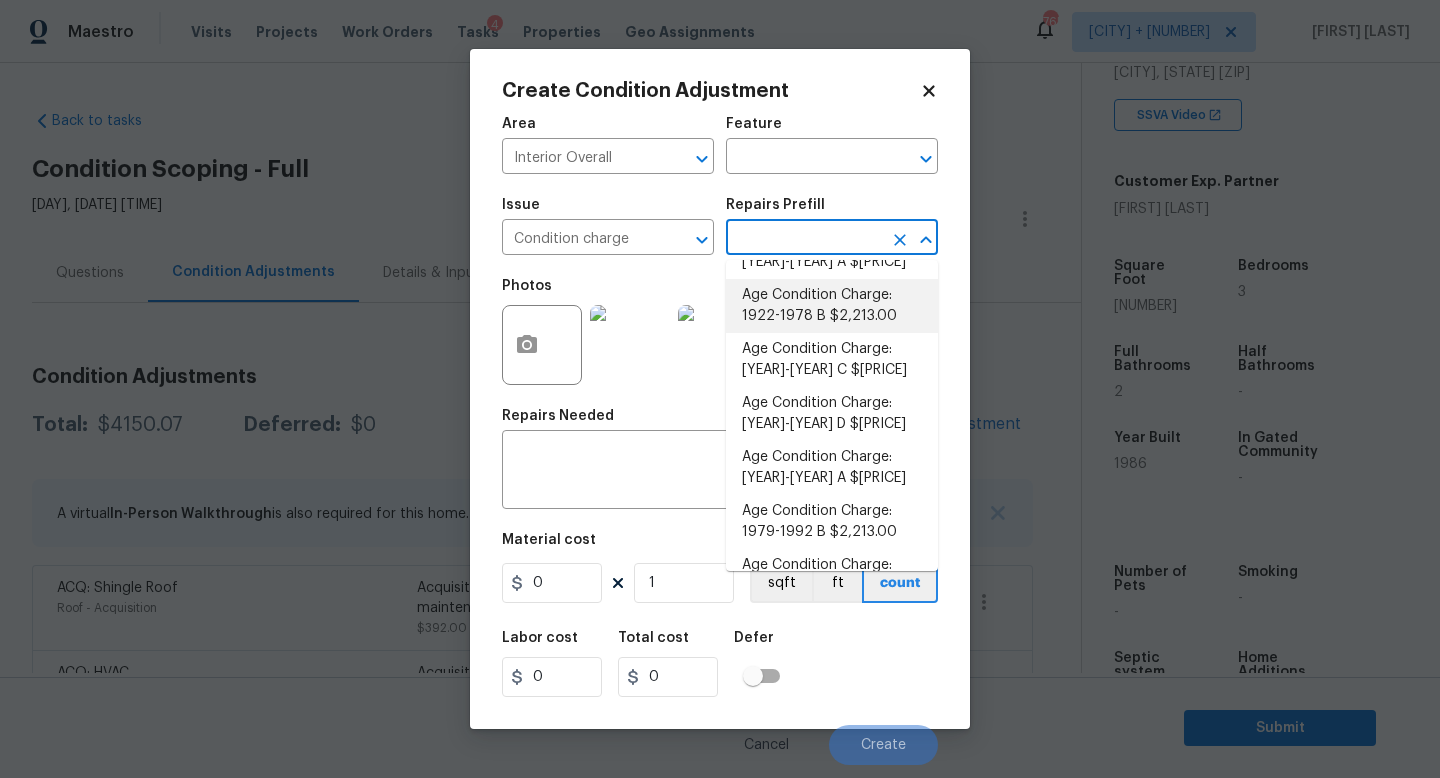 scroll, scrollTop: 60, scrollLeft: 0, axis: vertical 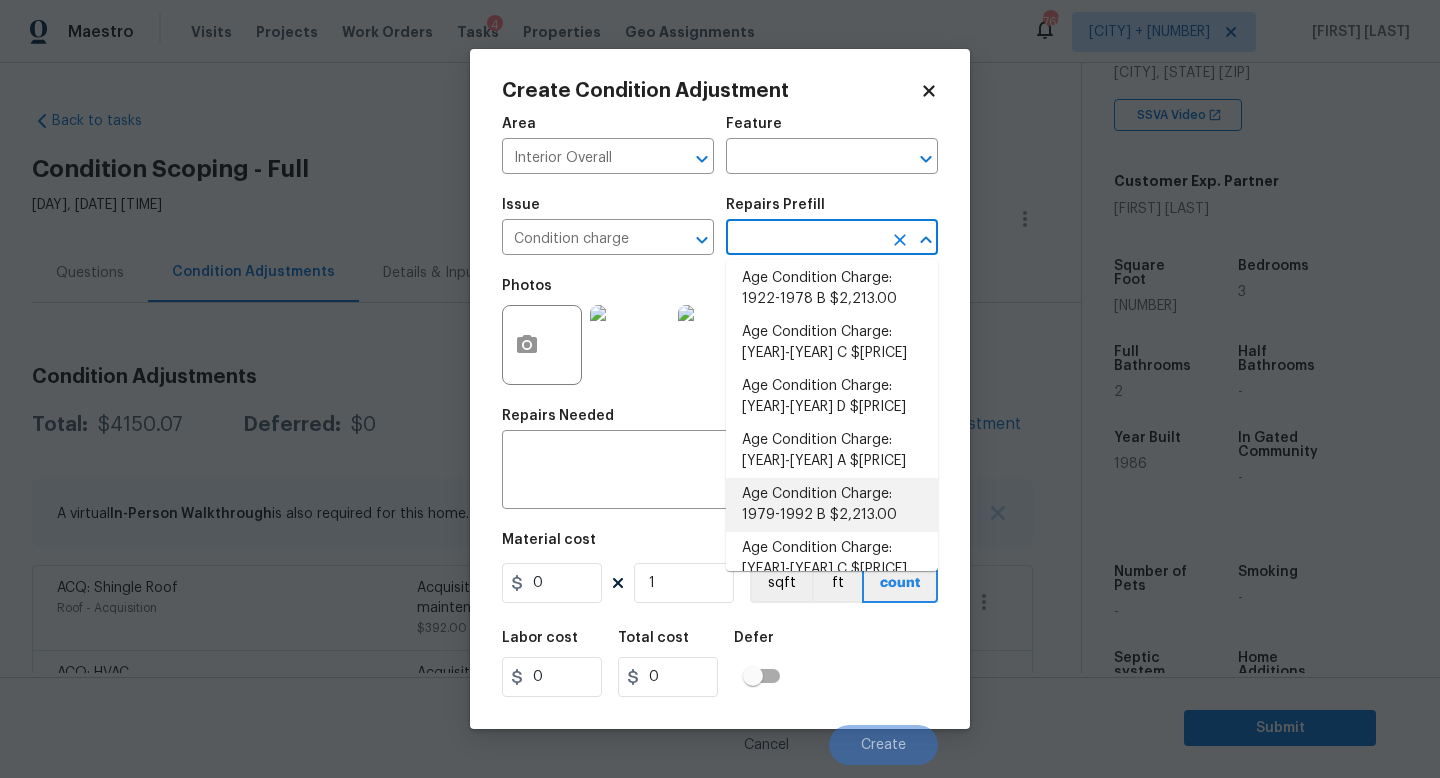 click on "Age Condition Charge: 1979-1992 B	 $2,213.00" at bounding box center (832, 505) 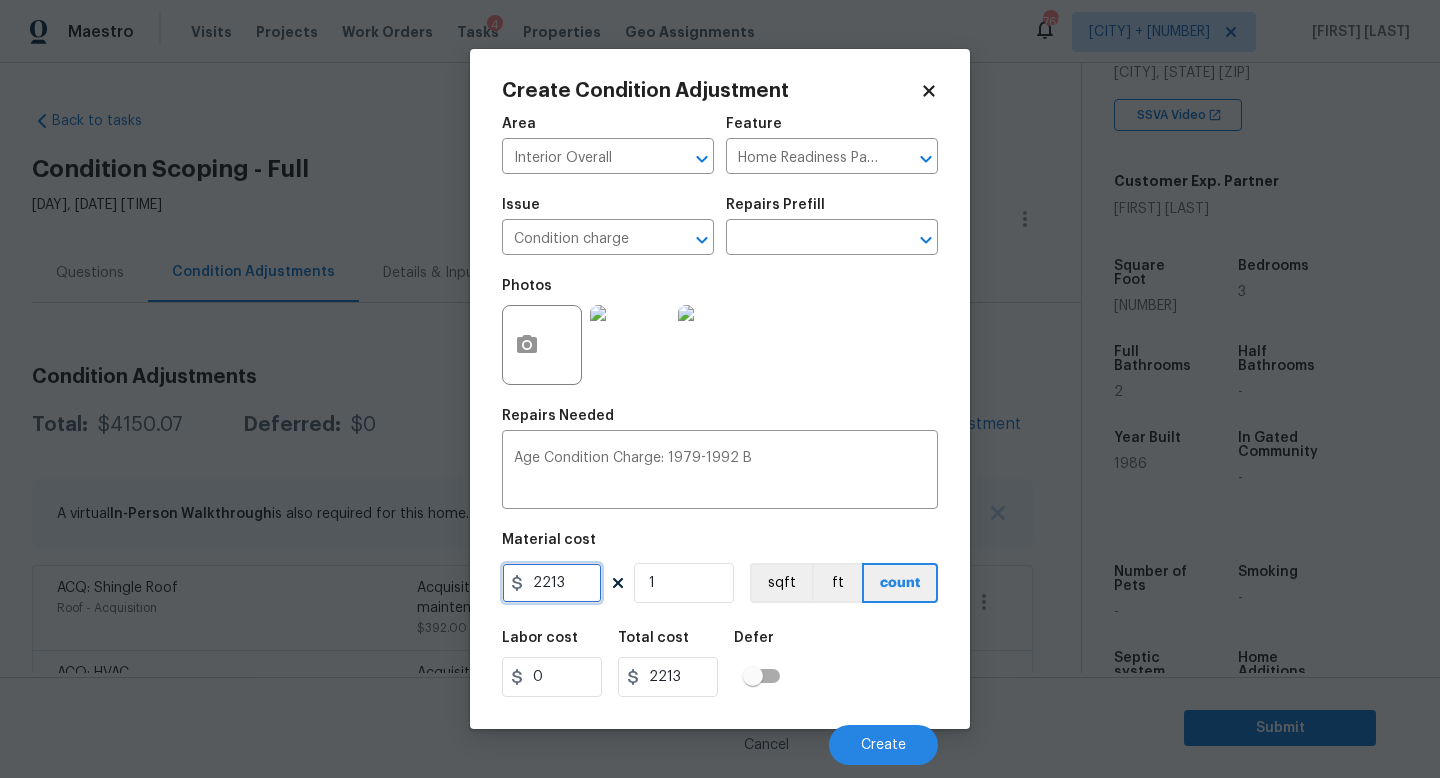 drag, startPoint x: 564, startPoint y: 595, endPoint x: 450, endPoint y: 598, distance: 114.03947 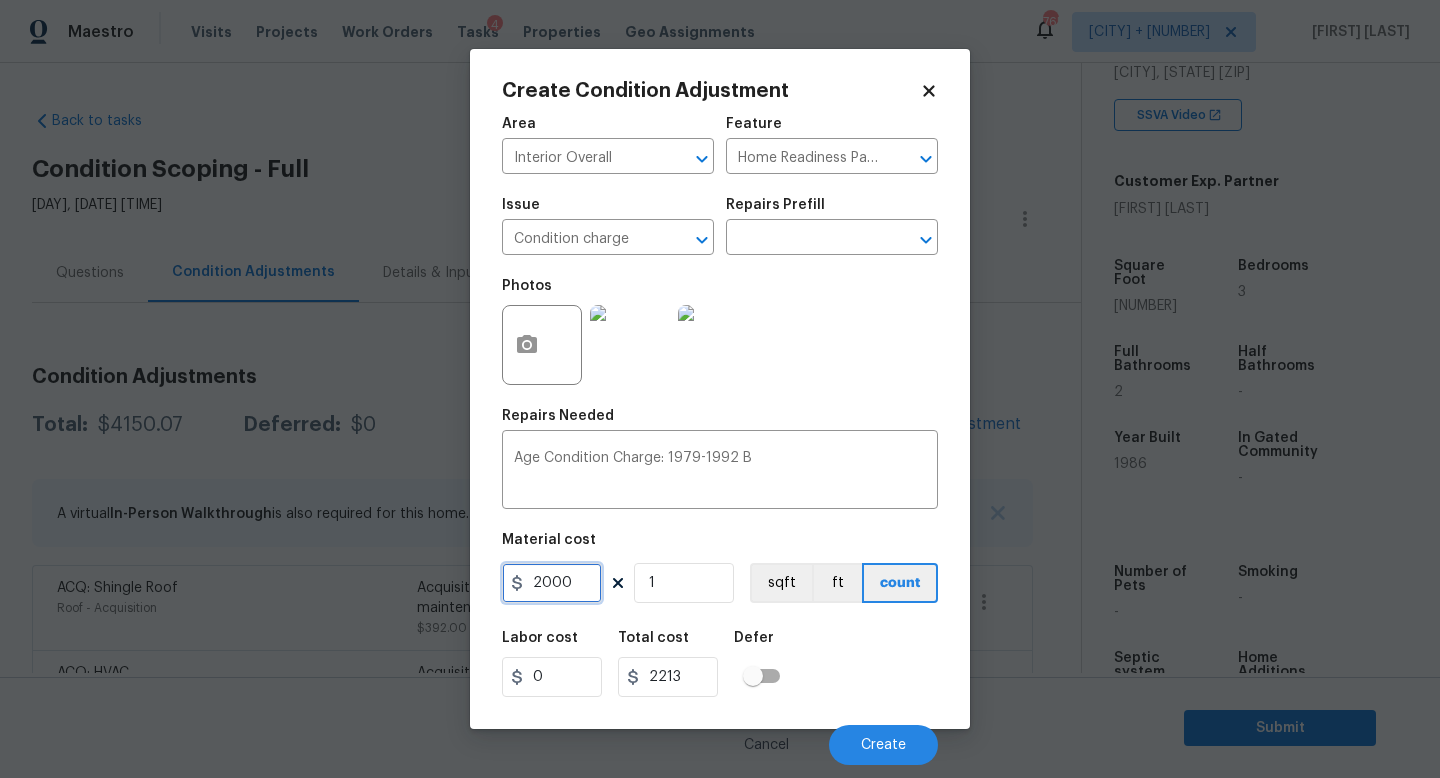 type on "2000" 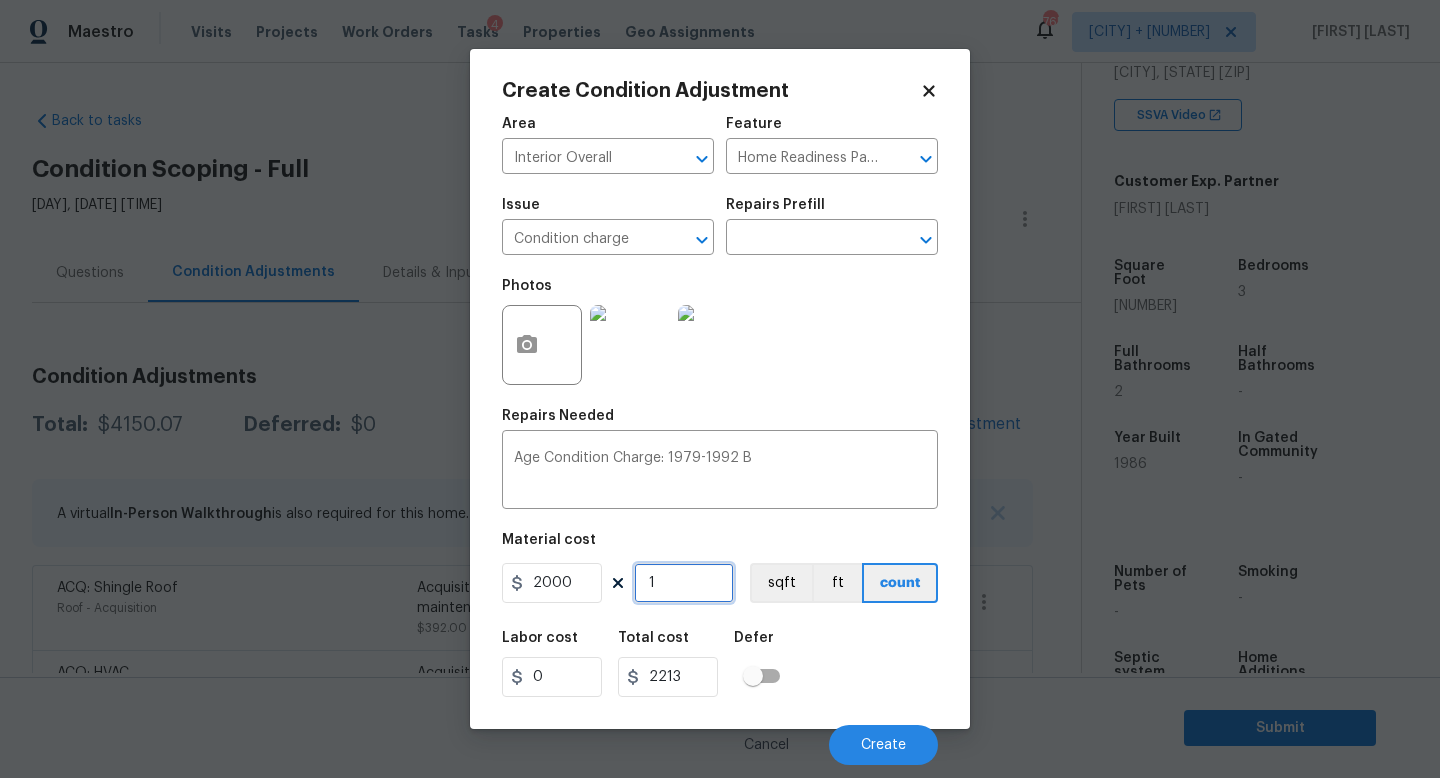 type on "2000" 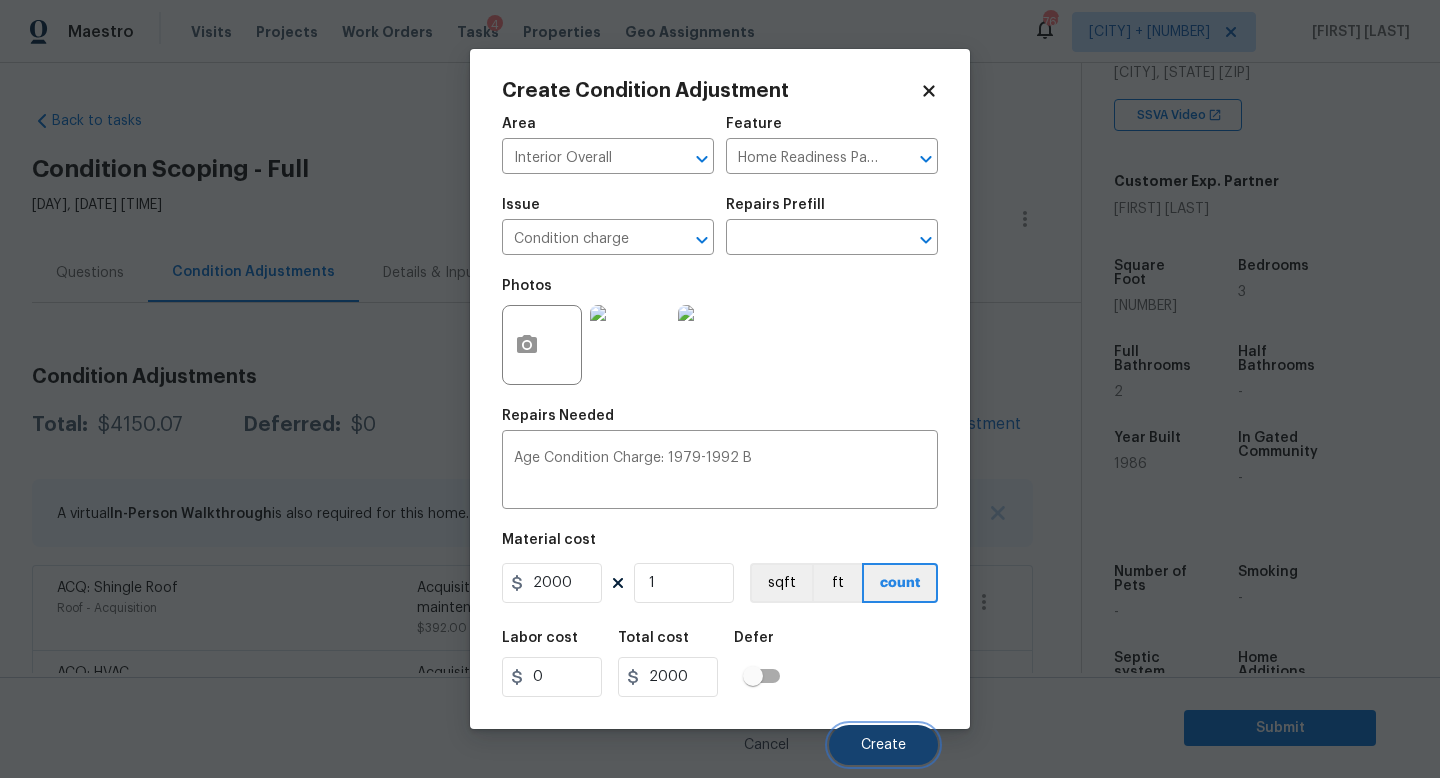 click on "Create" at bounding box center (883, 745) 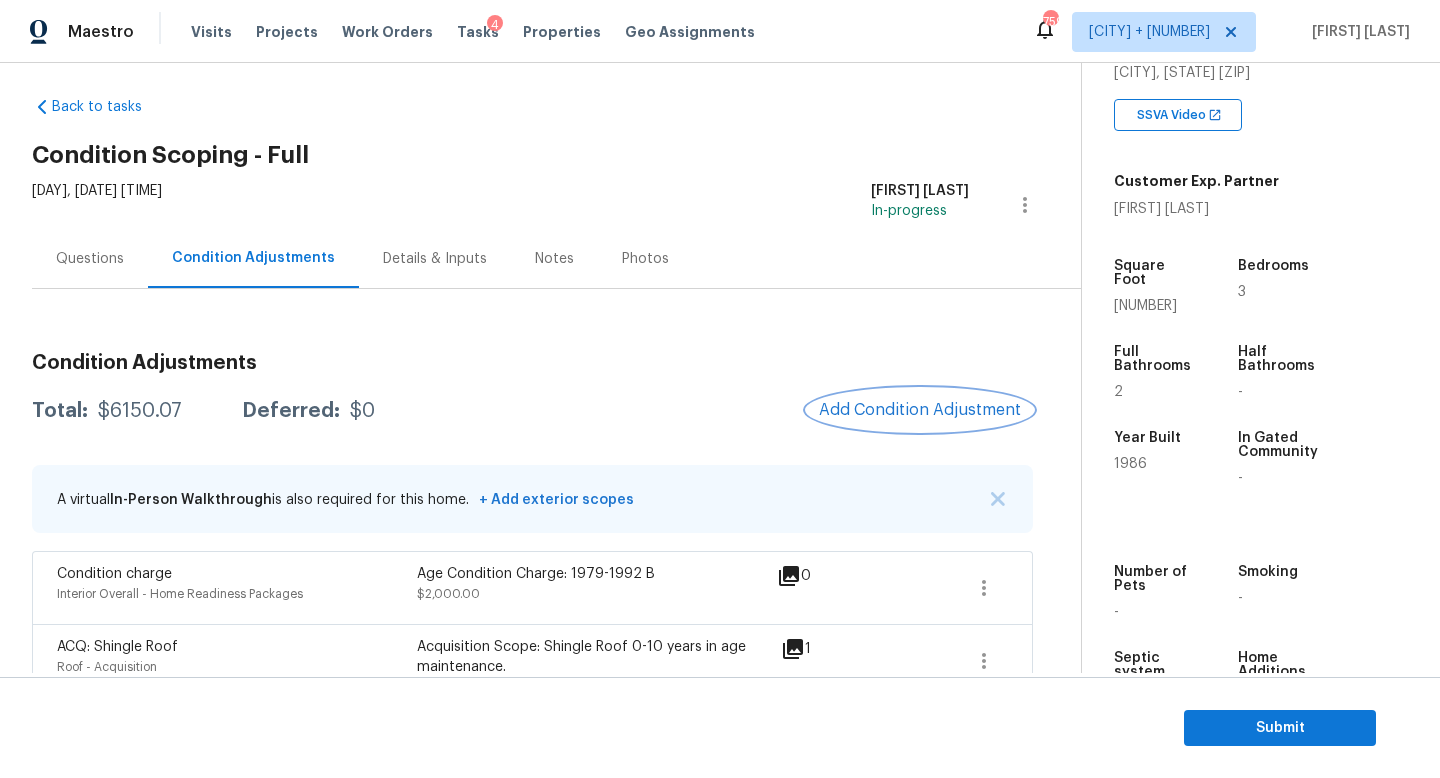 scroll, scrollTop: 33, scrollLeft: 0, axis: vertical 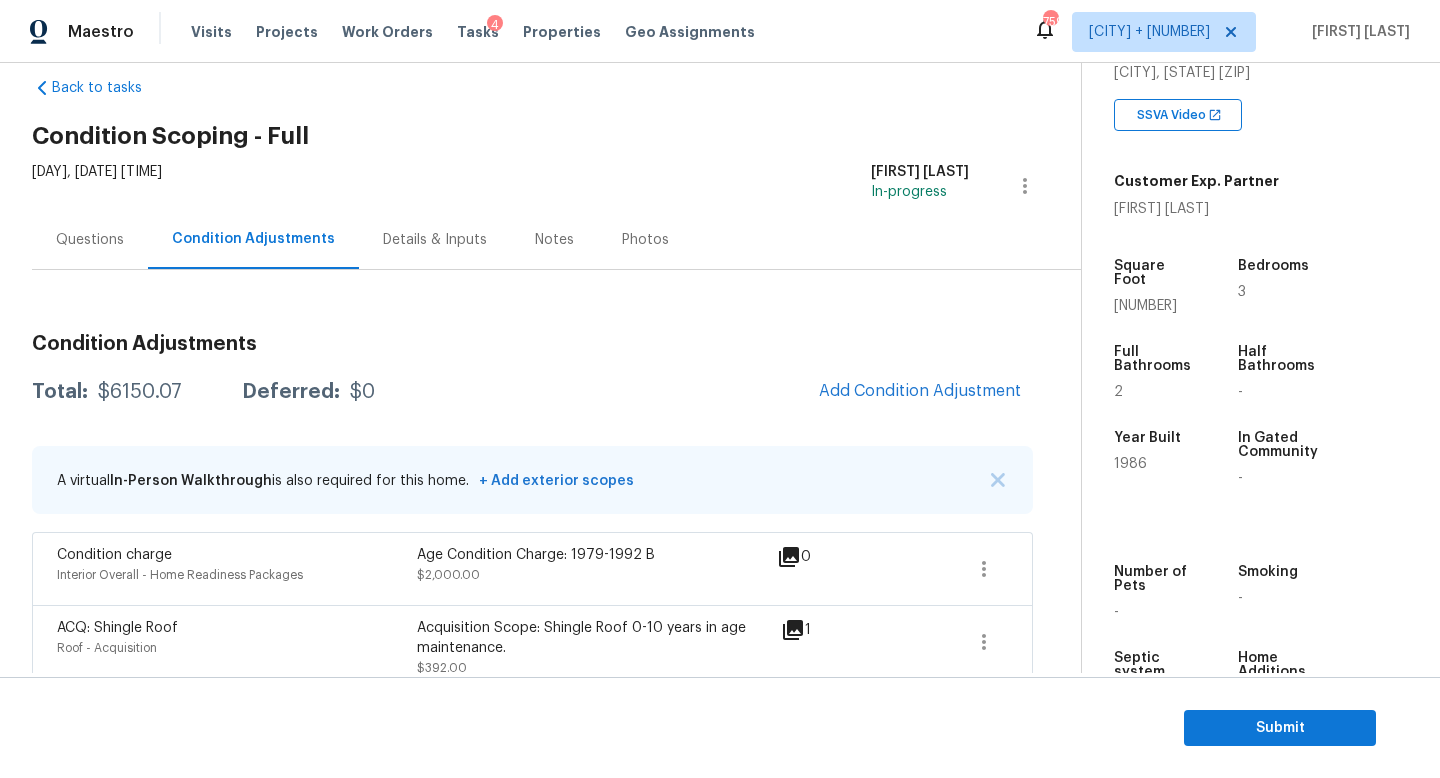 click on "Condition Adjustments Total:  $6150.07 Deferred:  $0 Add Condition Adjustment A virtual  In-Person Walkthrough  is also required for this home.   + Add exterior scopes Condition charge Interior Overall - Home Readiness Packages Age Condition Charge: 1979-1992 B	 $2,000.00   0 ACQ: Shingle Roof Roof - Acquisition Acquisition Scope: Shingle Roof 0-10 years in age maintenance. $392.00   1 ACQ: HVAC HVAC - Acquisition Acquisition Scope: Functional HVAC 0-5 years $288.00   0 Demo Exterior Exterior Overall - Demolition Decks, sheds, above ground pools, $500.00   1 Pressure Washing Exterior Overall - Siding Pressure wash the driveways/walkways as directed by the PM. Ensure that all debris and residue are removed from the areas being pressure washed. $200.00   0 Landscape Package Exterior Overall - Home Readiness Packages $2,000.00   2 ACQ: Paint Interior Overall - Acquisition Acquisition Scope: ~25% of the home needs interior paint $499.87   0 ACQ: Flooring Interior Overall - Acquisition $270.20   0" at bounding box center [532, 777] 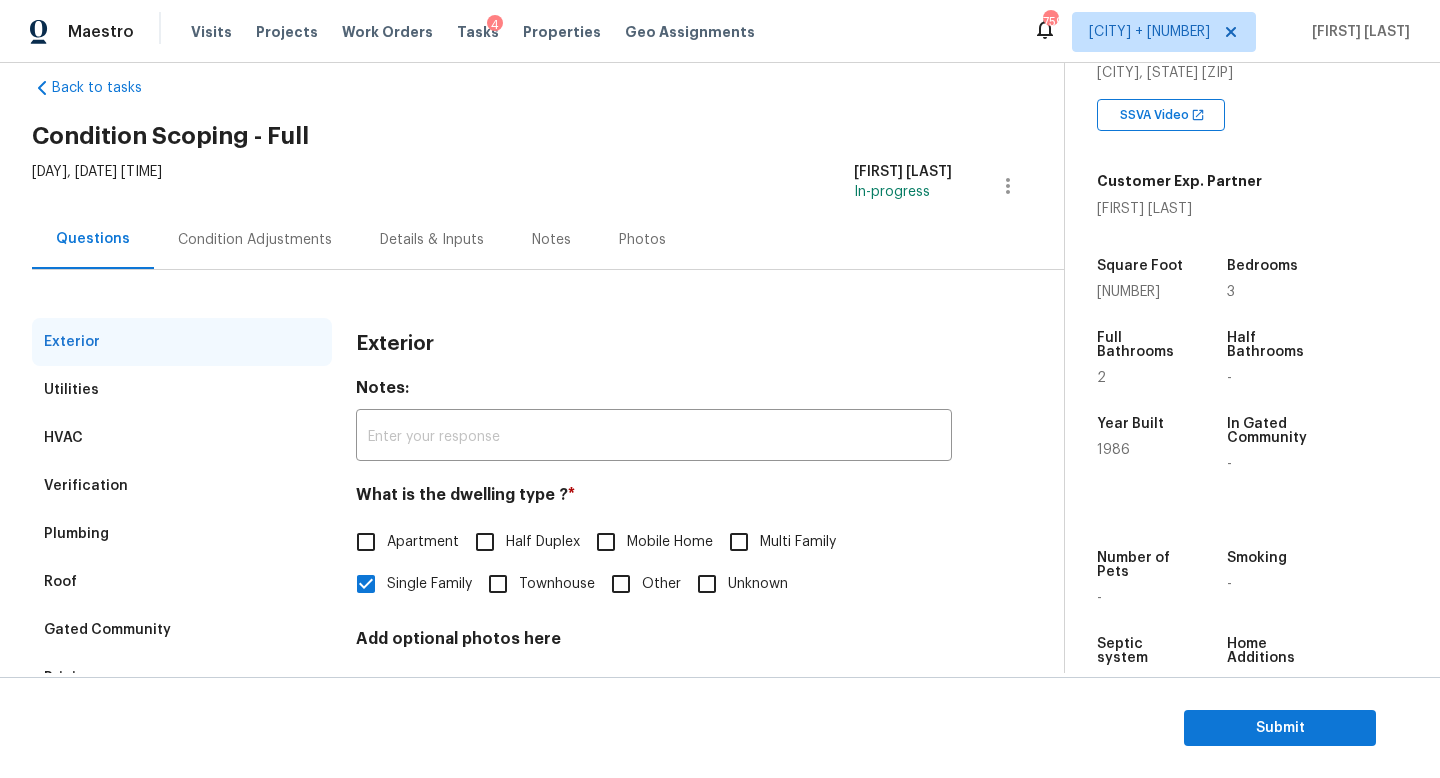 click on "Condition Adjustments" at bounding box center (255, 239) 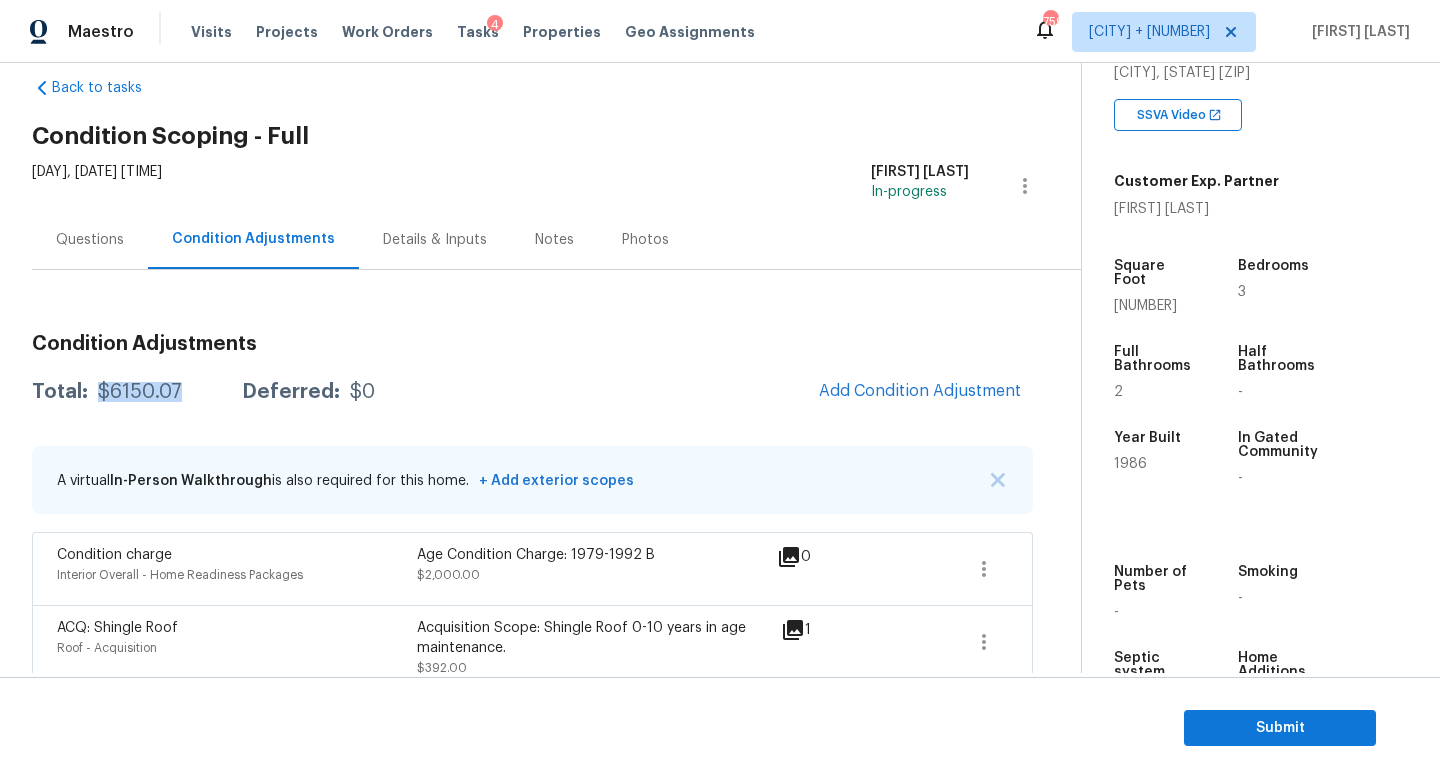 drag, startPoint x: 187, startPoint y: 384, endPoint x: 99, endPoint y: 396, distance: 88.814415 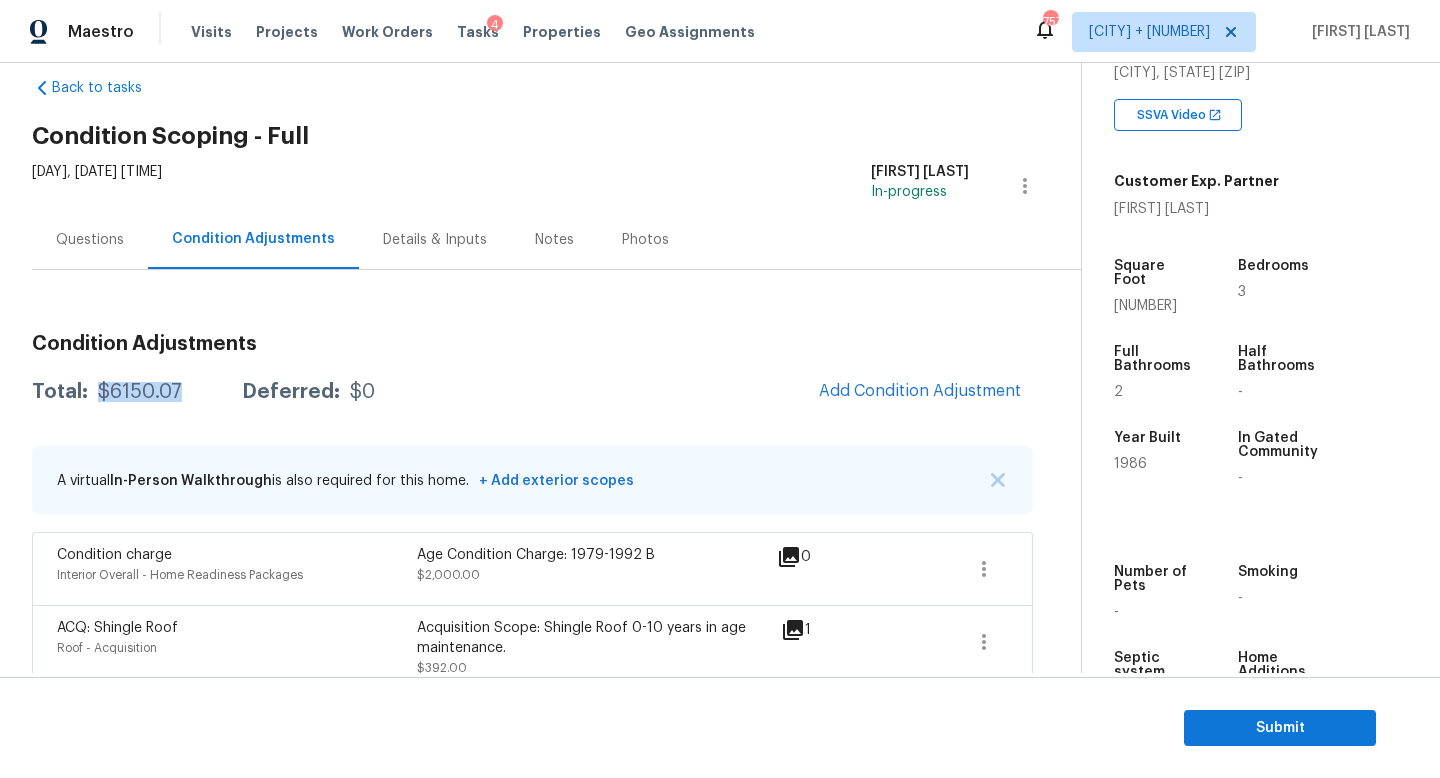 click on "Details & Inputs" at bounding box center (435, 240) 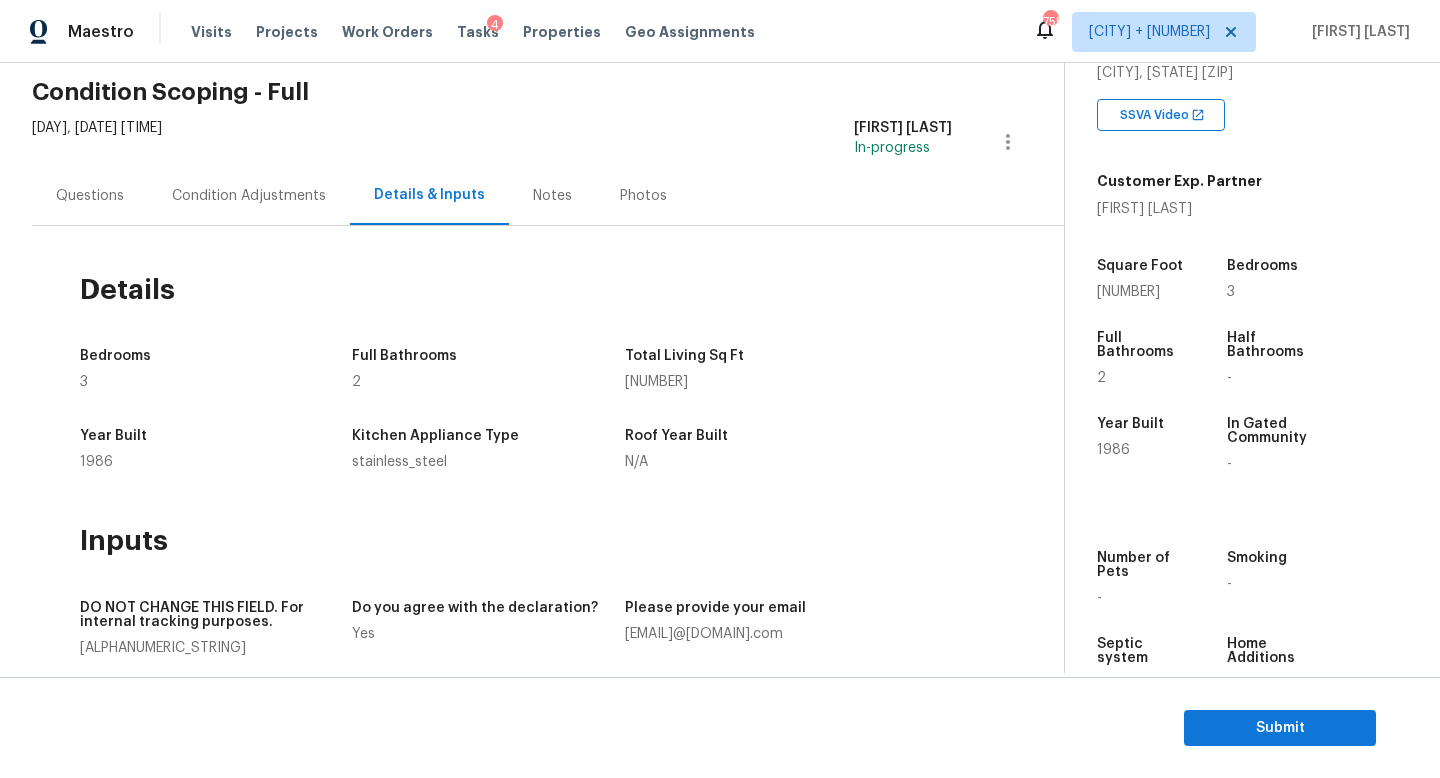 scroll, scrollTop: 76, scrollLeft: 0, axis: vertical 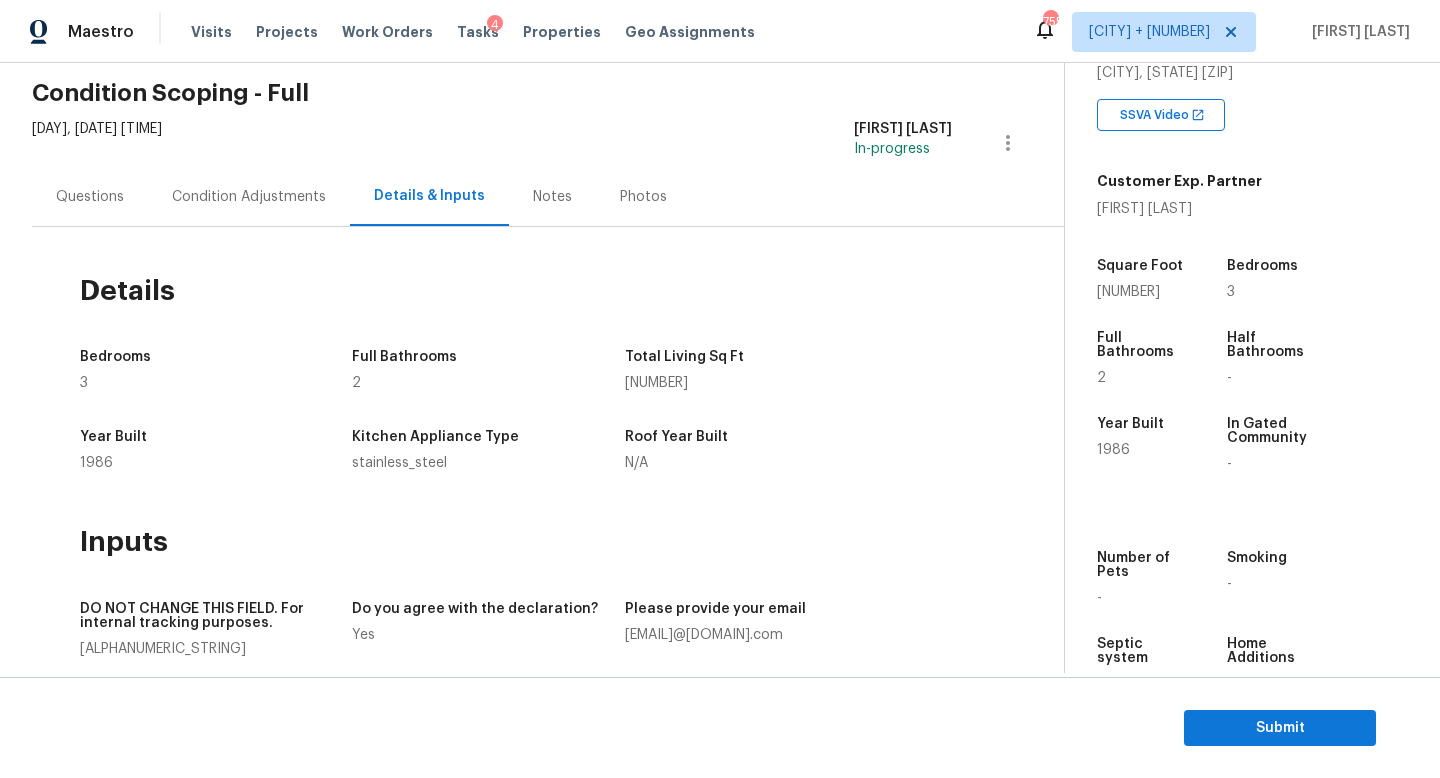 click on "Questions" at bounding box center [90, 197] 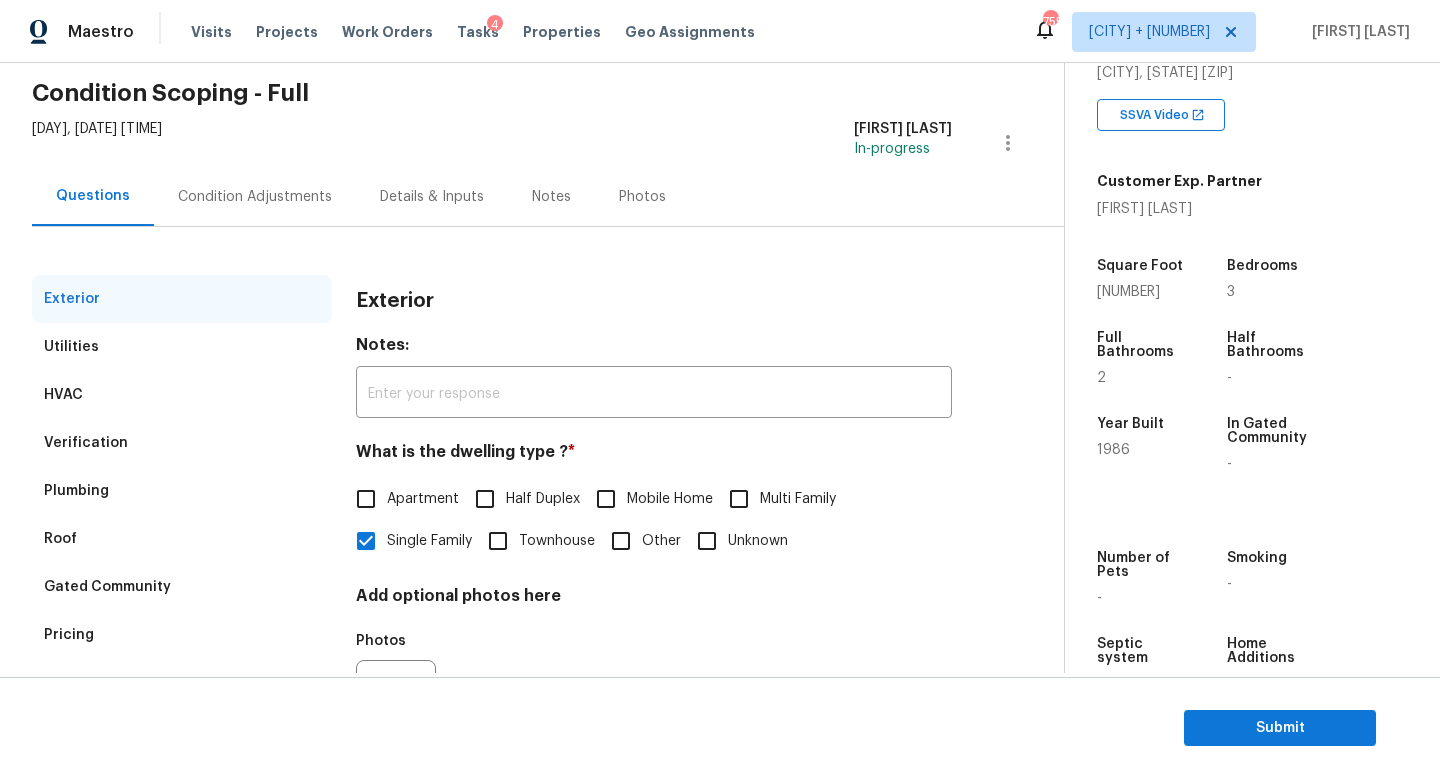 click on "Condition Adjustments" at bounding box center (255, 197) 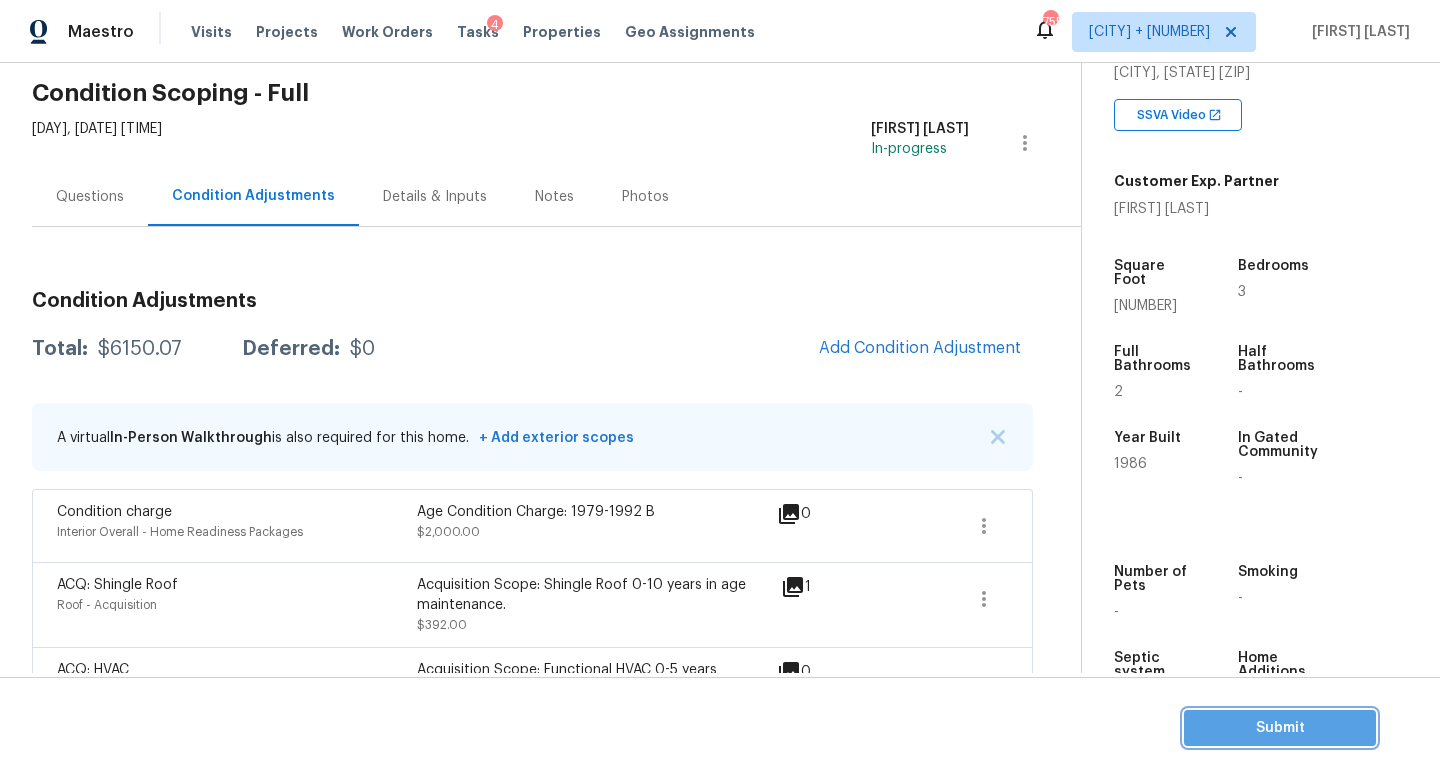 click on "Submit" at bounding box center (1280, 728) 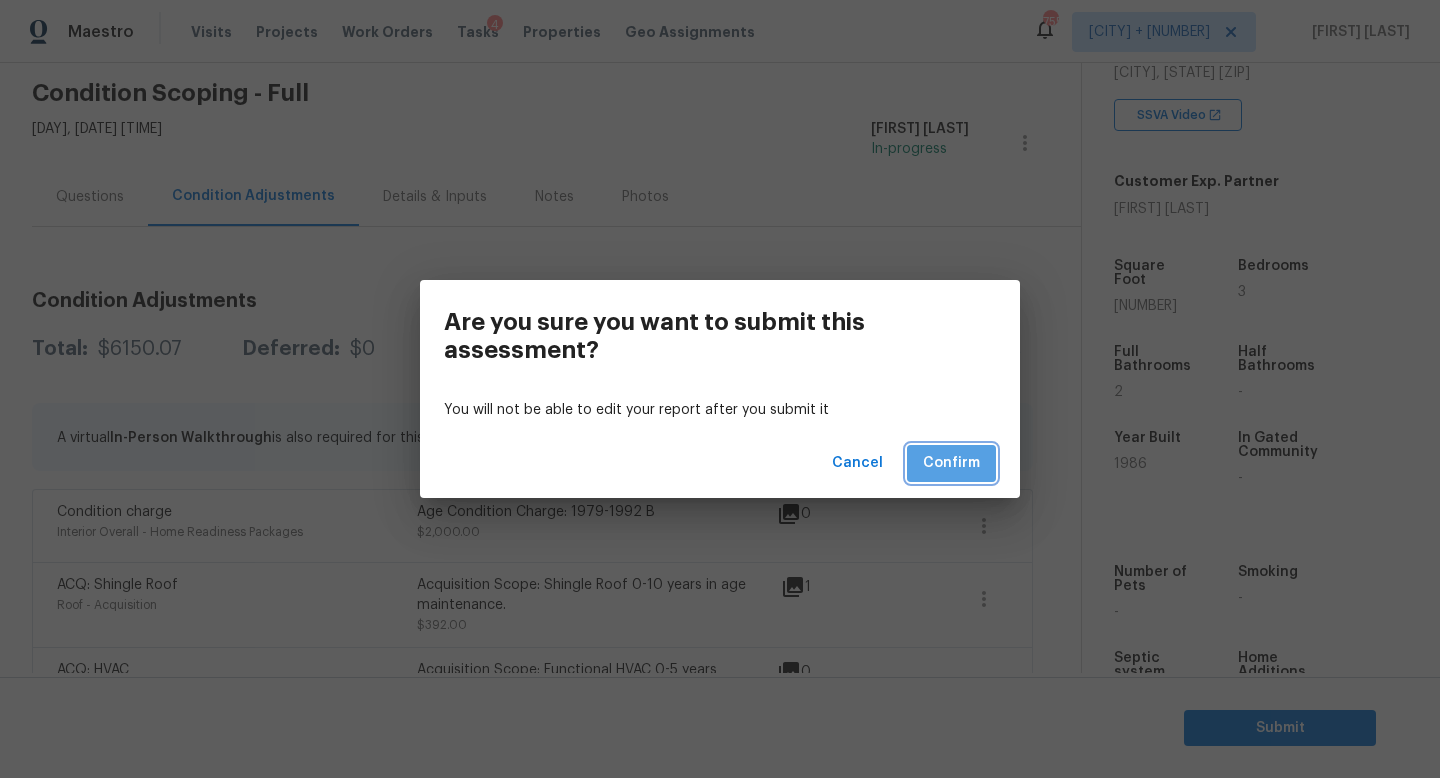 click on "Confirm" at bounding box center [951, 463] 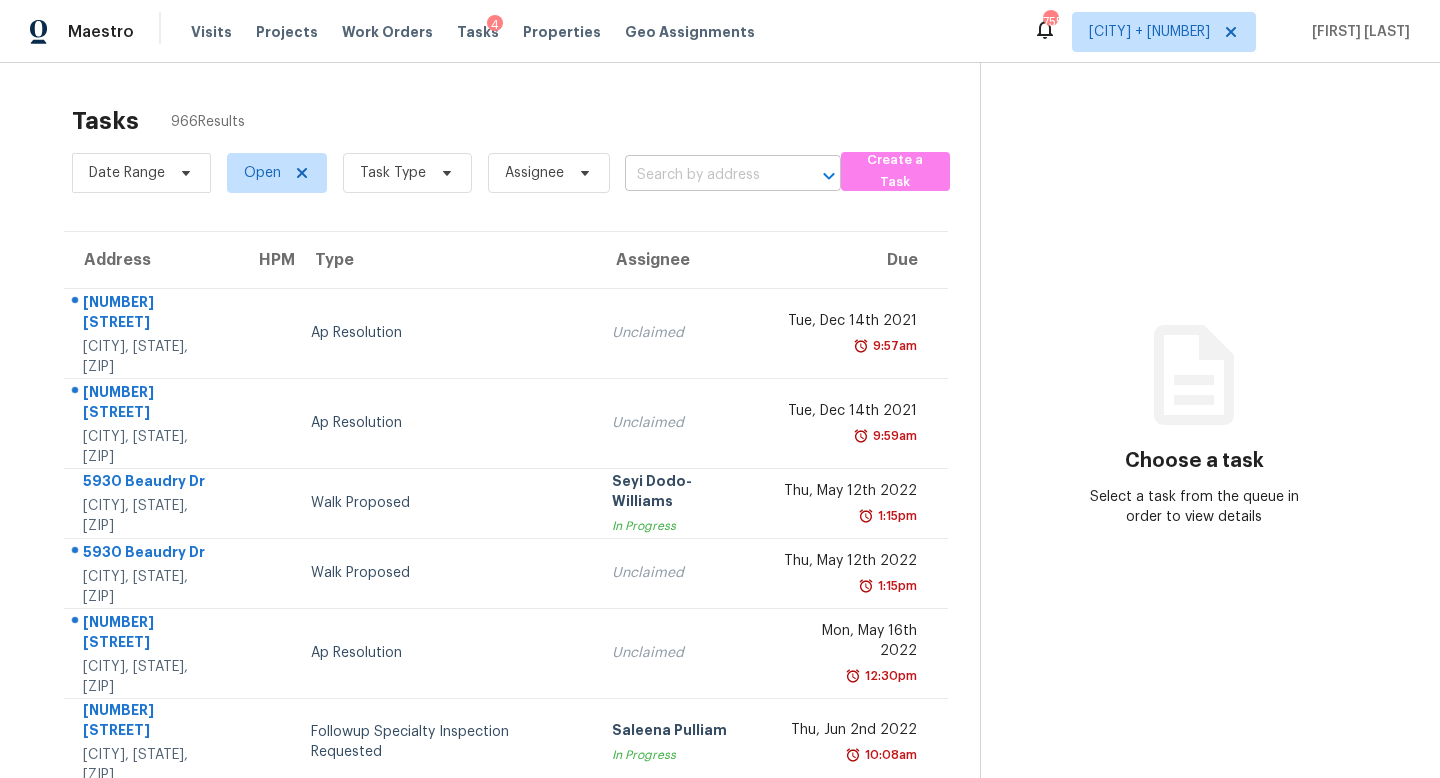 click on "Date Range Open Task Type Assignee ​" at bounding box center [456, 173] 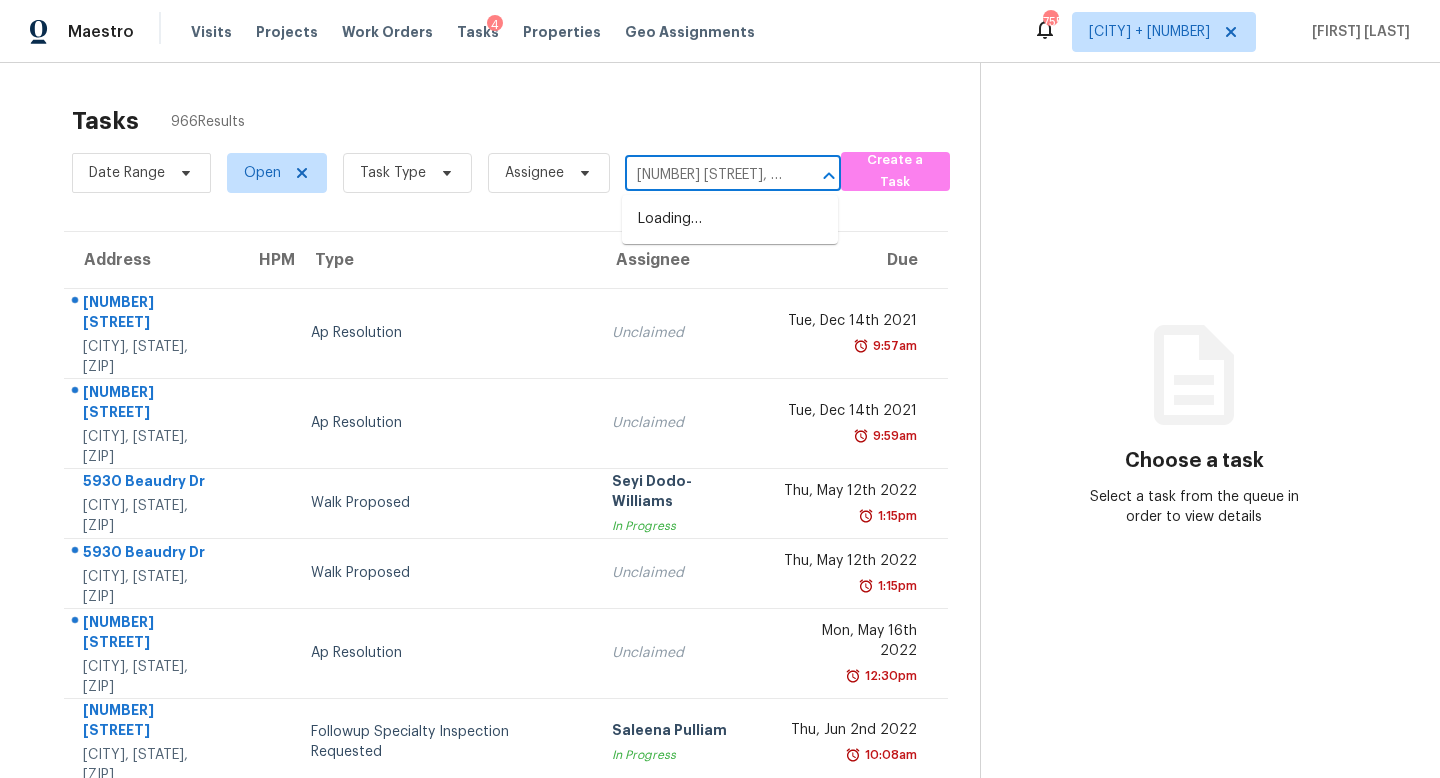 scroll, scrollTop: 0, scrollLeft: 148, axis: horizontal 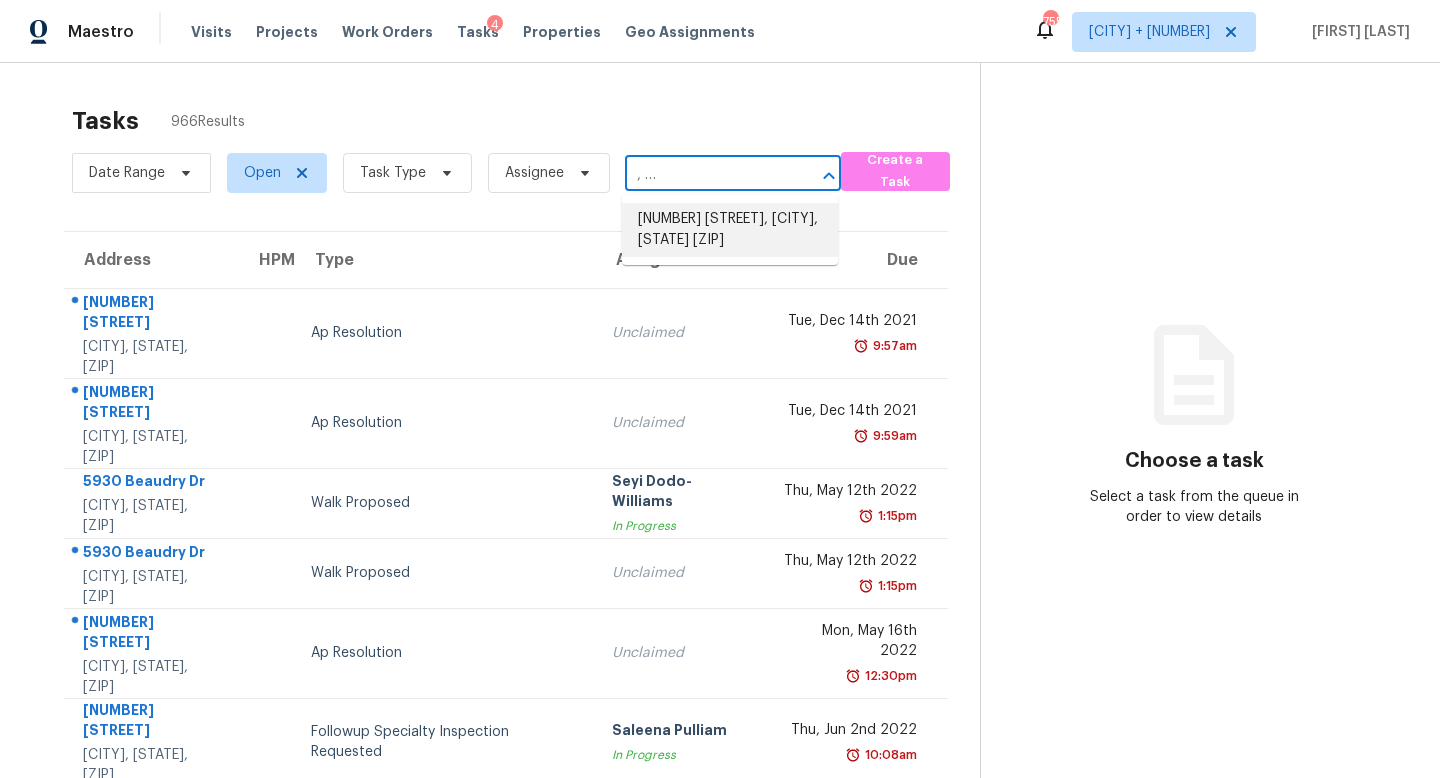 drag, startPoint x: 715, startPoint y: 232, endPoint x: 708, endPoint y: 242, distance: 12.206555 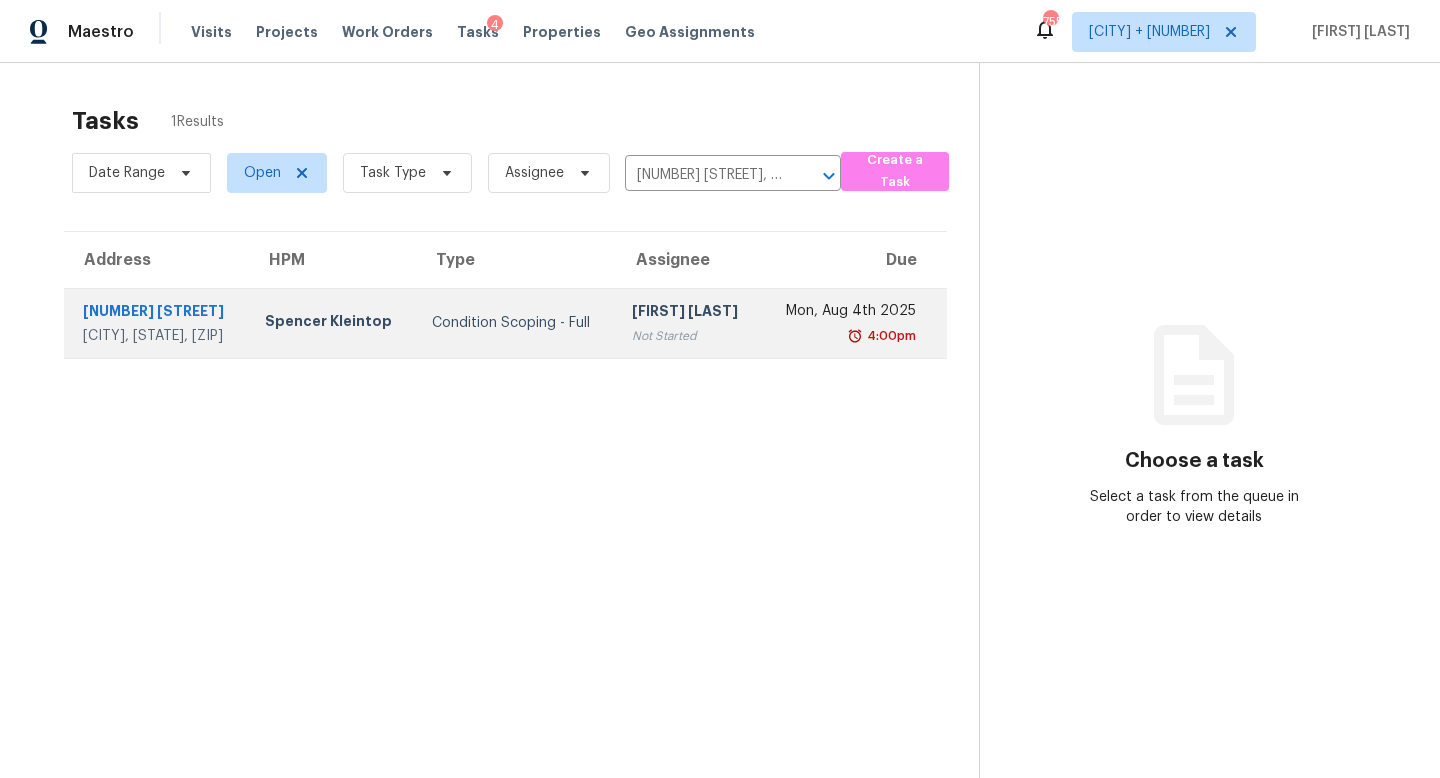 drag, startPoint x: 635, startPoint y: 346, endPoint x: 651, endPoint y: 349, distance: 16.27882 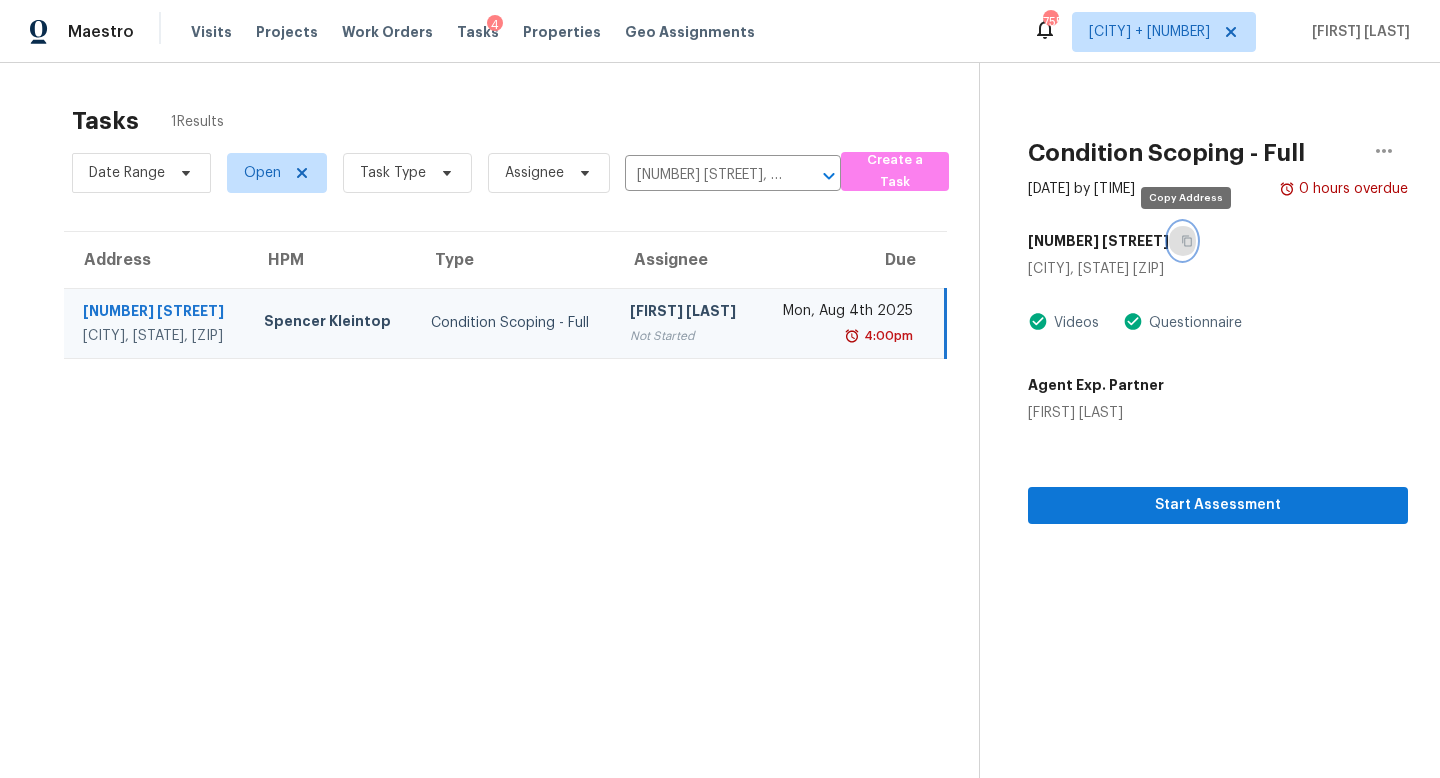 click 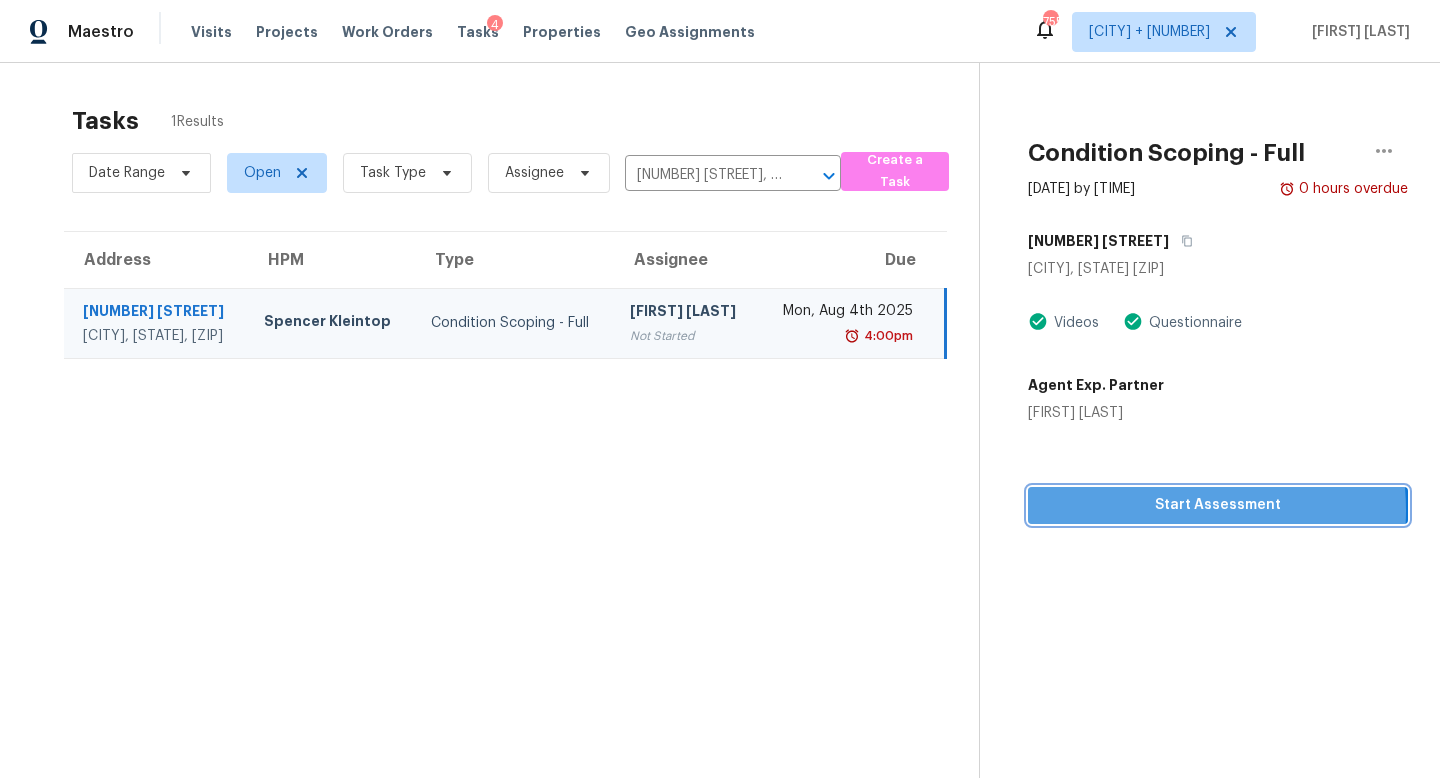 click on "Start Assessment" at bounding box center (1218, 505) 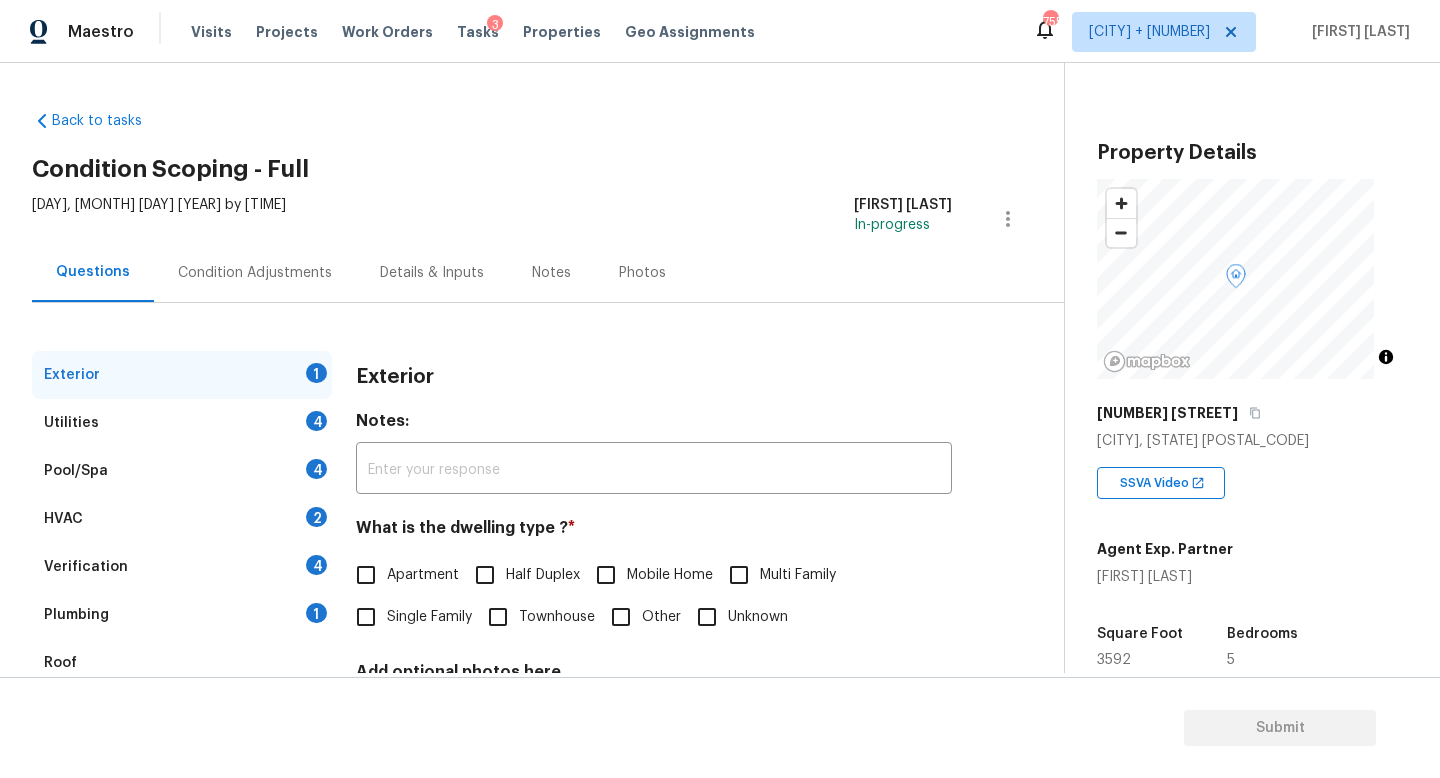 scroll, scrollTop: 0, scrollLeft: 0, axis: both 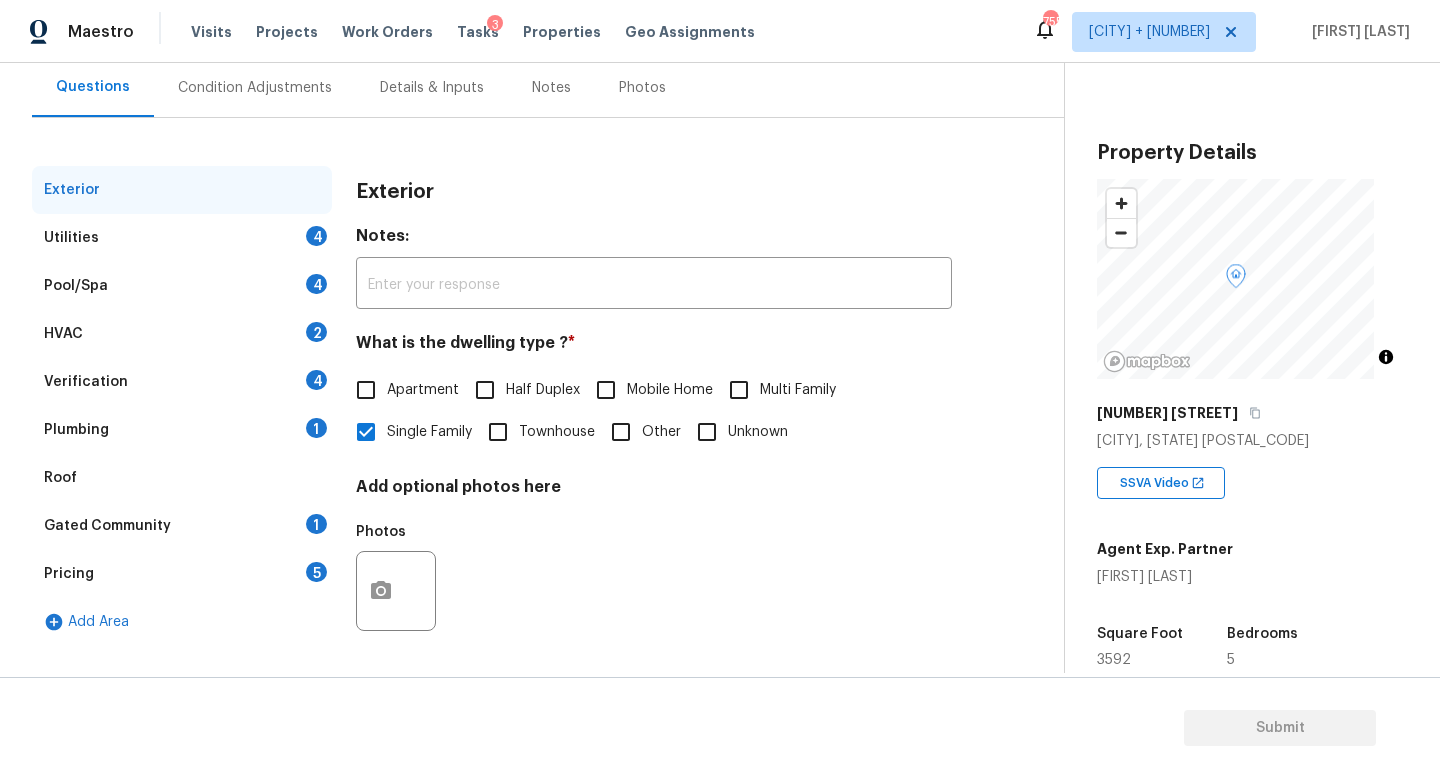 click on "Verification 4" at bounding box center (182, 382) 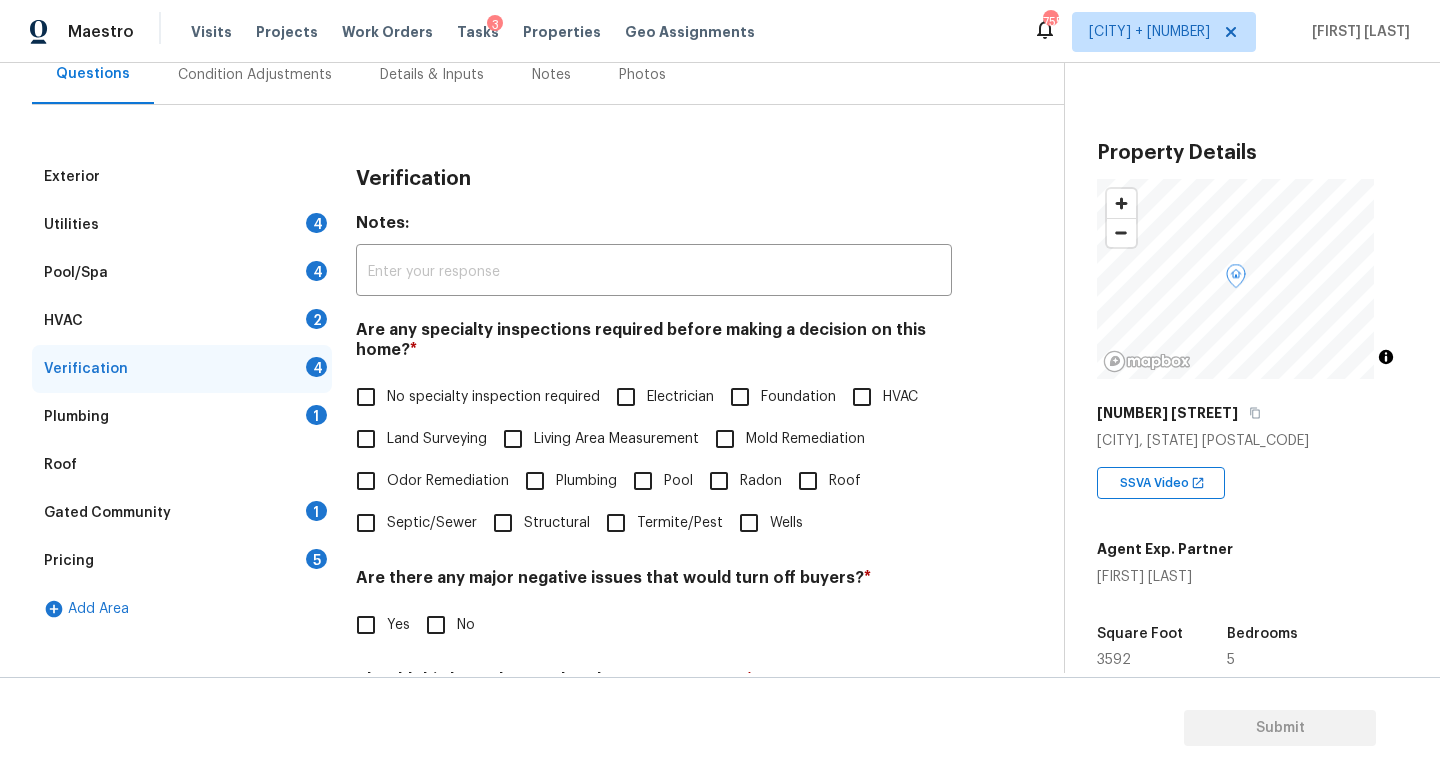 click on "No specialty inspection required" at bounding box center [493, 397] 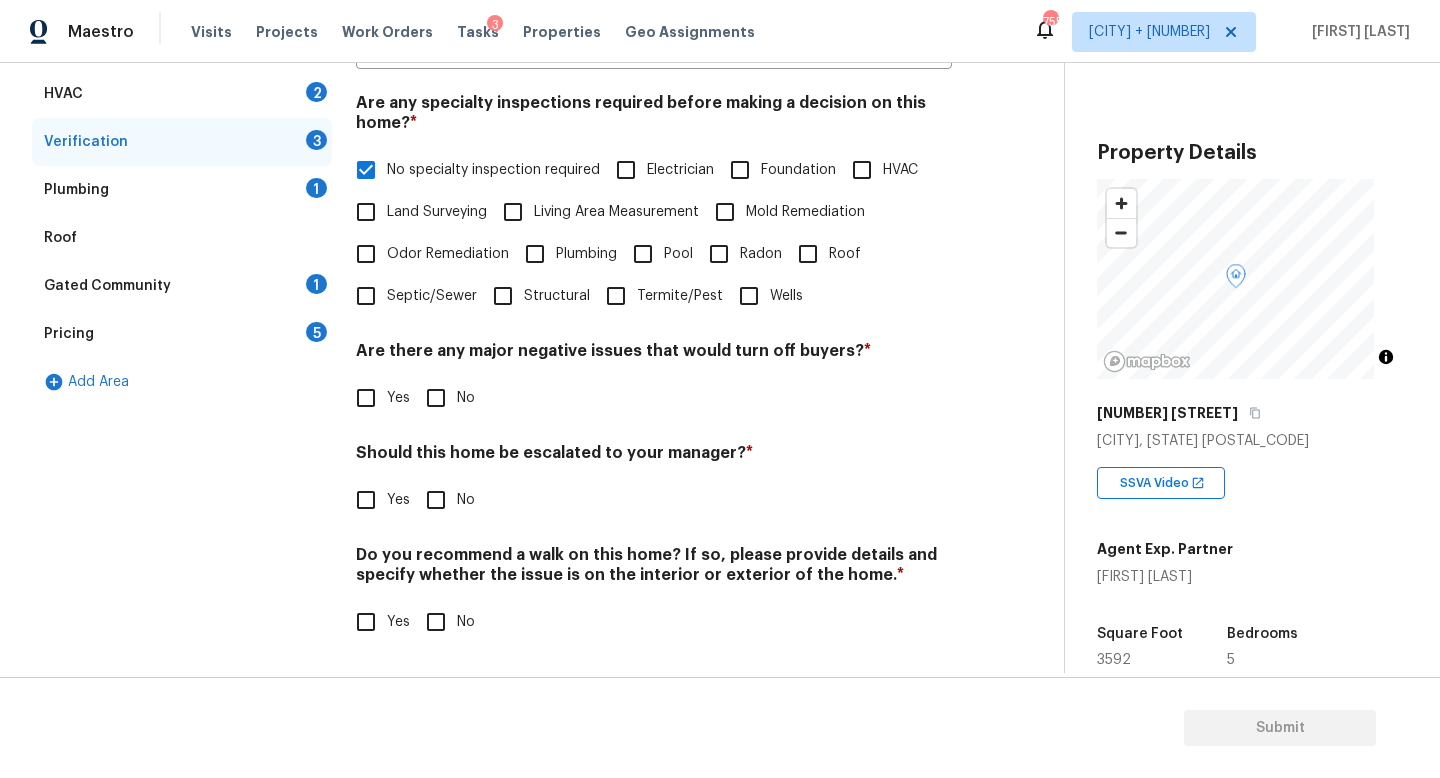 scroll, scrollTop: 482, scrollLeft: 0, axis: vertical 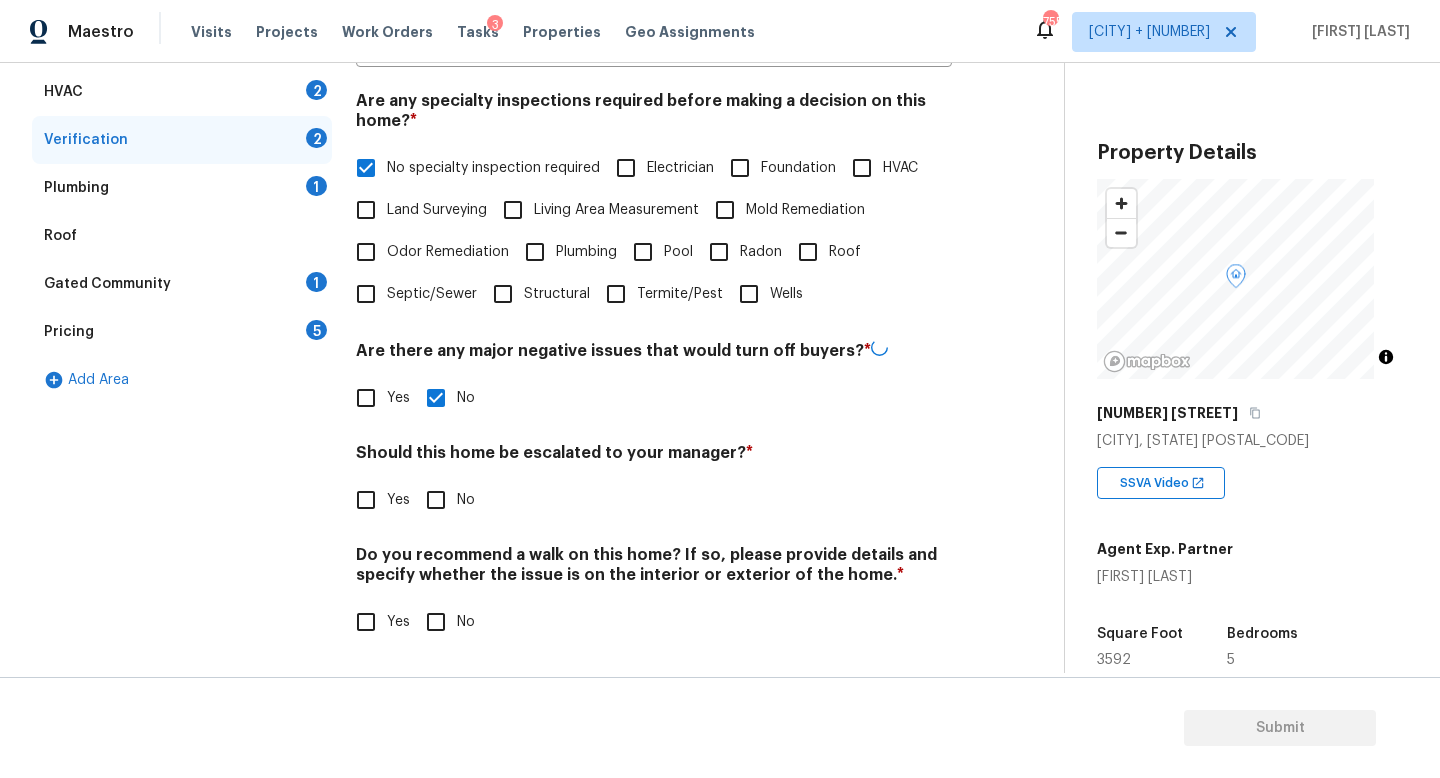 click on "Yes" at bounding box center (366, 500) 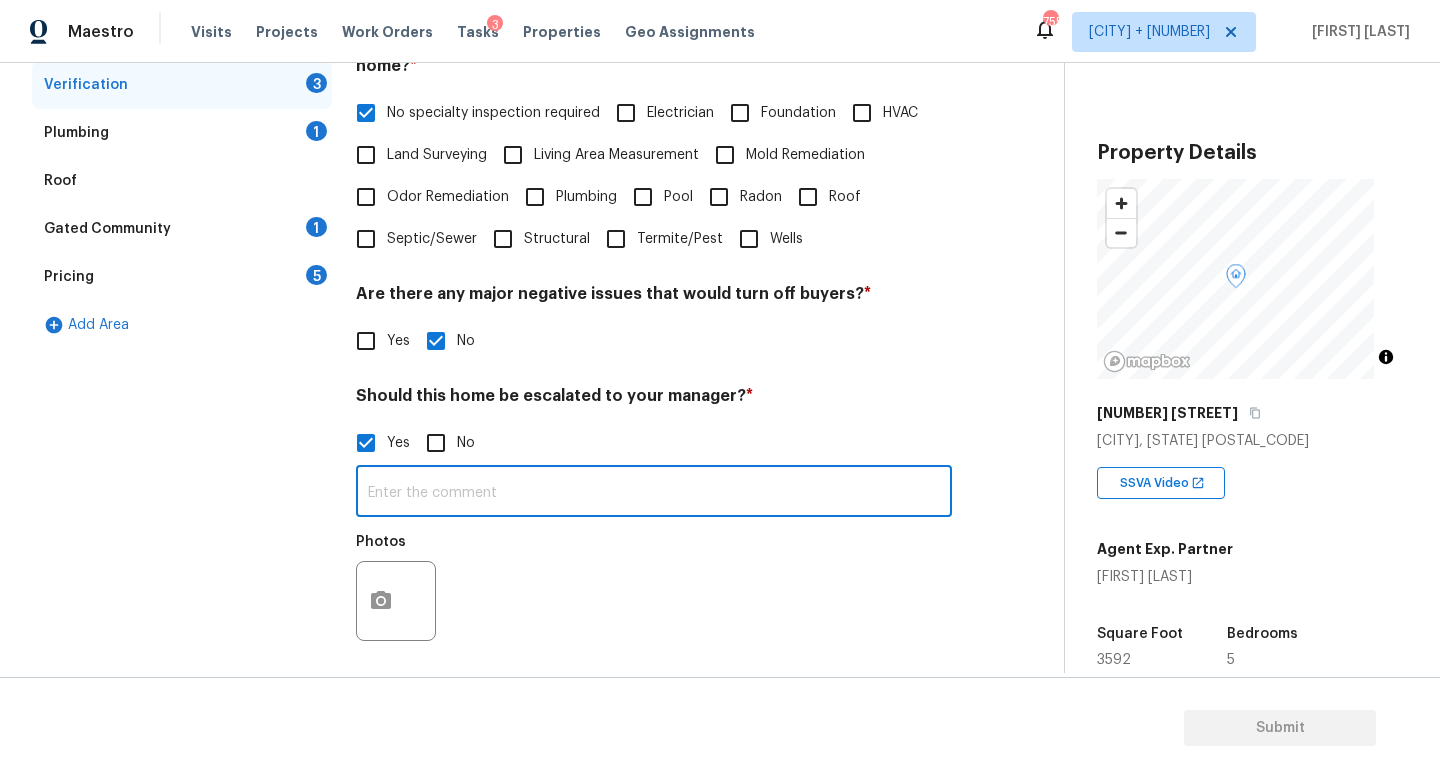 click at bounding box center (654, 493) 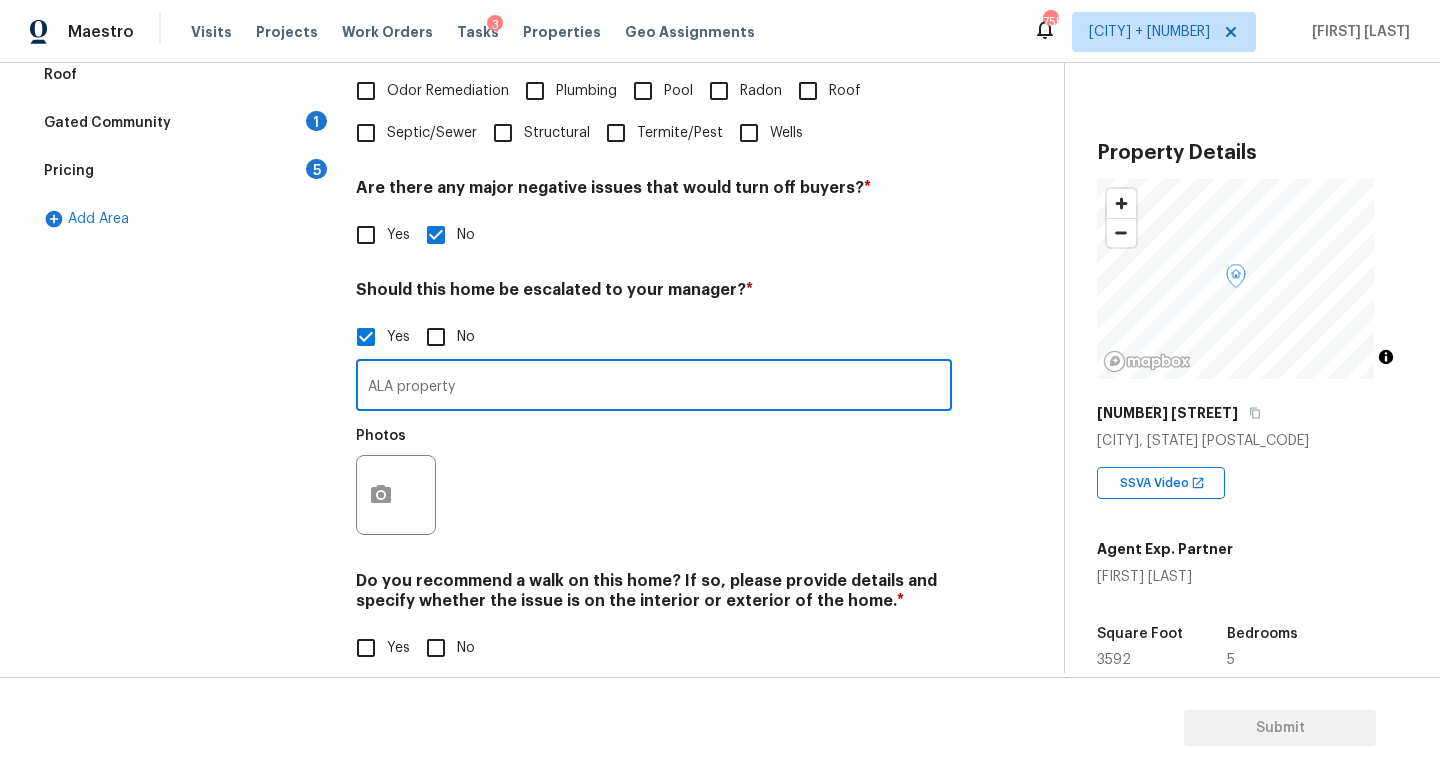 scroll, scrollTop: 672, scrollLeft: 0, axis: vertical 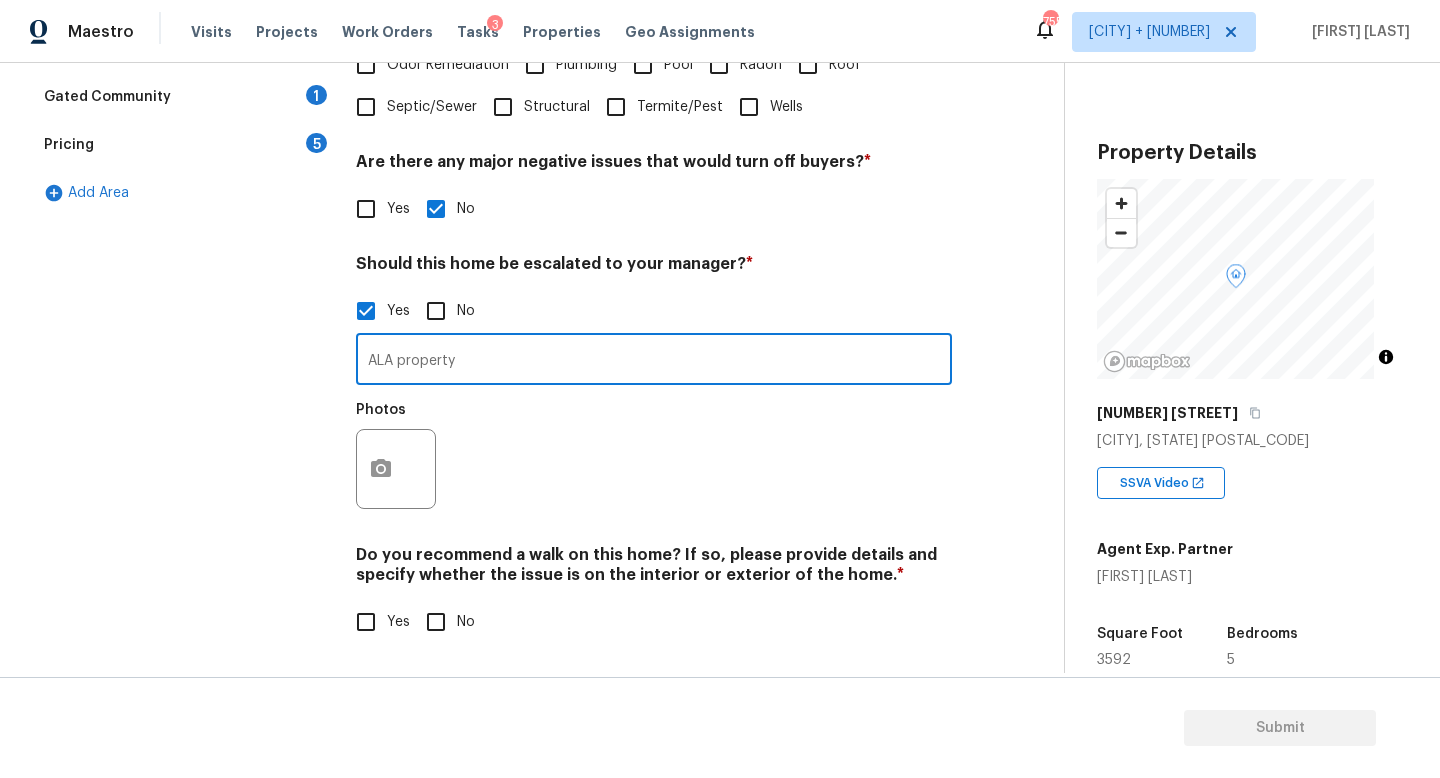 type on "ALA property" 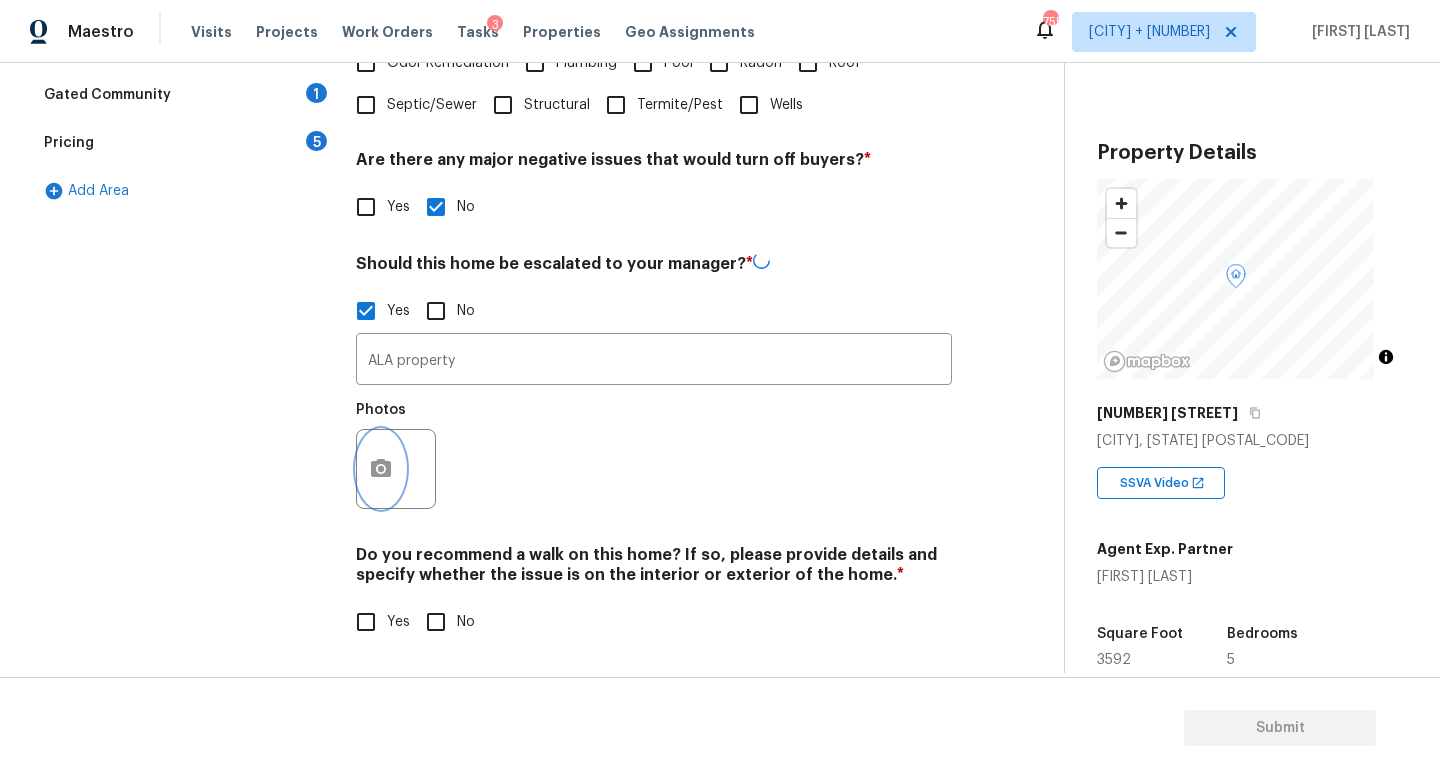 click at bounding box center (381, 469) 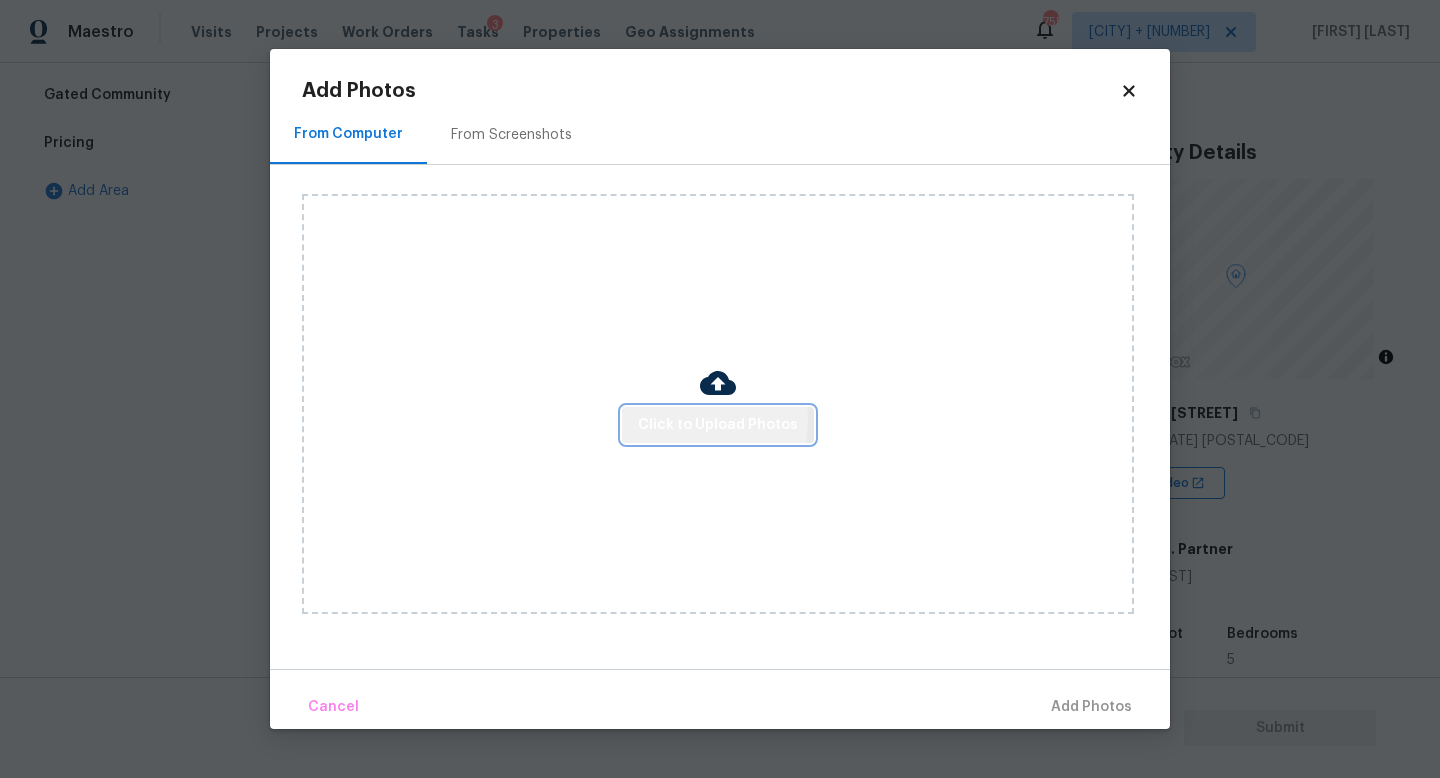 click on "Click to Upload Photos" at bounding box center (718, 425) 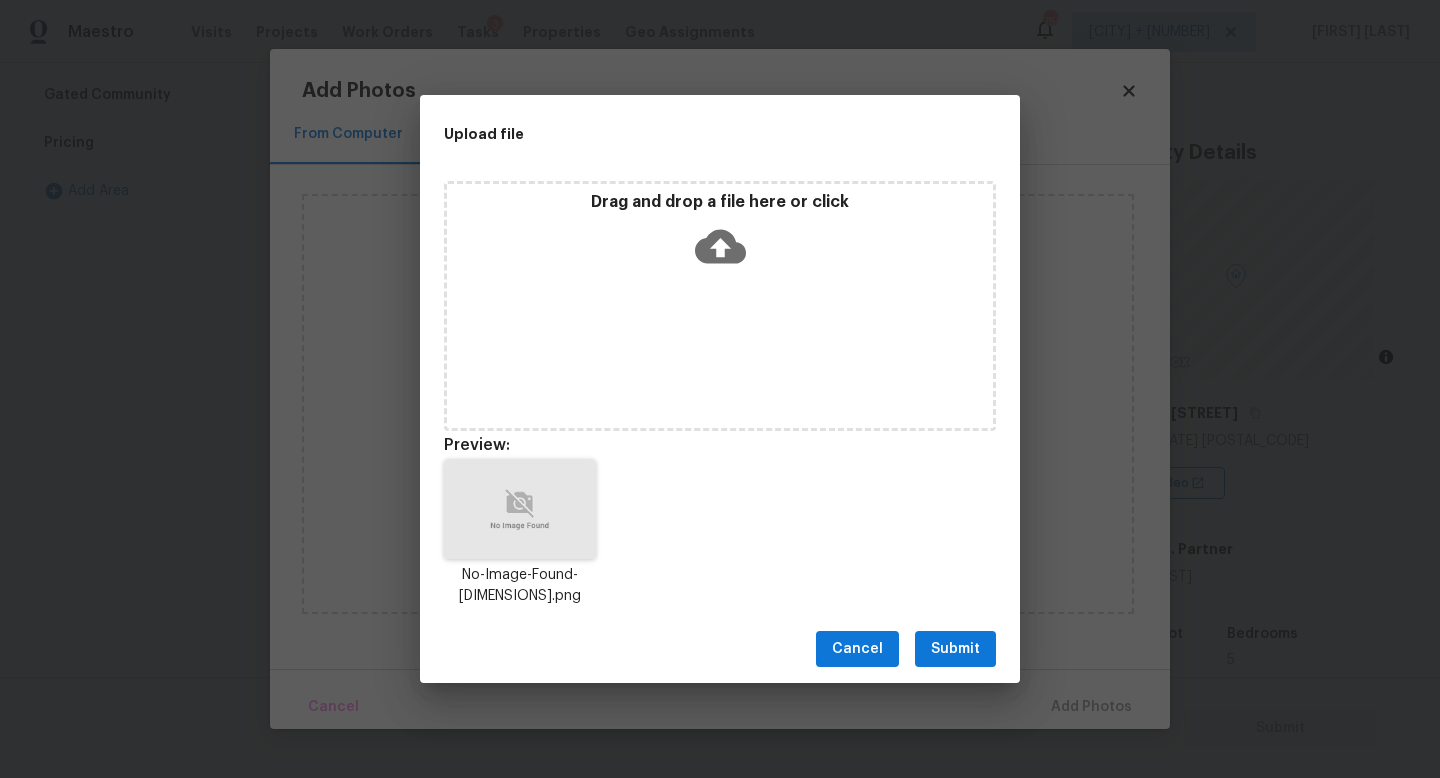 click on "Submit" at bounding box center [955, 649] 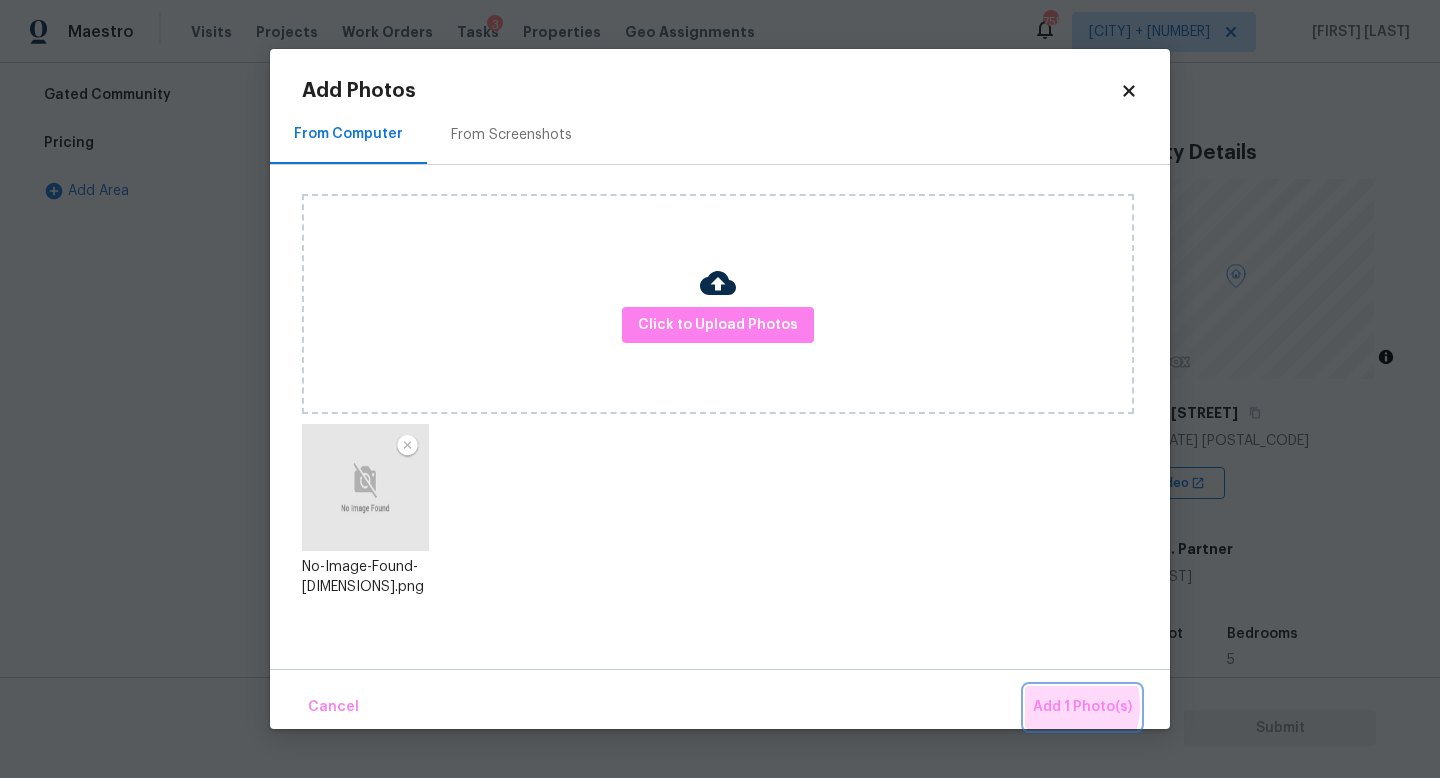 click on "Add 1 Photo(s)" at bounding box center [1082, 707] 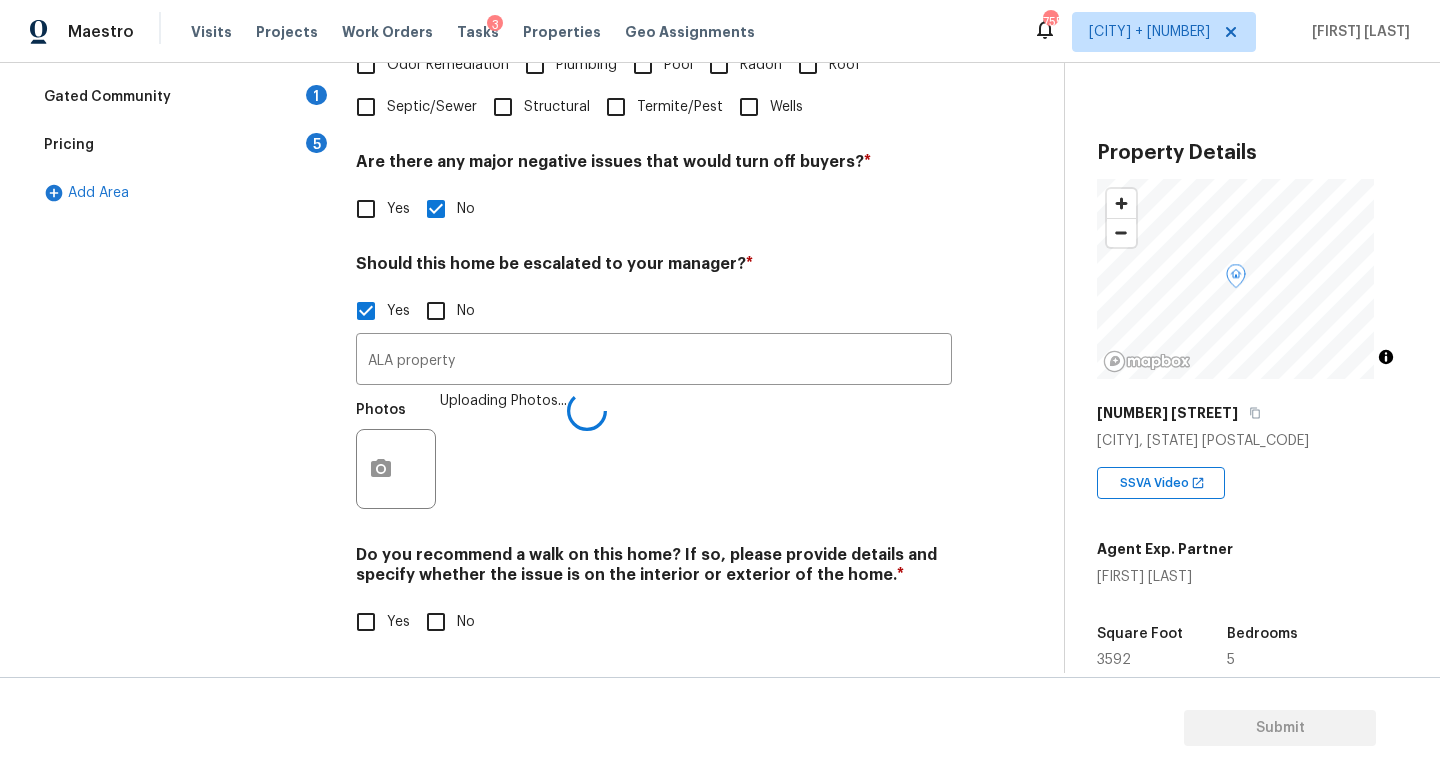 click on "No" at bounding box center [436, 622] 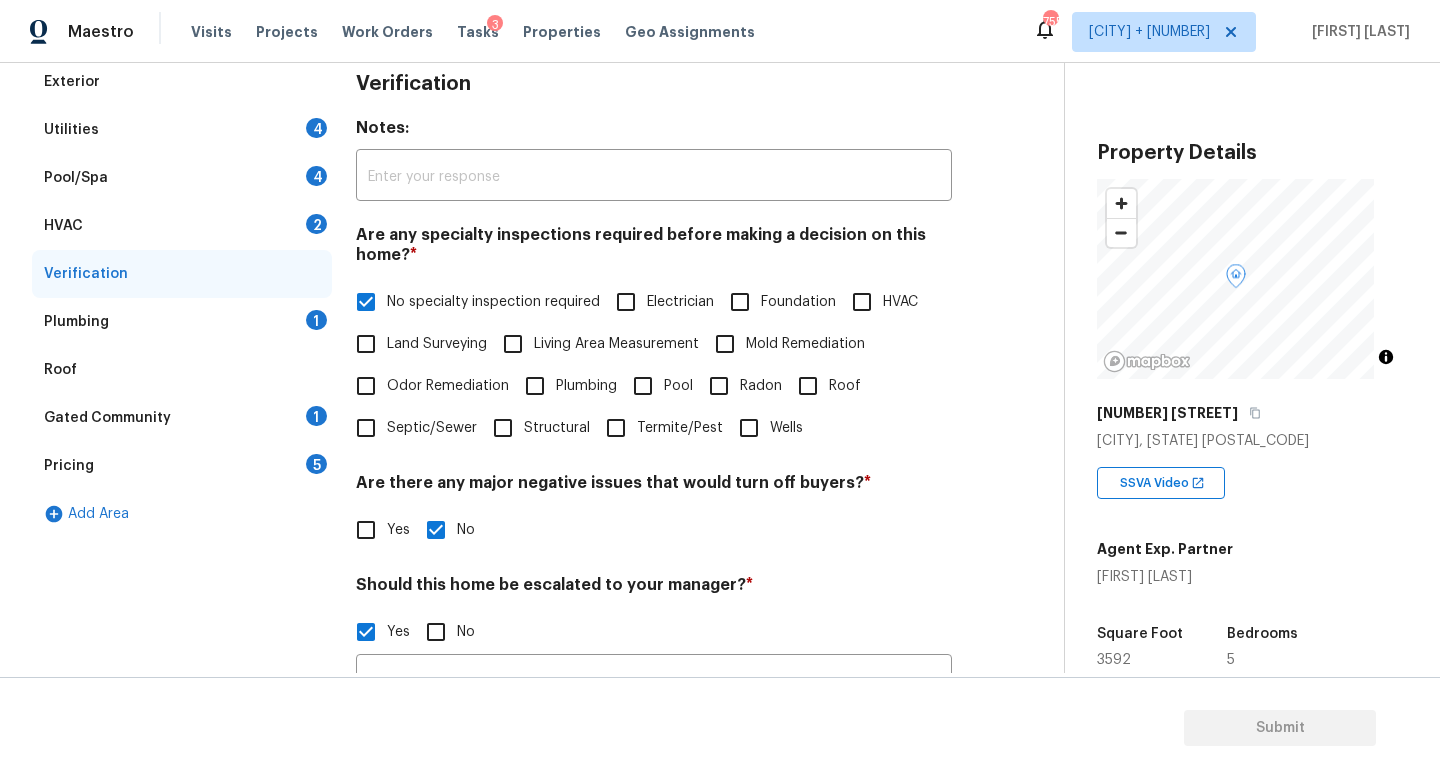 scroll, scrollTop: 31, scrollLeft: 0, axis: vertical 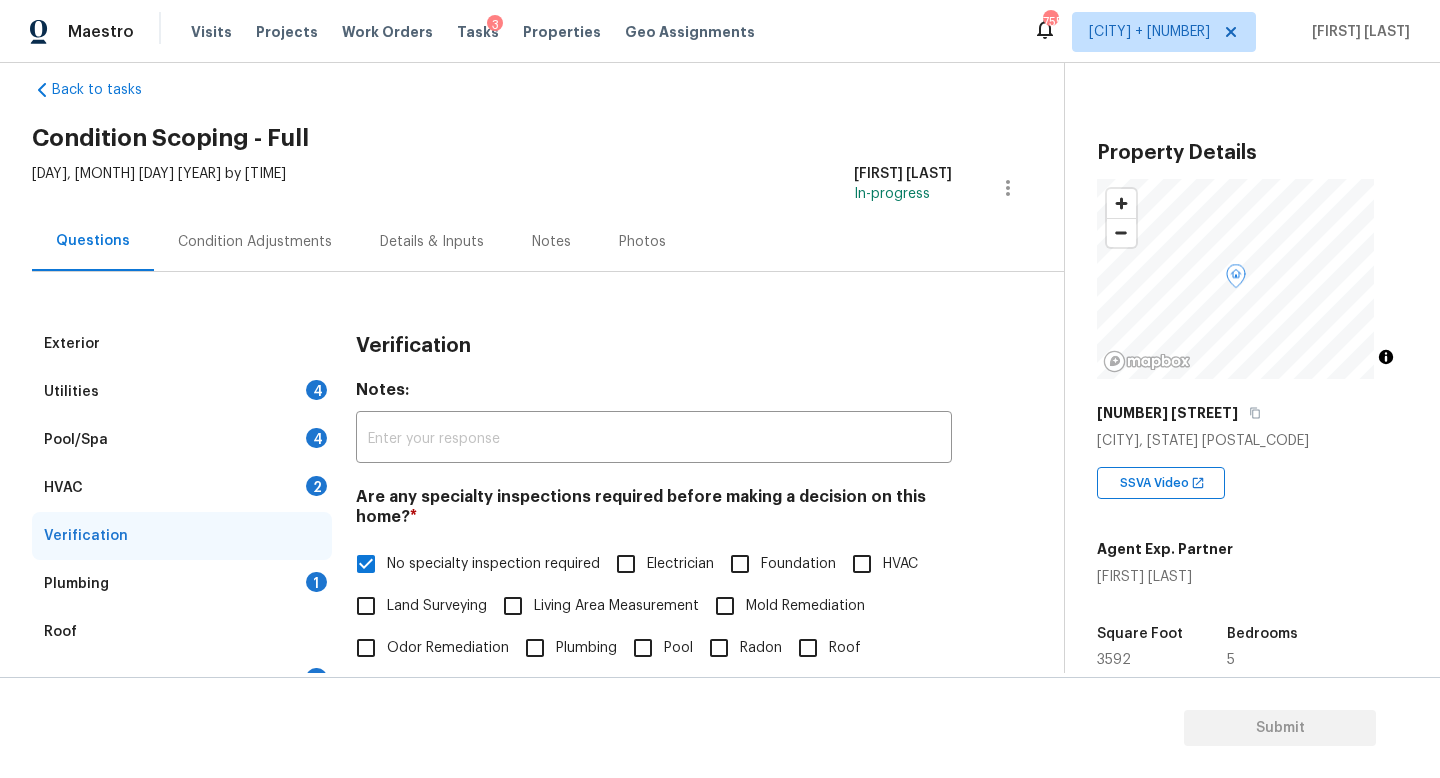 click on "Plumbing 1" at bounding box center [182, 584] 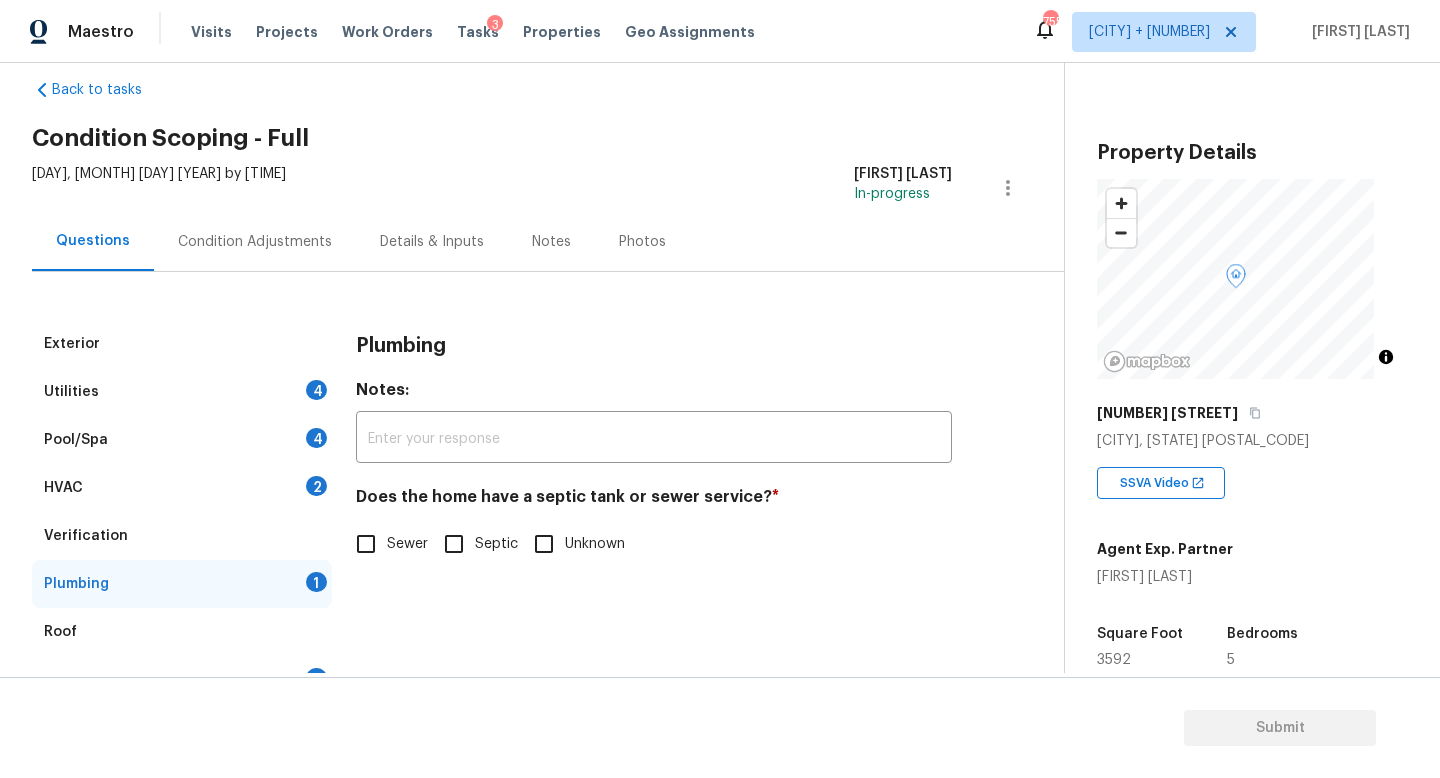 click on "Sewer" at bounding box center [366, 544] 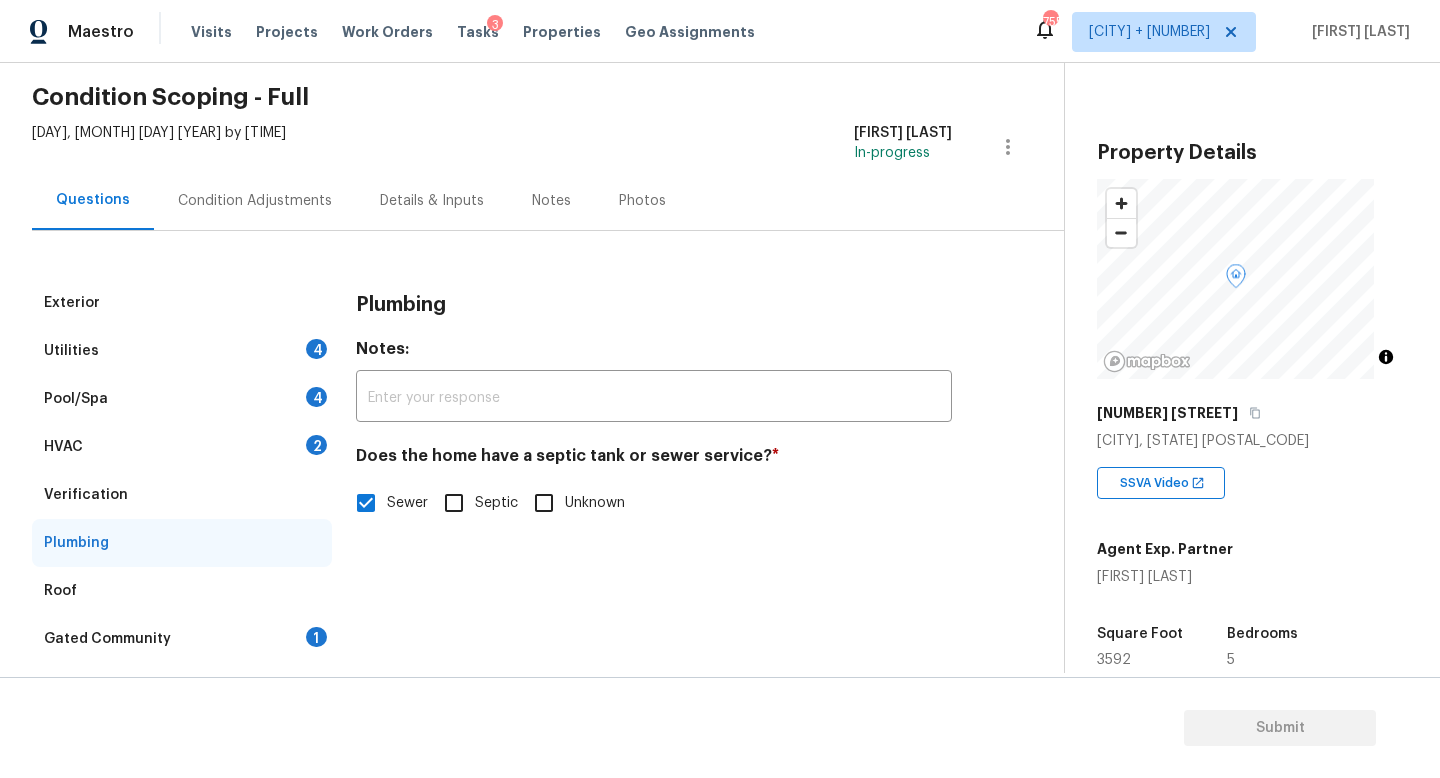 scroll, scrollTop: 179, scrollLeft: 0, axis: vertical 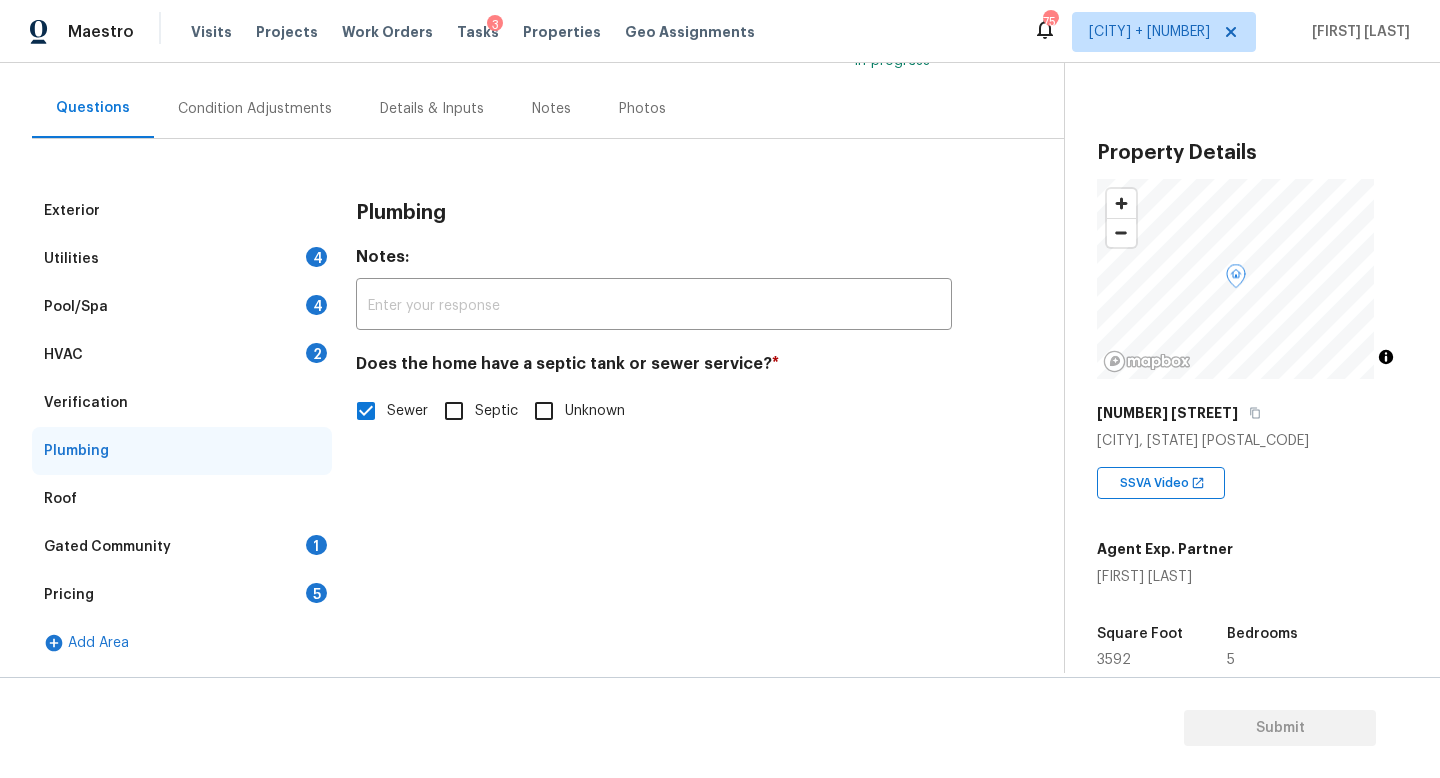 click on "Gated Community 1" at bounding box center (182, 547) 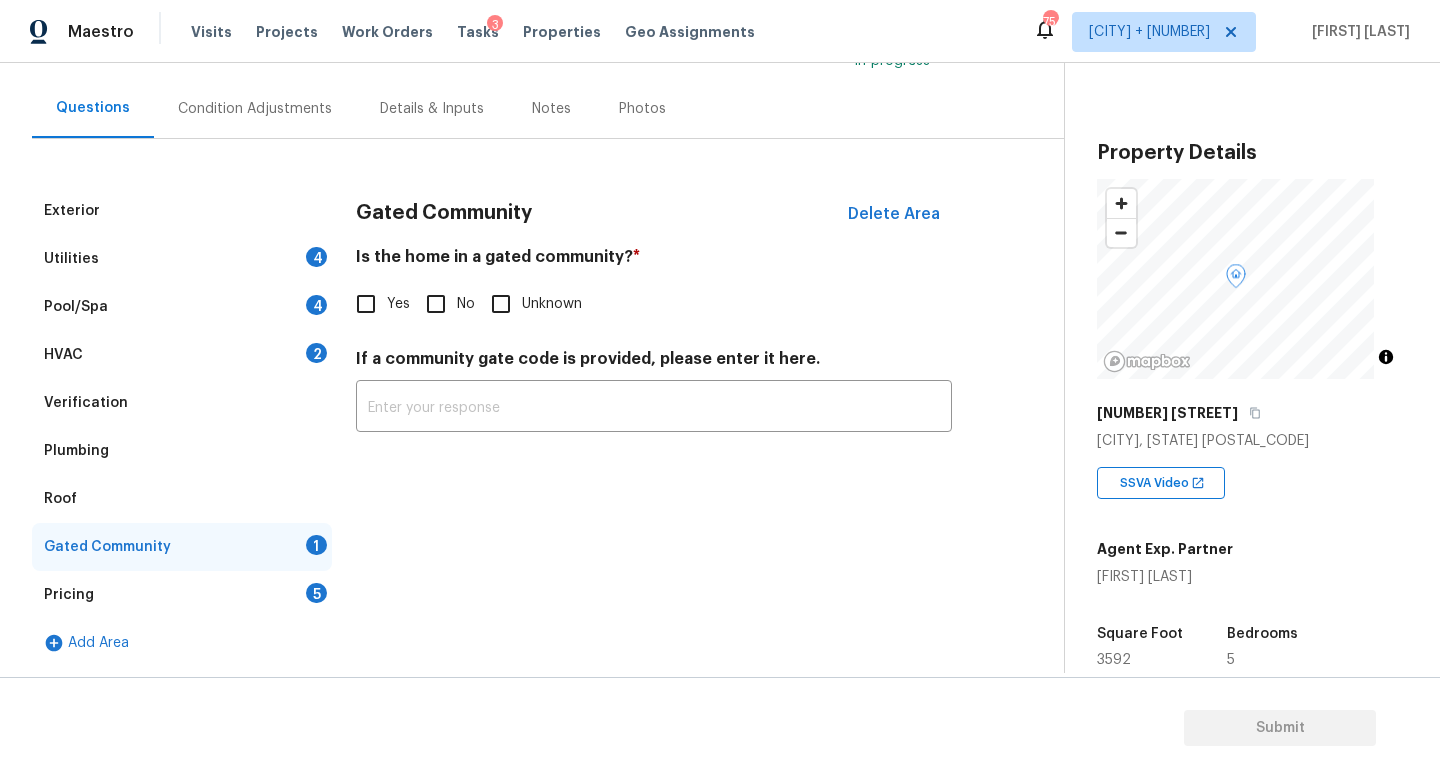 click on "No" at bounding box center (466, 304) 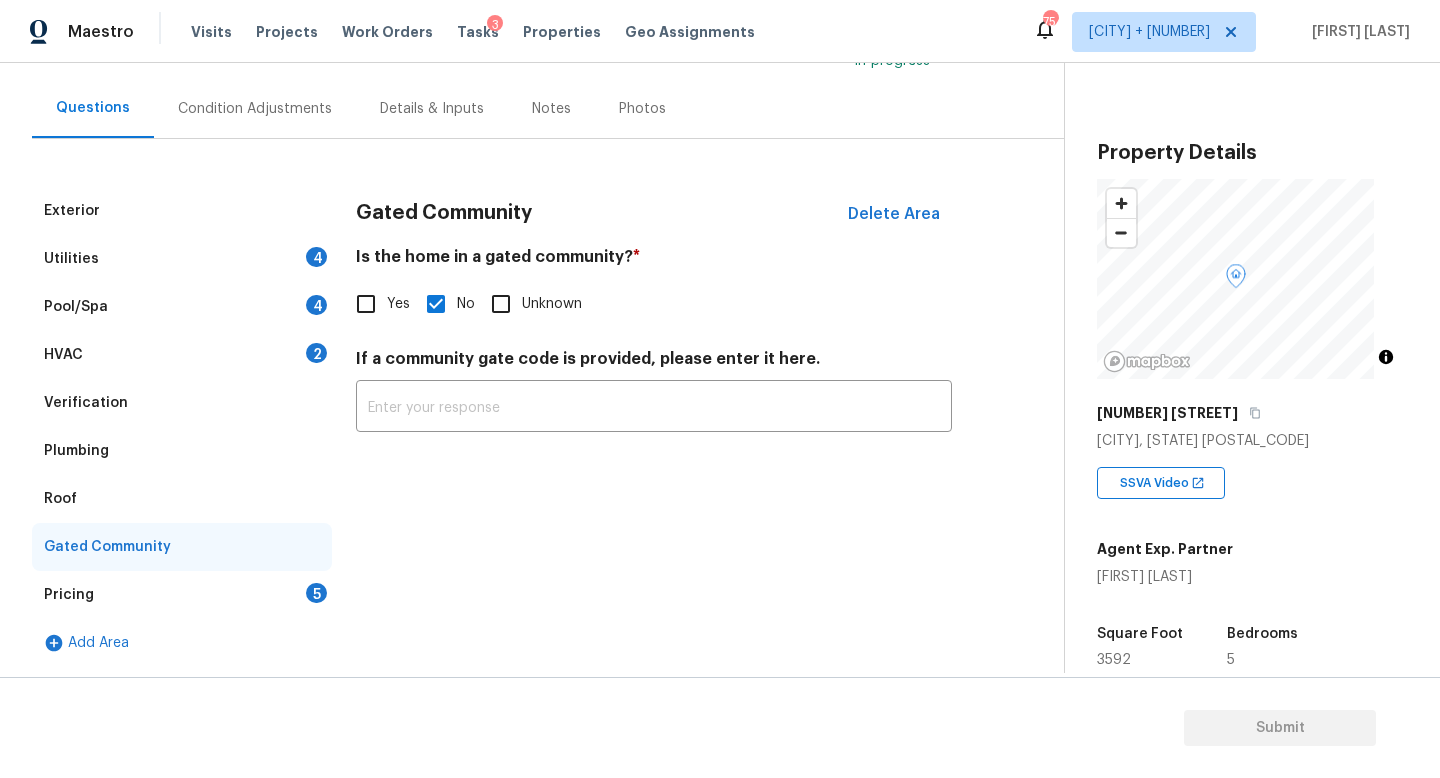 click on "Utilities 4" at bounding box center [182, 259] 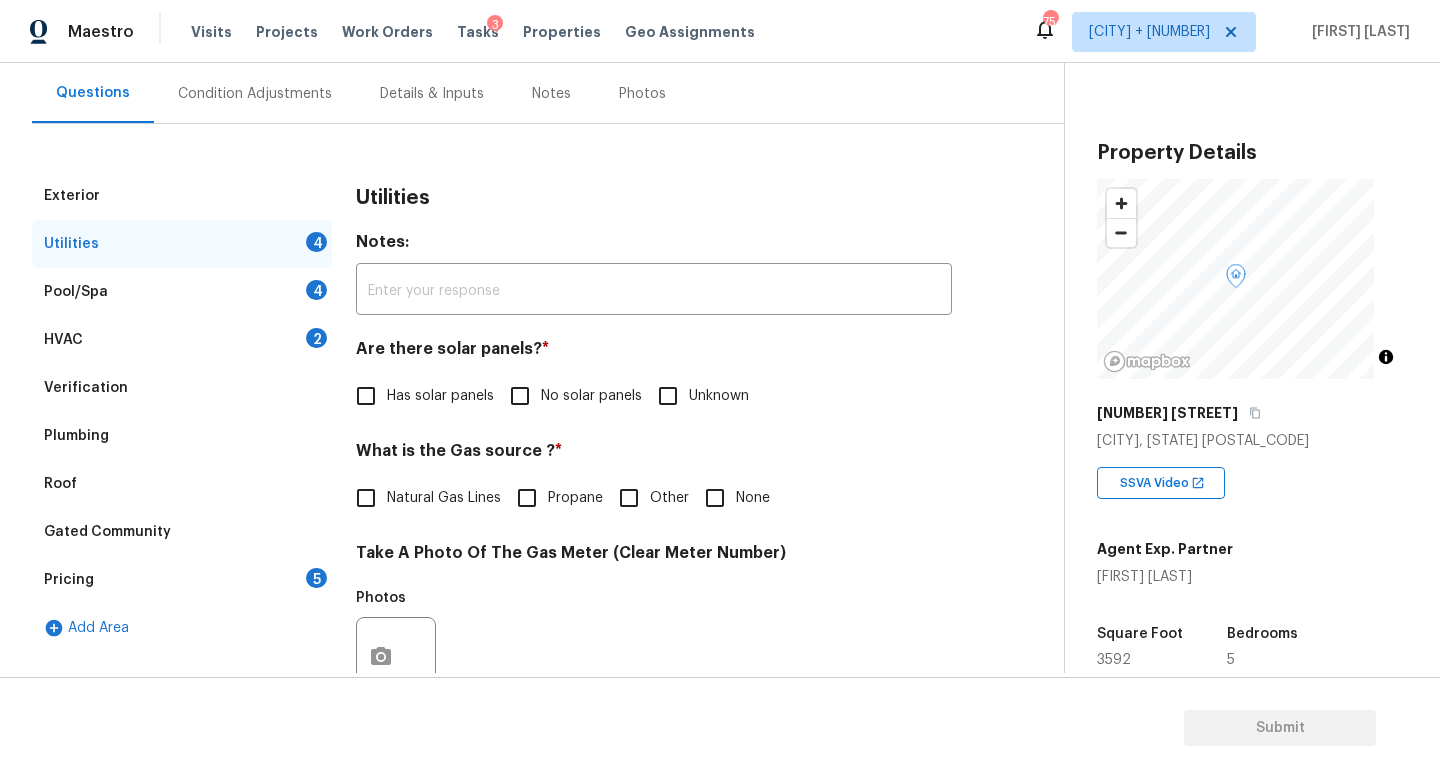 click on "No solar panels" at bounding box center (591, 396) 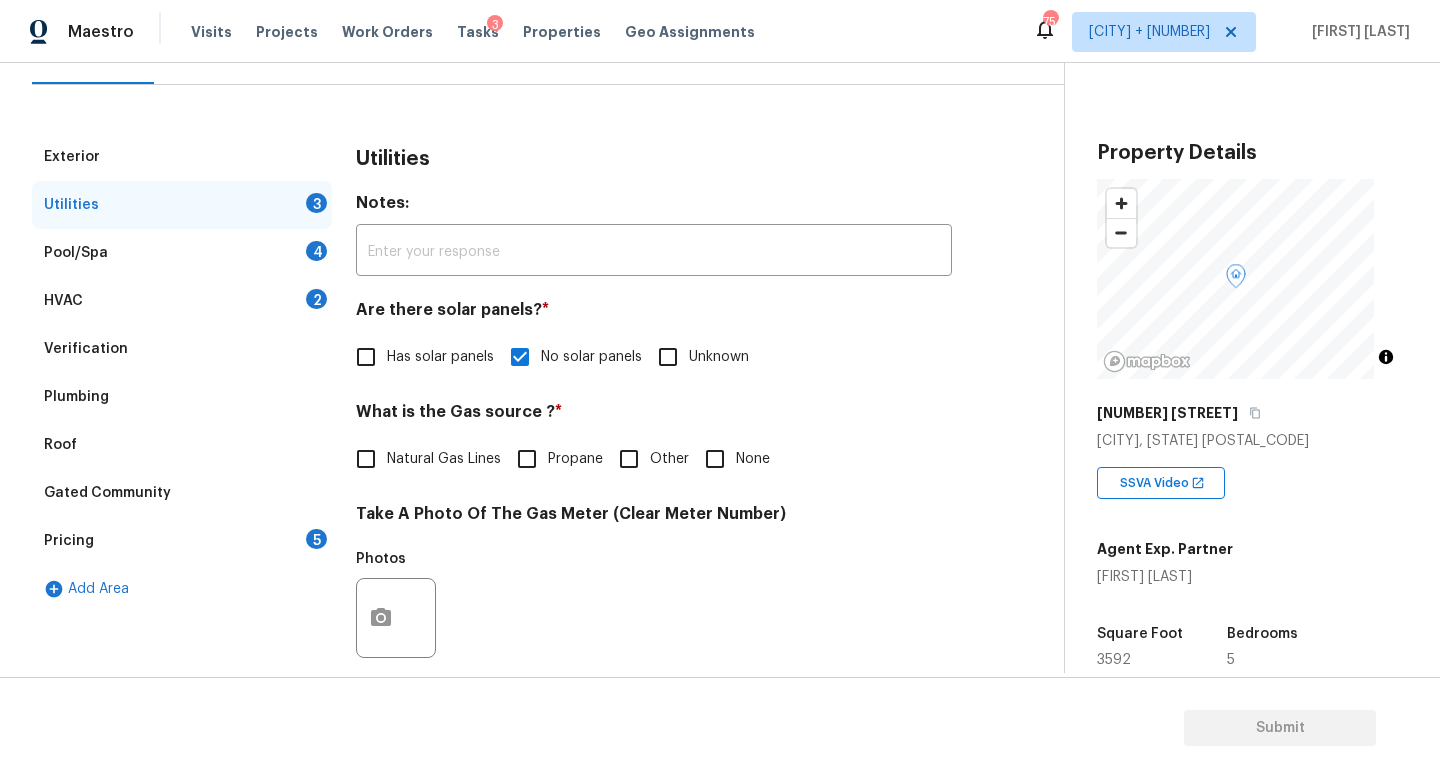 click on "Natural Gas Lines" at bounding box center (444, 459) 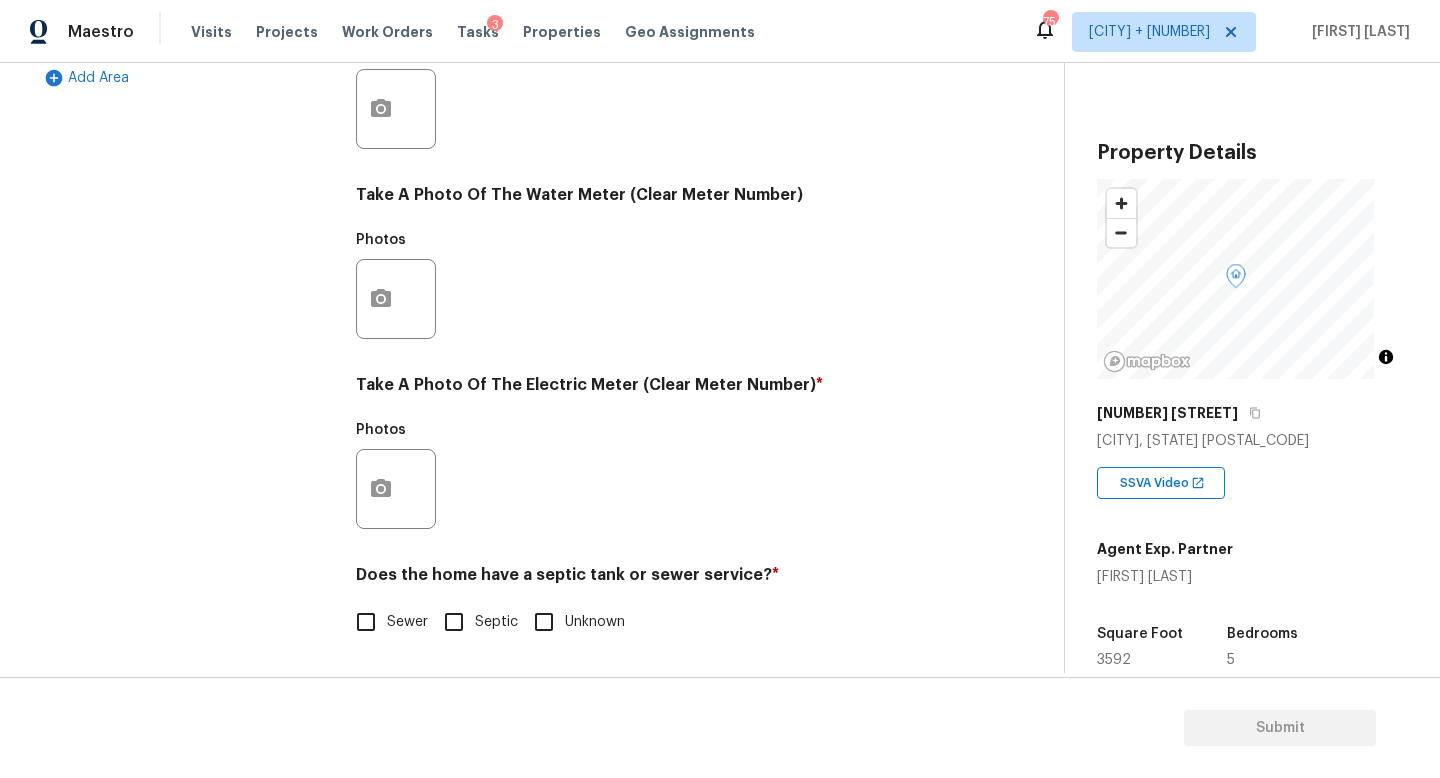 scroll, scrollTop: 742, scrollLeft: 0, axis: vertical 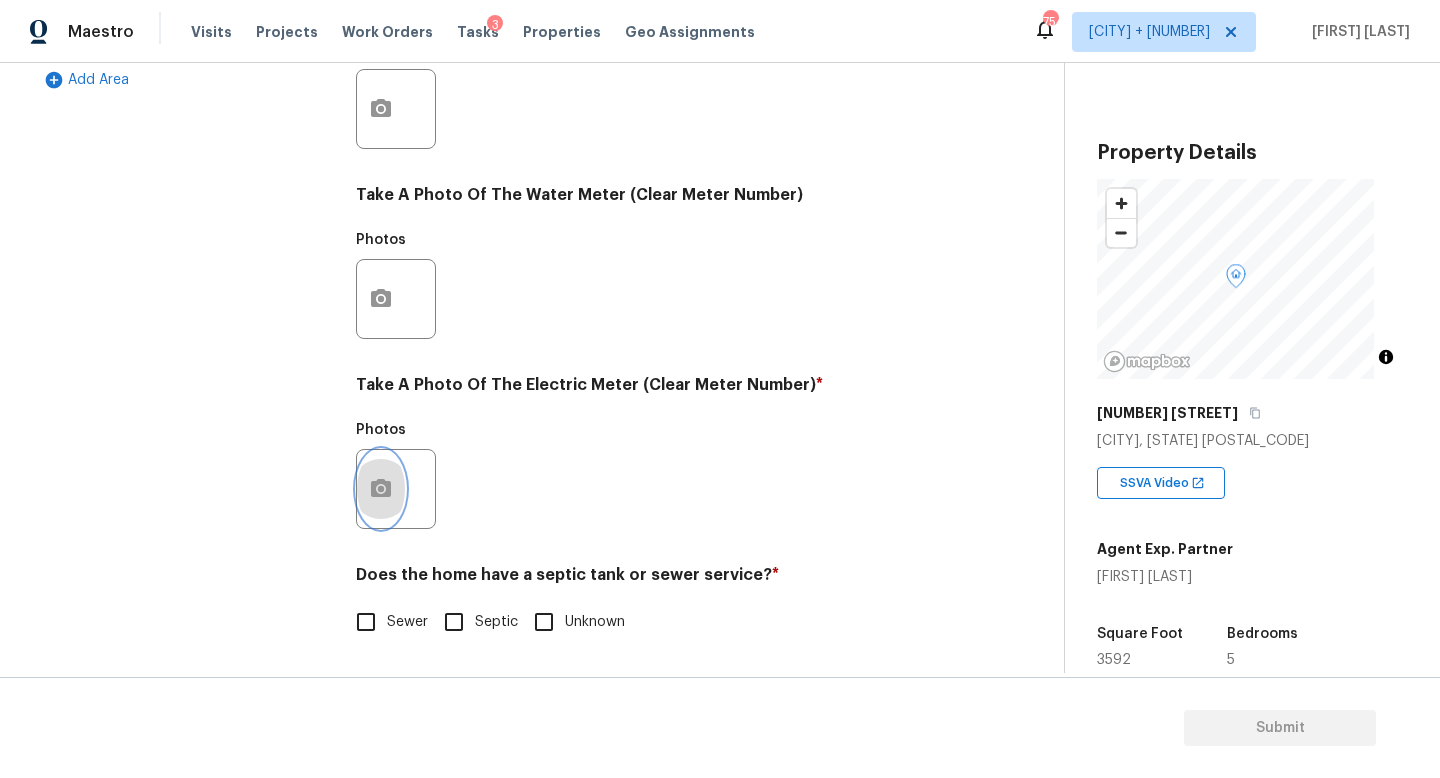 click at bounding box center (381, 489) 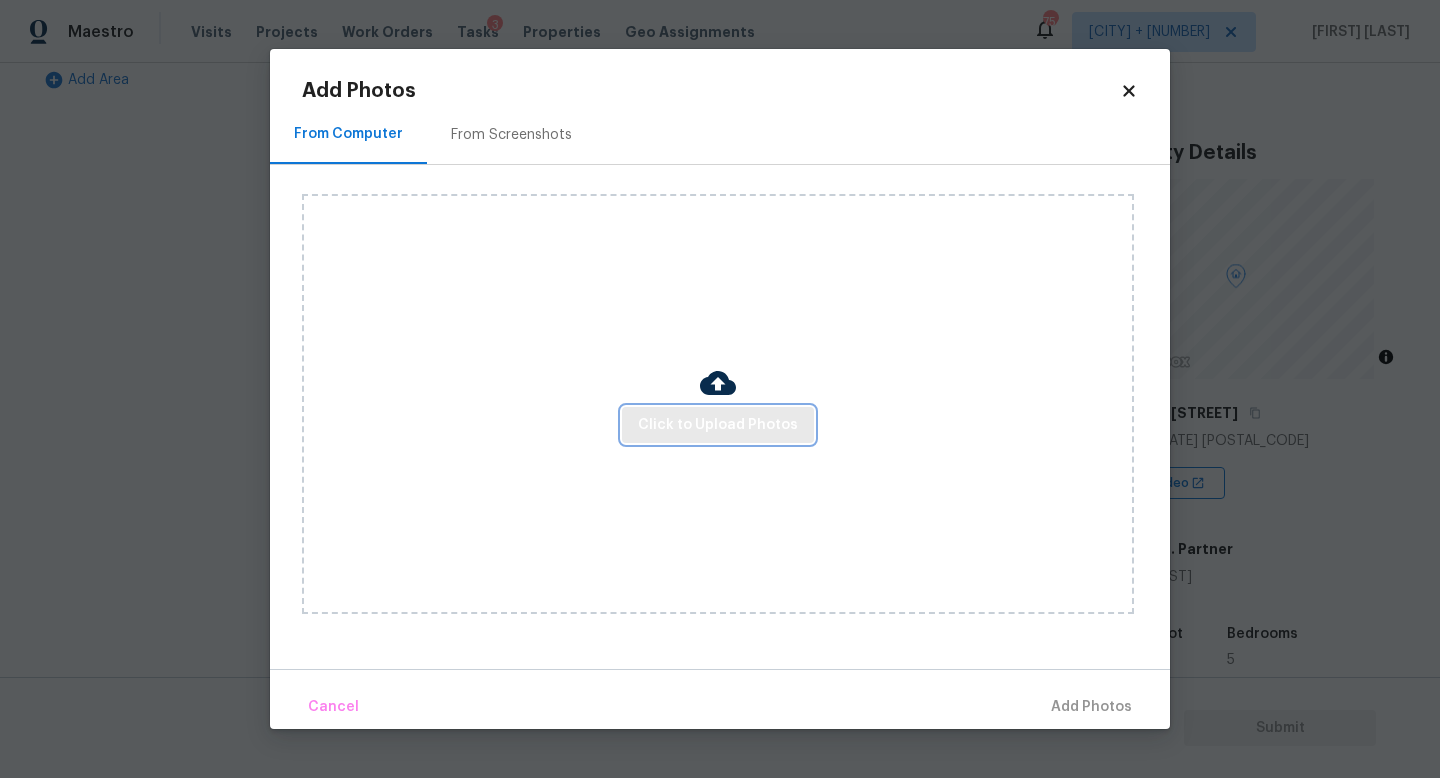 click on "Click to Upload Photos" at bounding box center (718, 425) 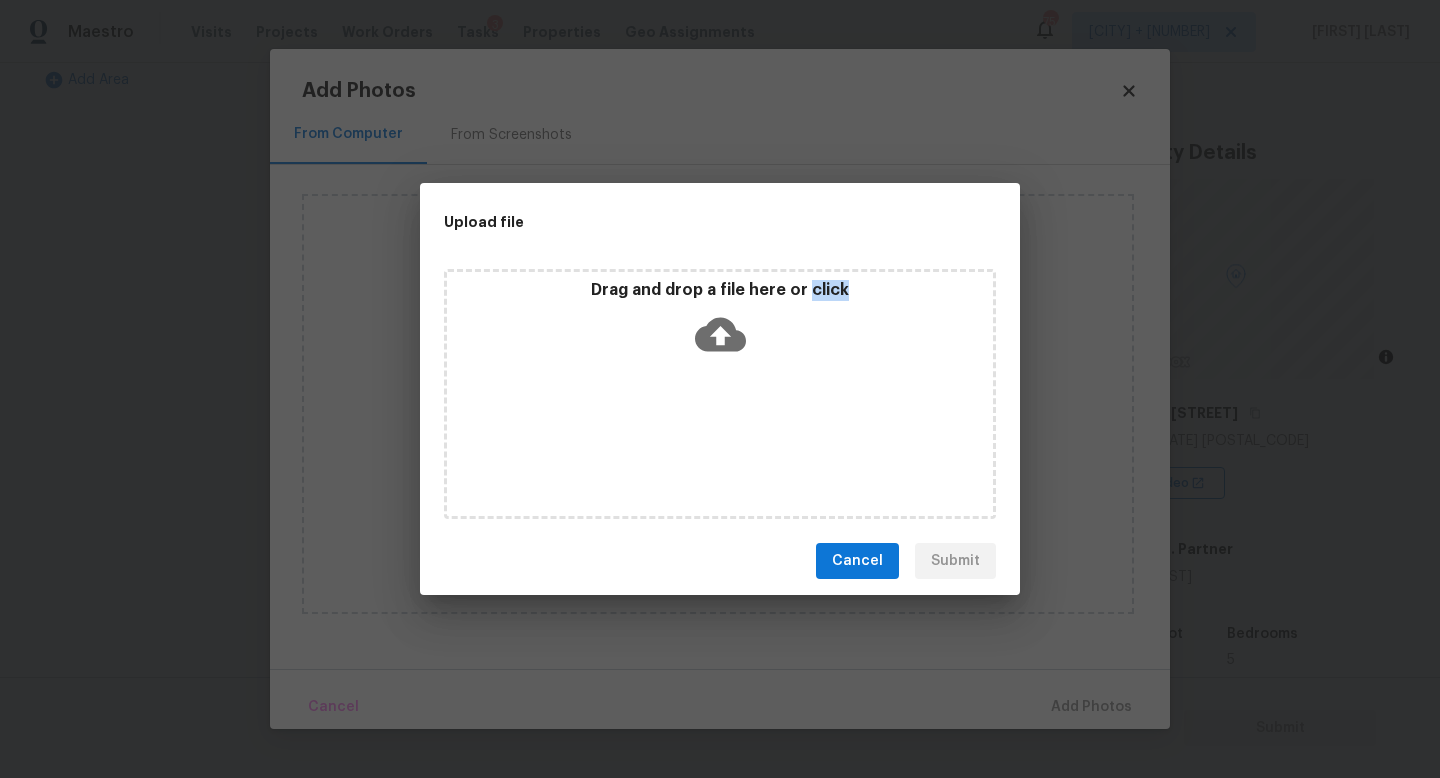 click on "Drag and drop a file here or click" at bounding box center (720, 394) 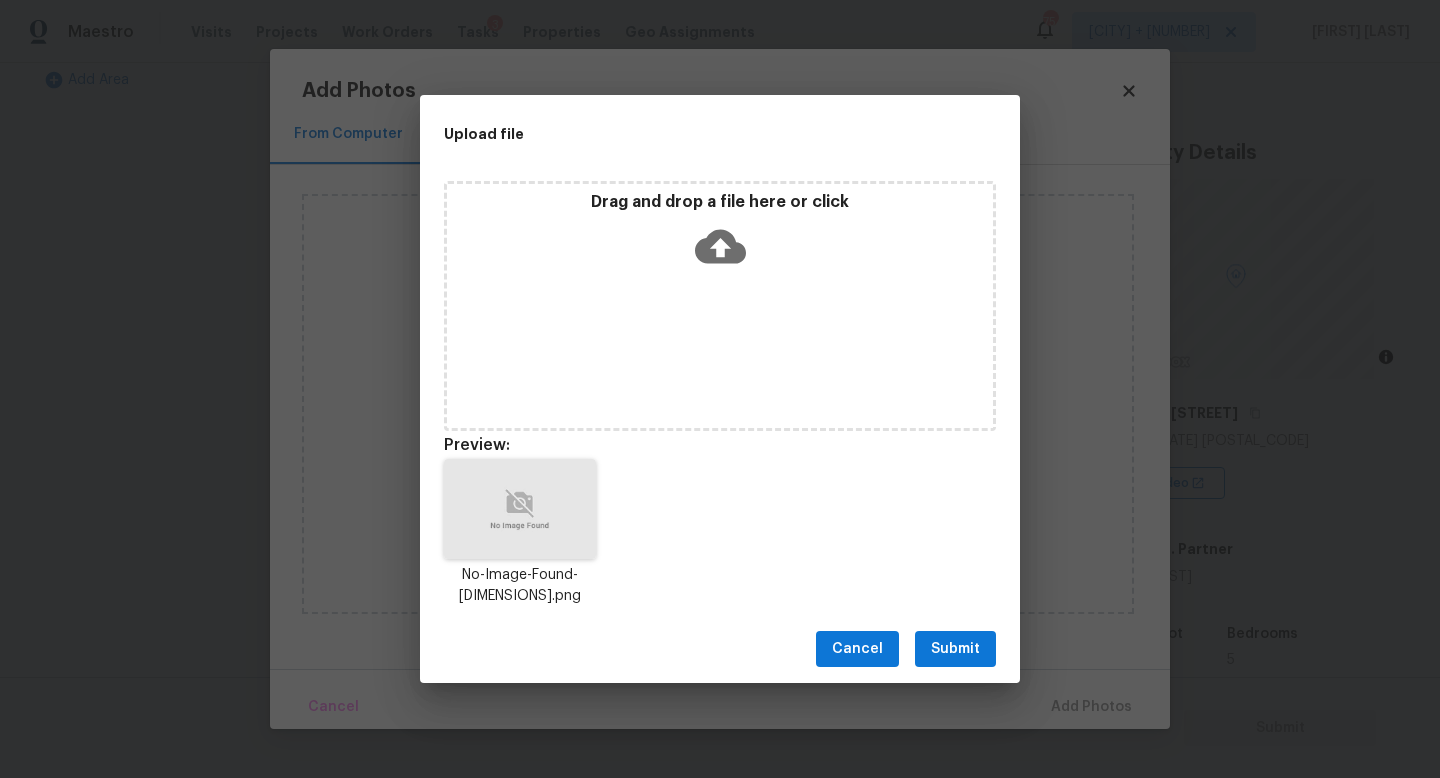 click on "Cancel Submit" at bounding box center [720, 649] 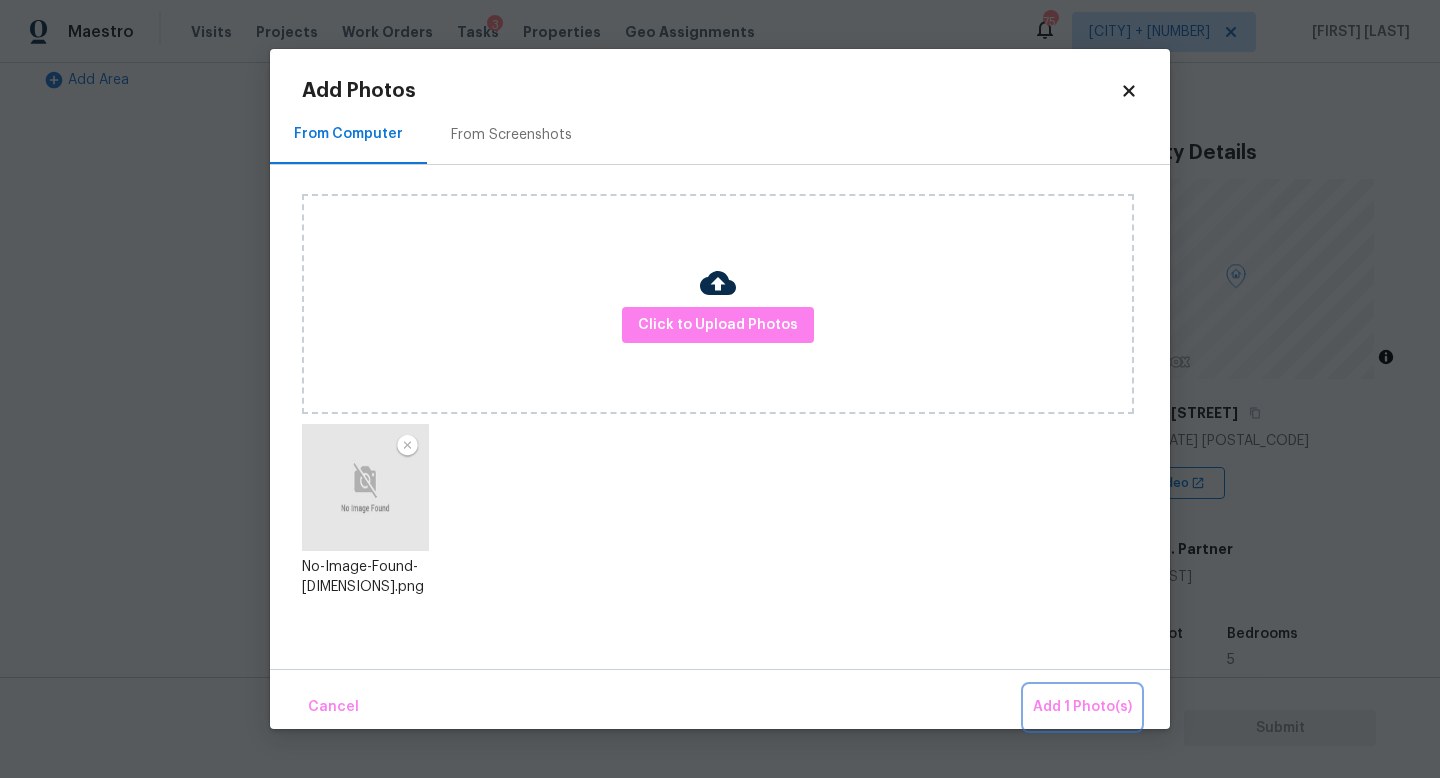 drag, startPoint x: 1104, startPoint y: 709, endPoint x: 1062, endPoint y: 701, distance: 42.755116 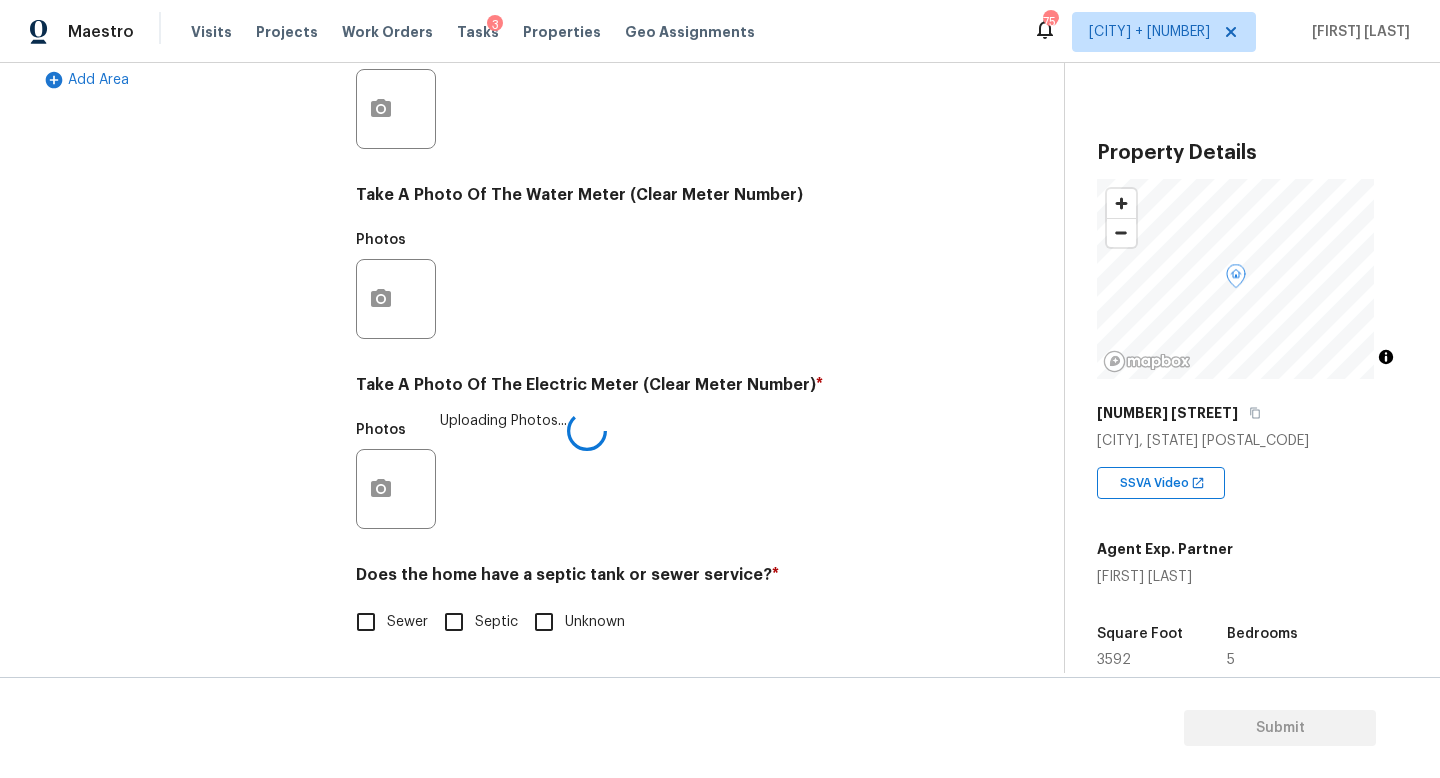 click on "Sewer" at bounding box center [407, 622] 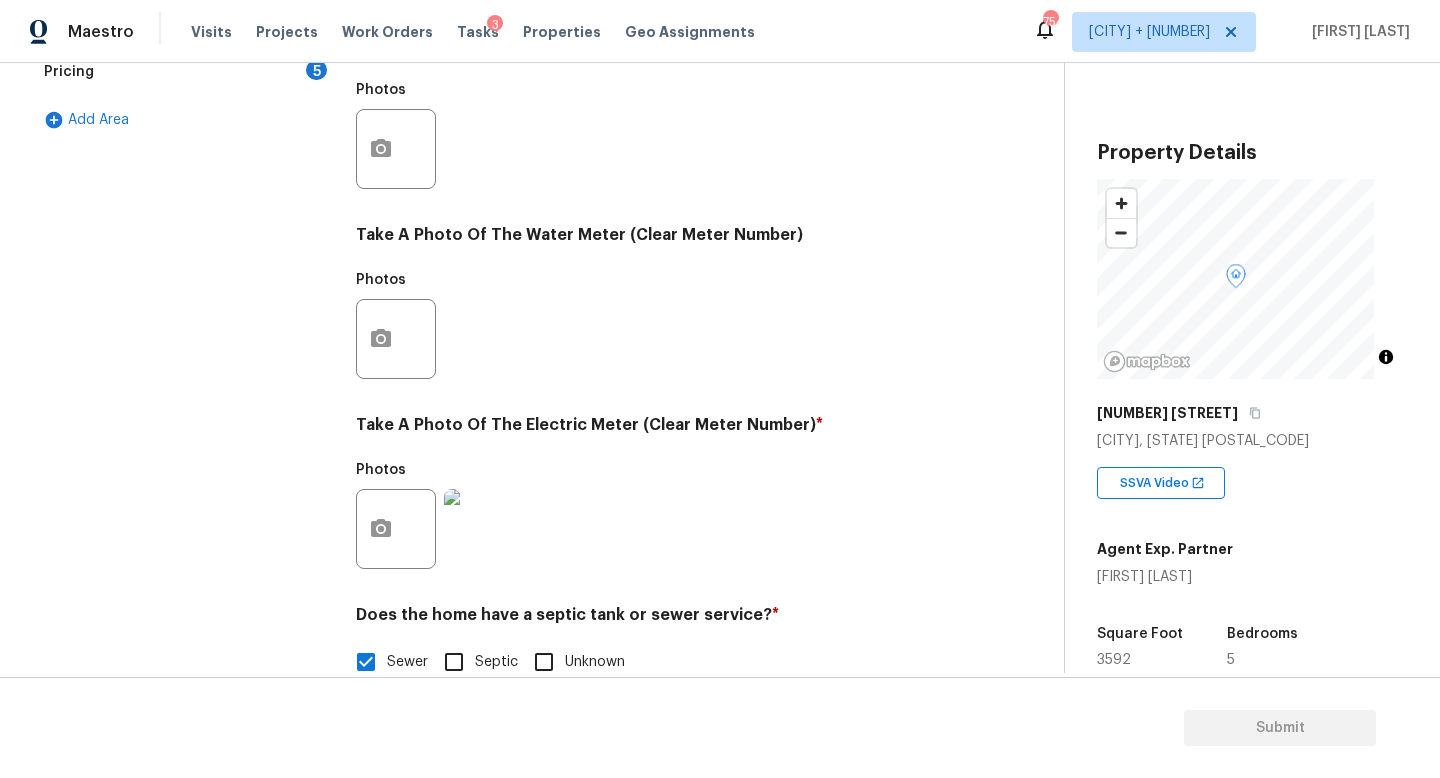 scroll, scrollTop: 312, scrollLeft: 0, axis: vertical 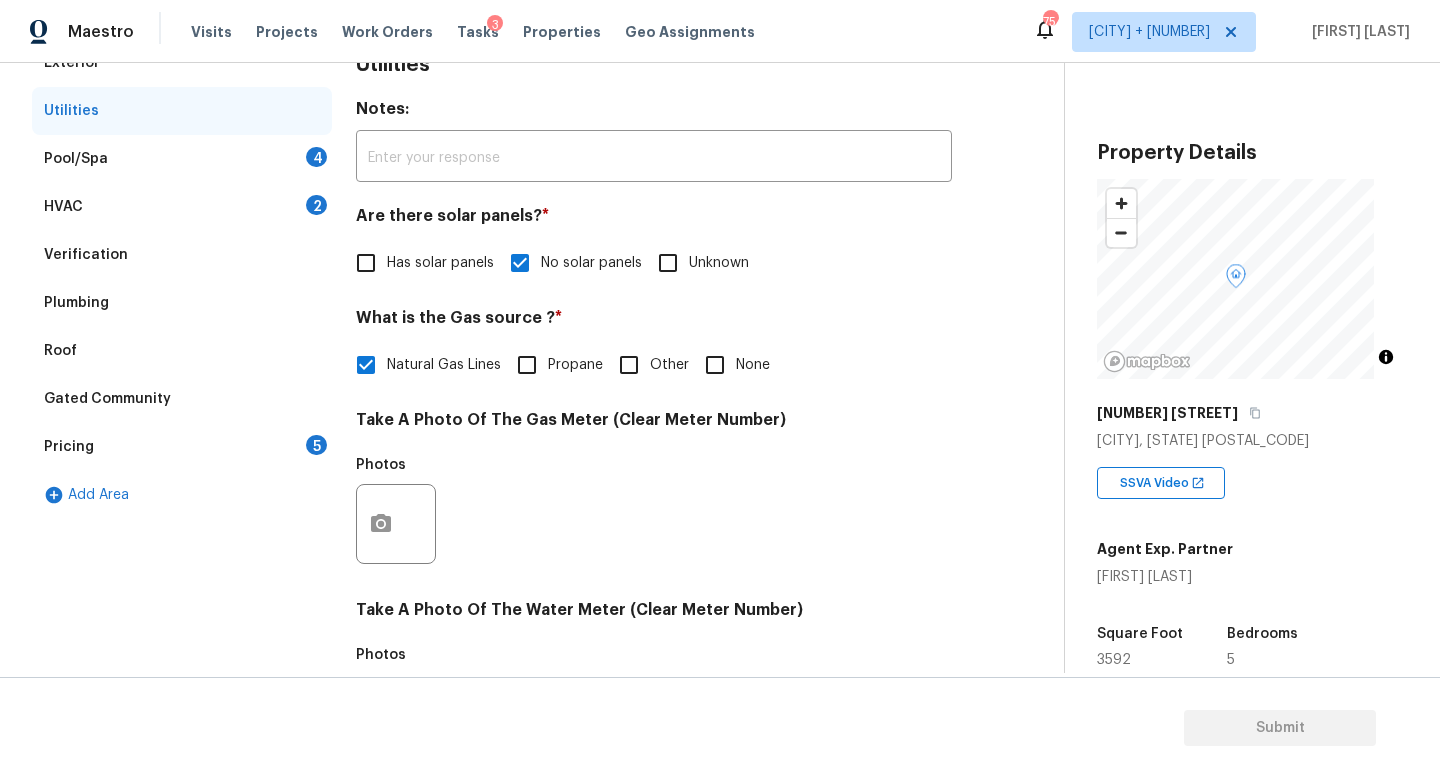 click on "Pricing 5" at bounding box center [182, 447] 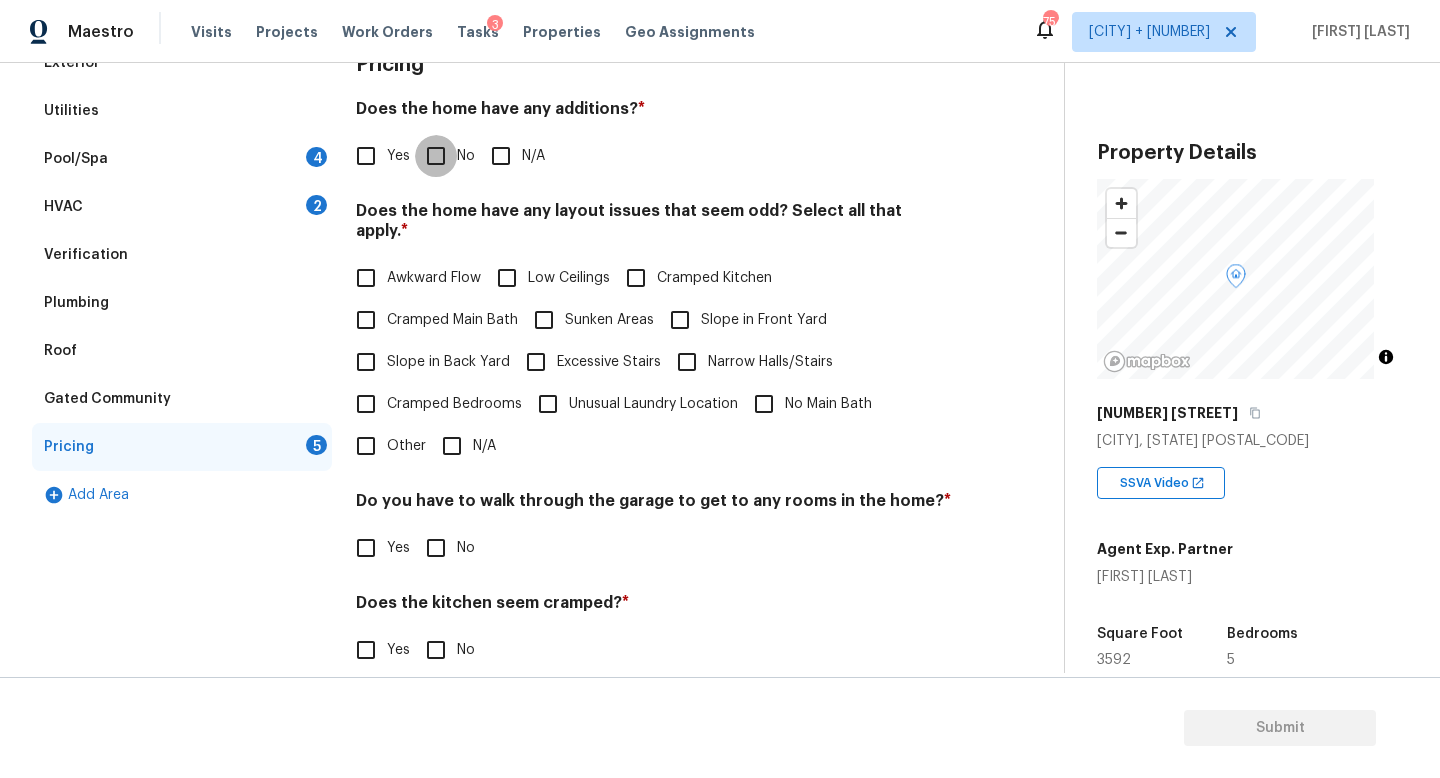 click on "No" at bounding box center (436, 156) 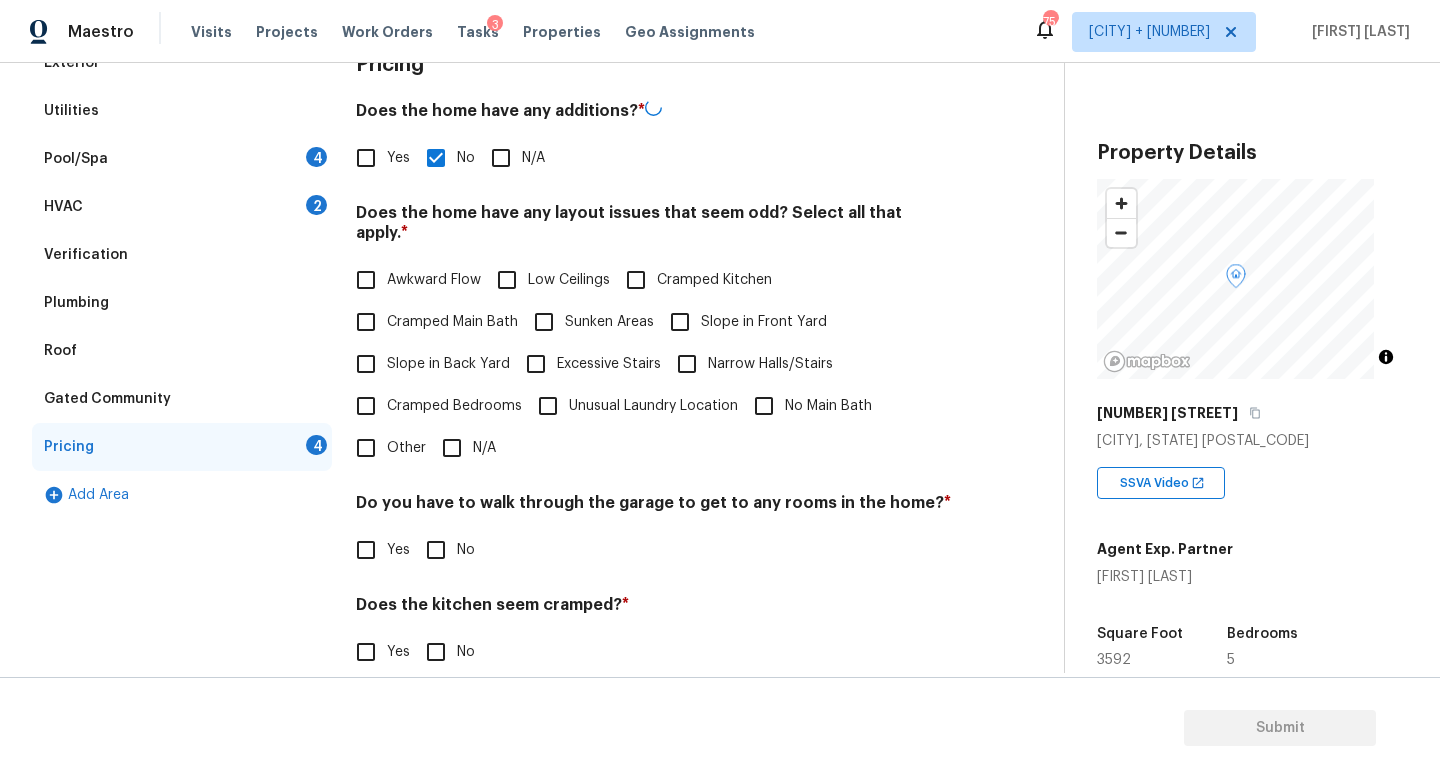 drag, startPoint x: 464, startPoint y: 439, endPoint x: 464, endPoint y: 469, distance: 30 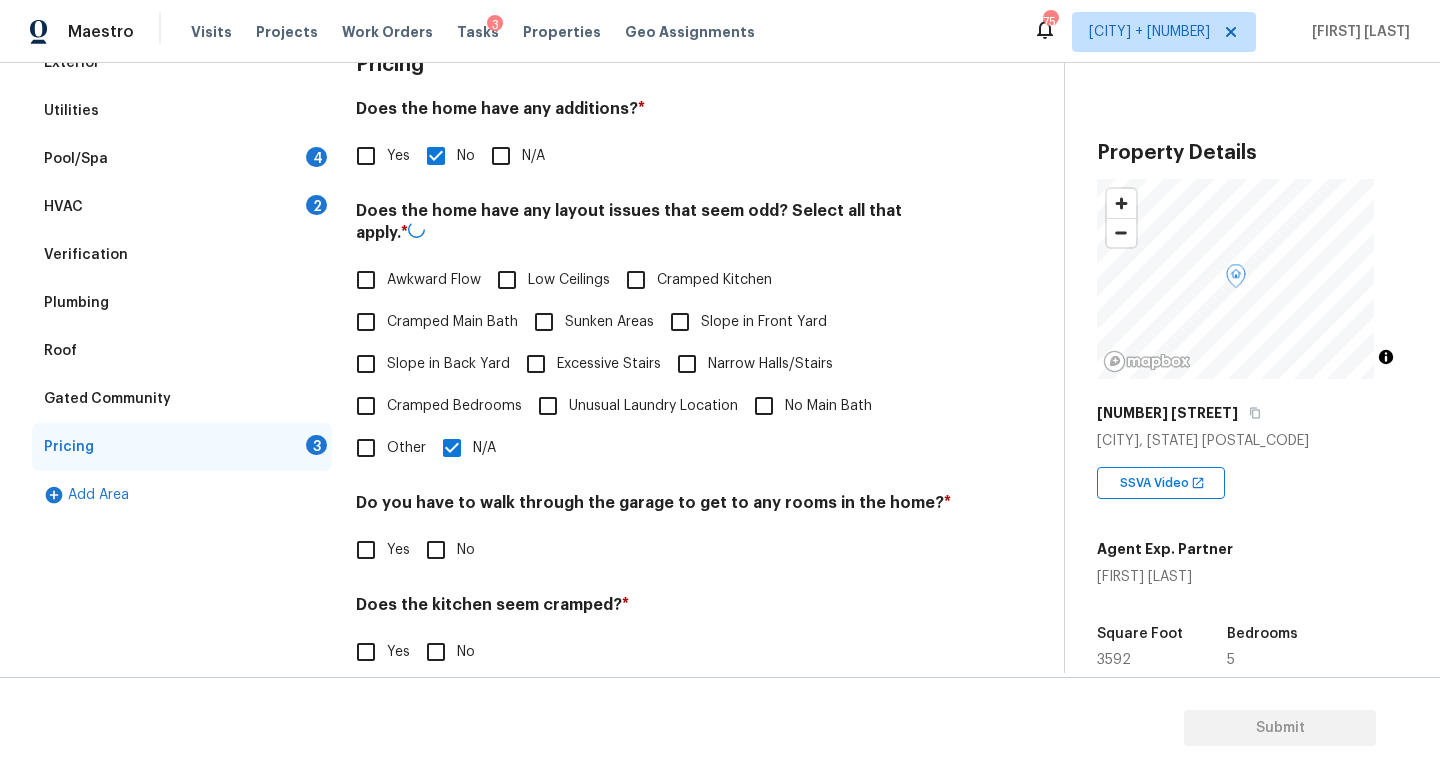 click on "No" at bounding box center [466, 550] 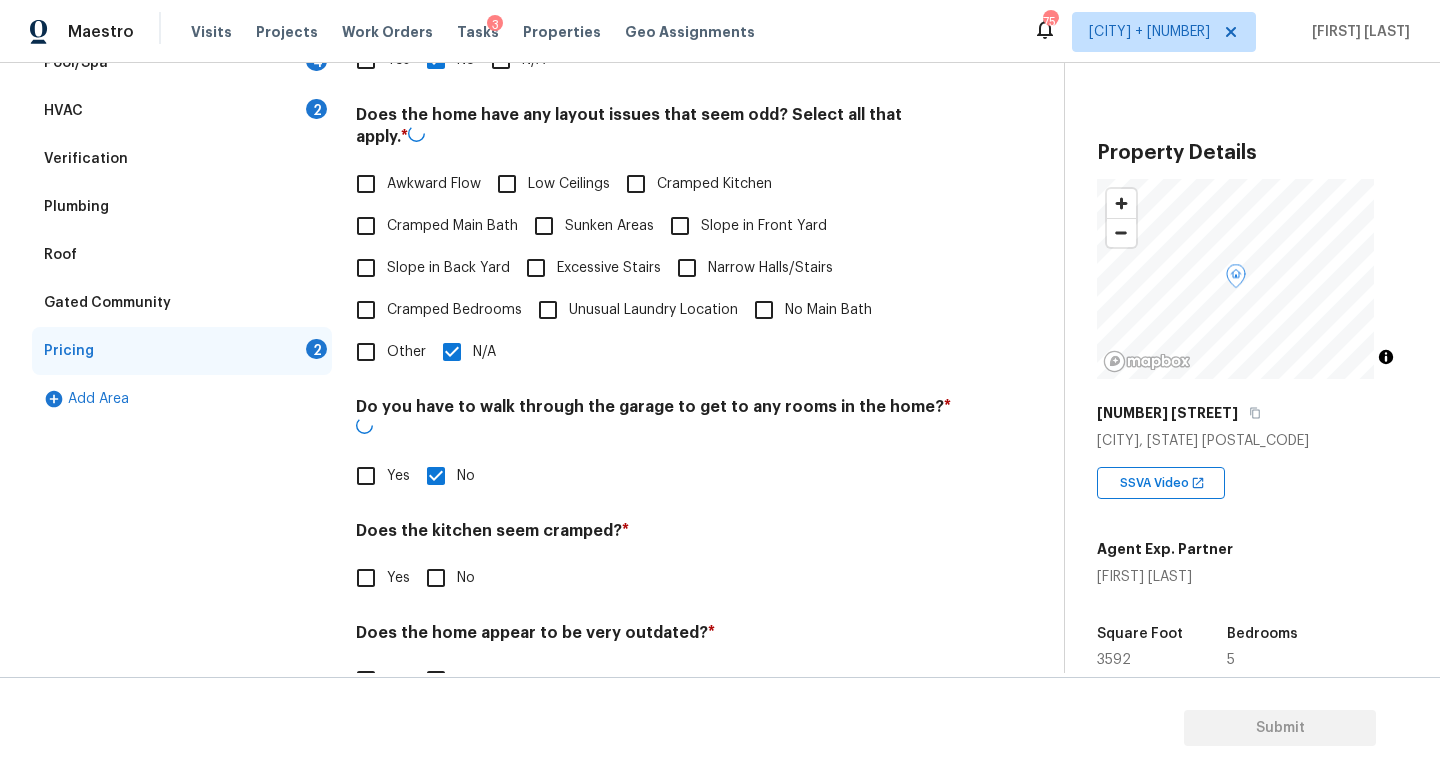 scroll, scrollTop: 457, scrollLeft: 0, axis: vertical 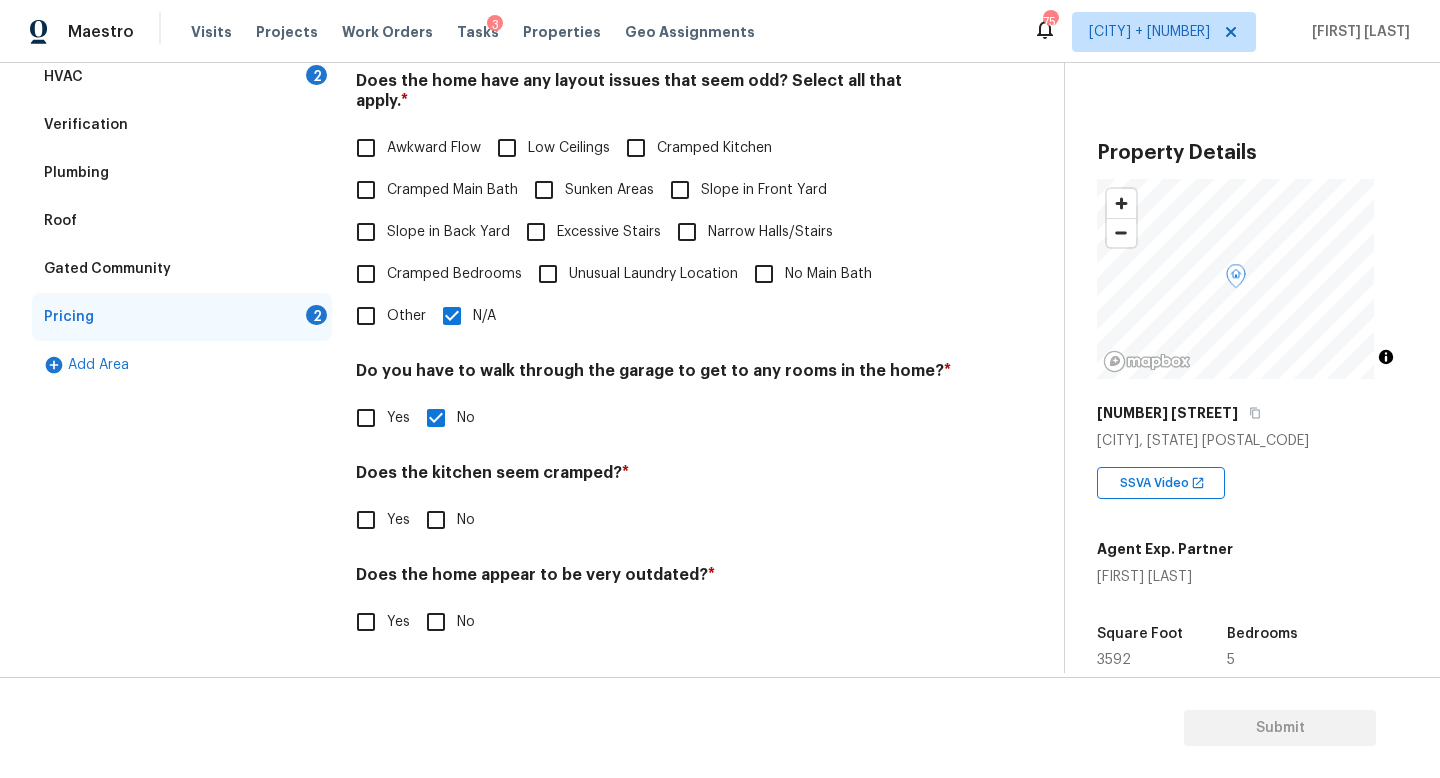 click on "No" at bounding box center [436, 520] 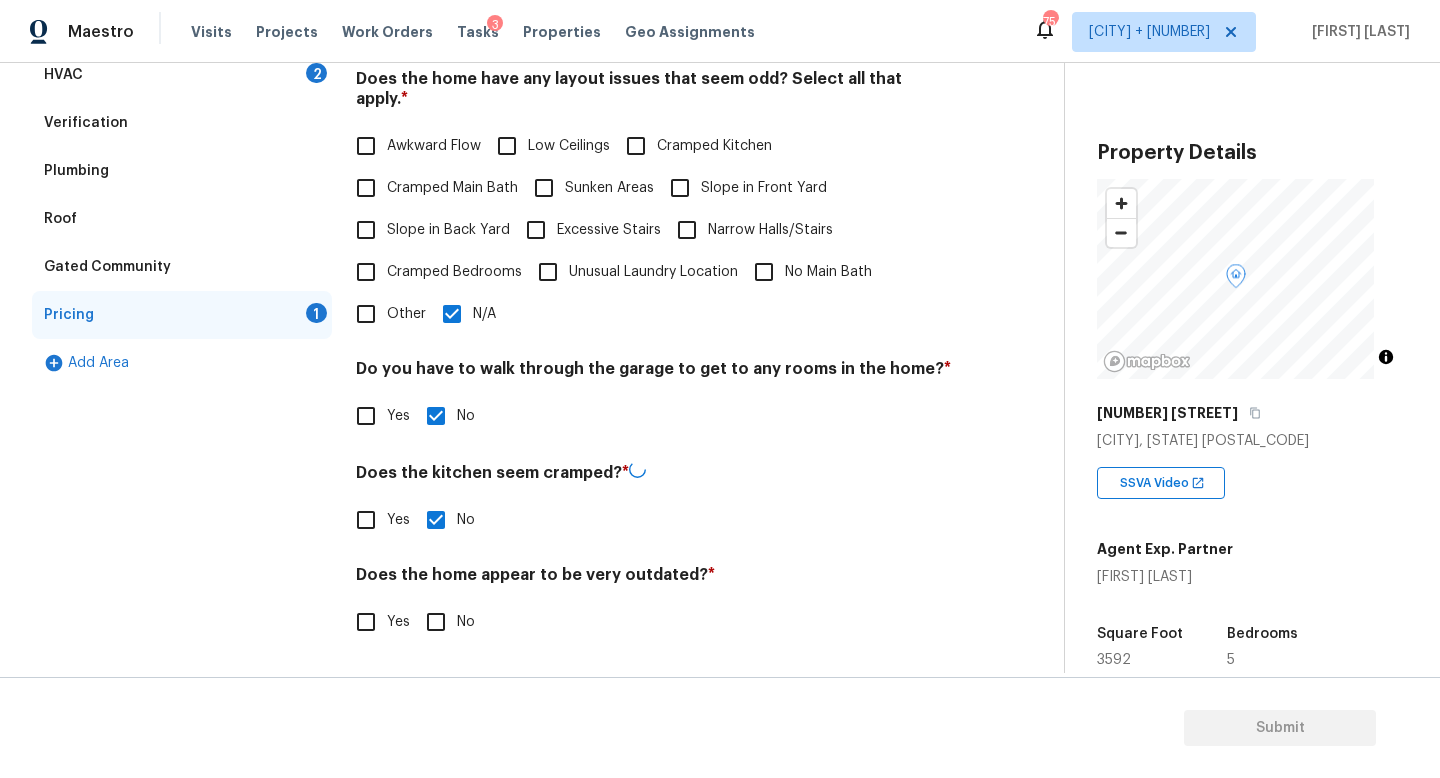 click on "Does the home appear to be very outdated?  * Yes No" at bounding box center (654, 604) 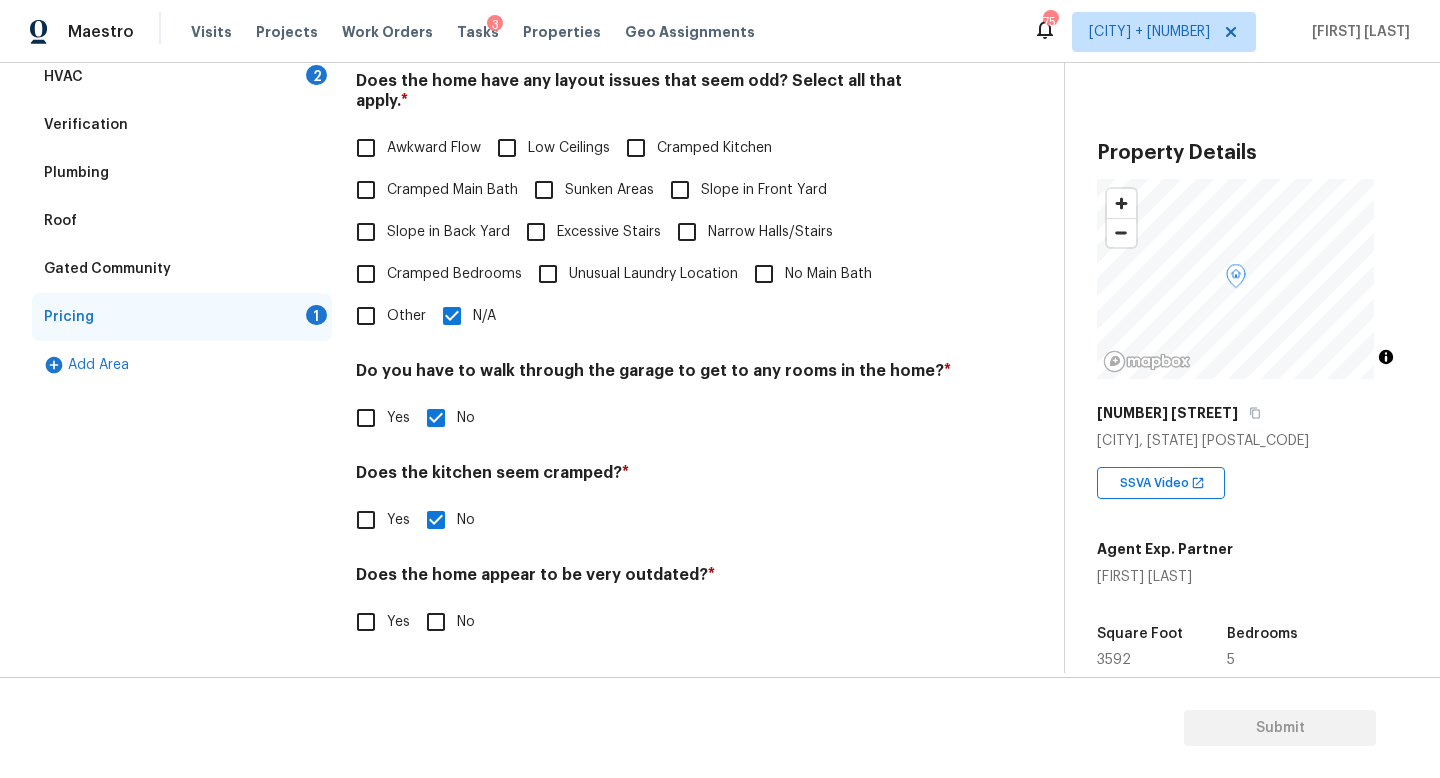 click on "No" at bounding box center (436, 622) 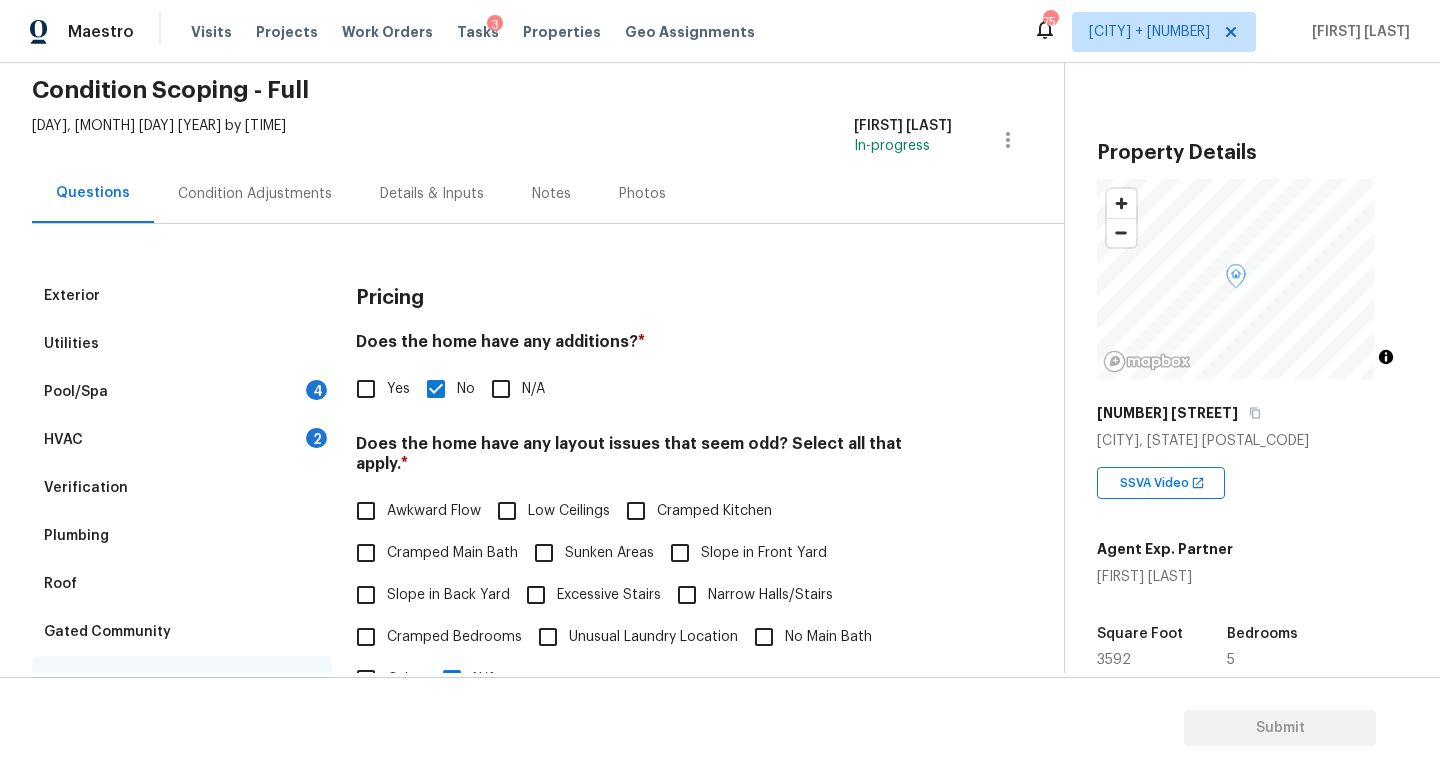 scroll, scrollTop: 0, scrollLeft: 0, axis: both 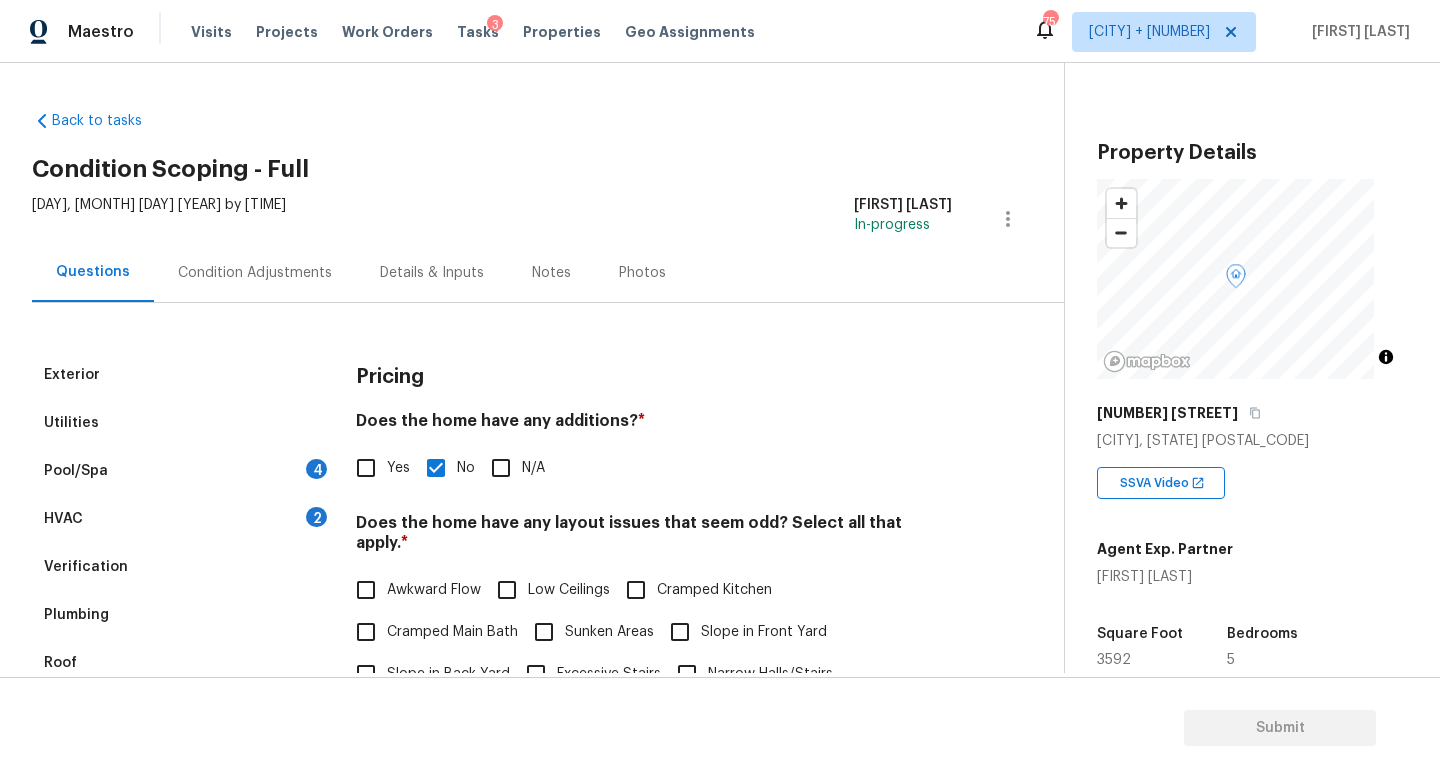 click on "Details & Inputs" at bounding box center [432, 273] 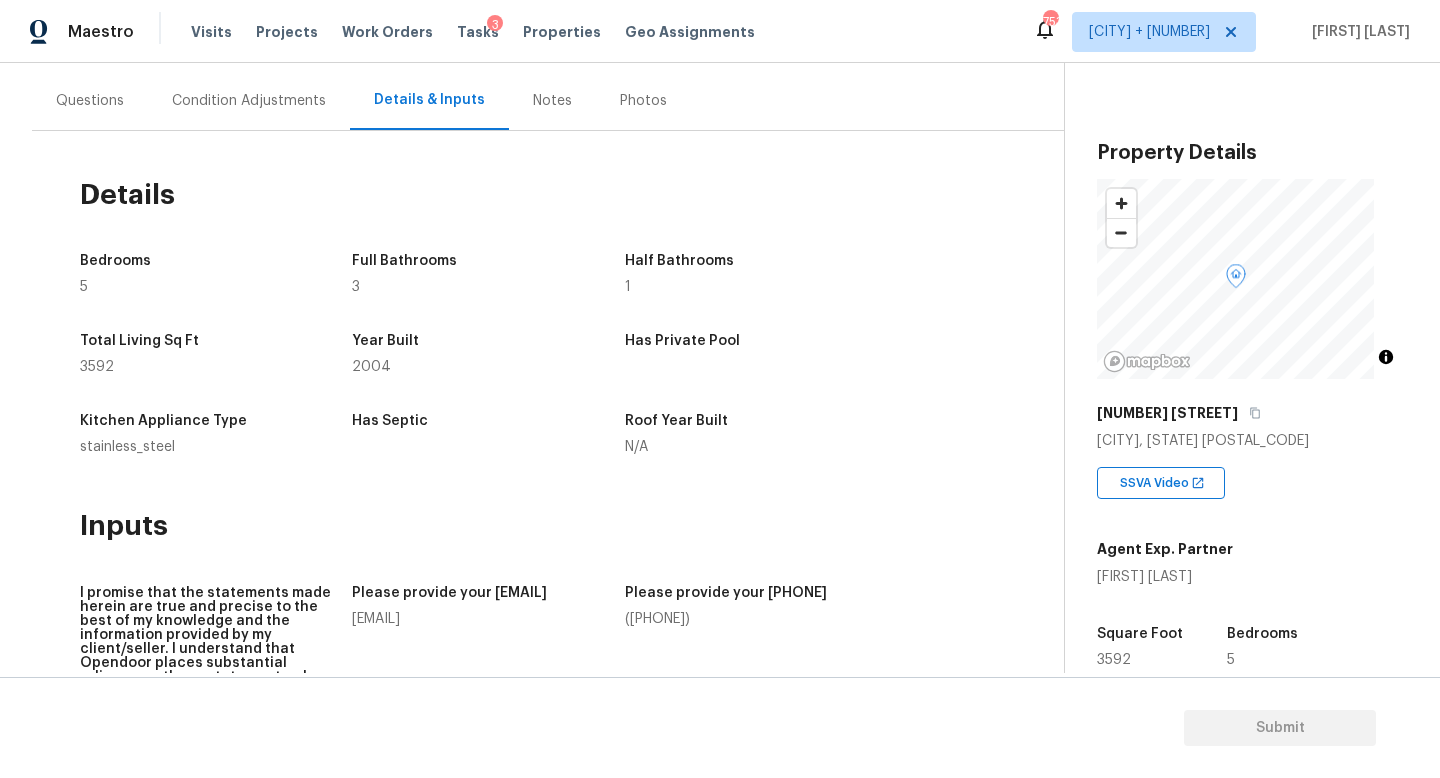 scroll, scrollTop: 0, scrollLeft: 0, axis: both 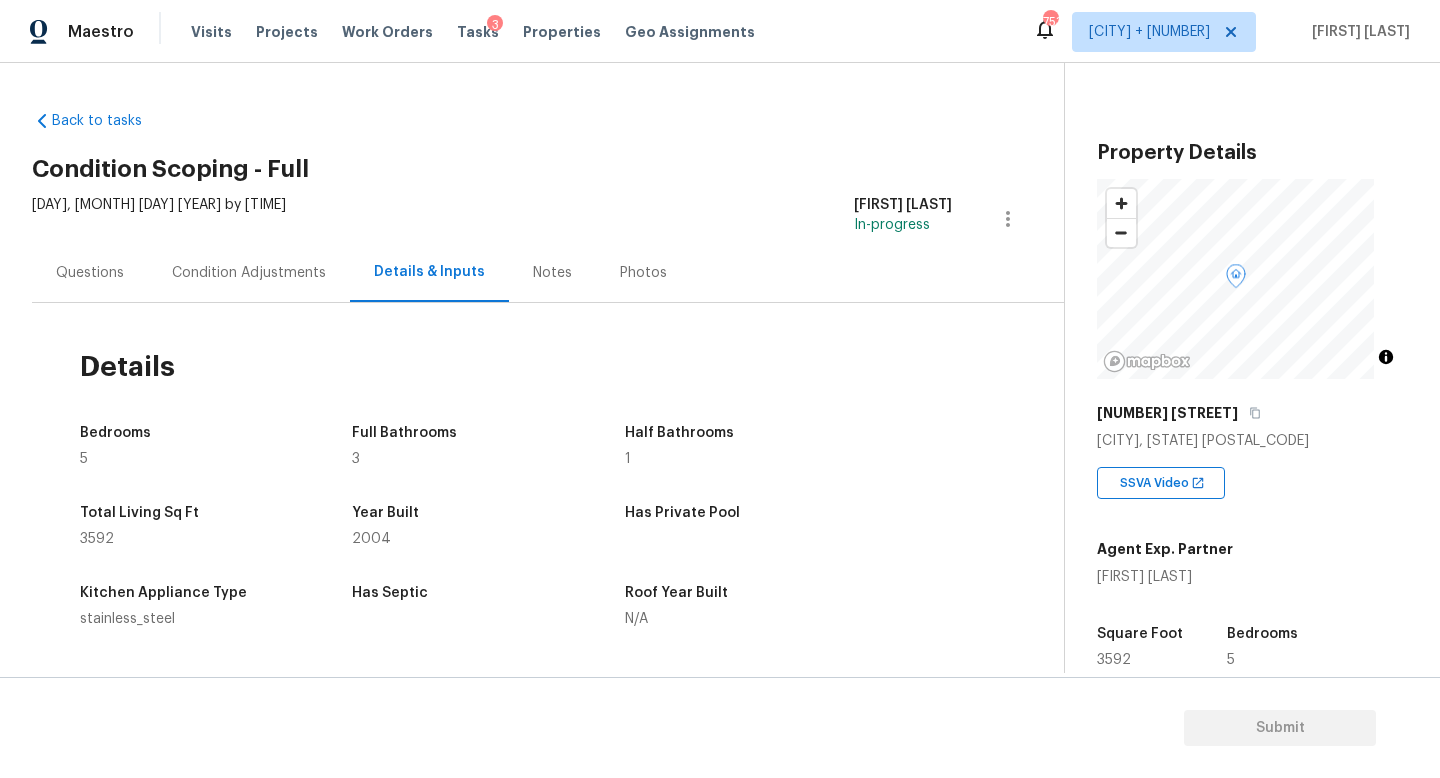 click on "Questions" at bounding box center (90, 273) 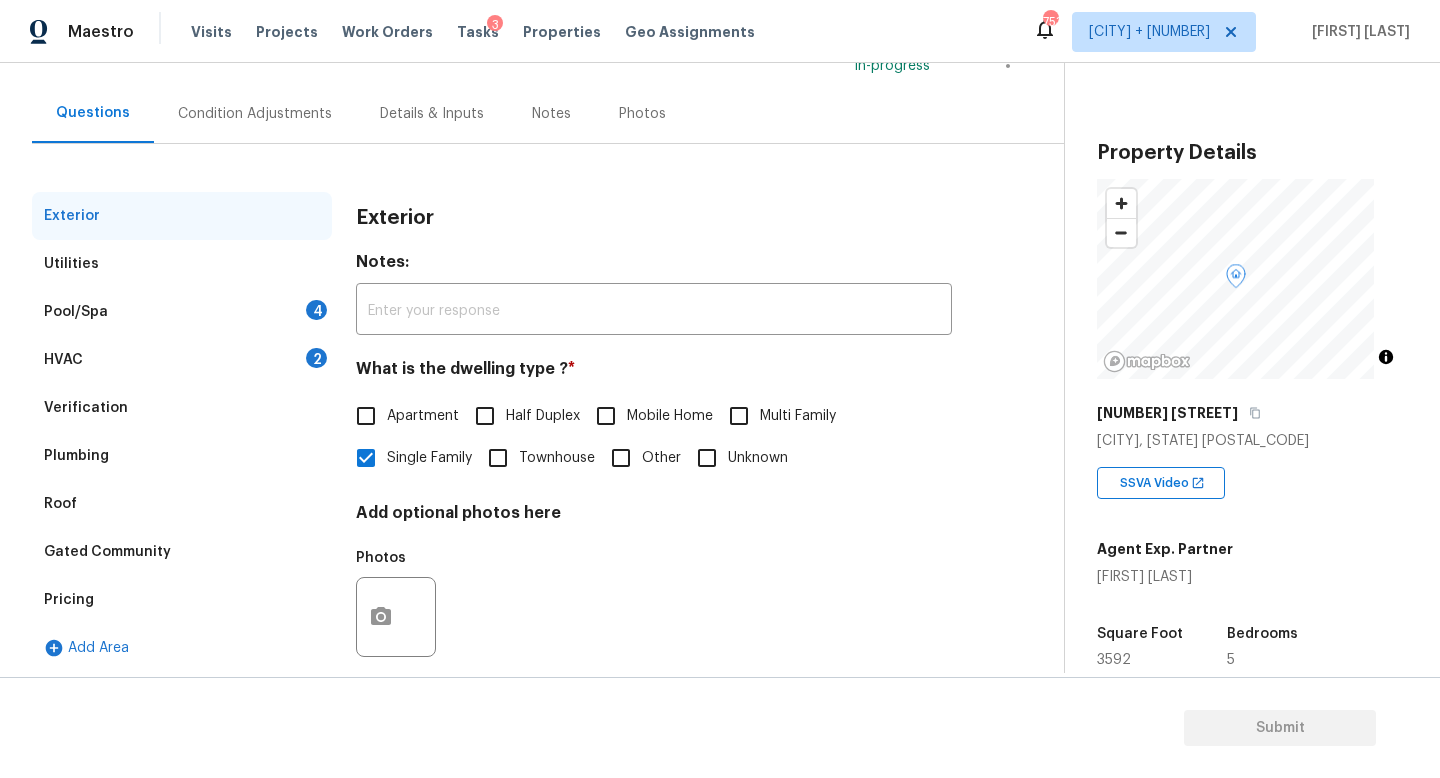 scroll, scrollTop: 198, scrollLeft: 0, axis: vertical 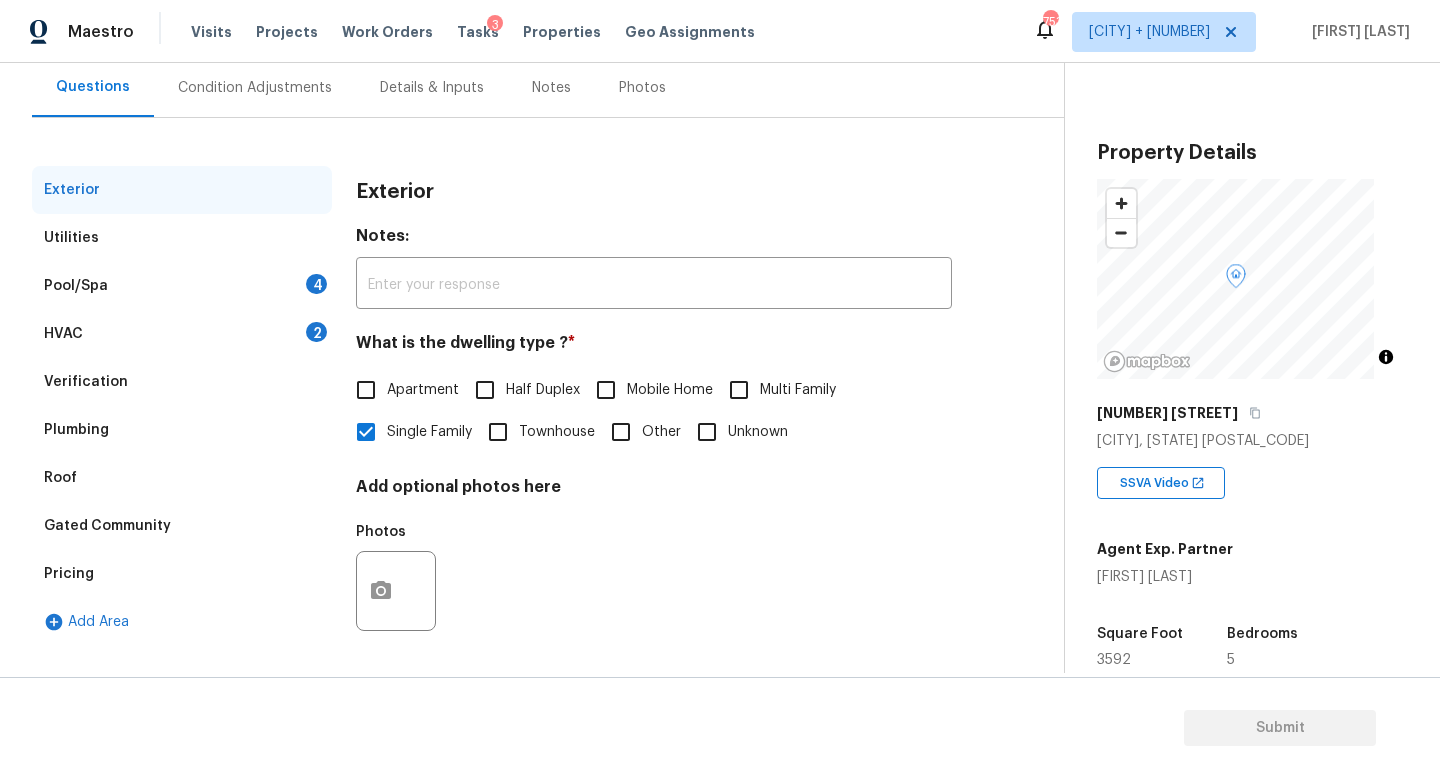 click on "Verification" at bounding box center (182, 382) 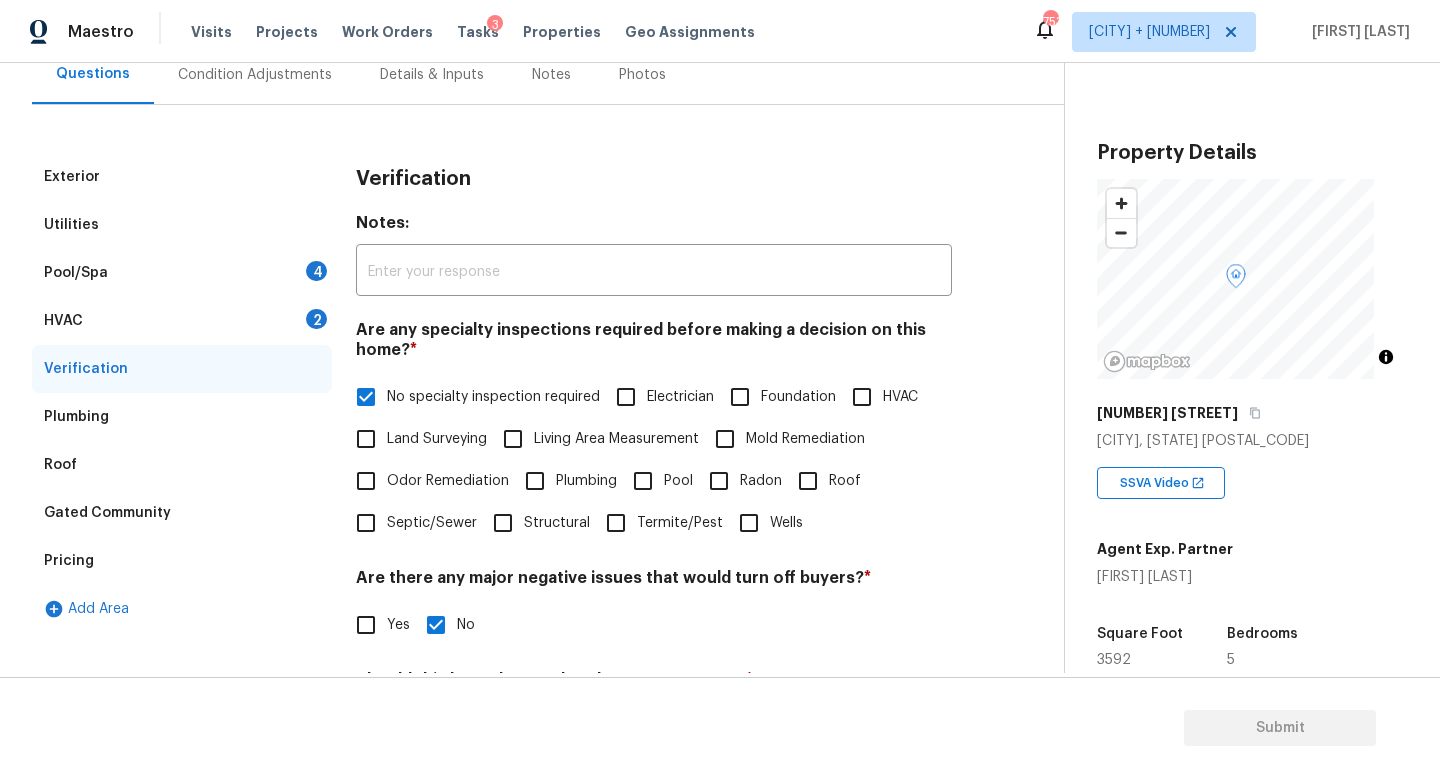 click on "Plumbing" at bounding box center [182, 417] 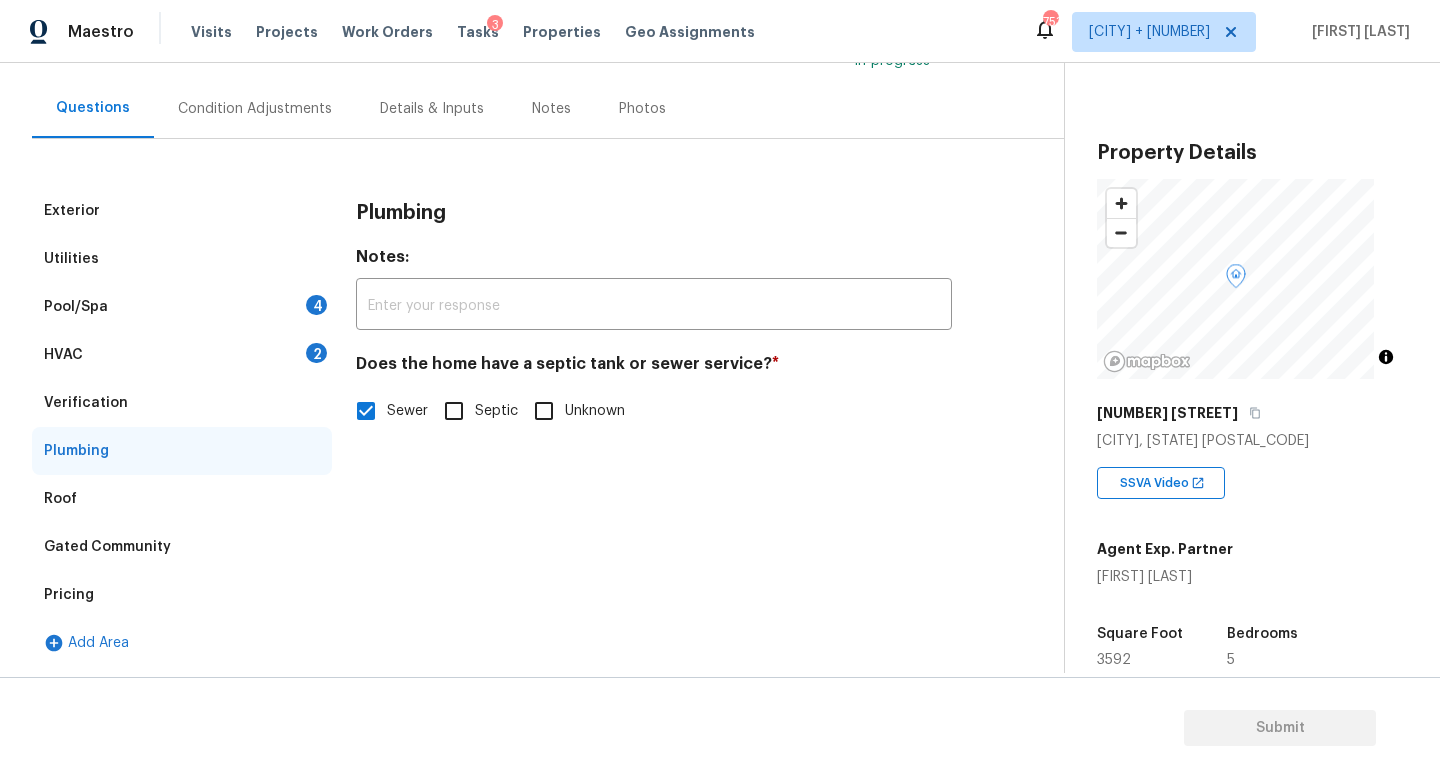 scroll, scrollTop: 179, scrollLeft: 0, axis: vertical 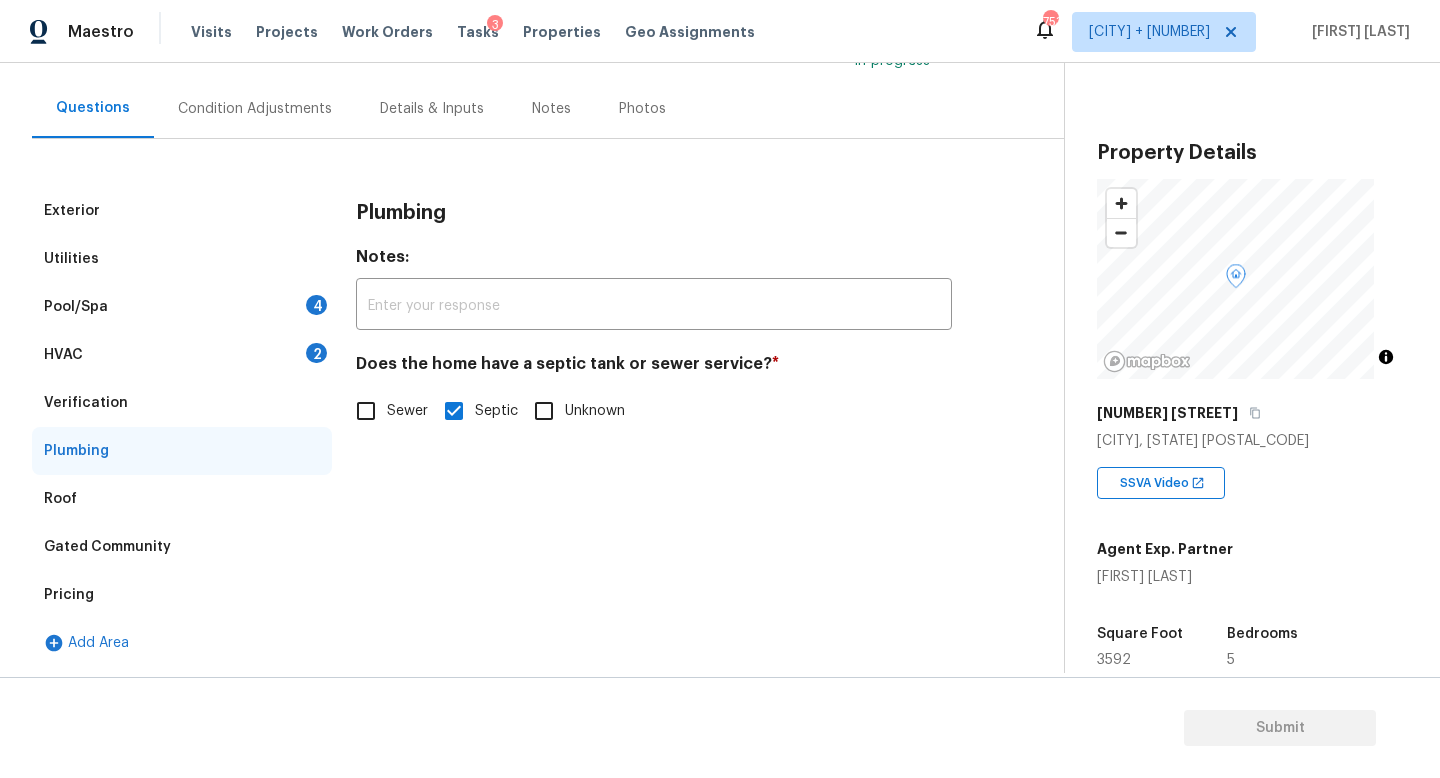 click on "Utilities" at bounding box center (182, 259) 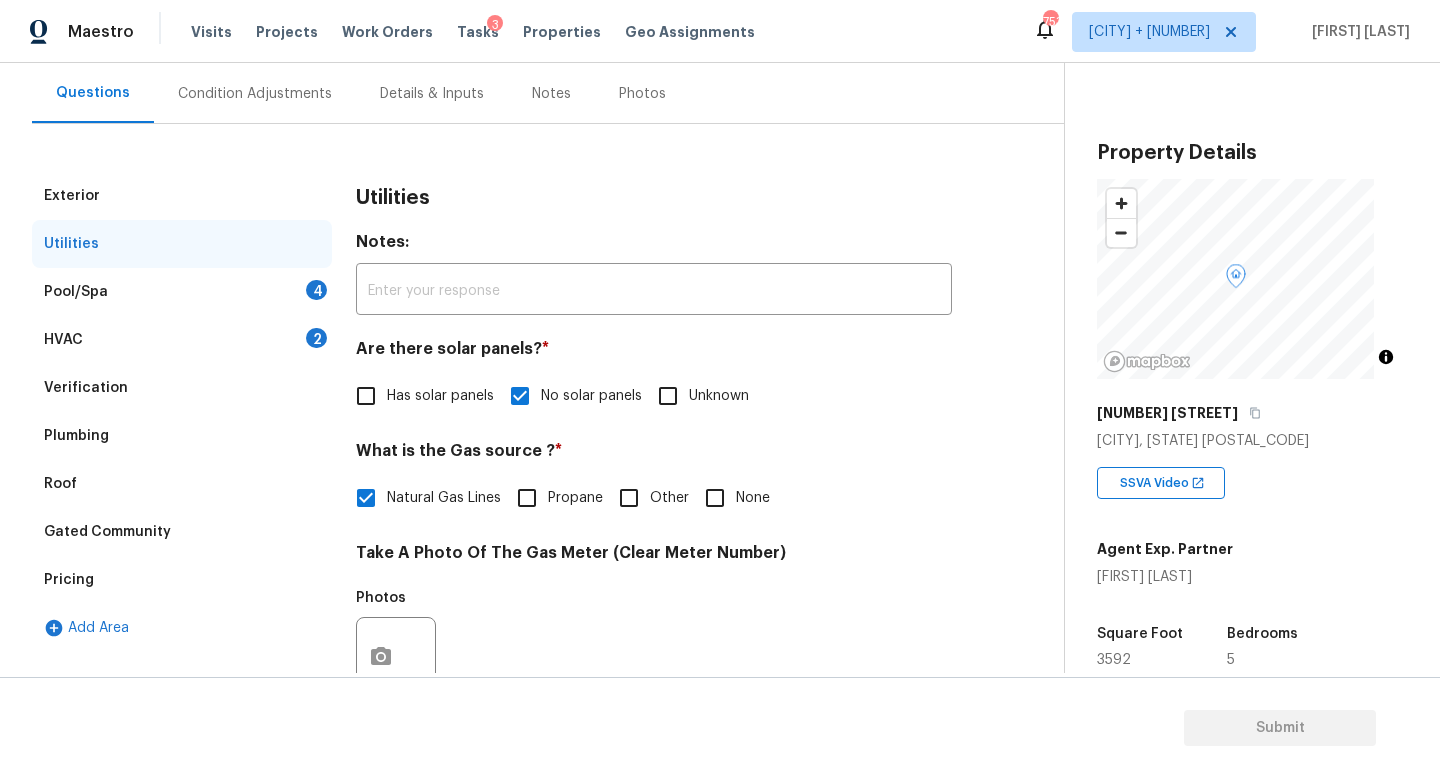 scroll, scrollTop: 742, scrollLeft: 0, axis: vertical 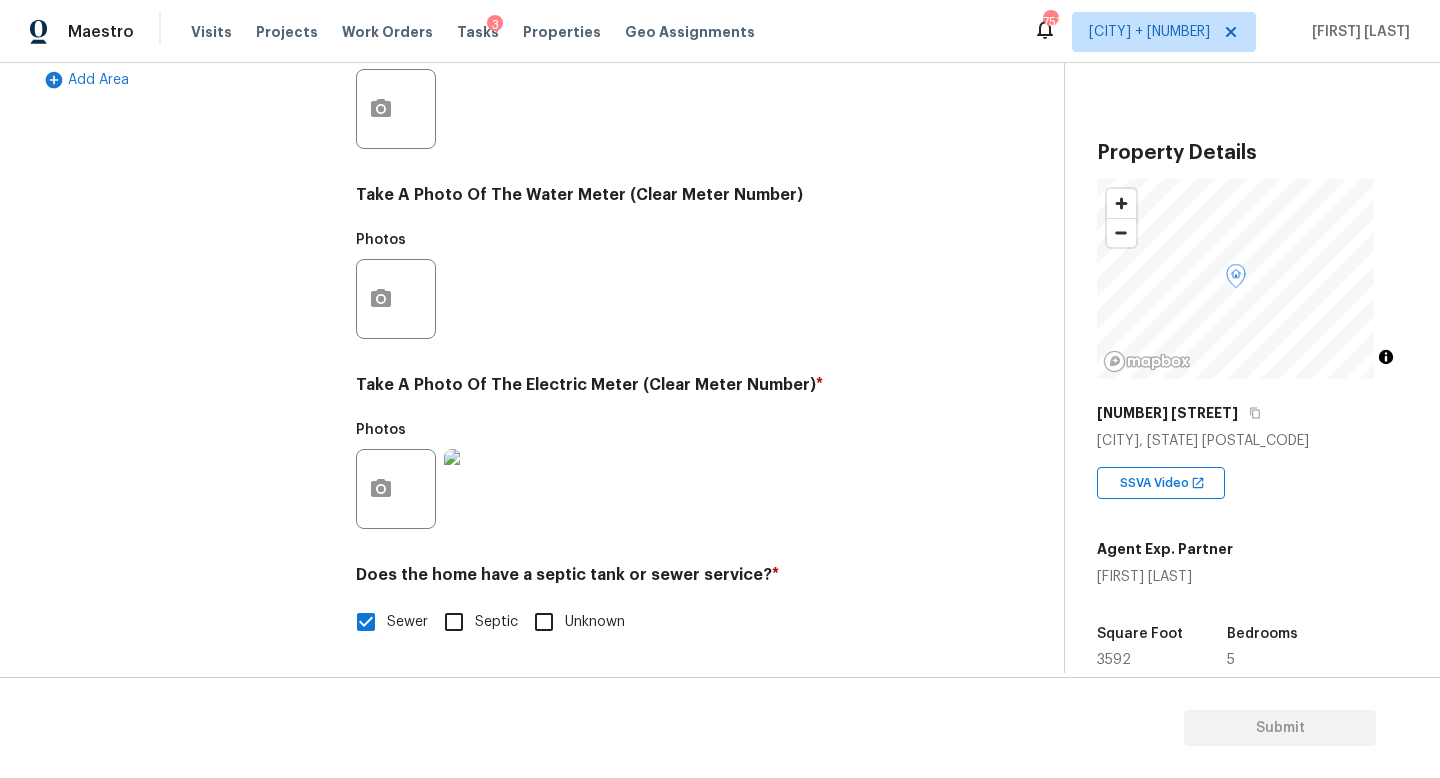 click on "Utilities Notes: ​ Are there solar panels?  * Has solar panels No solar panels Unknown What is the Gas source ?  * Natural Gas Lines Propane Other None Take A Photo Of The Gas Meter (Clear Meter Number) Photos Take A Photo Of The Water Meter (Clear Meter Number) Photos Take A Photo Of The Electric Meter (Clear Meter Number)  * Photos Does the home have a septic tank or sewer service?  * Sewer Septic Unknown" at bounding box center [654, 145] 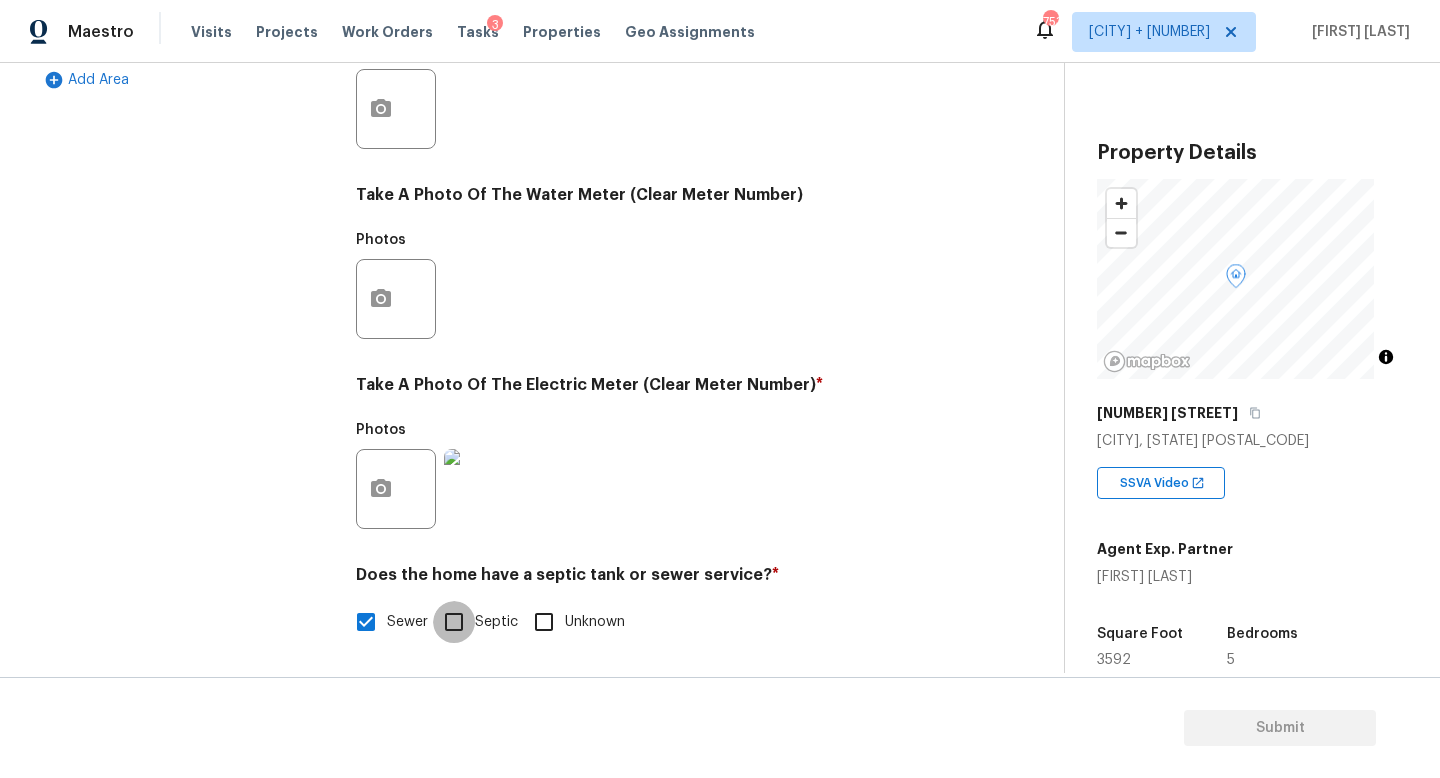 click on "Septic" at bounding box center [454, 622] 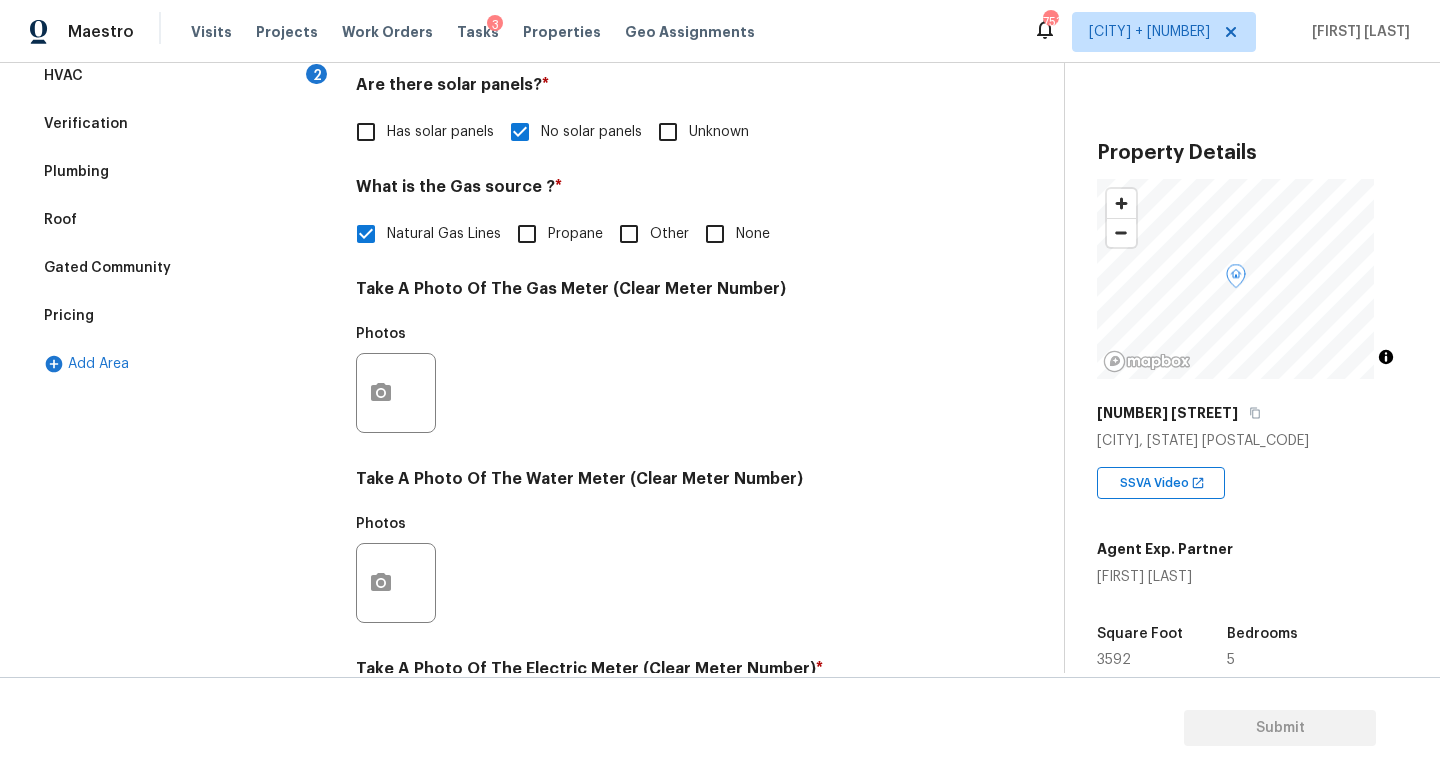 scroll, scrollTop: 0, scrollLeft: 0, axis: both 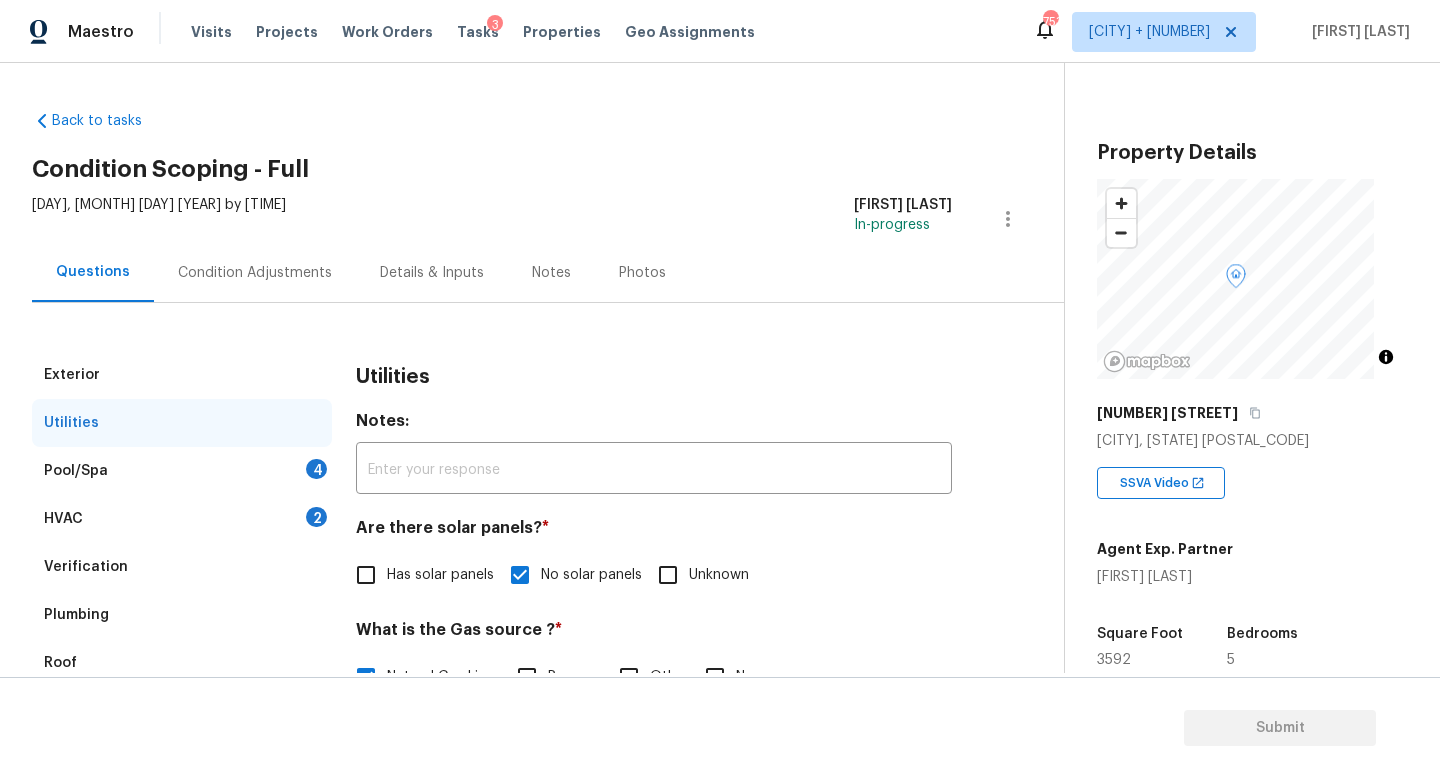 click on "Condition Adjustments" at bounding box center (255, 273) 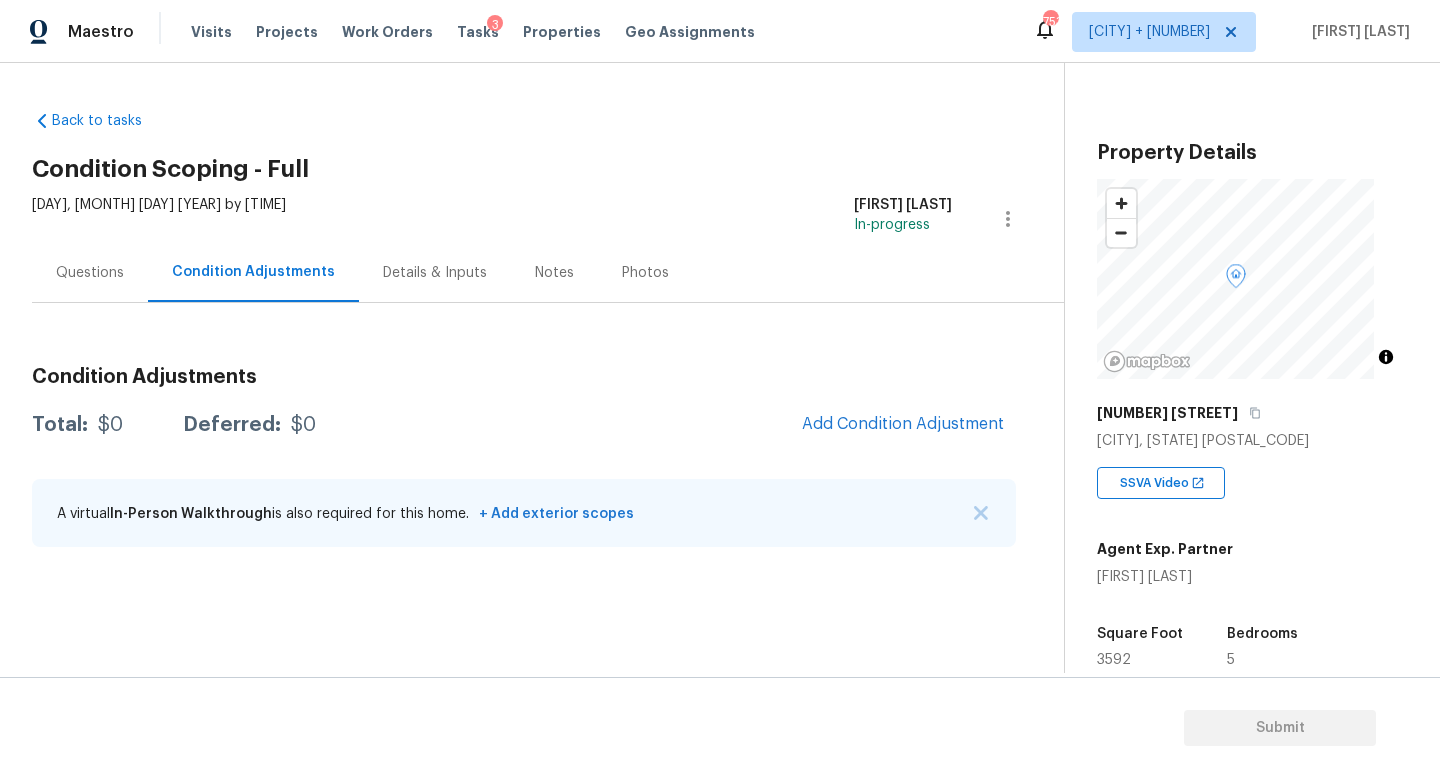 click on "Questions" at bounding box center (90, 273) 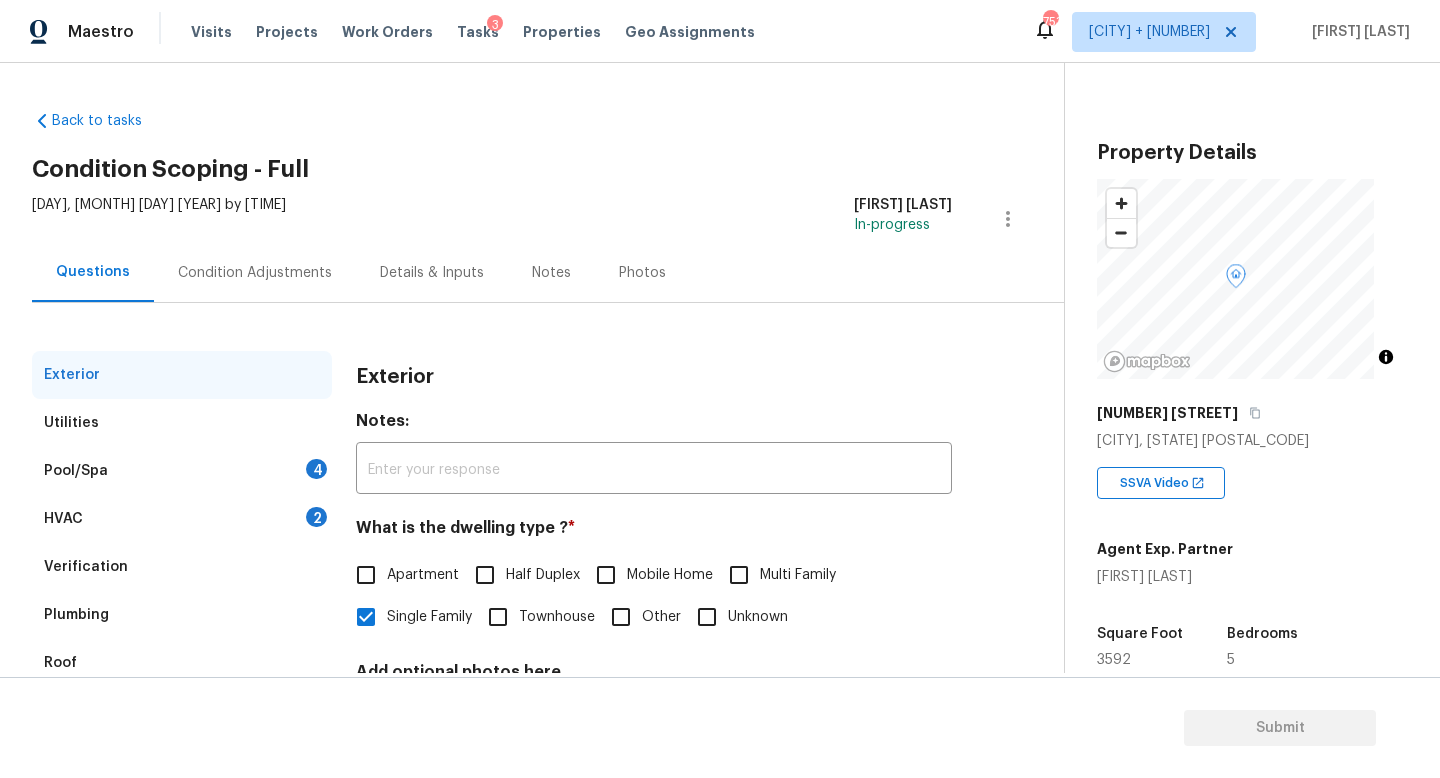 click on "Condition Adjustments" at bounding box center [255, 273] 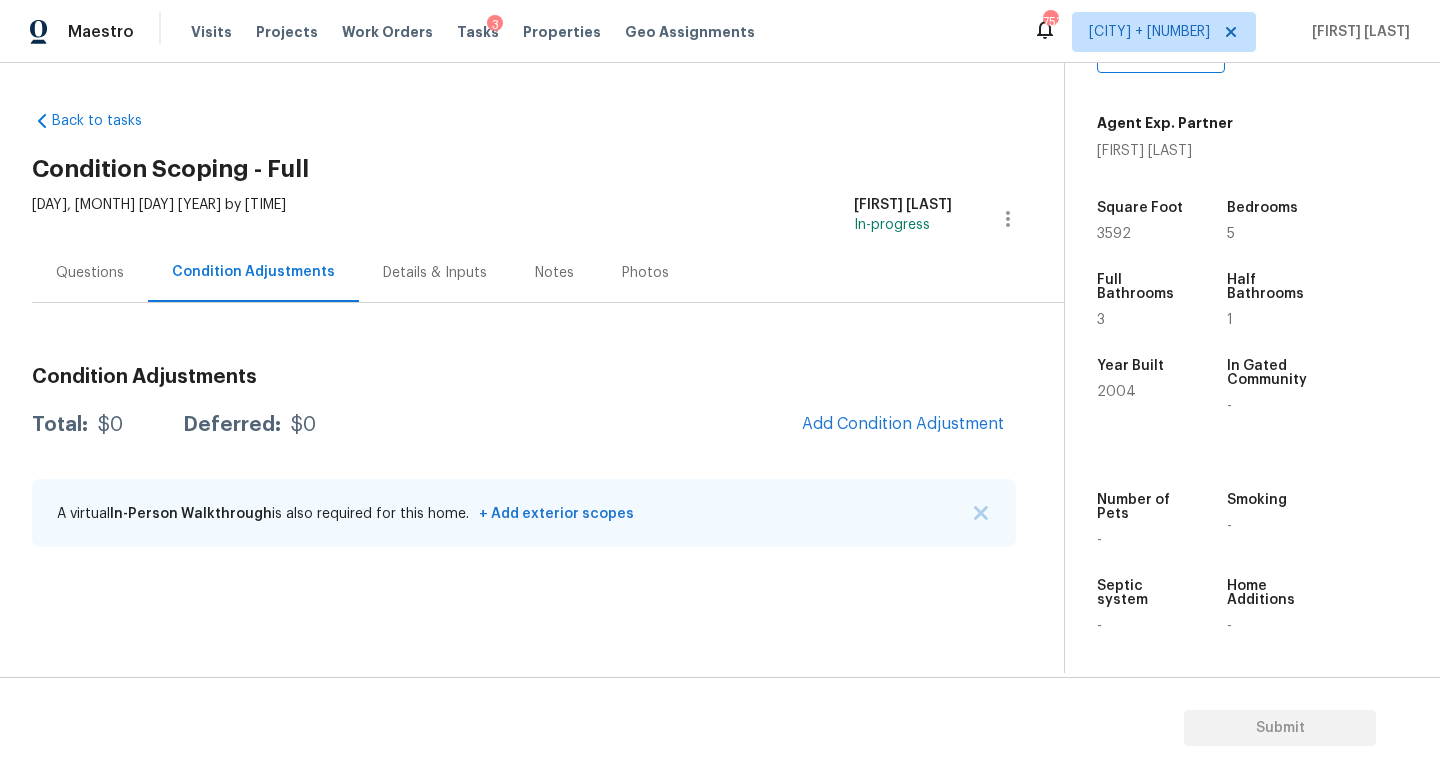 scroll, scrollTop: 455, scrollLeft: 0, axis: vertical 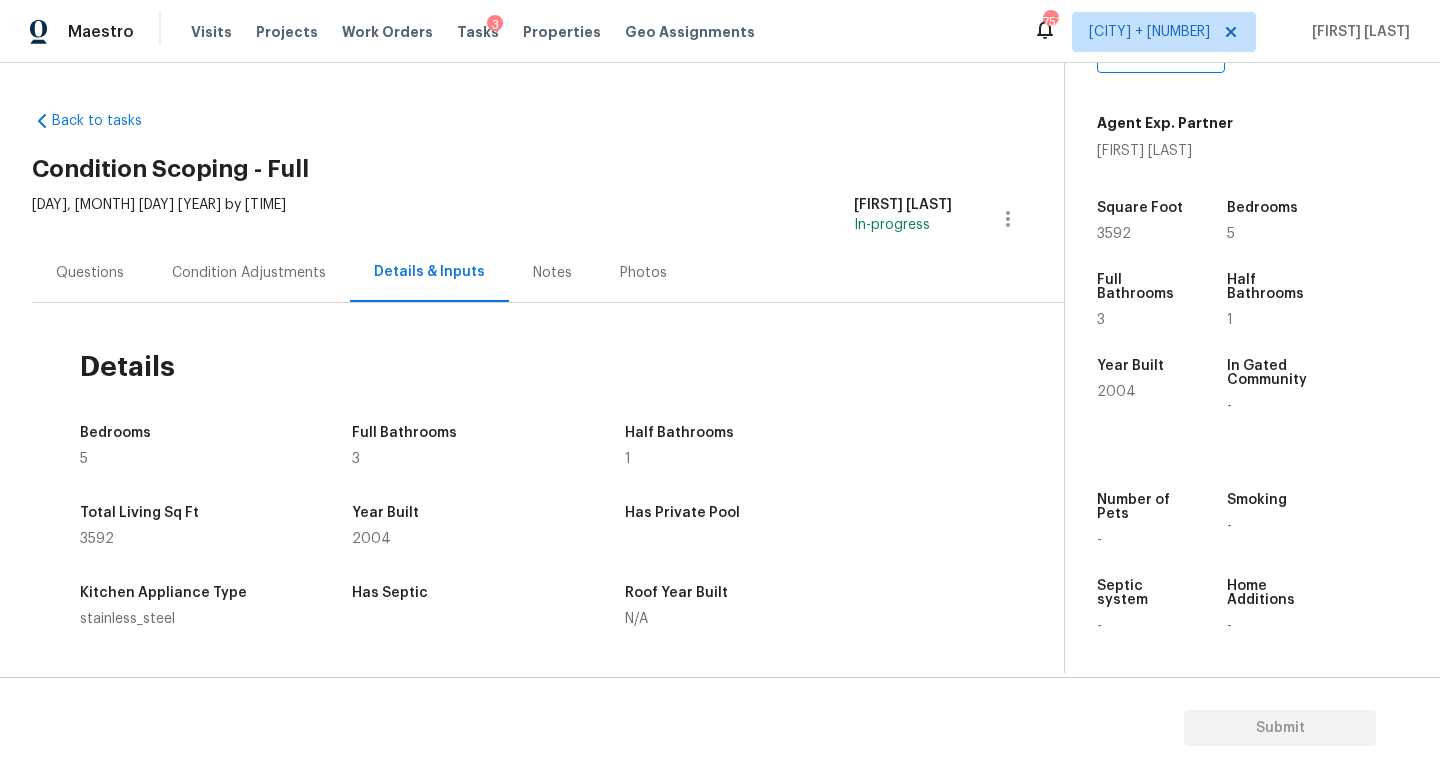 click on "Condition Adjustments" at bounding box center (249, 272) 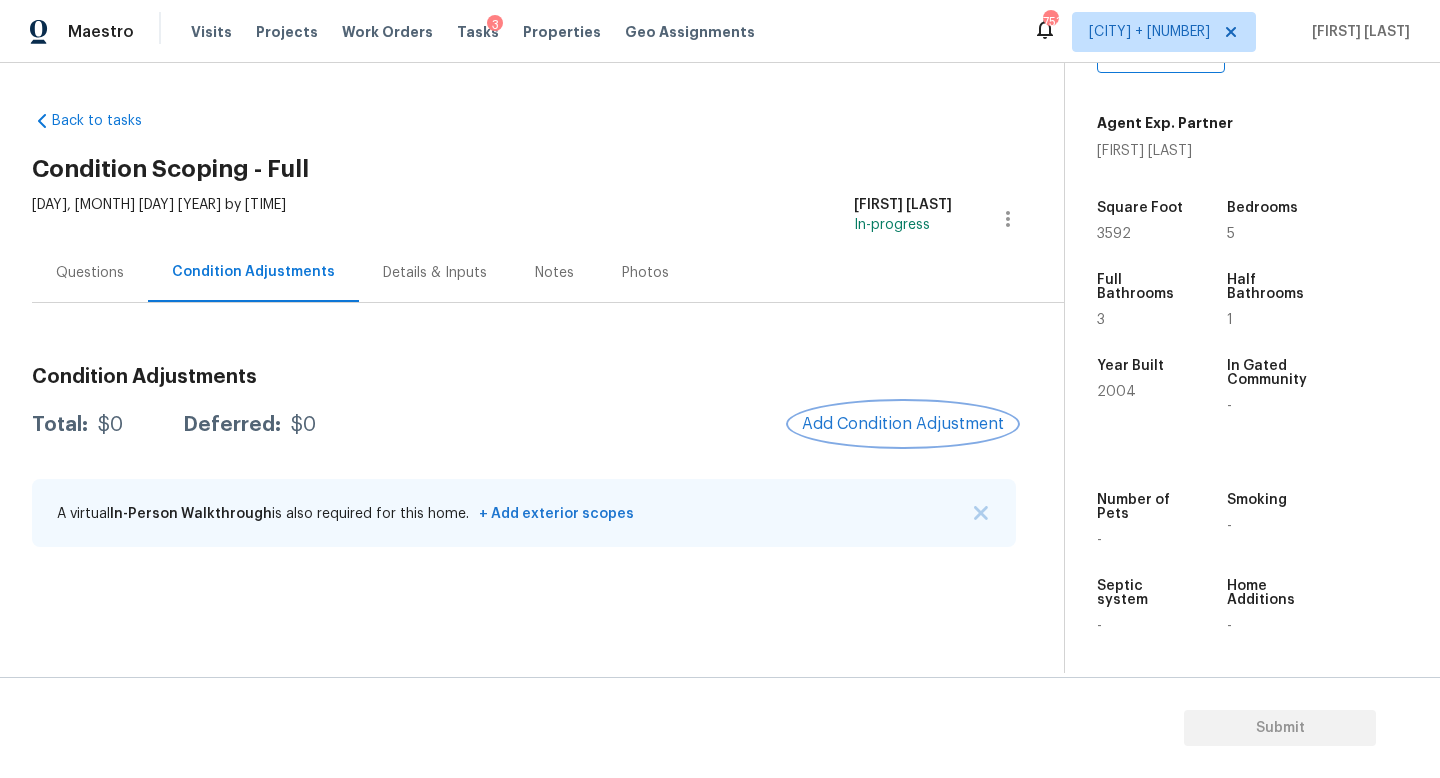 click on "Add Condition Adjustment" at bounding box center (903, 424) 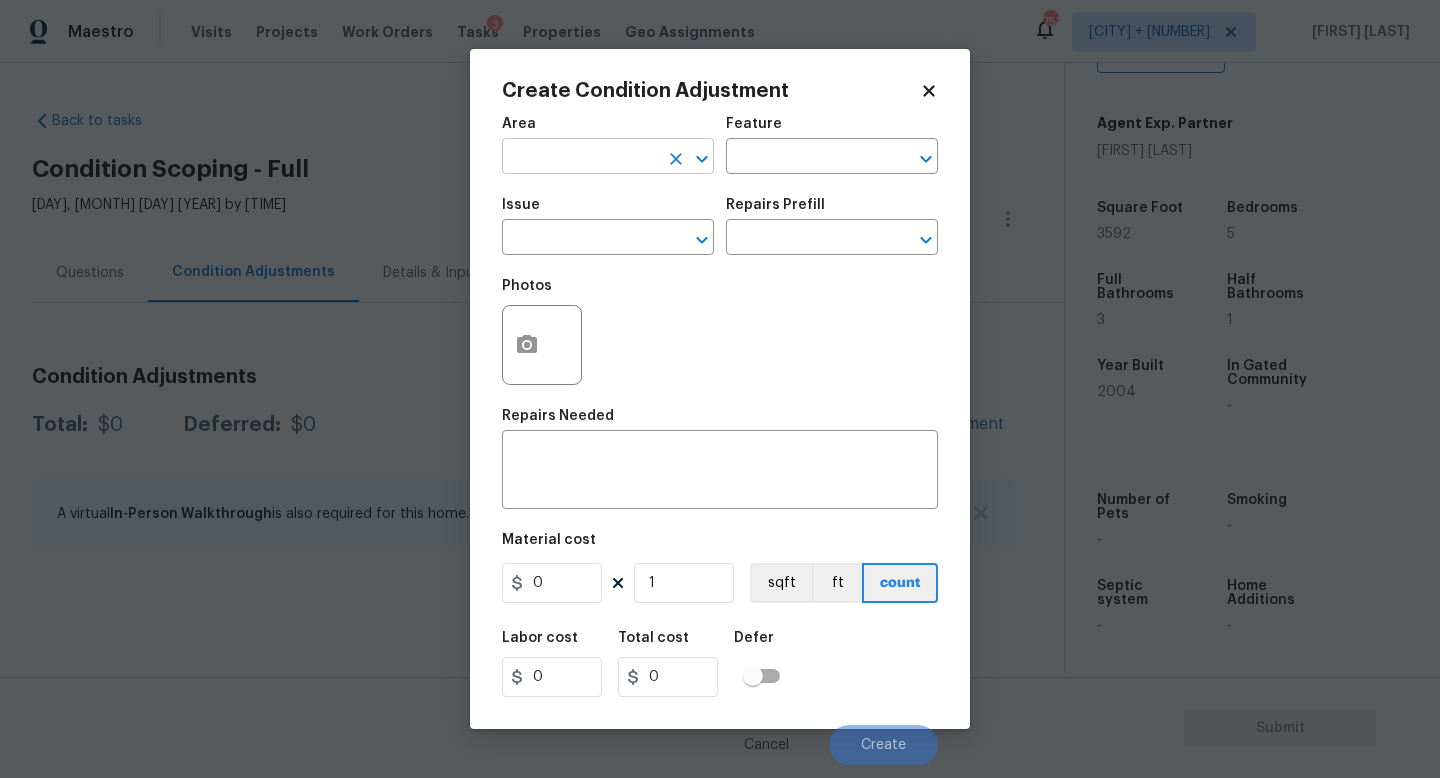 click at bounding box center (580, 158) 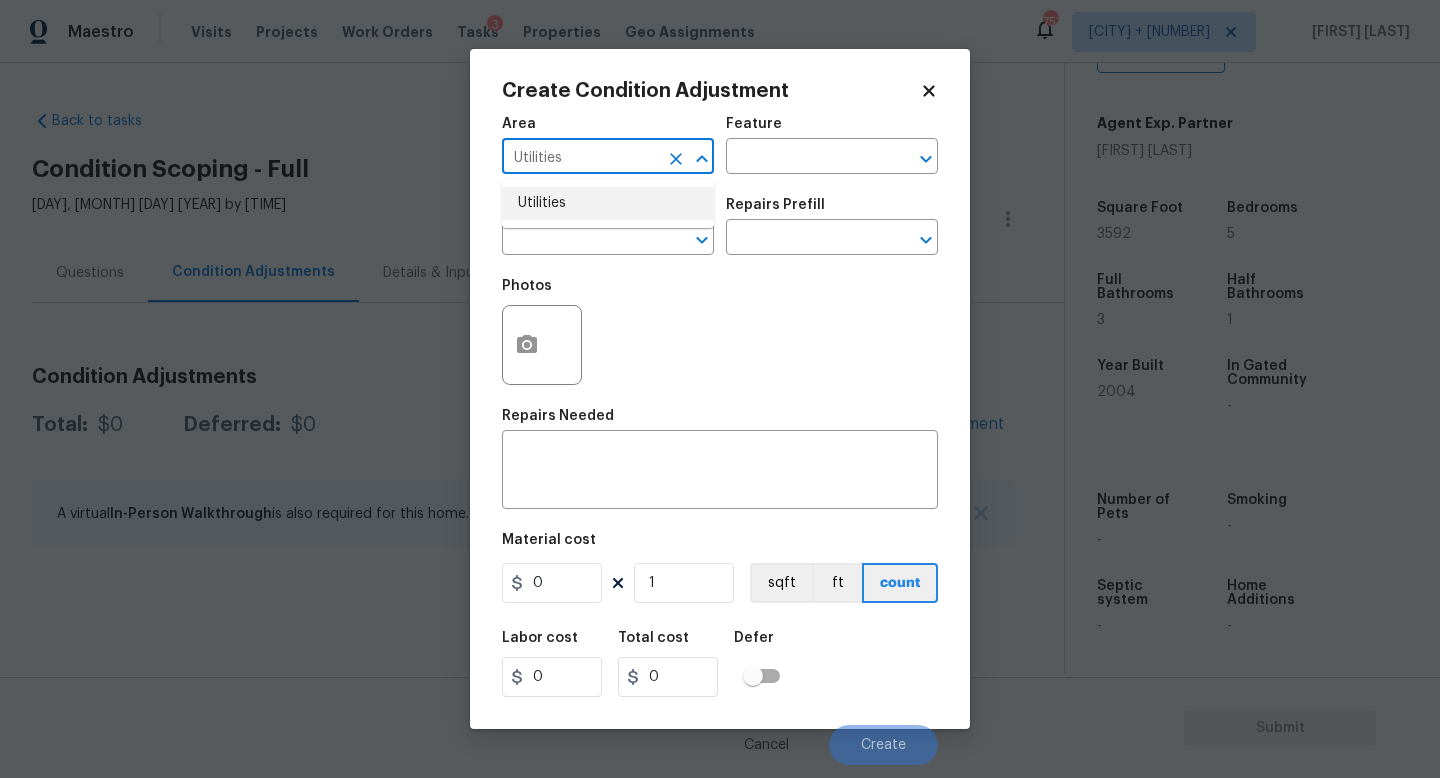 type on "Utilities" 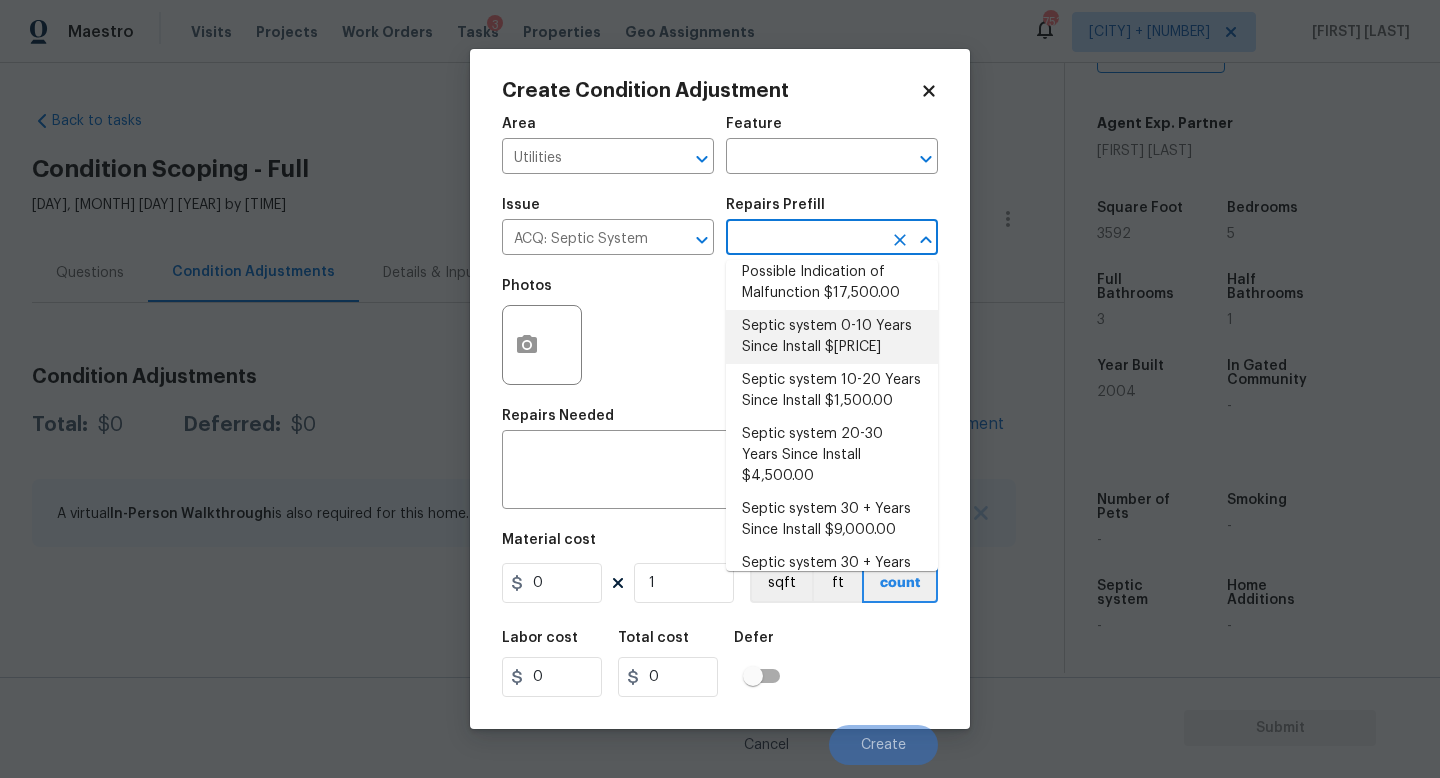 scroll, scrollTop: 113, scrollLeft: 0, axis: vertical 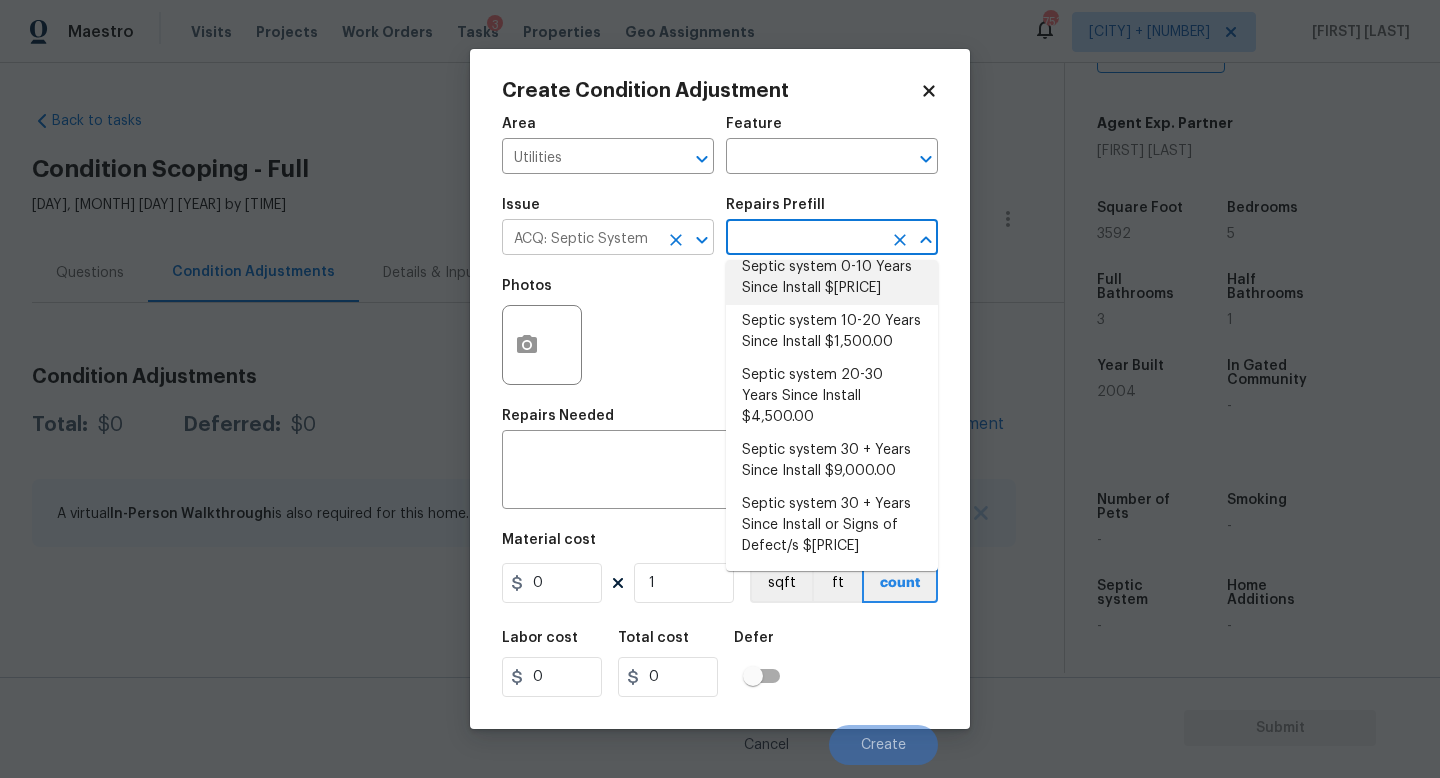 click 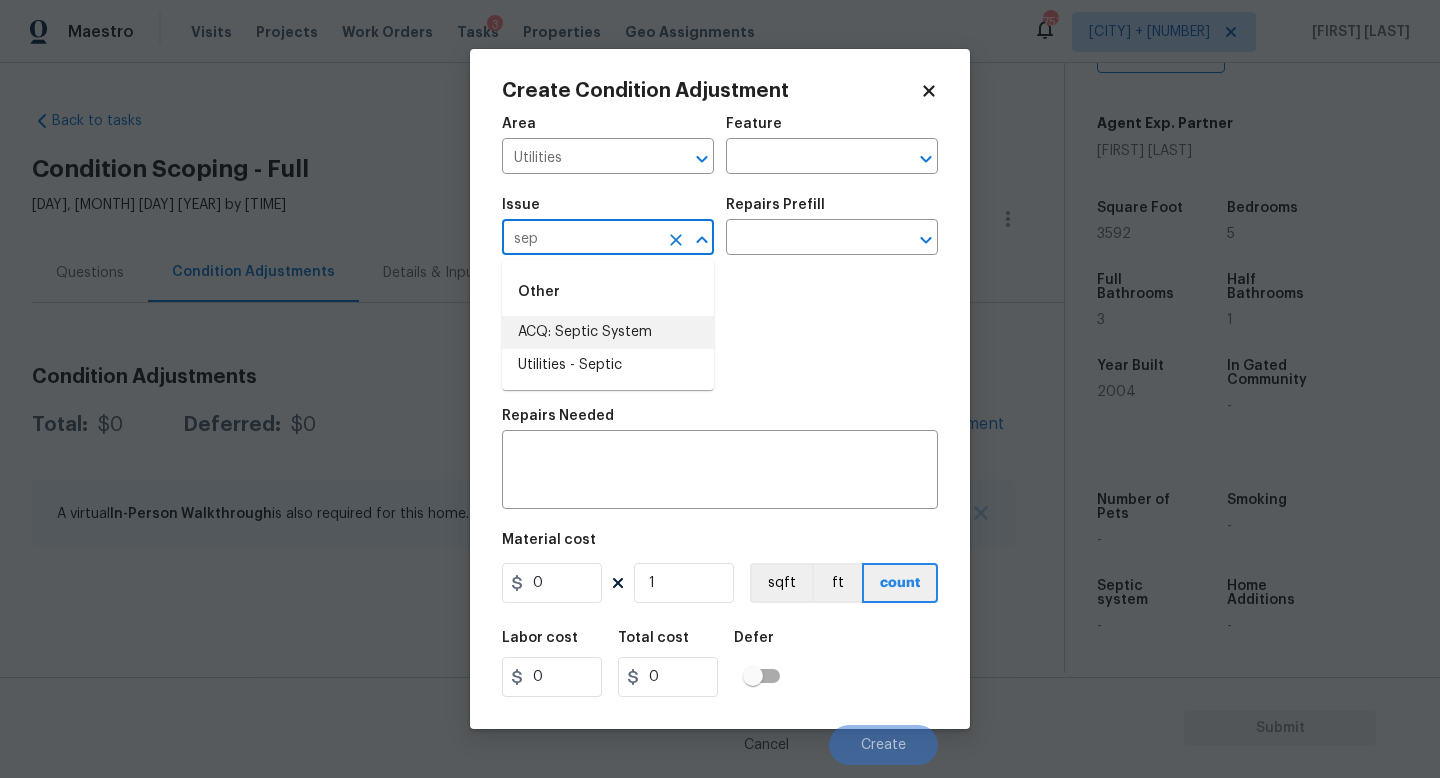 type on "ACQ: Septic System" 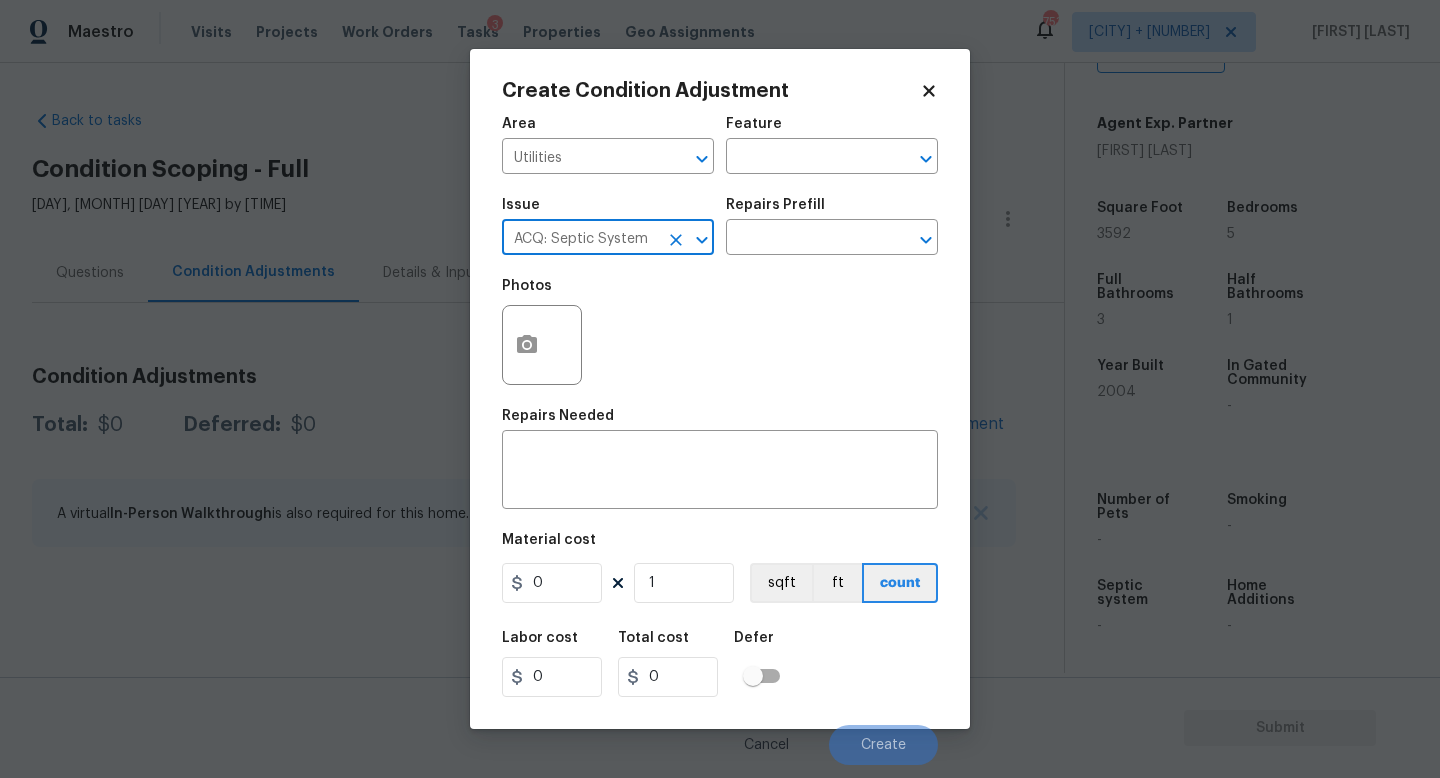 click 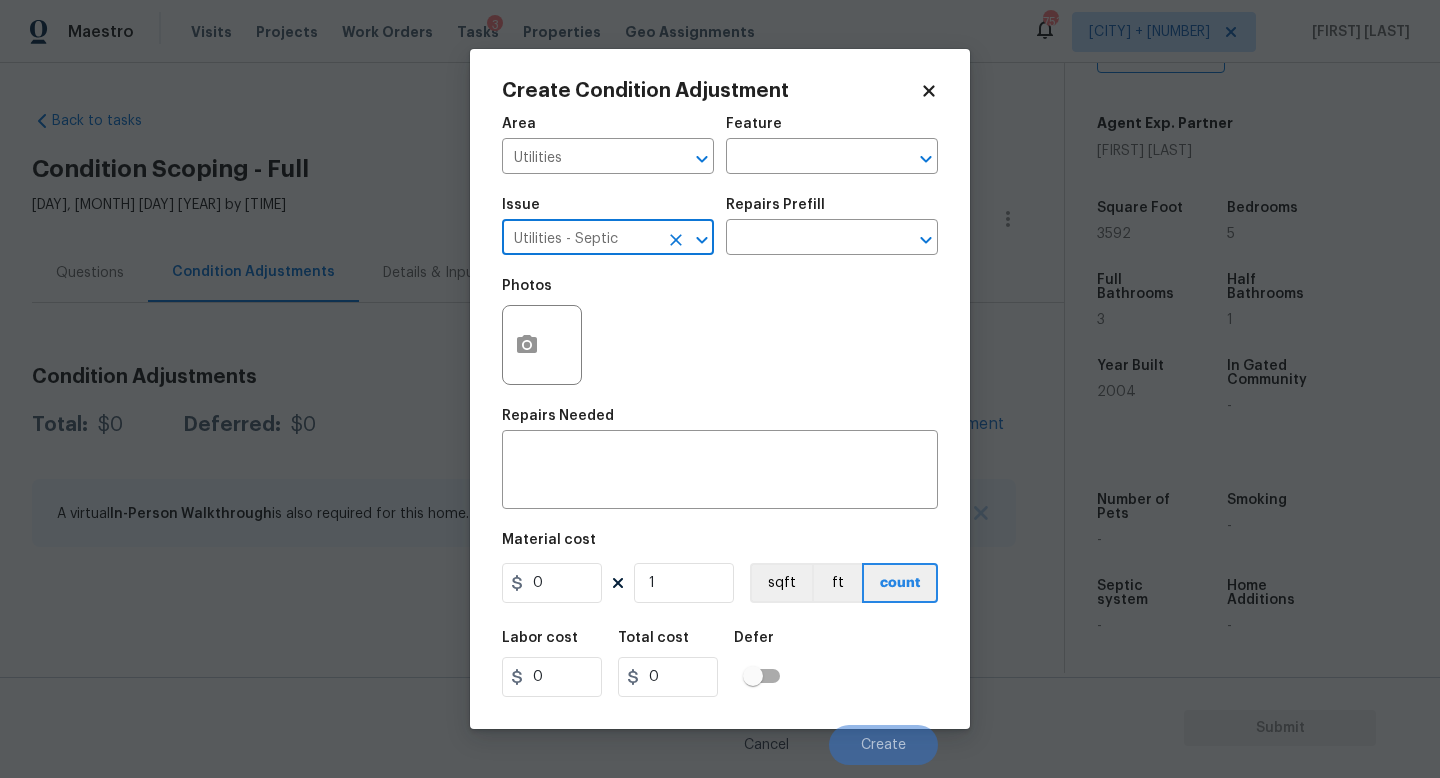 type on "Utilities - Septic" 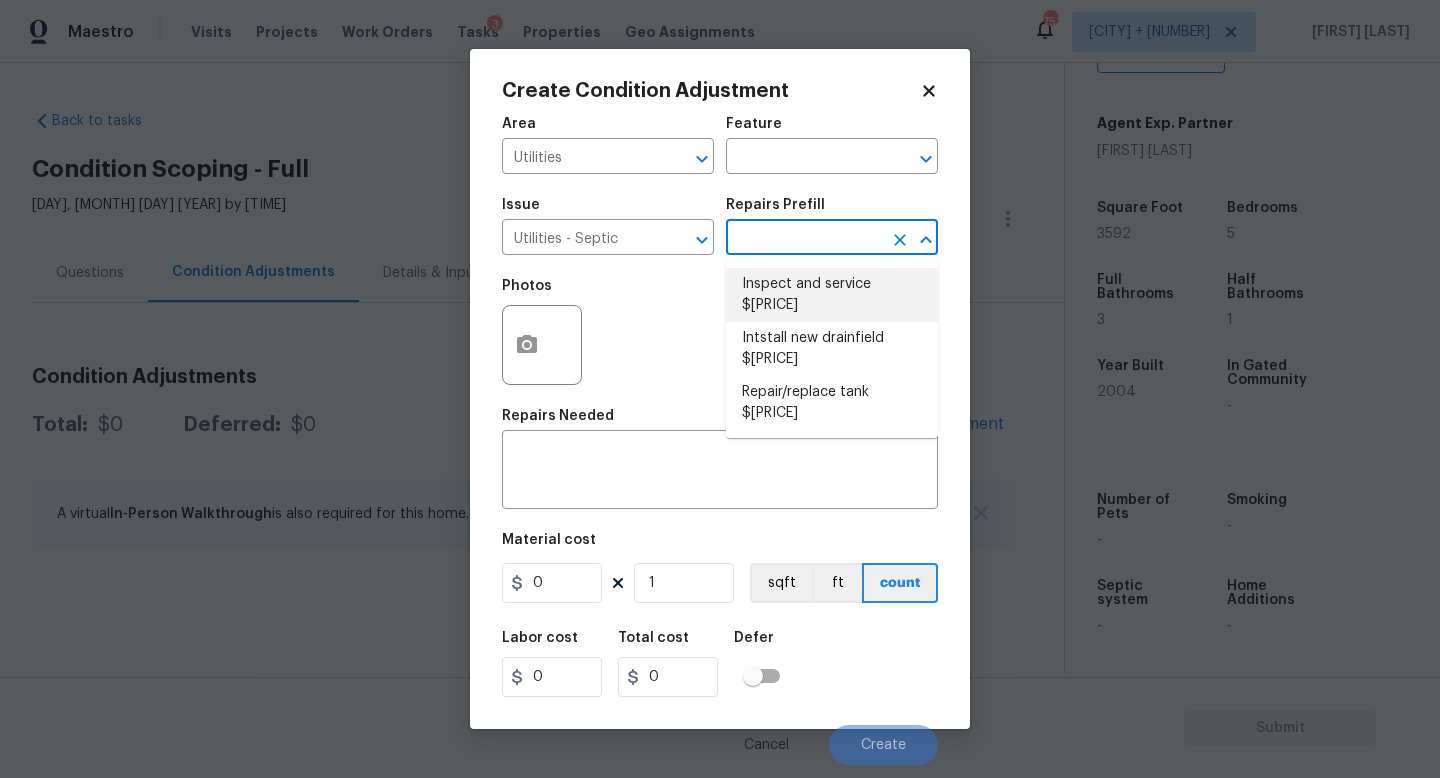 click on "Inspect and service $550.00" at bounding box center (832, 295) 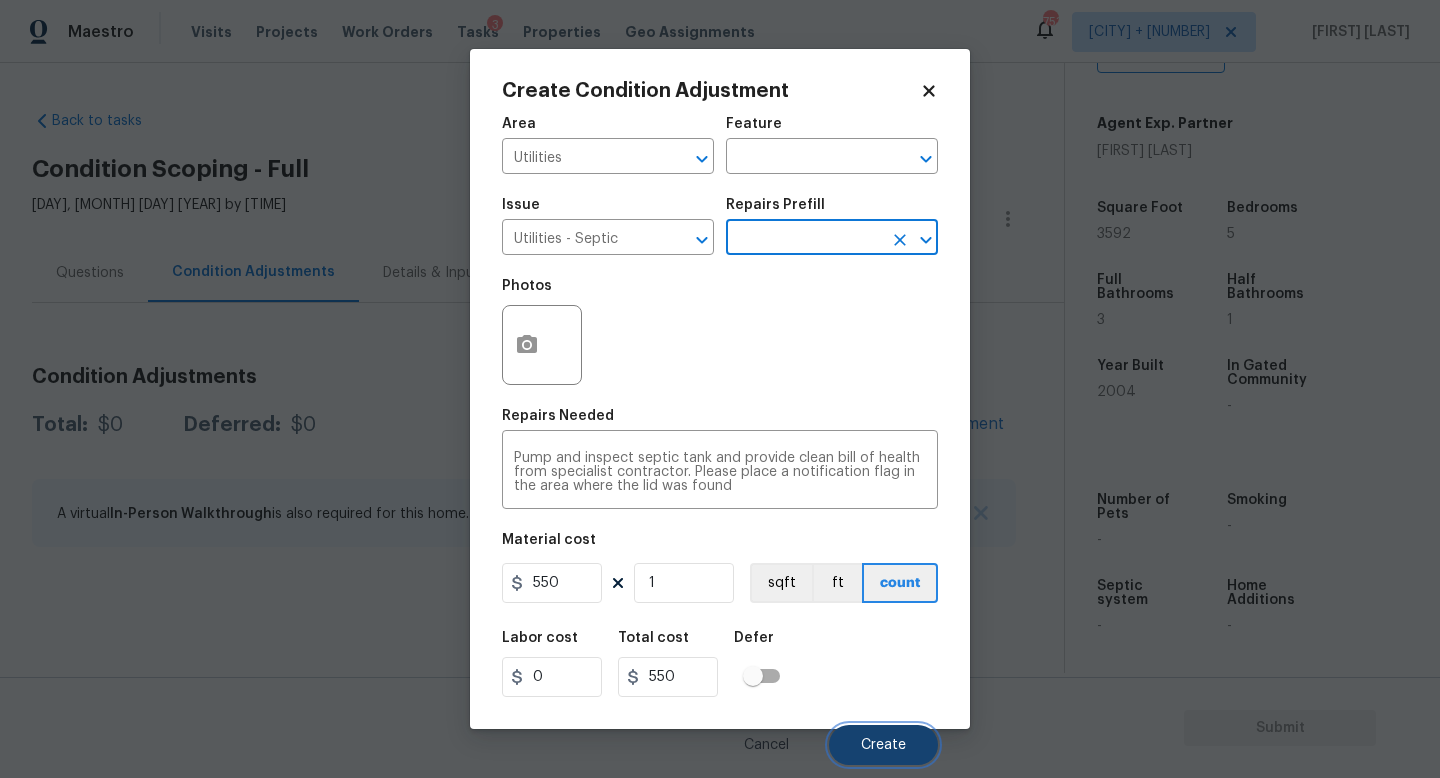 click on "Create" at bounding box center [883, 745] 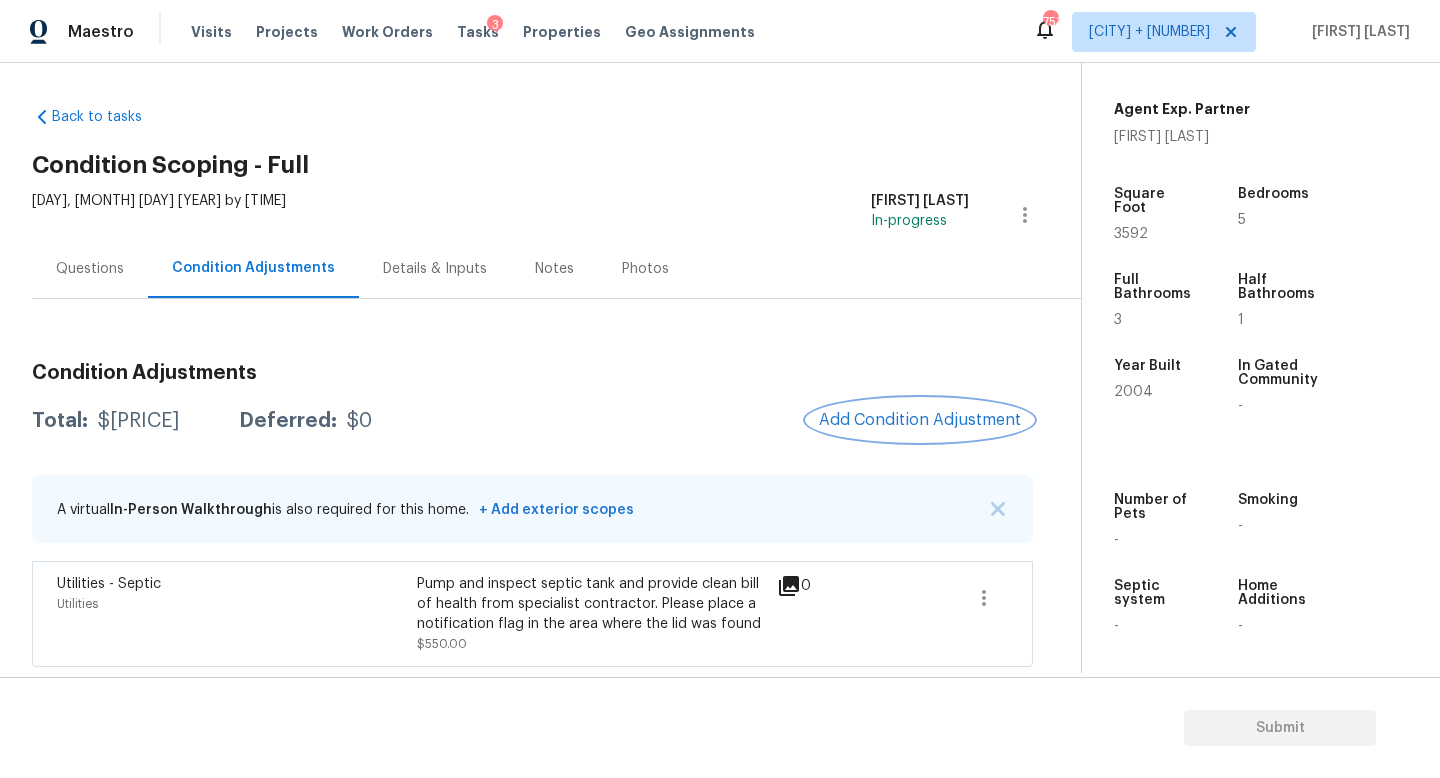 scroll, scrollTop: 19, scrollLeft: 0, axis: vertical 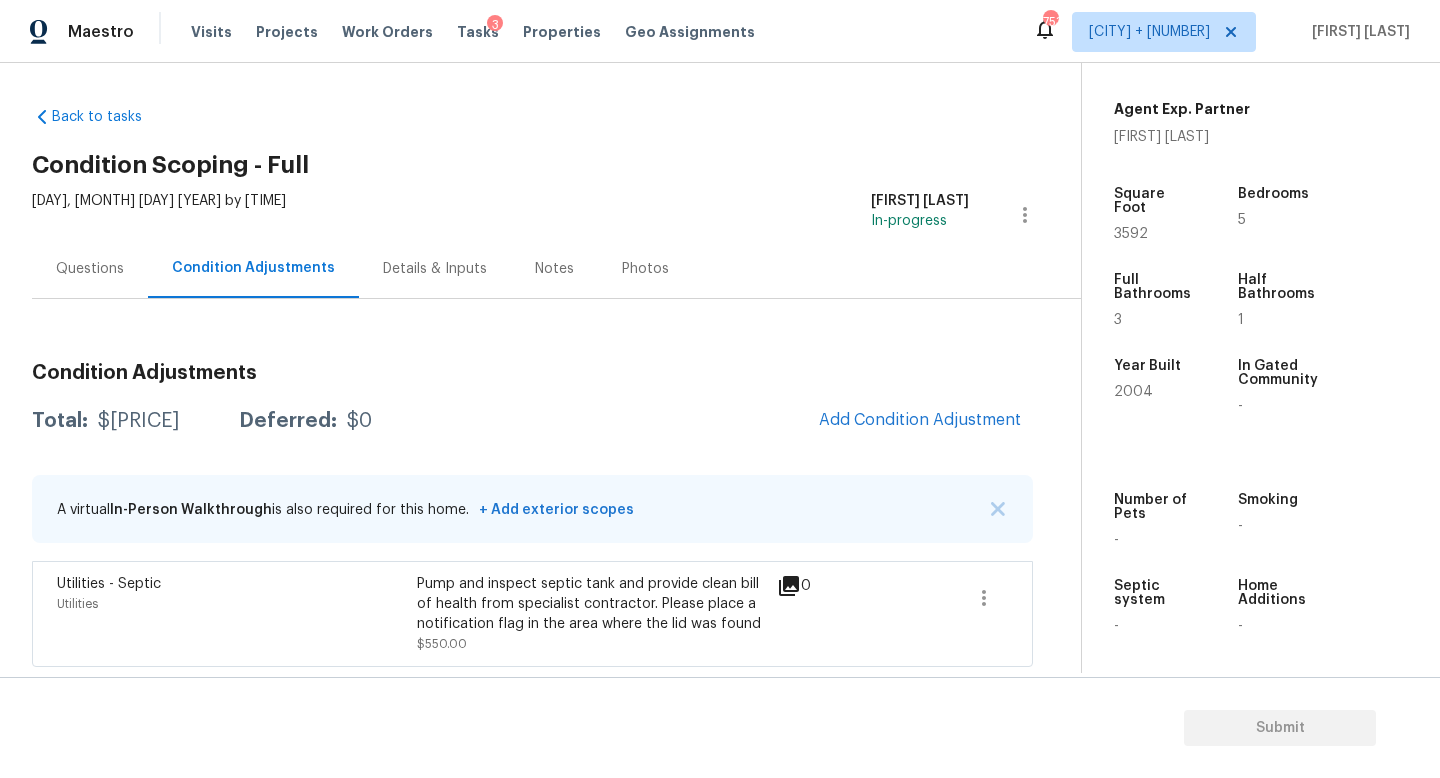 click on "Questions" at bounding box center [90, 268] 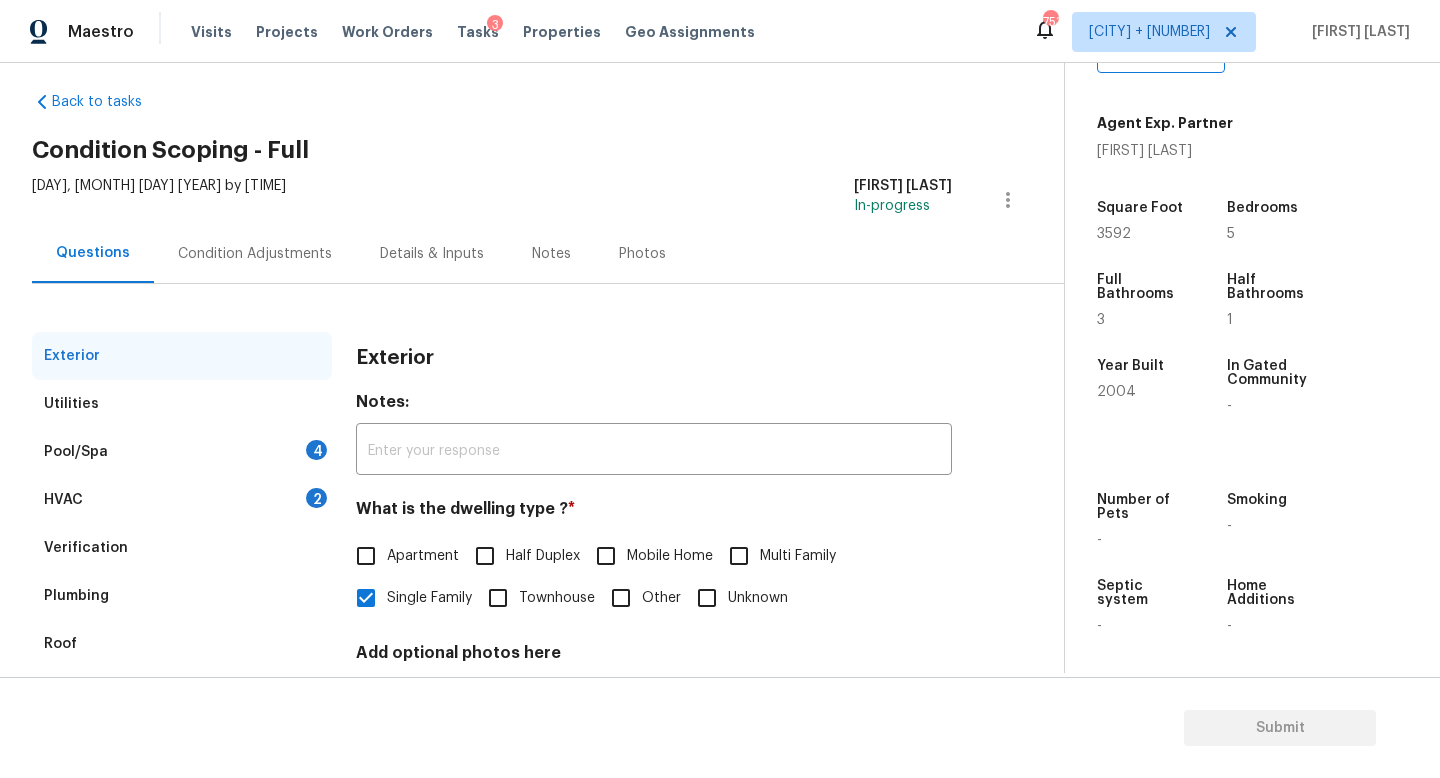 click on "Condition Adjustments" at bounding box center (255, 254) 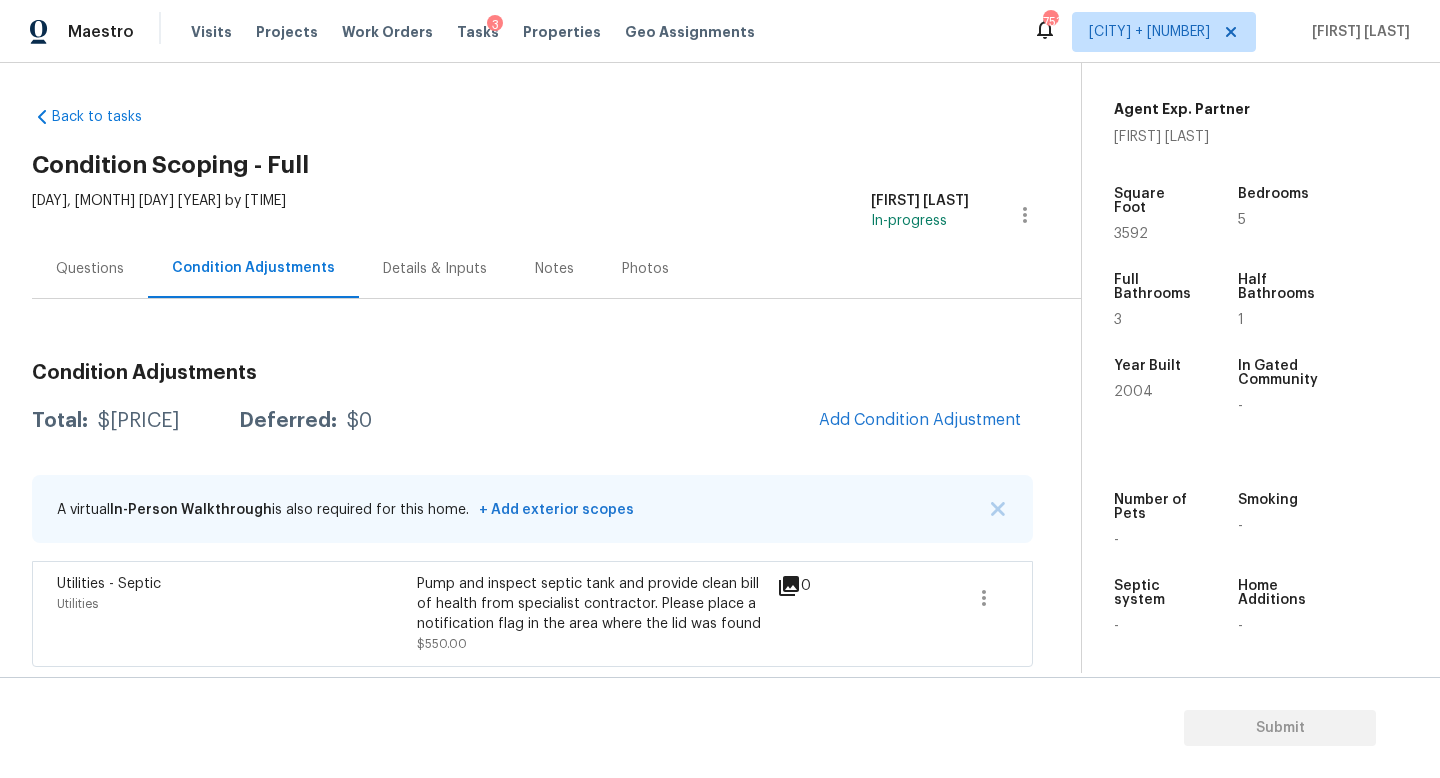 click on "Questions" at bounding box center [90, 268] 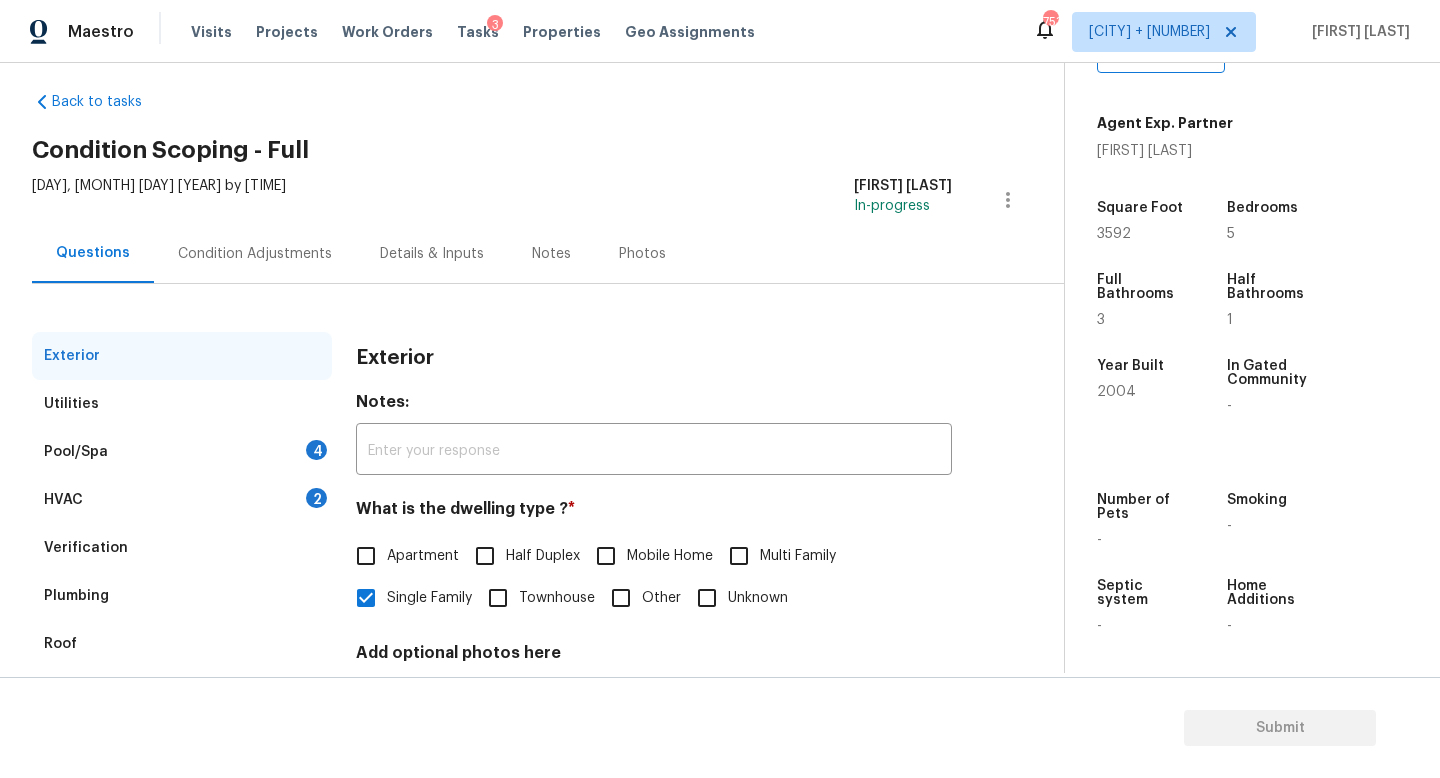 click on "Condition Adjustments" at bounding box center [255, 253] 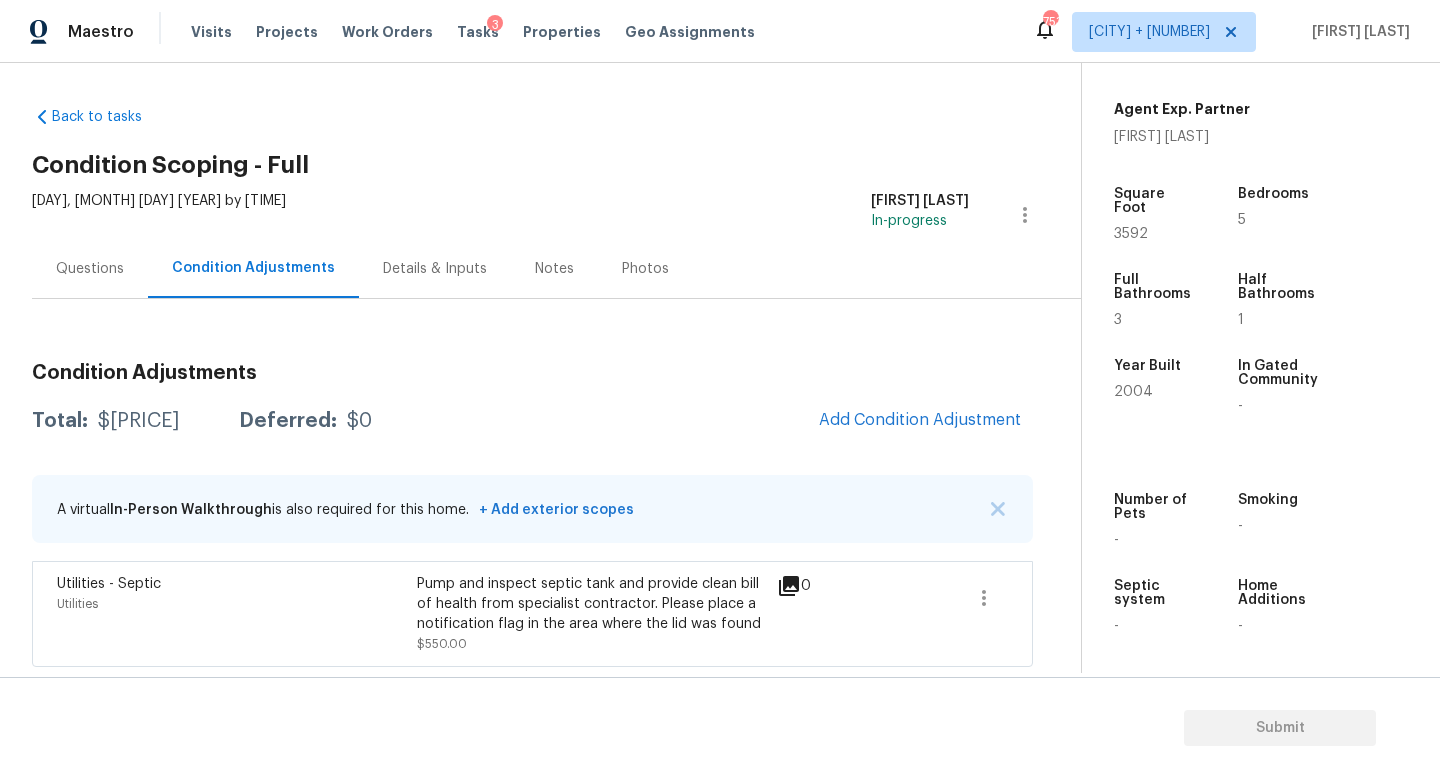 drag, startPoint x: 403, startPoint y: 257, endPoint x: 410, endPoint y: 281, distance: 25 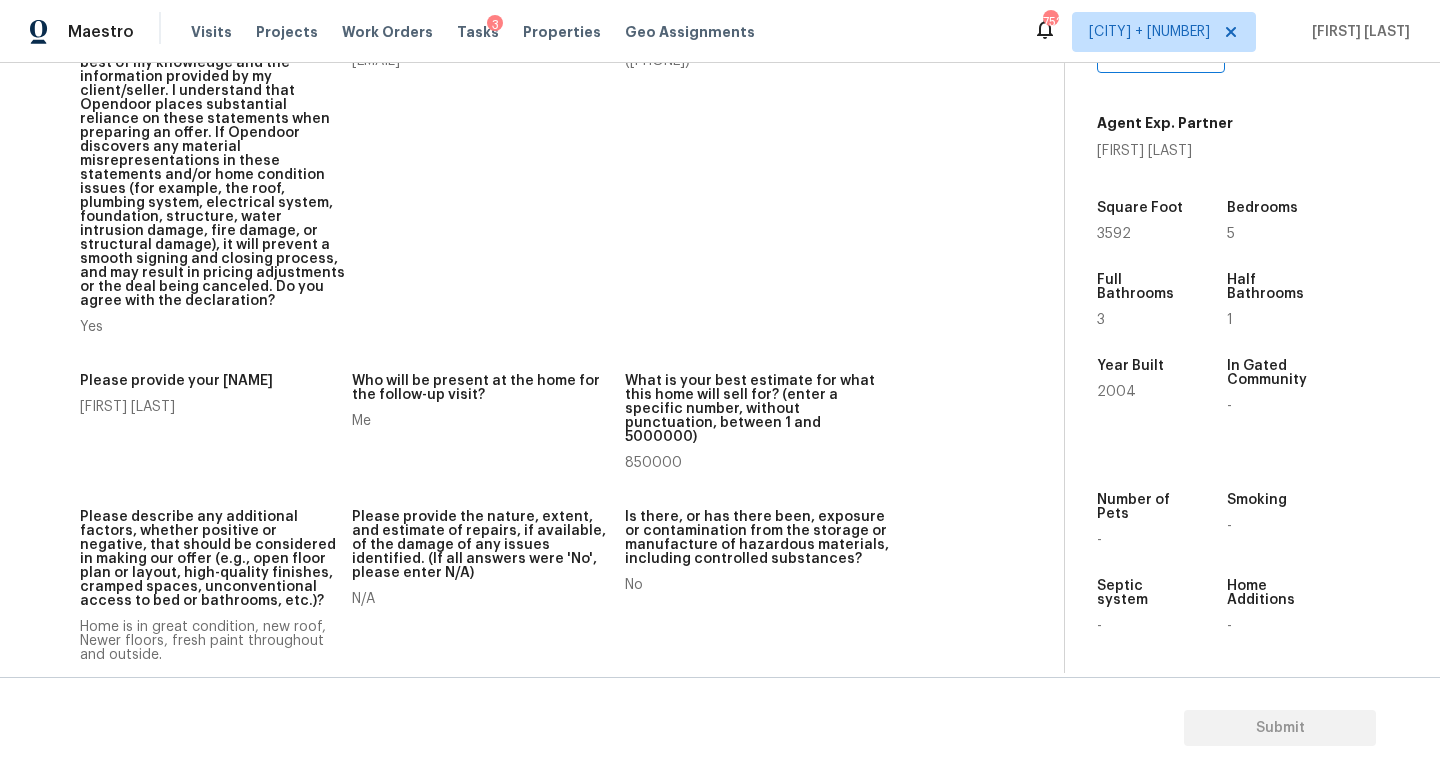 scroll, scrollTop: 0, scrollLeft: 0, axis: both 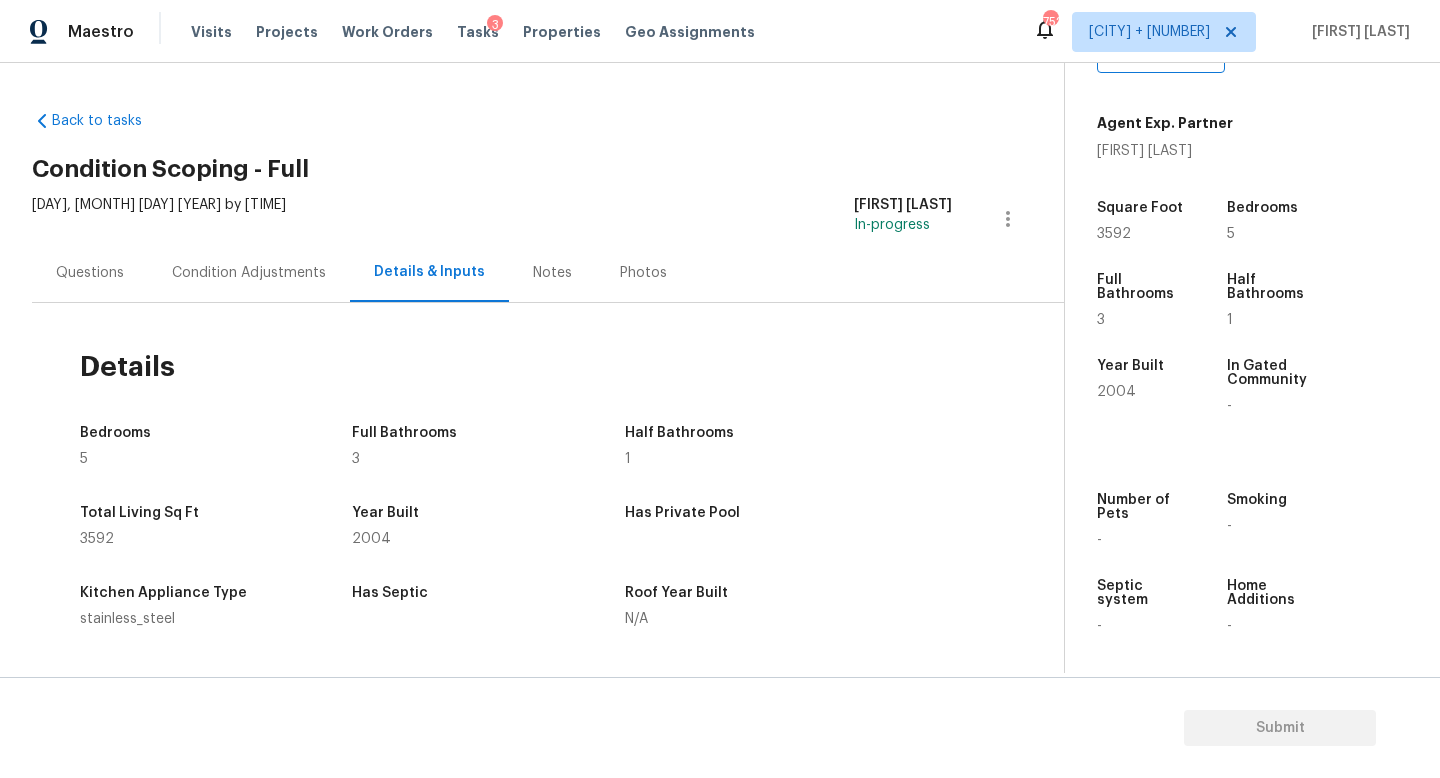 drag, startPoint x: 242, startPoint y: 295, endPoint x: 204, endPoint y: 295, distance: 38 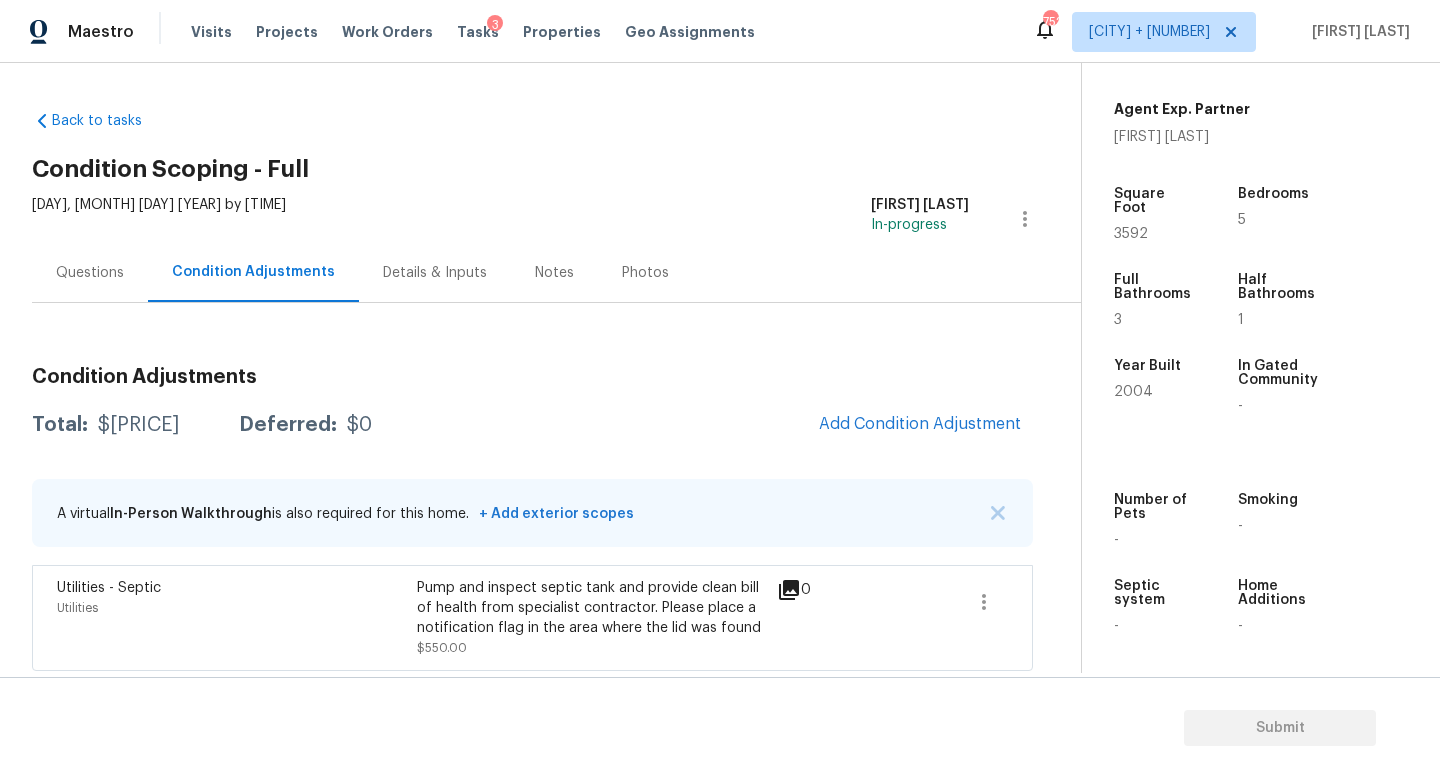 click on "Questions" at bounding box center (90, 273) 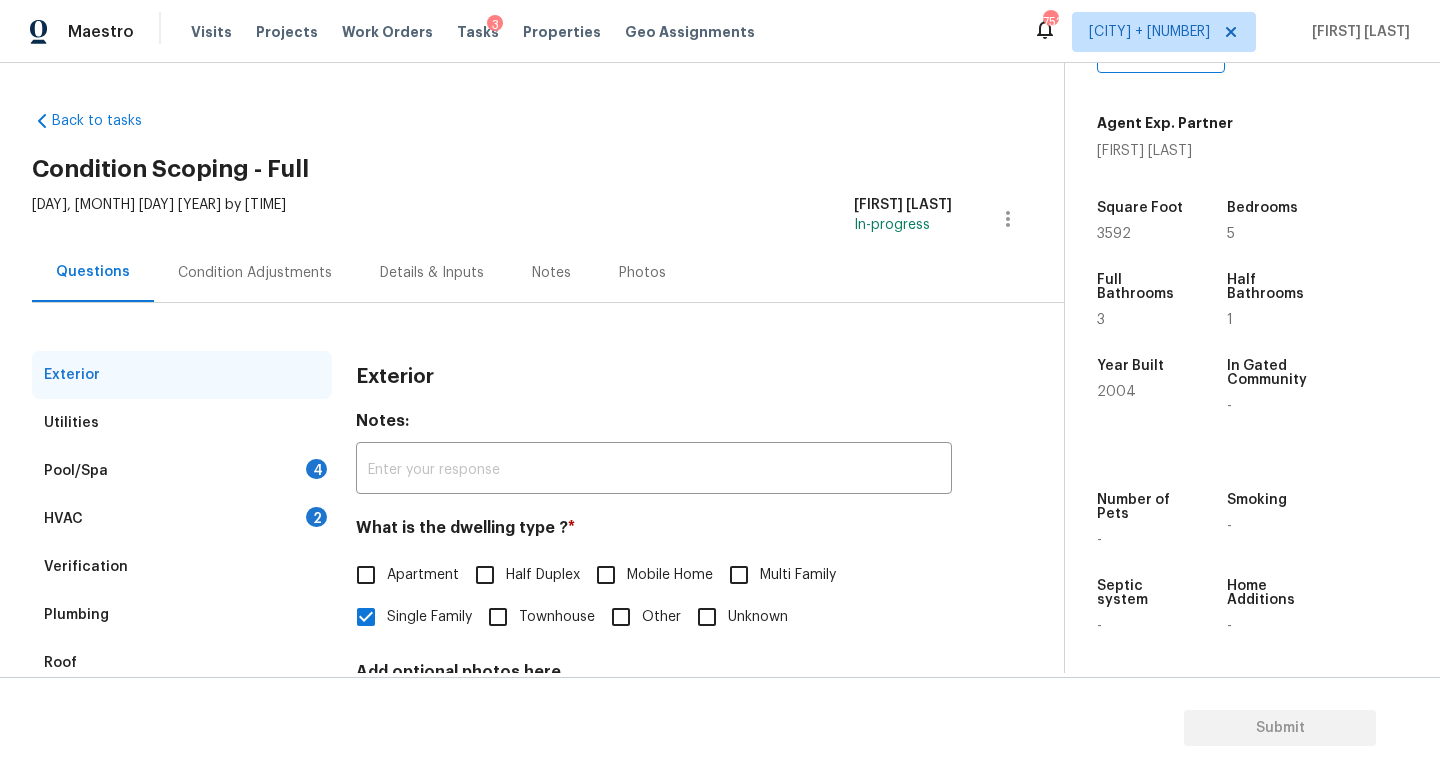 drag, startPoint x: 296, startPoint y: 517, endPoint x: 288, endPoint y: 492, distance: 26.24881 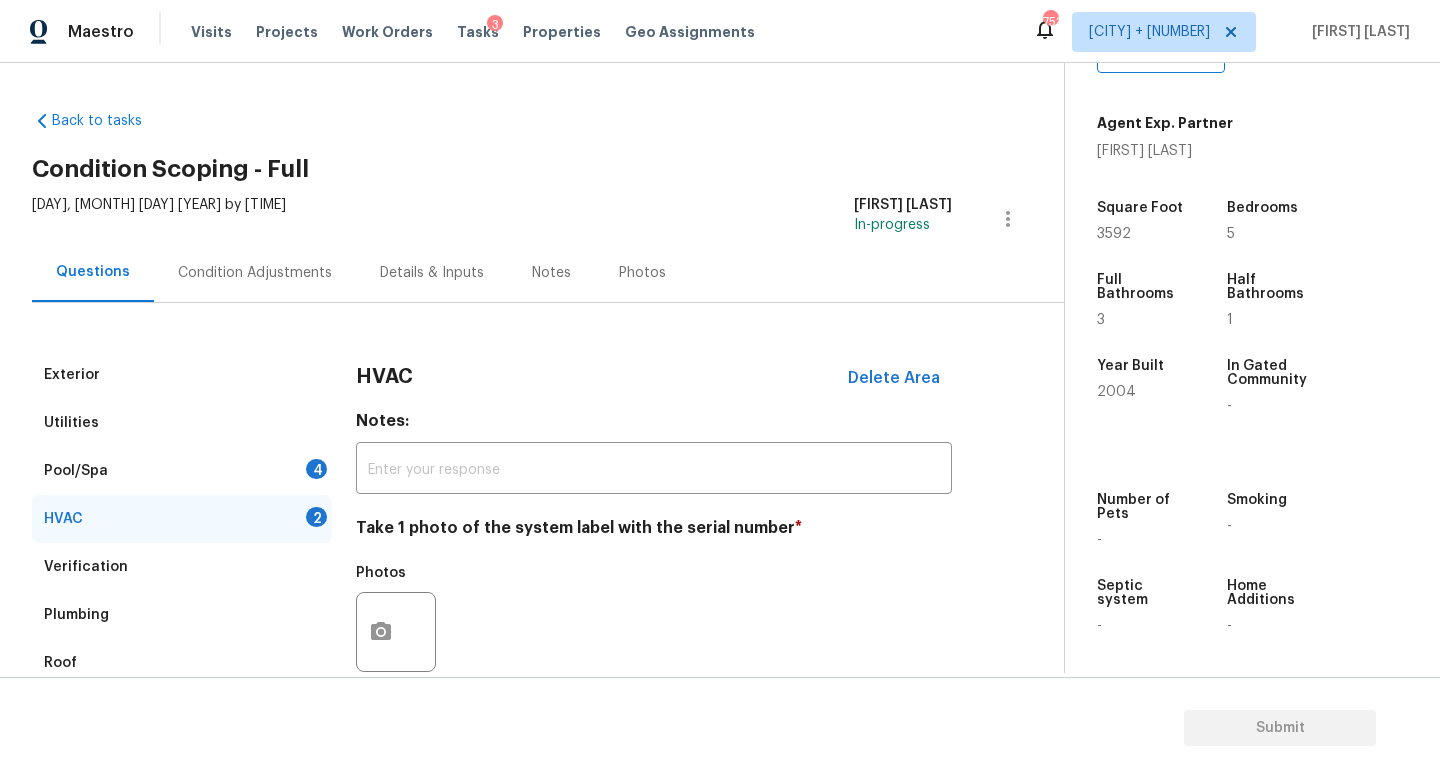 click on "Pool/Spa 4" at bounding box center [182, 471] 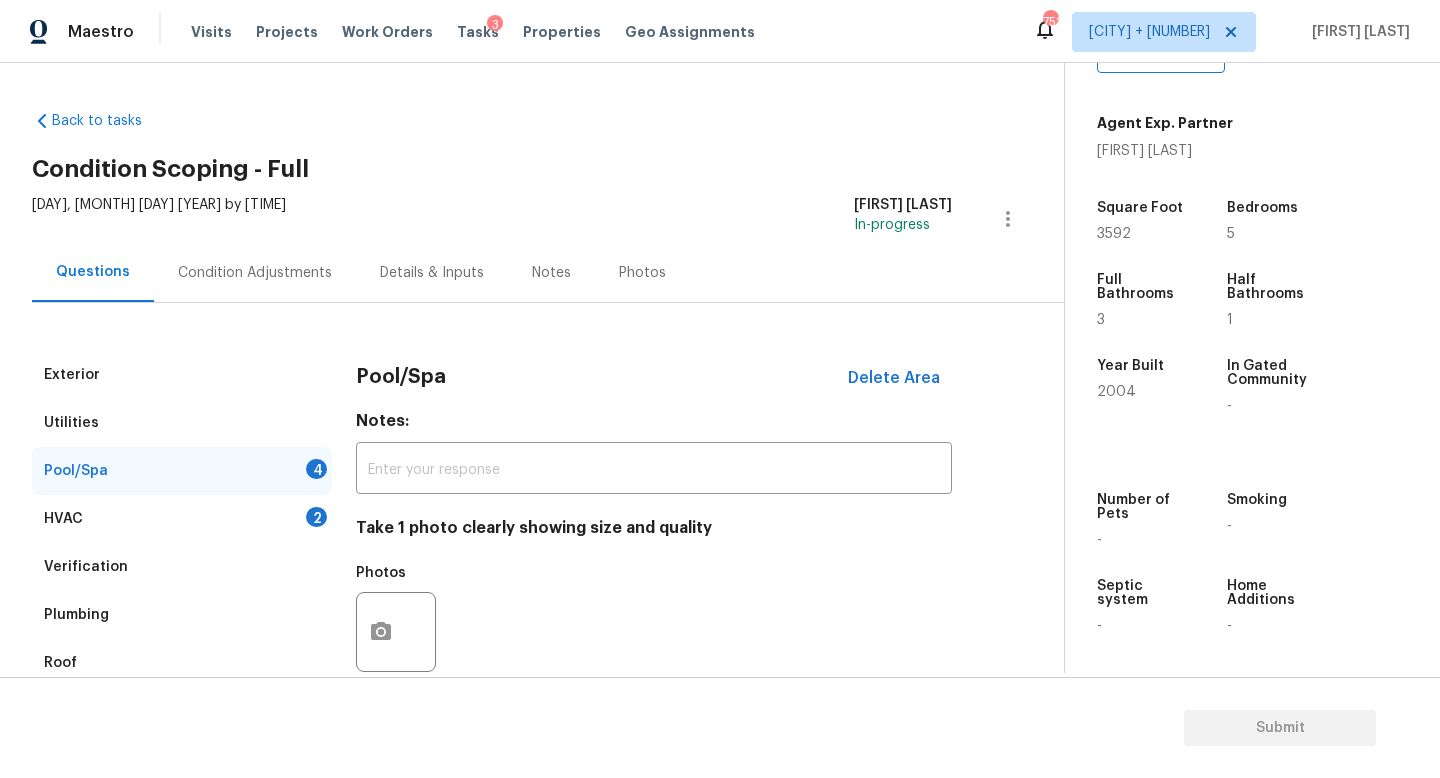 click on "Condition Adjustments" at bounding box center [255, 273] 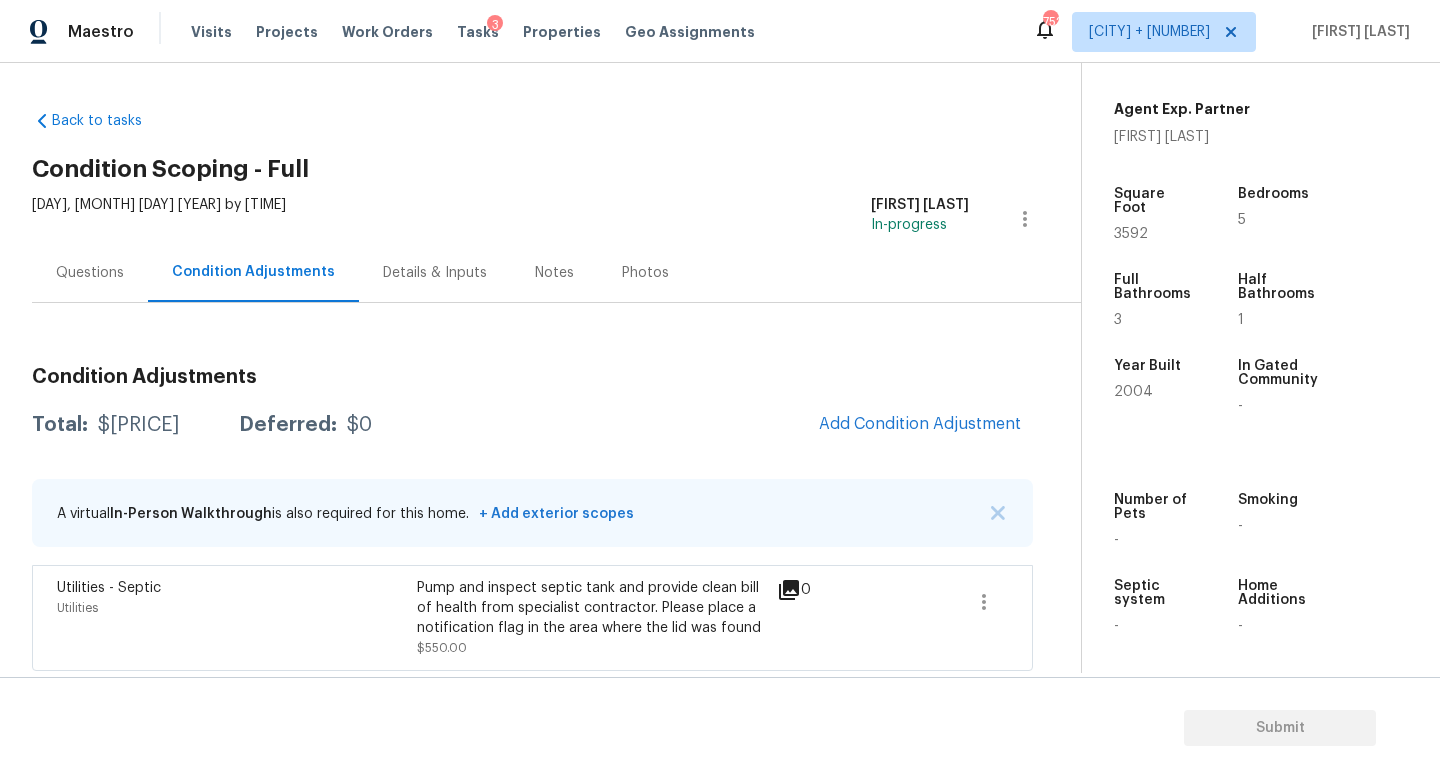 click on "Questions" at bounding box center (90, 273) 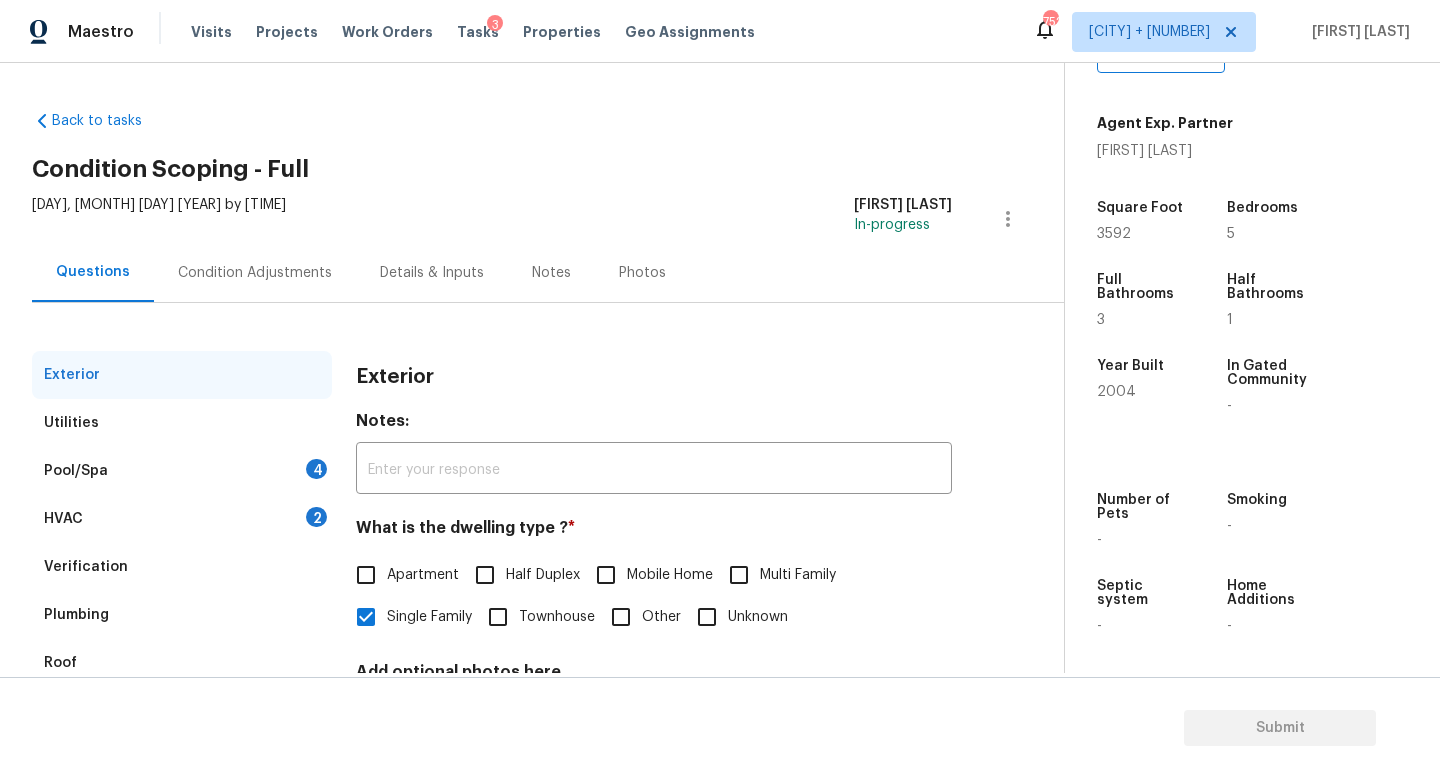 click on "Condition Adjustments" at bounding box center [255, 272] 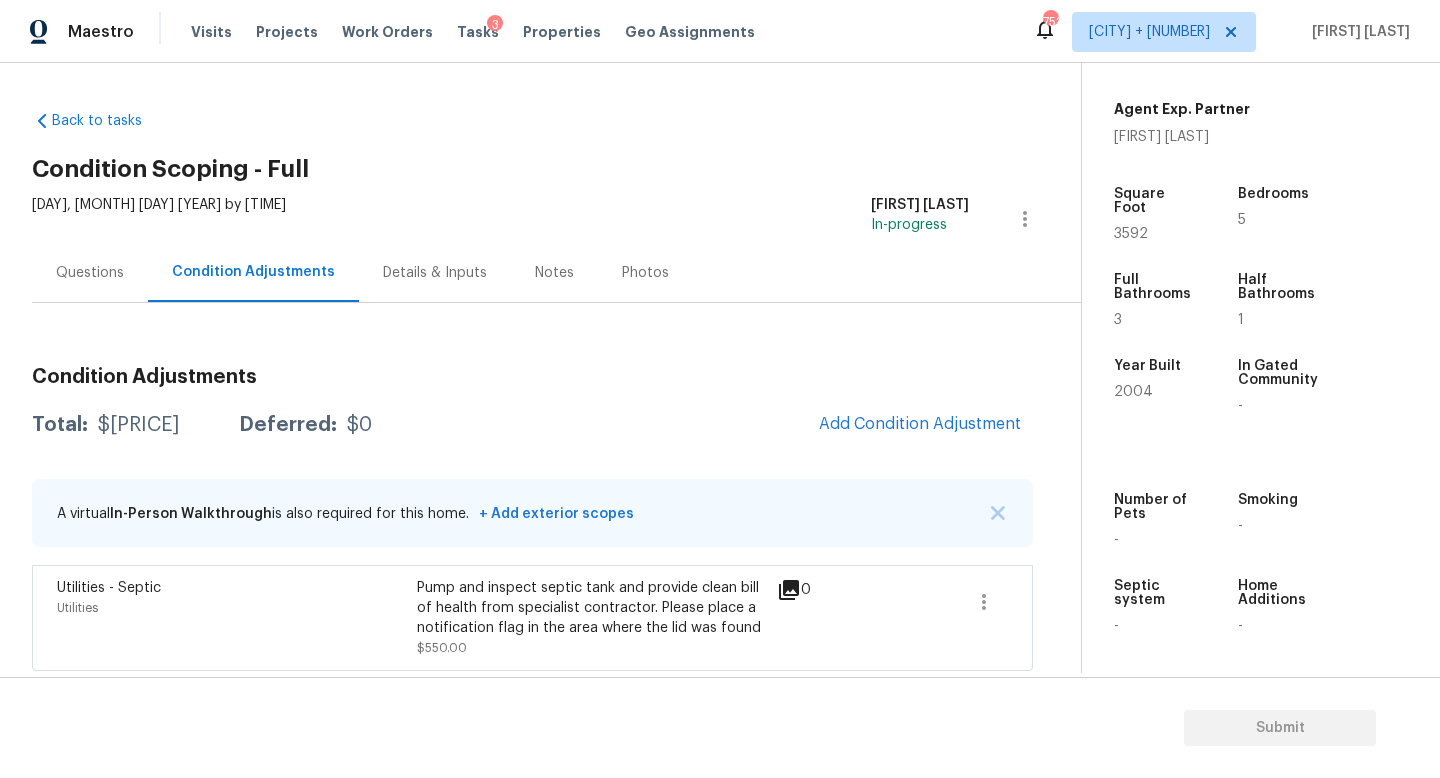 click on "Questions" at bounding box center [90, 272] 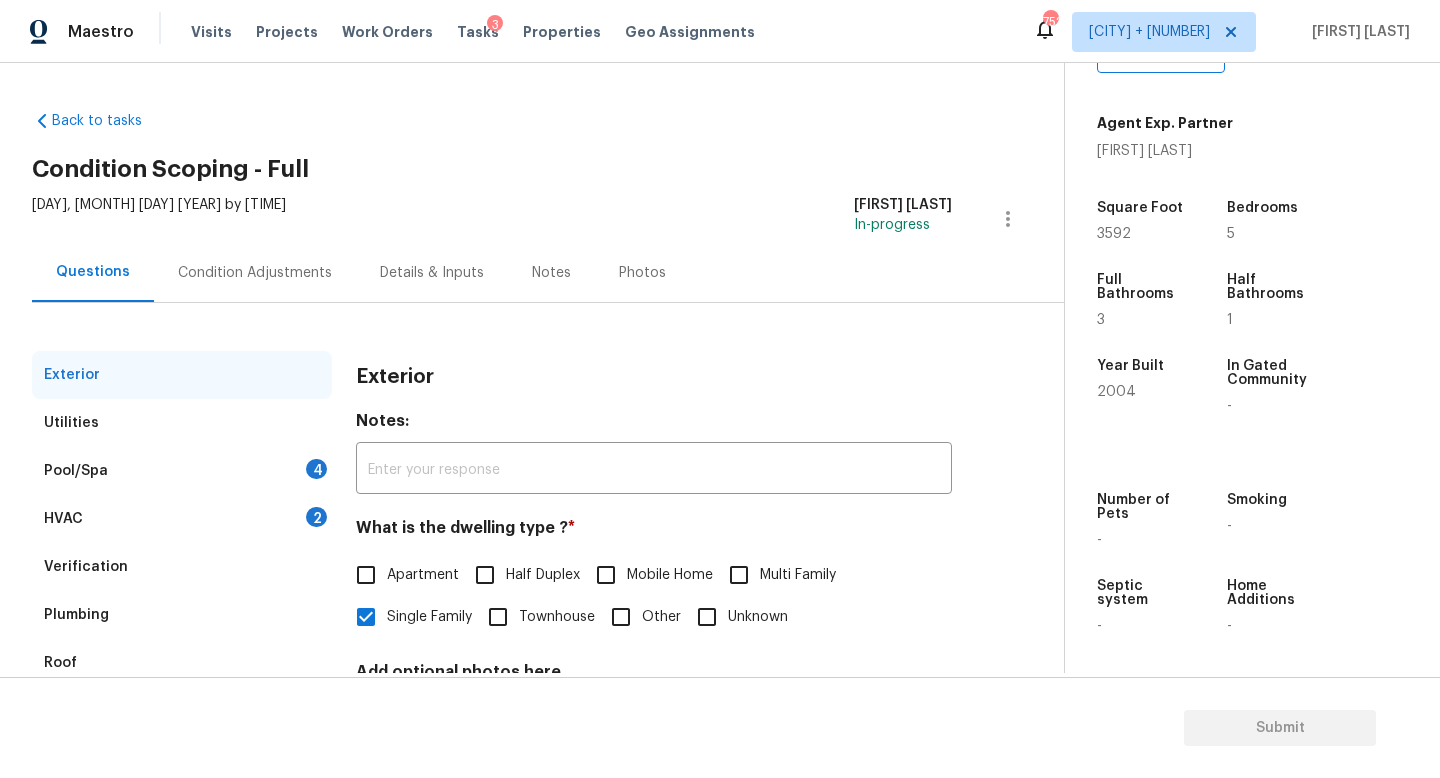 click on "Condition Adjustments" at bounding box center (255, 272) 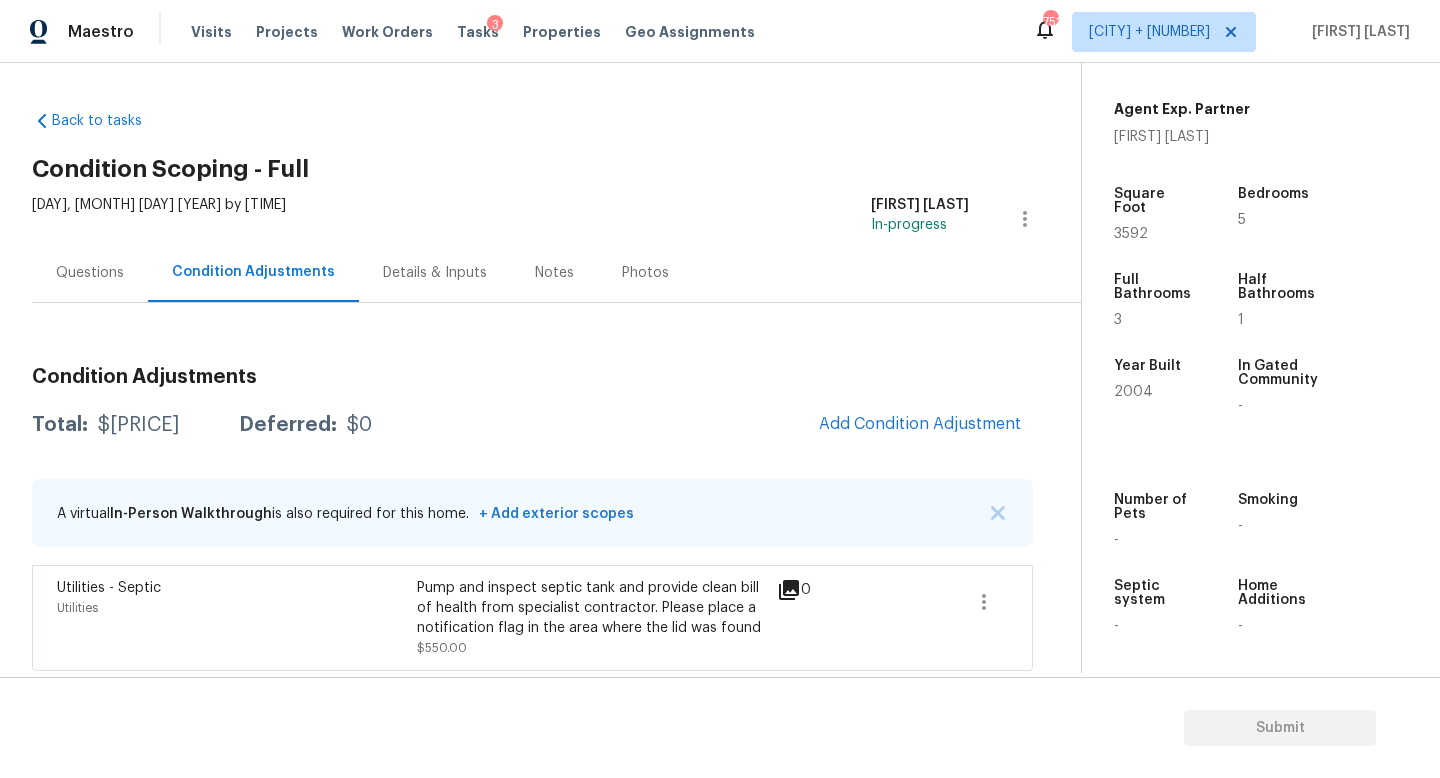 click on "Questions" at bounding box center [90, 272] 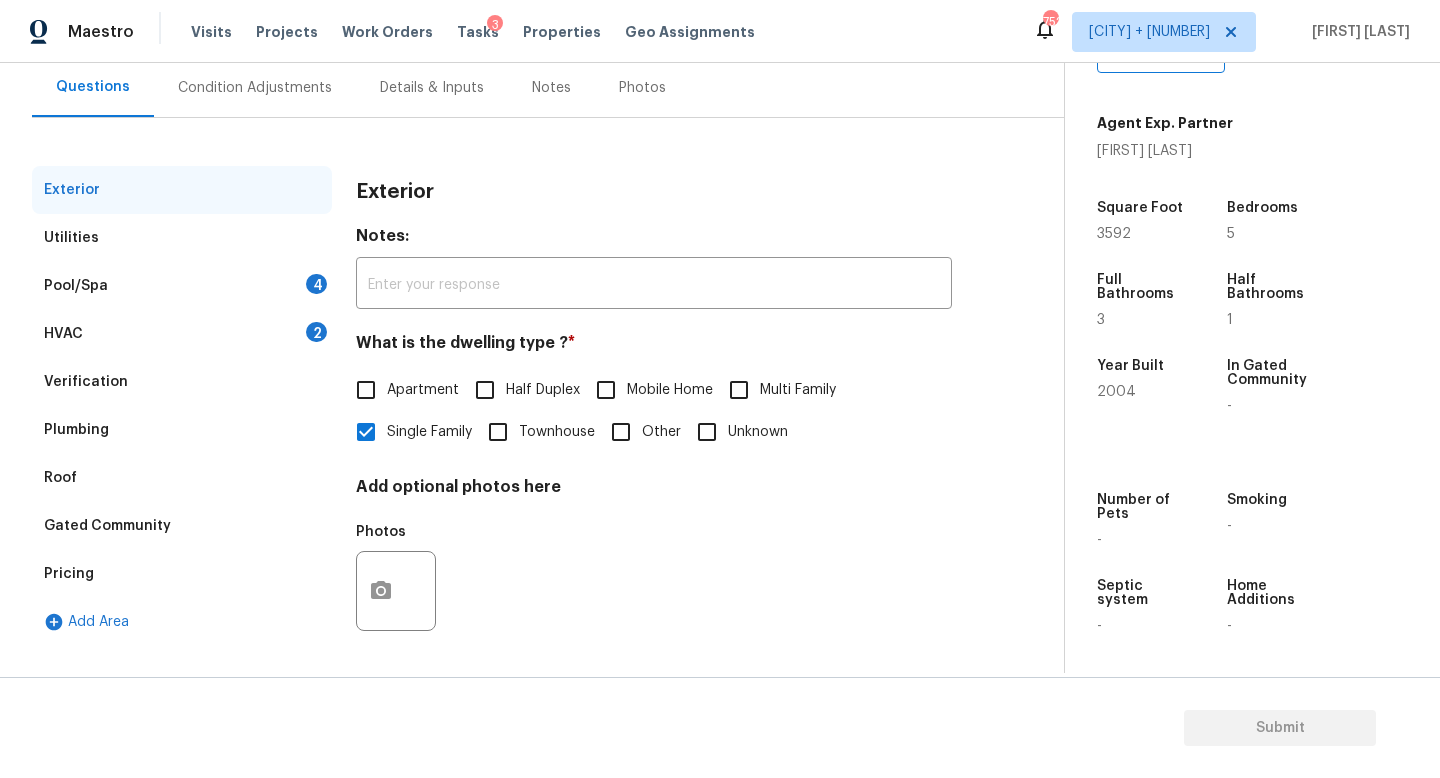 scroll, scrollTop: 0, scrollLeft: 0, axis: both 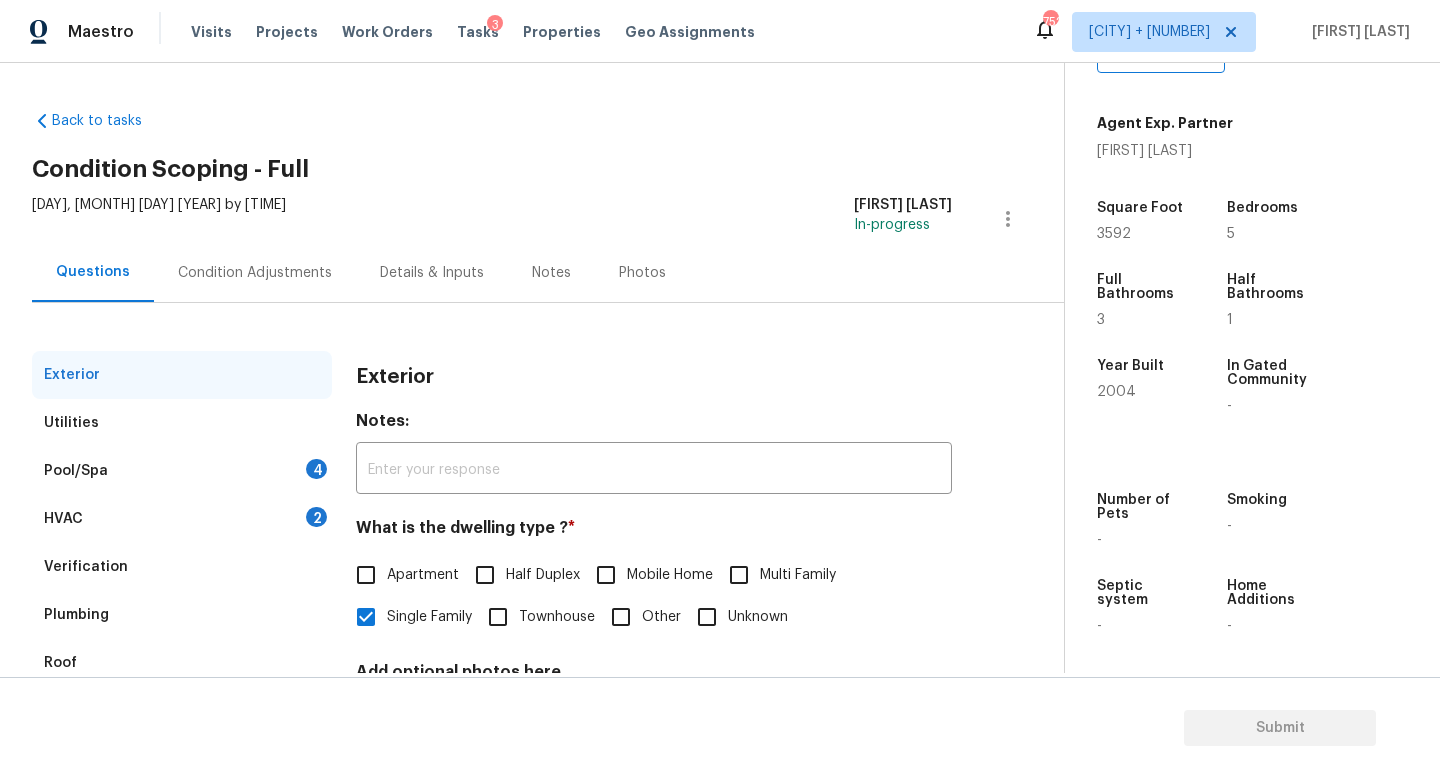 click on "Condition Adjustments" at bounding box center [255, 273] 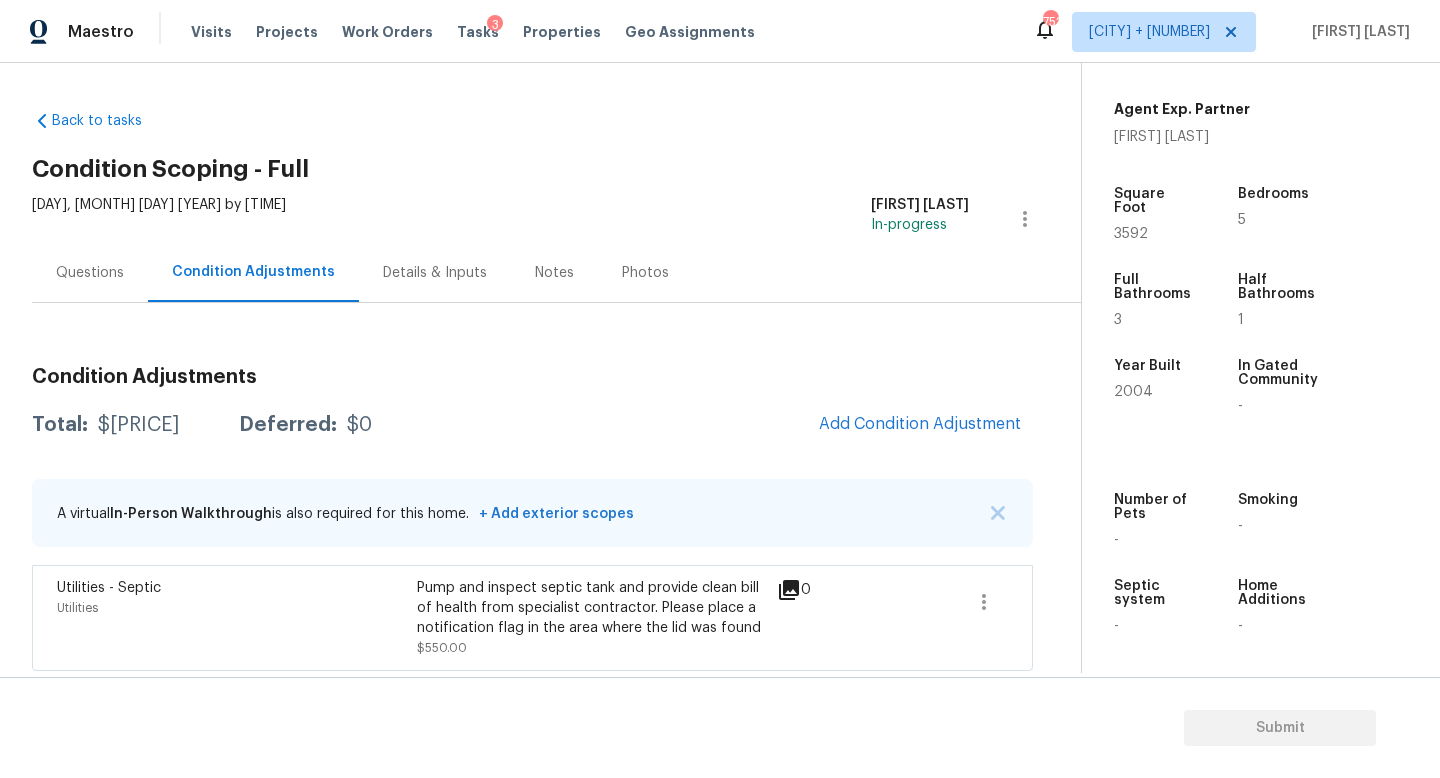 click on "Questions" at bounding box center (90, 273) 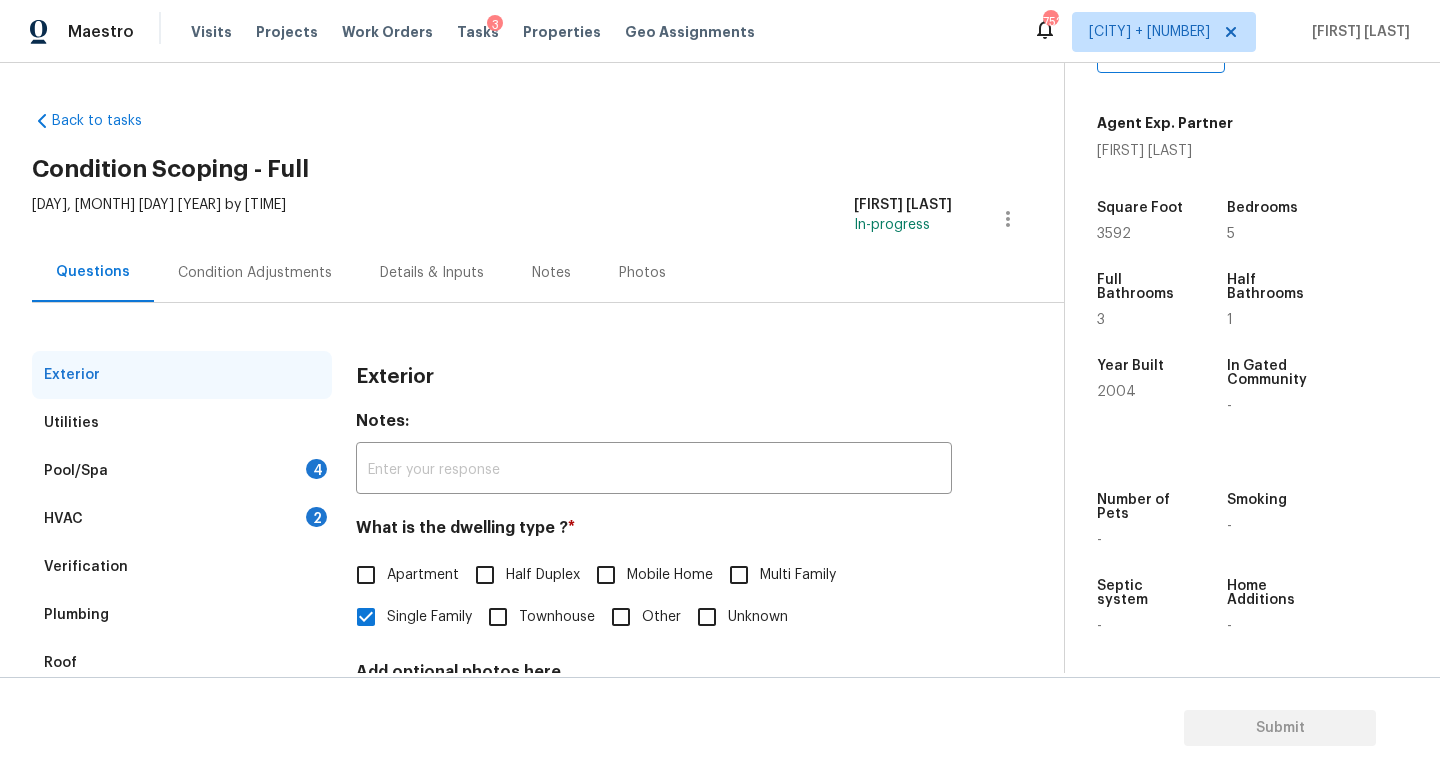 click on "Condition Adjustments" at bounding box center (255, 272) 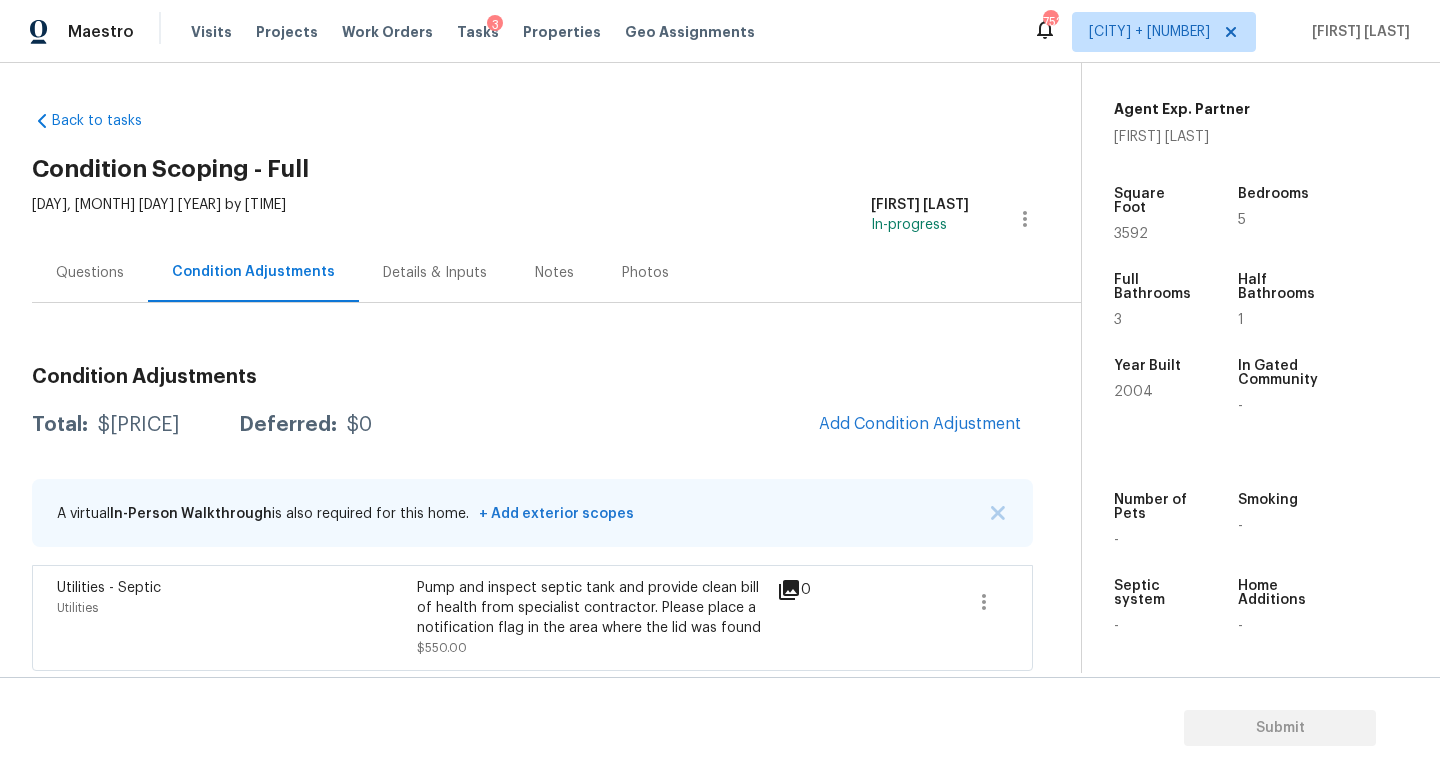 click on "Questions" at bounding box center (90, 273) 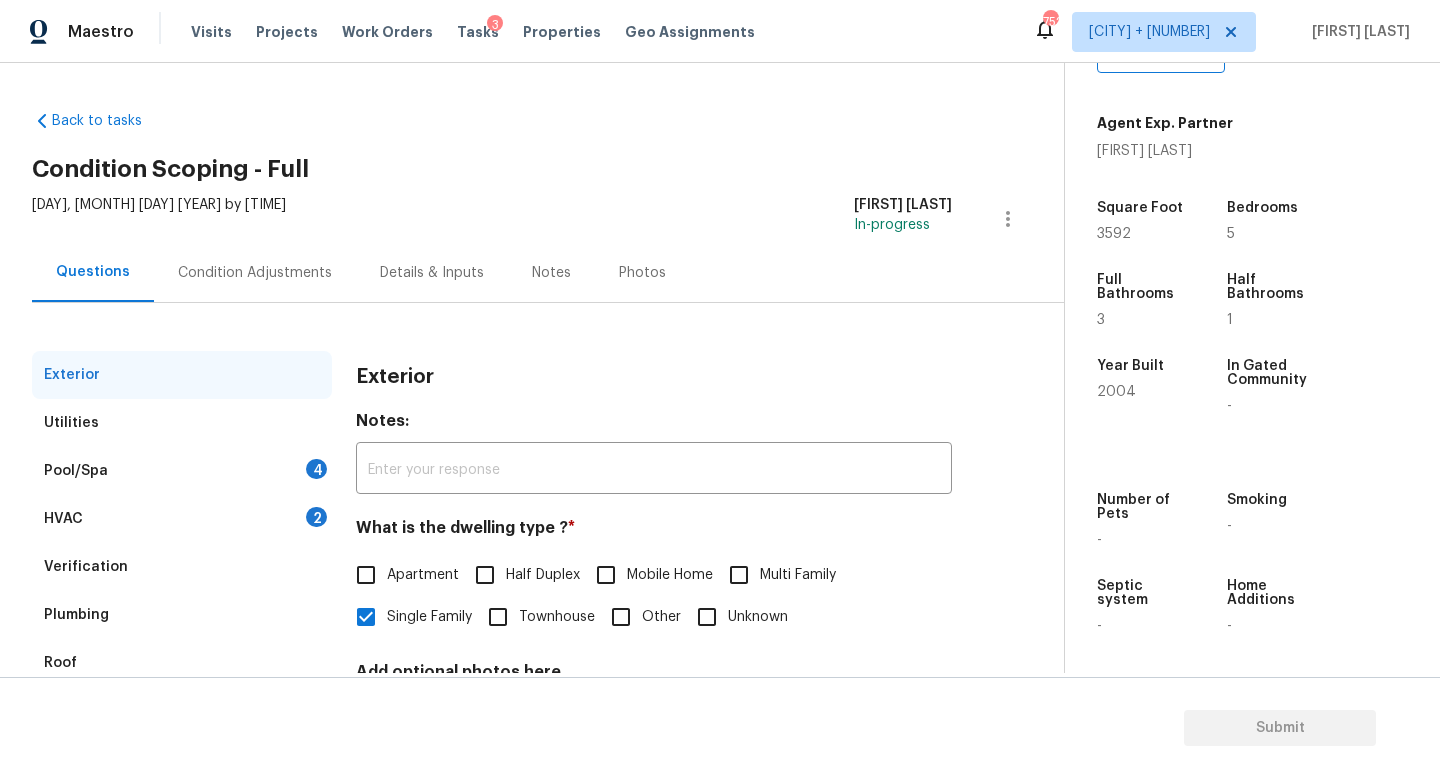 click on "Condition Adjustments" at bounding box center (255, 273) 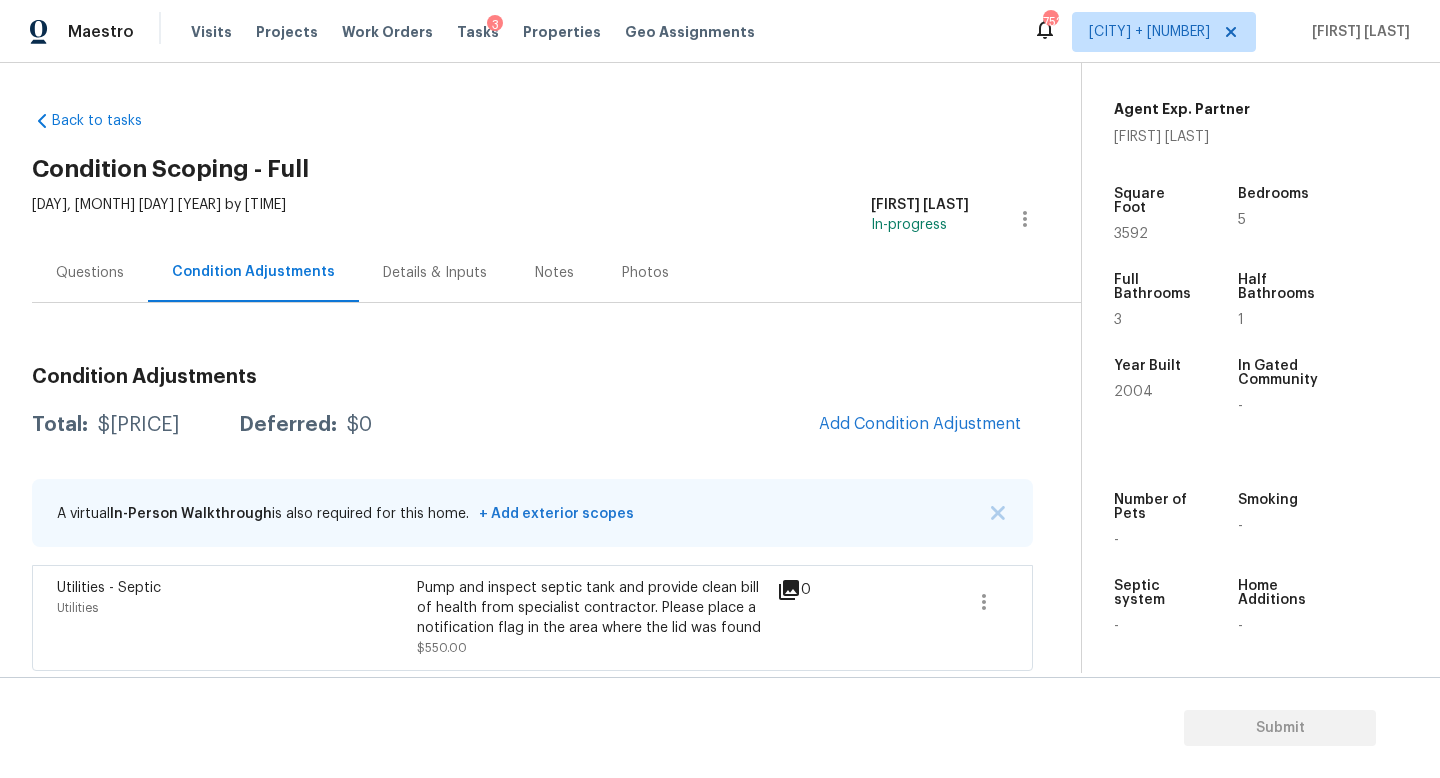 click on "Questions" at bounding box center (90, 273) 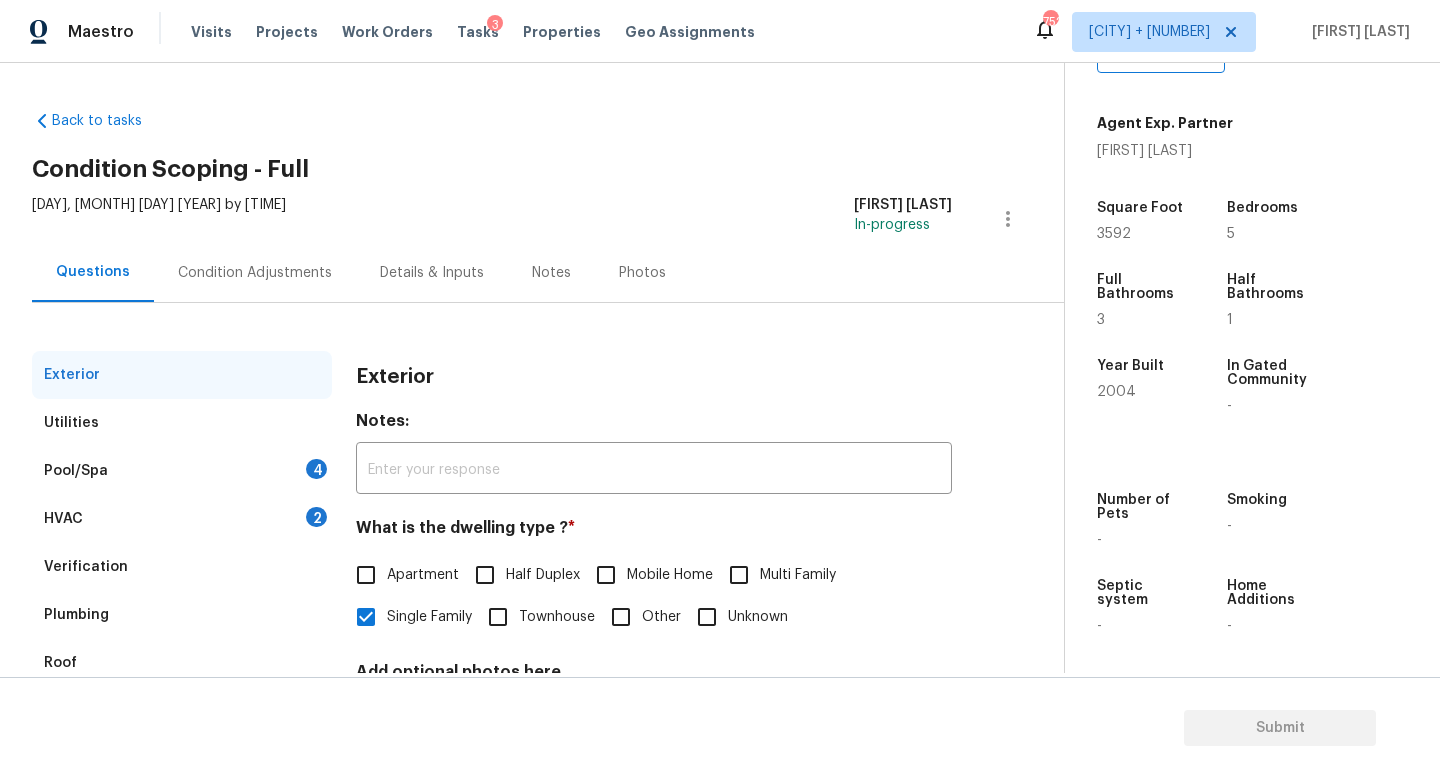 click on "HVAC 2" at bounding box center [182, 519] 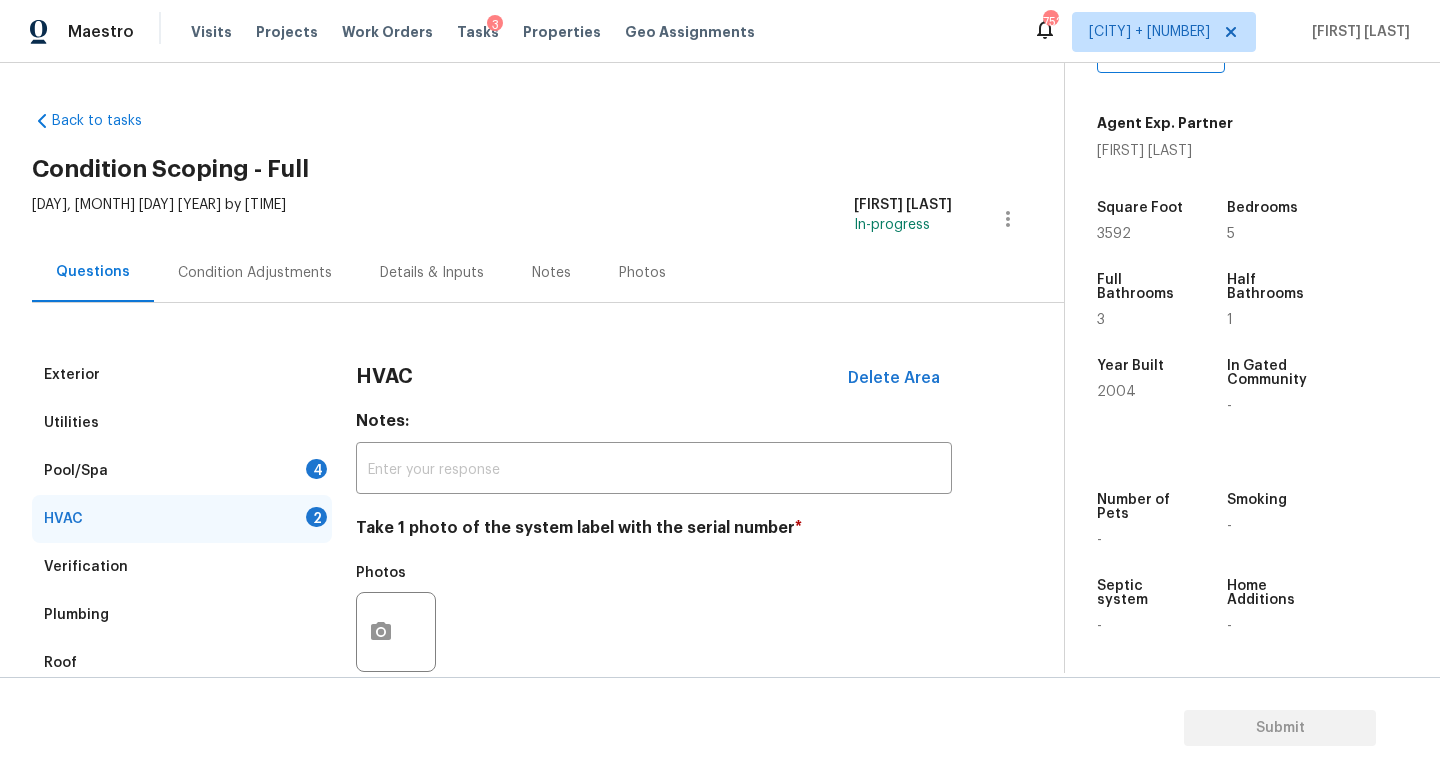click on "Pool/Spa 4" at bounding box center [182, 471] 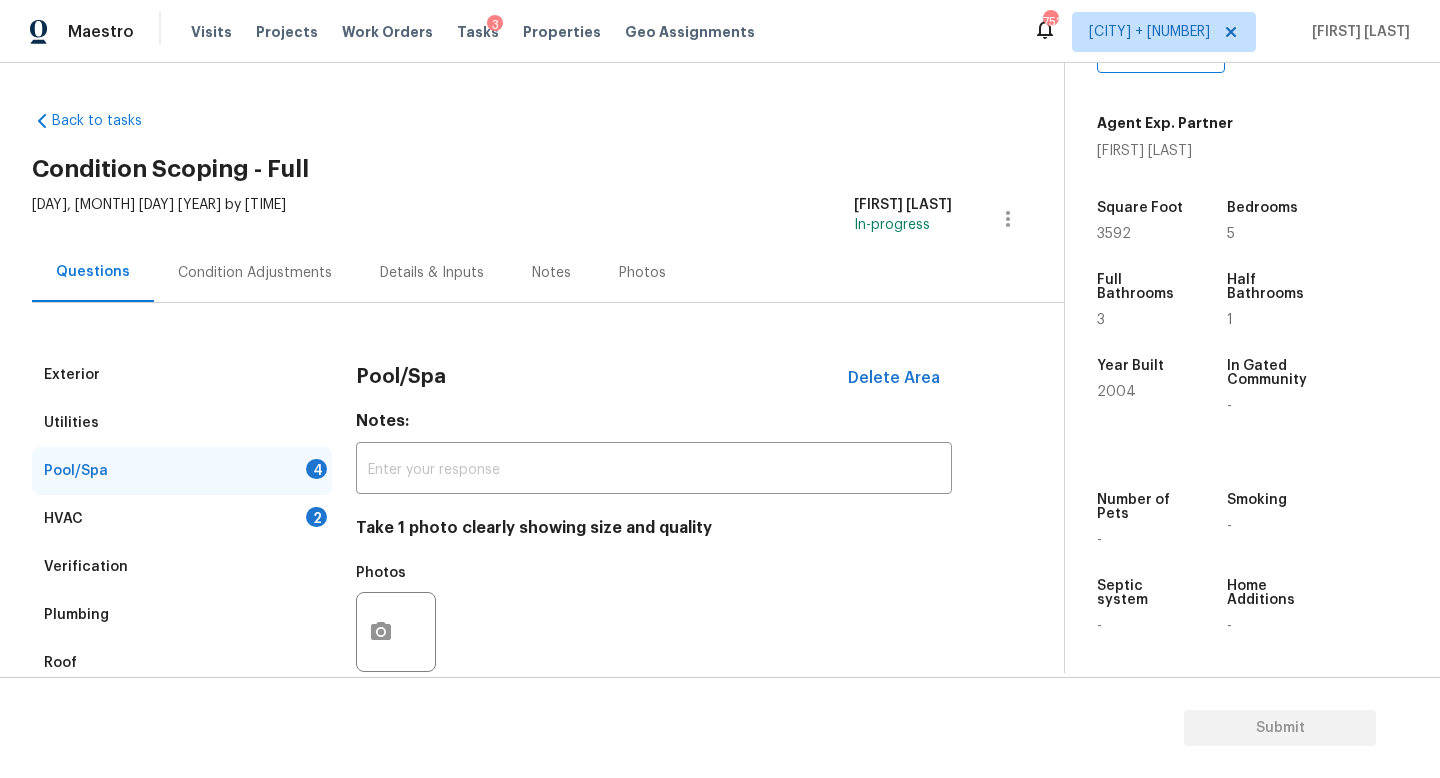scroll, scrollTop: 170, scrollLeft: 0, axis: vertical 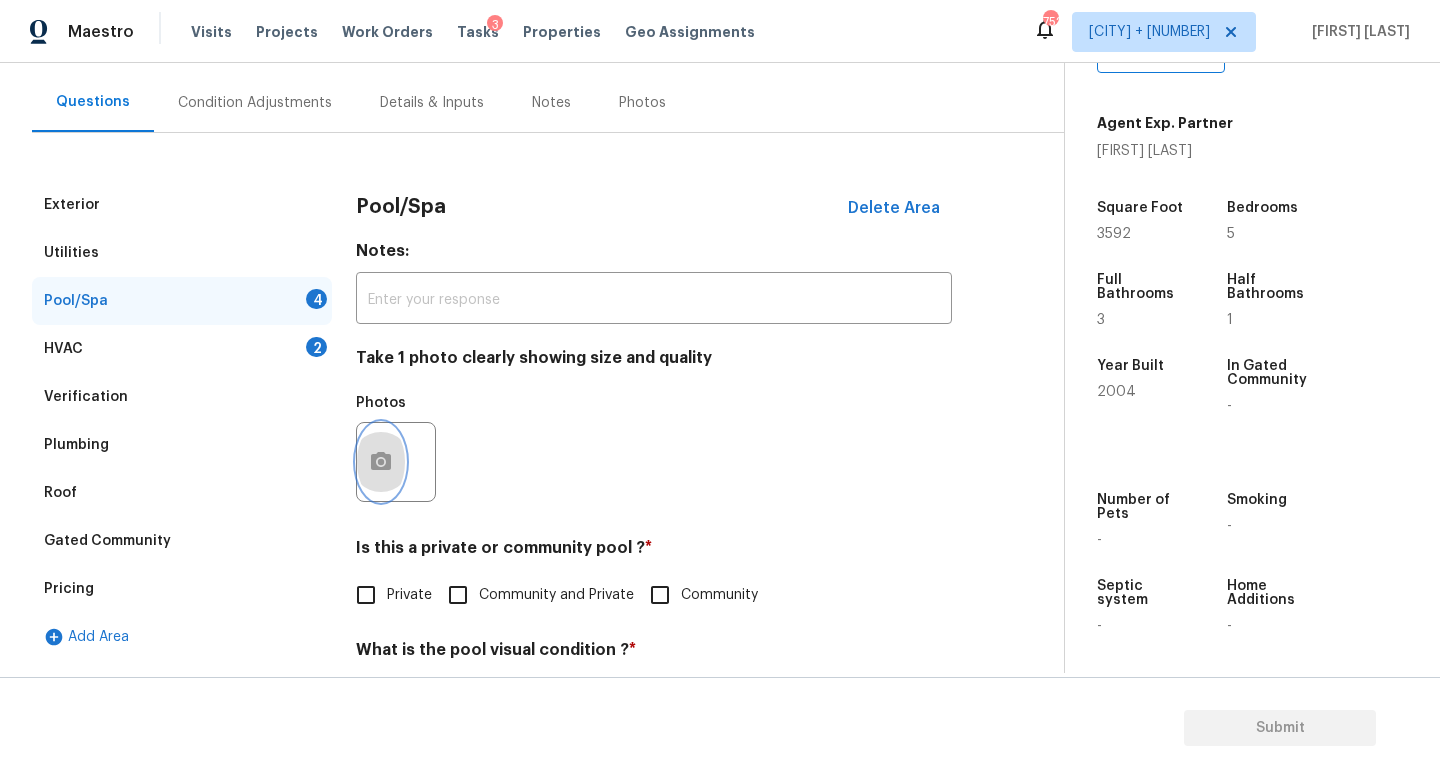 click at bounding box center [381, 462] 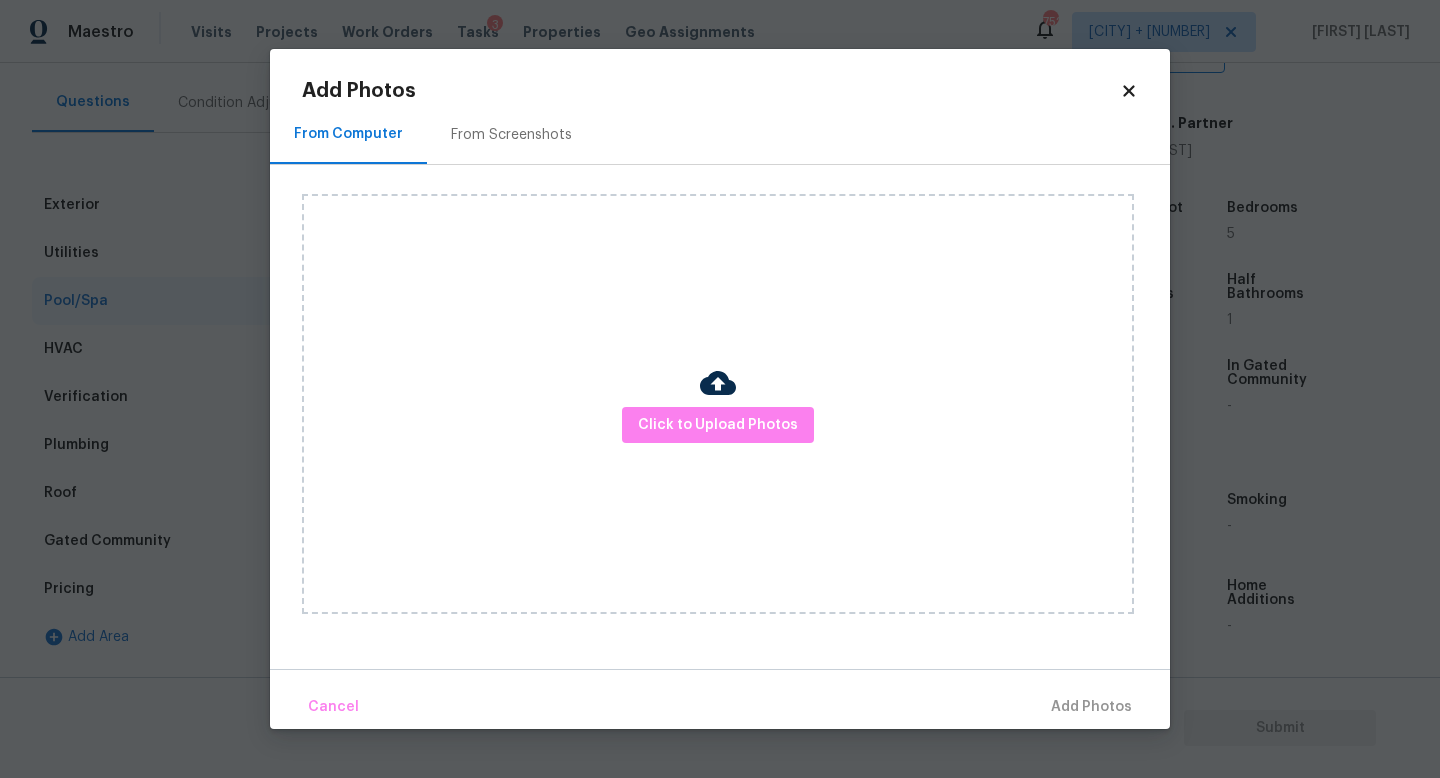 click on "Click to Upload Photos" at bounding box center (718, 404) 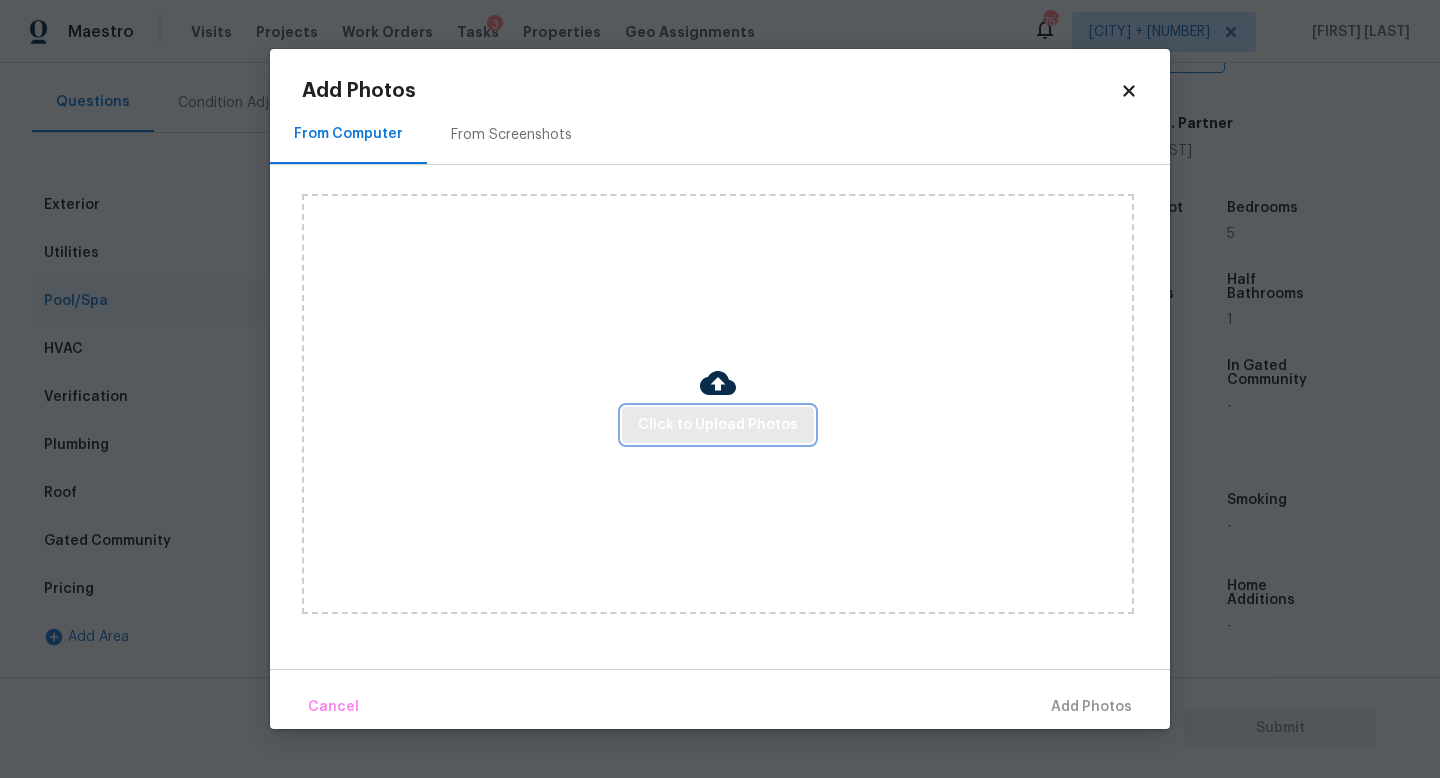 click on "Click to Upload Photos" at bounding box center [718, 425] 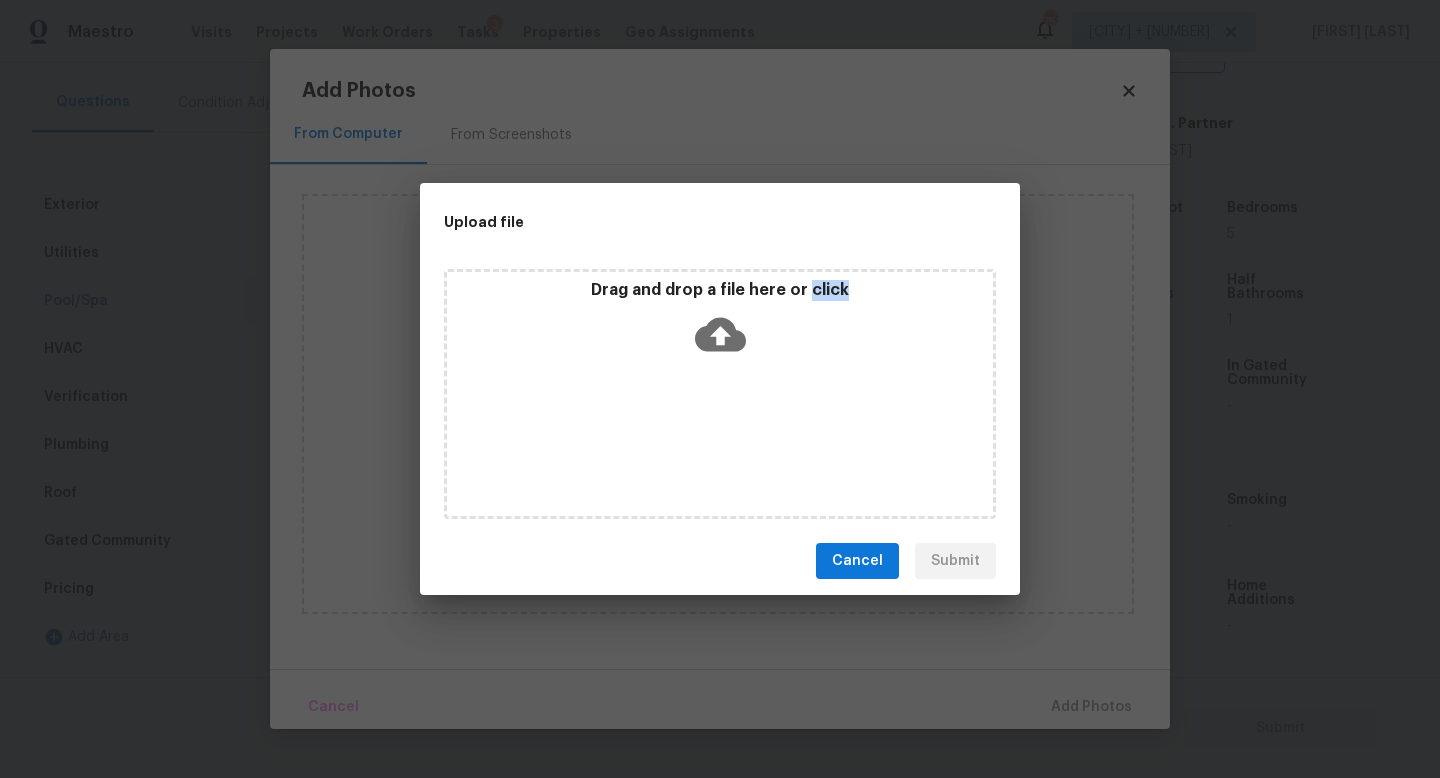 click on "Drag and drop a file here or click" at bounding box center (720, 394) 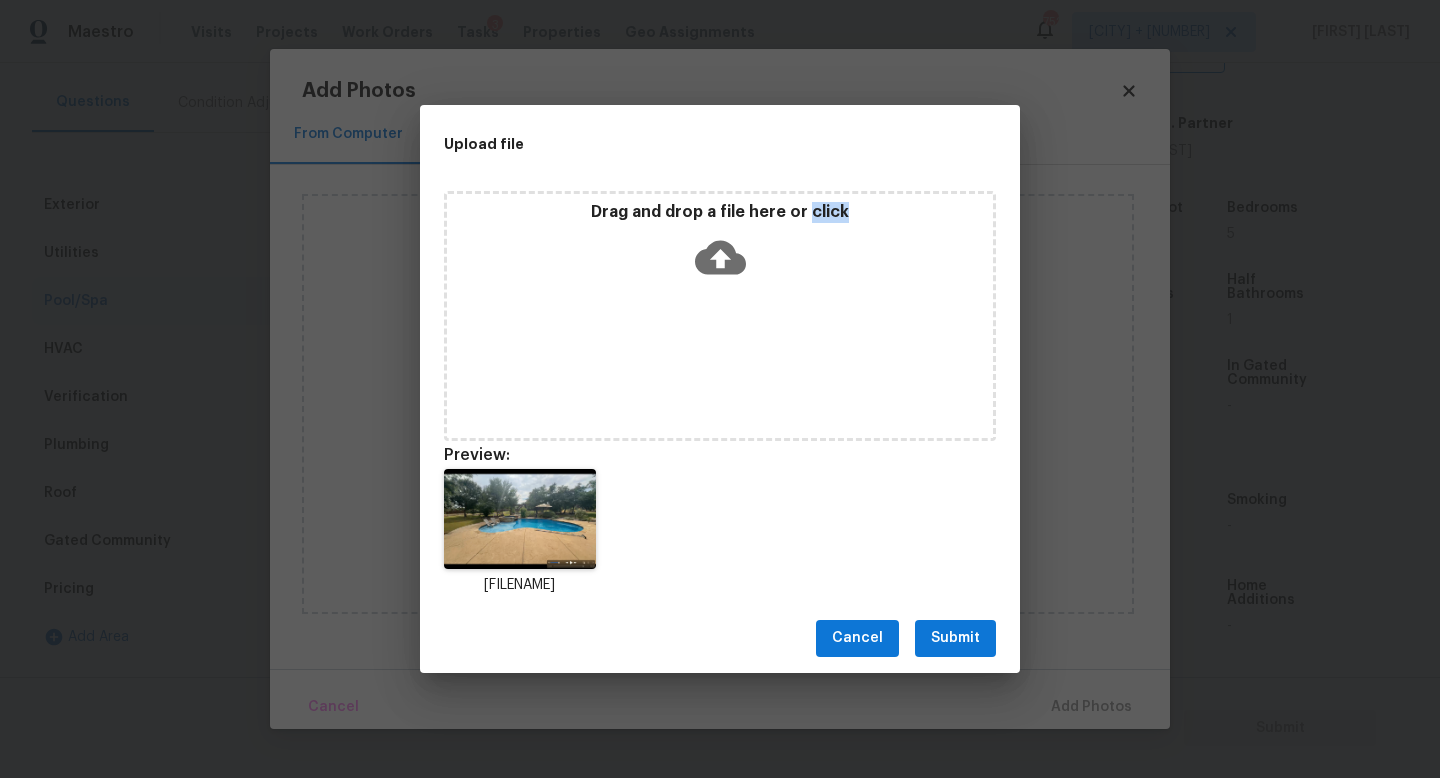 click on "Submit" at bounding box center [955, 638] 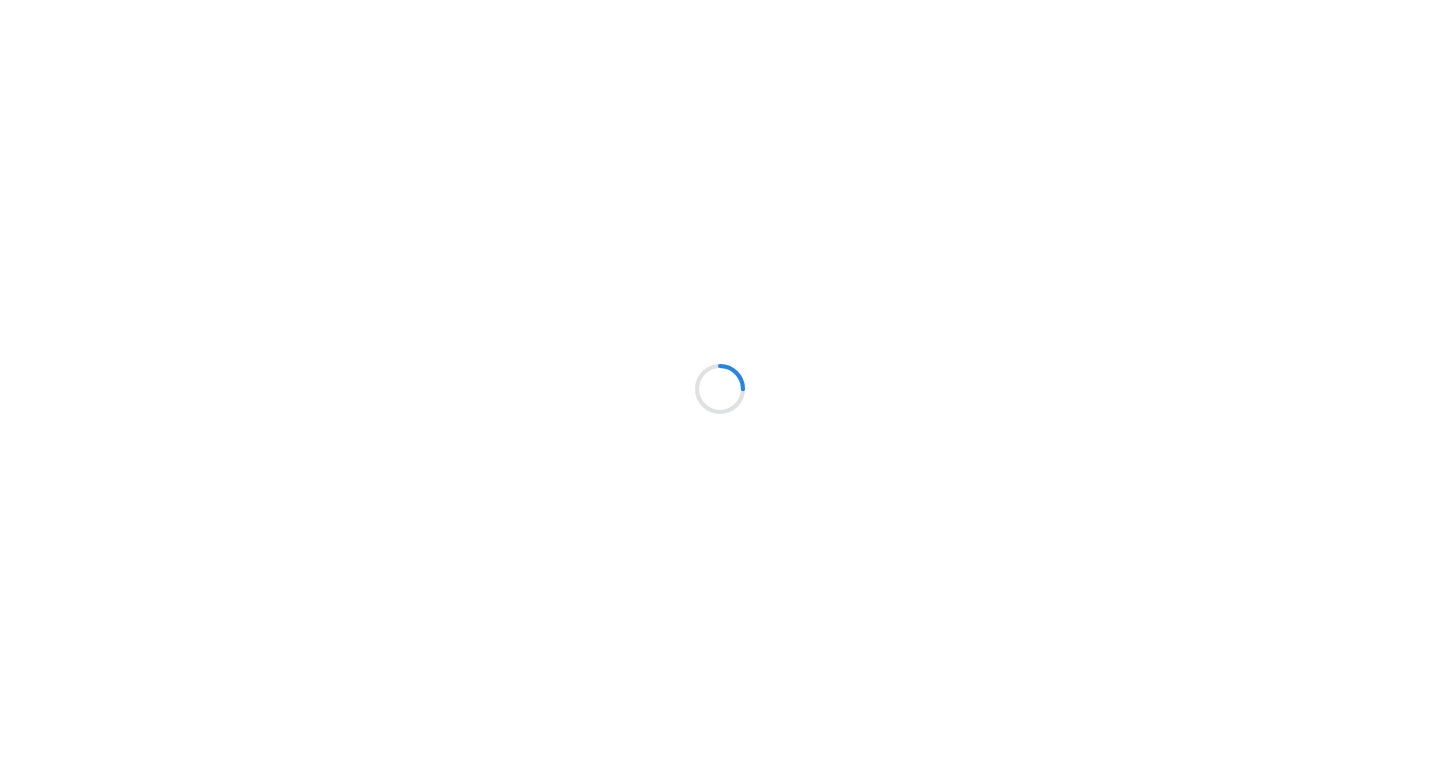 scroll, scrollTop: 0, scrollLeft: 0, axis: both 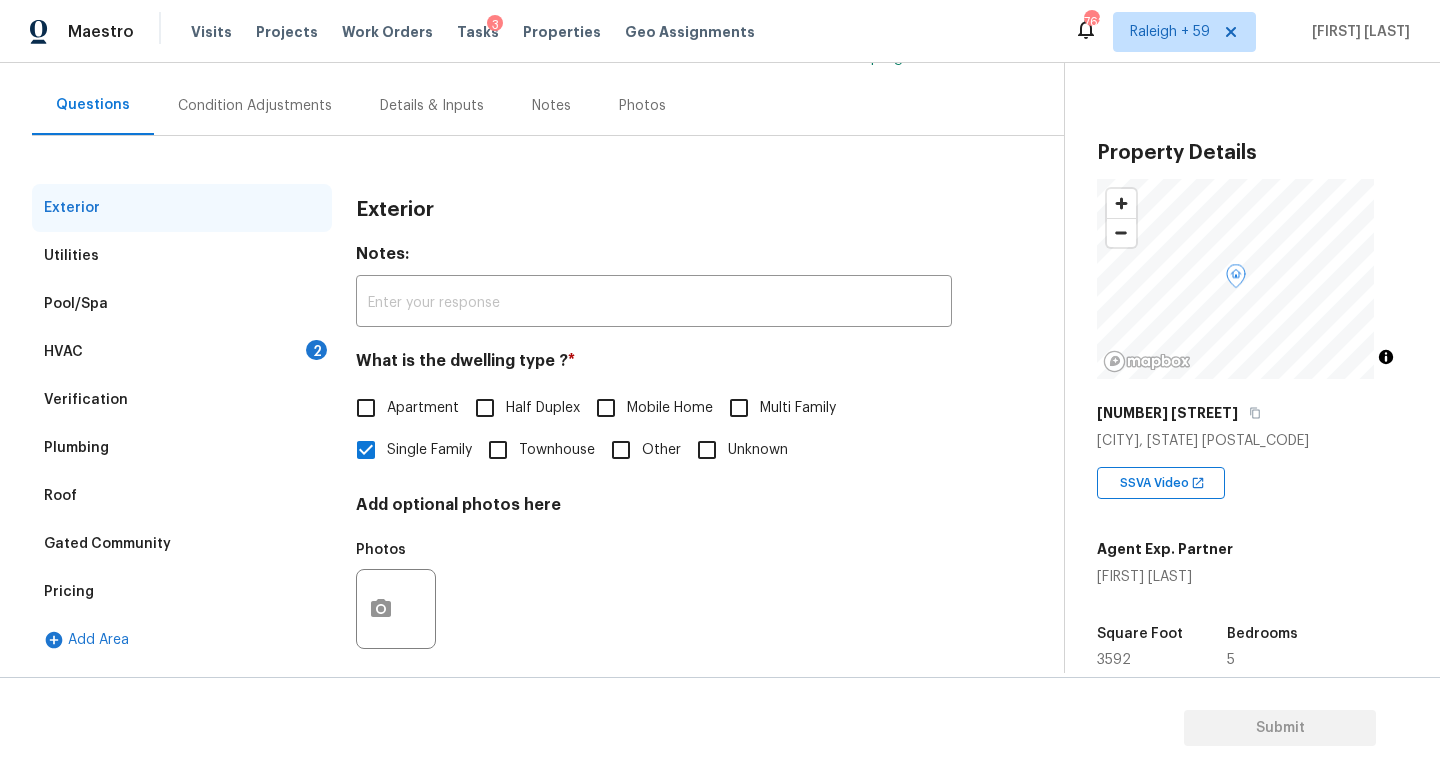 click on "Pool/Spa" at bounding box center [182, 304] 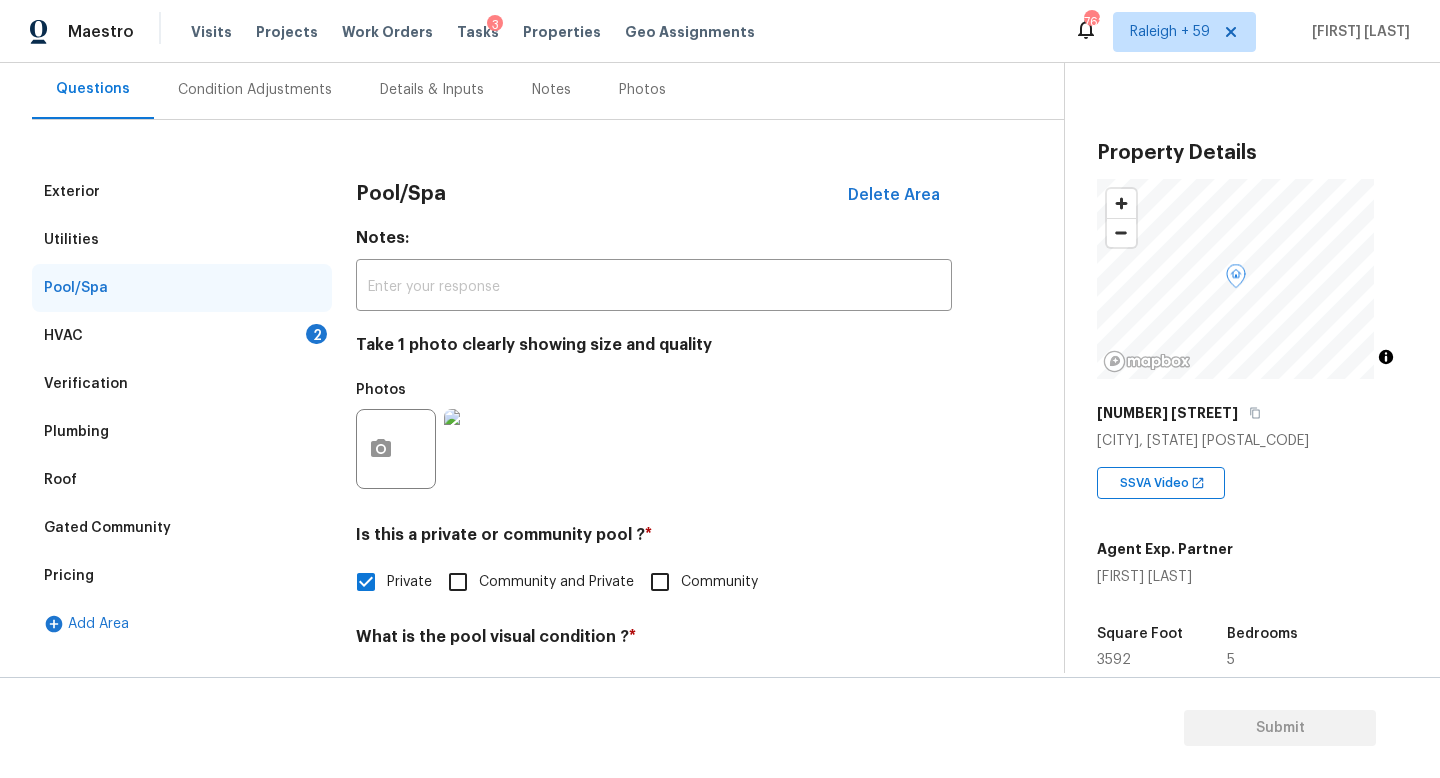 drag, startPoint x: 293, startPoint y: 343, endPoint x: 351, endPoint y: 360, distance: 60.440052 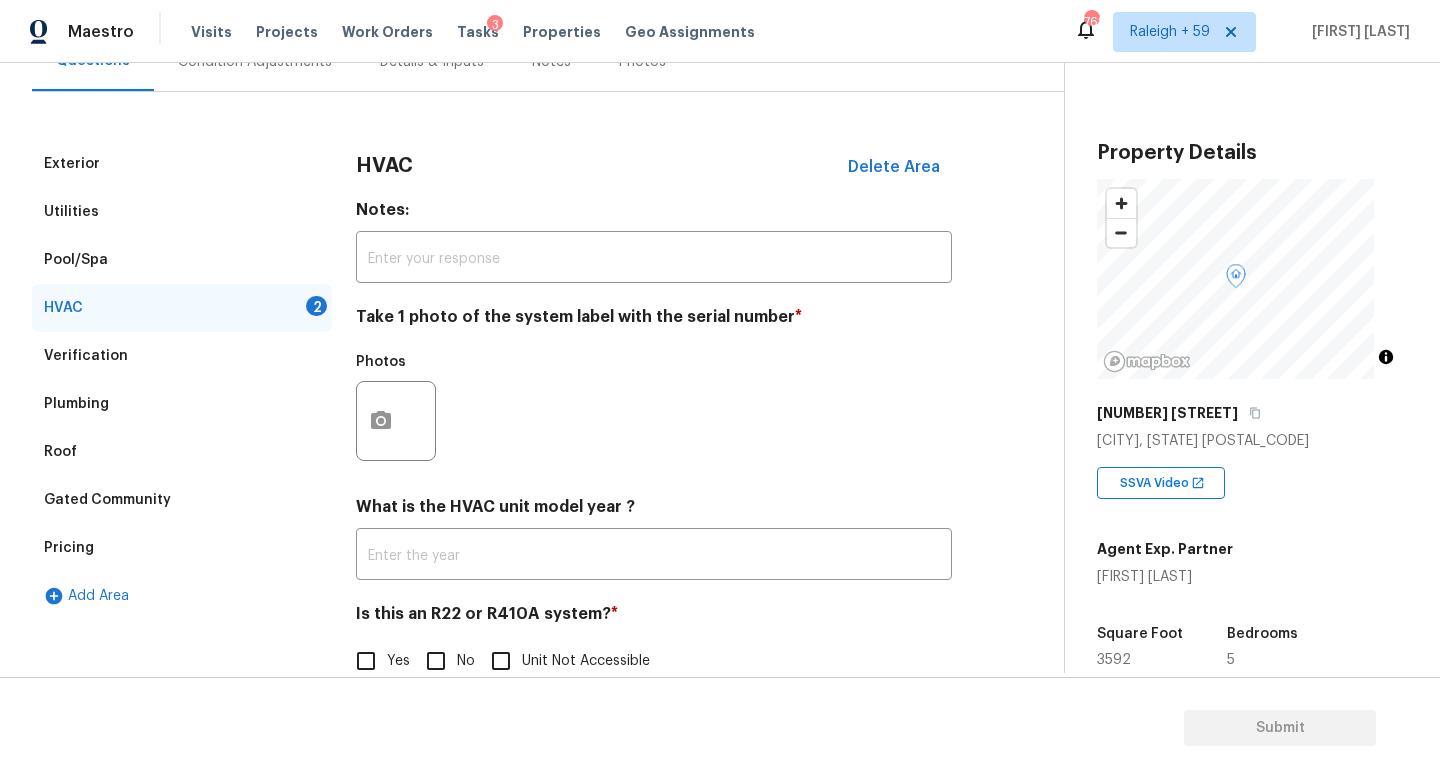 scroll, scrollTop: 266, scrollLeft: 0, axis: vertical 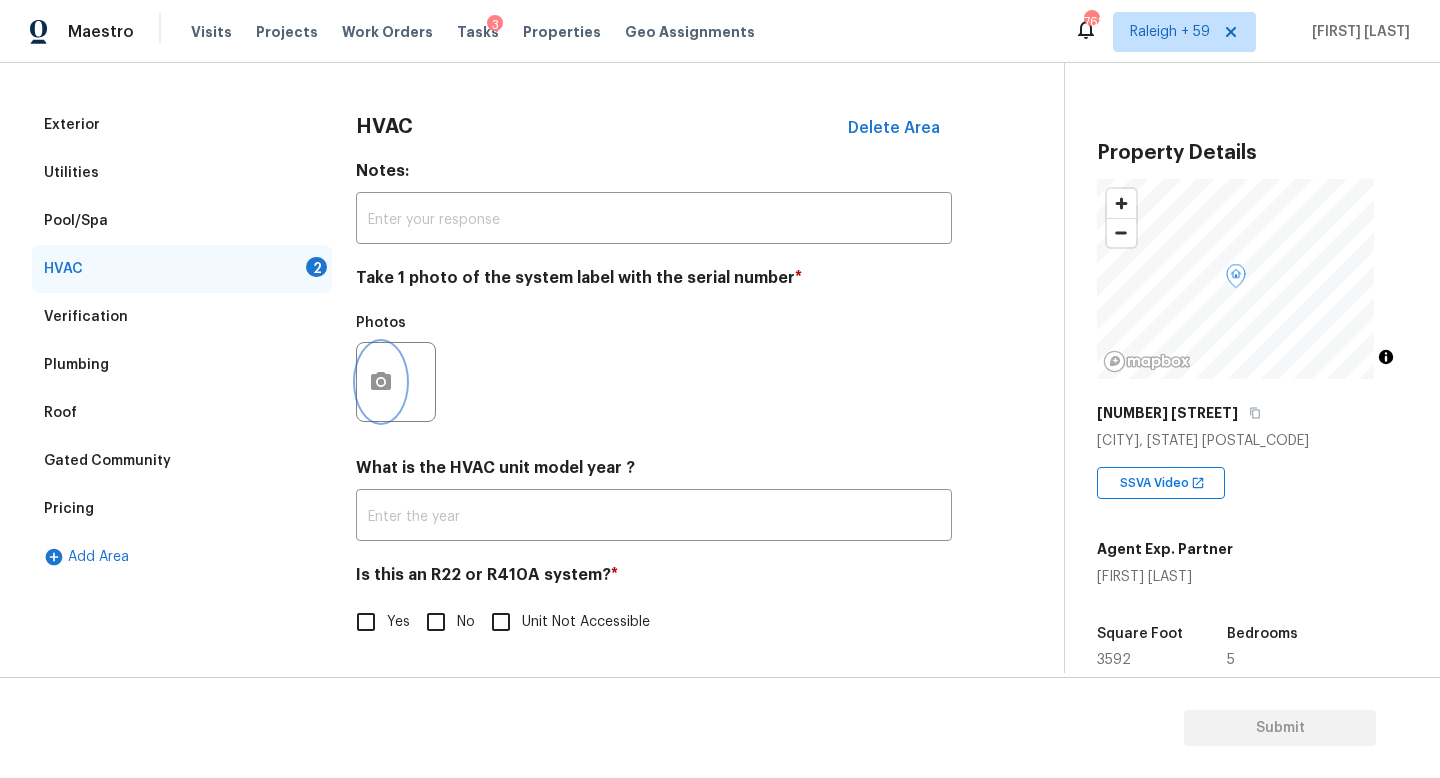 click 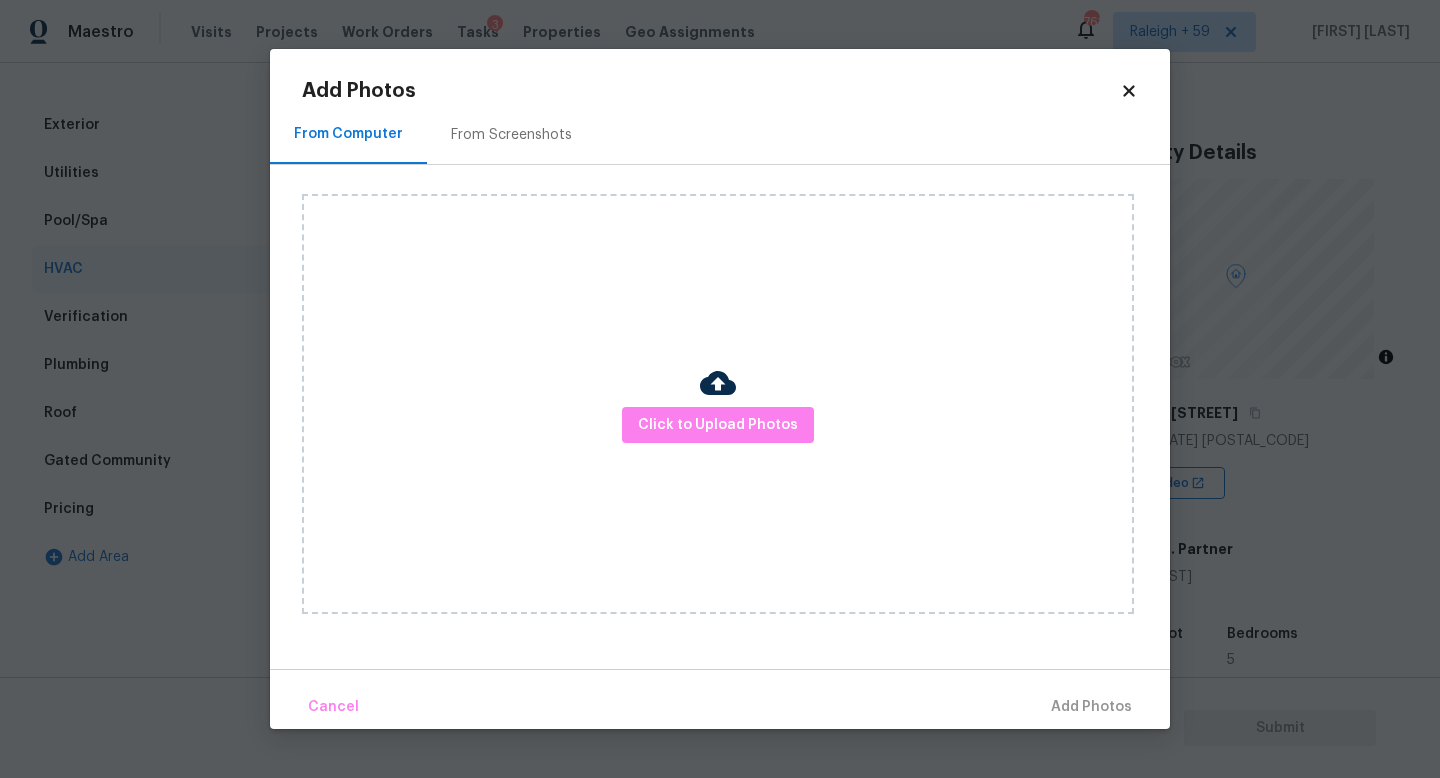 click on "Click to Upload Photos" at bounding box center [718, 404] 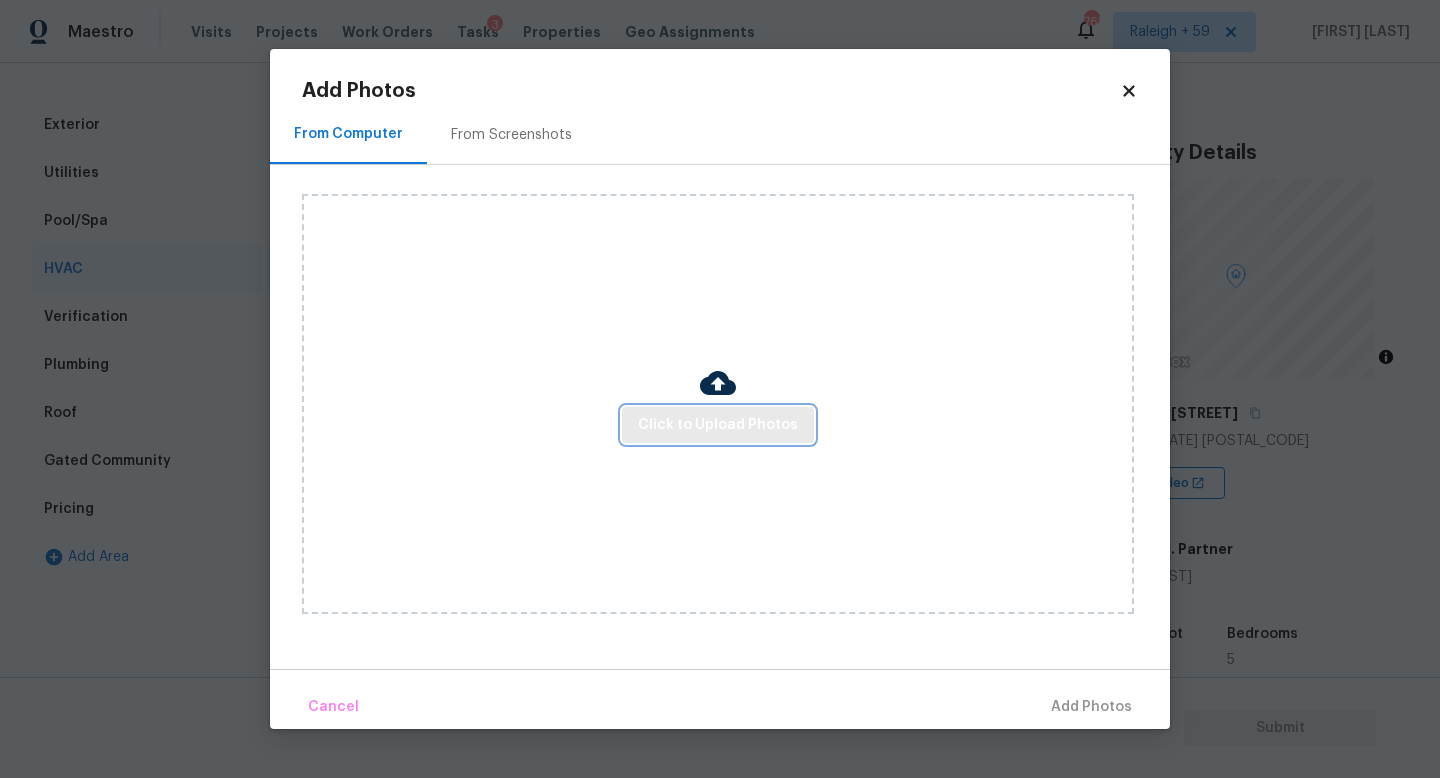 click on "Click to Upload Photos" at bounding box center (718, 425) 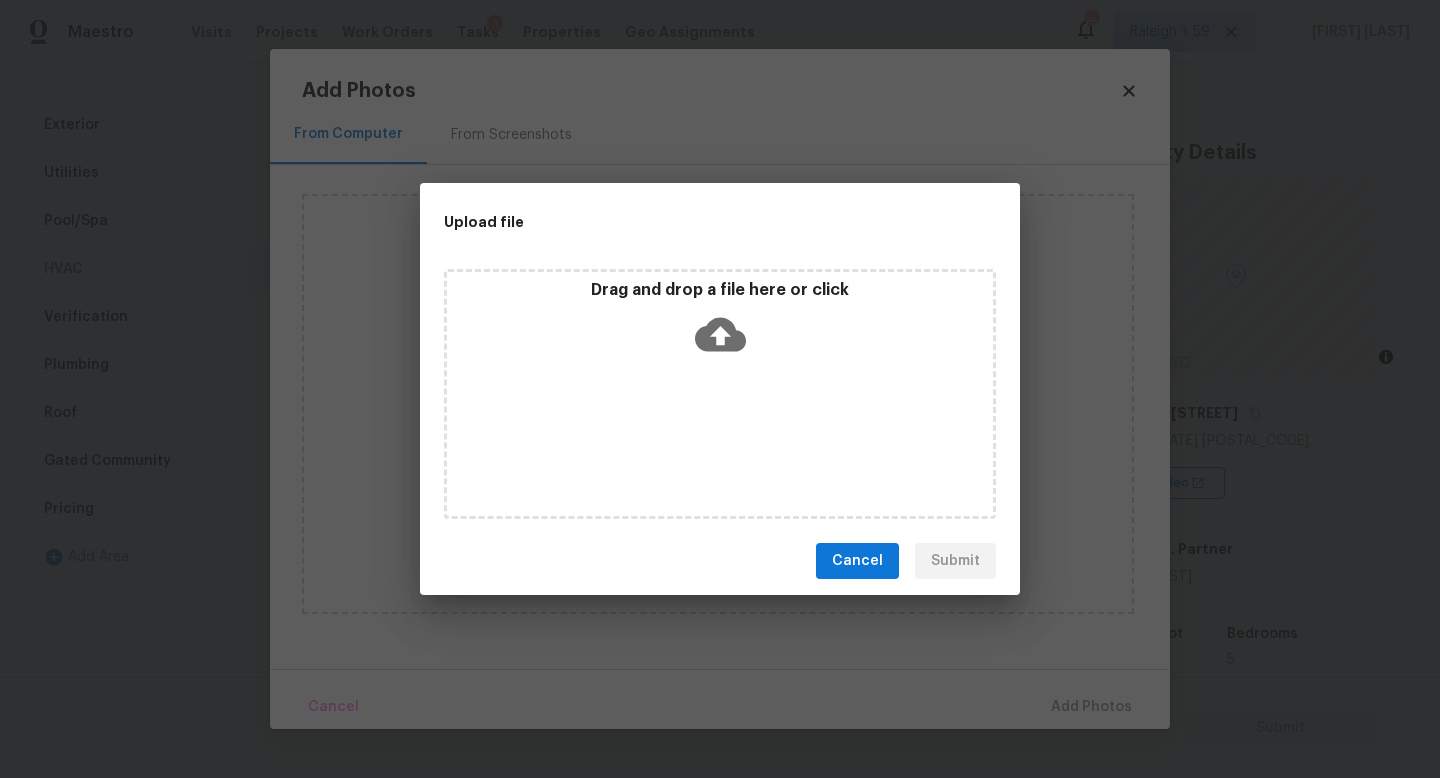 click on "Drag and drop a file here or click" at bounding box center [720, 394] 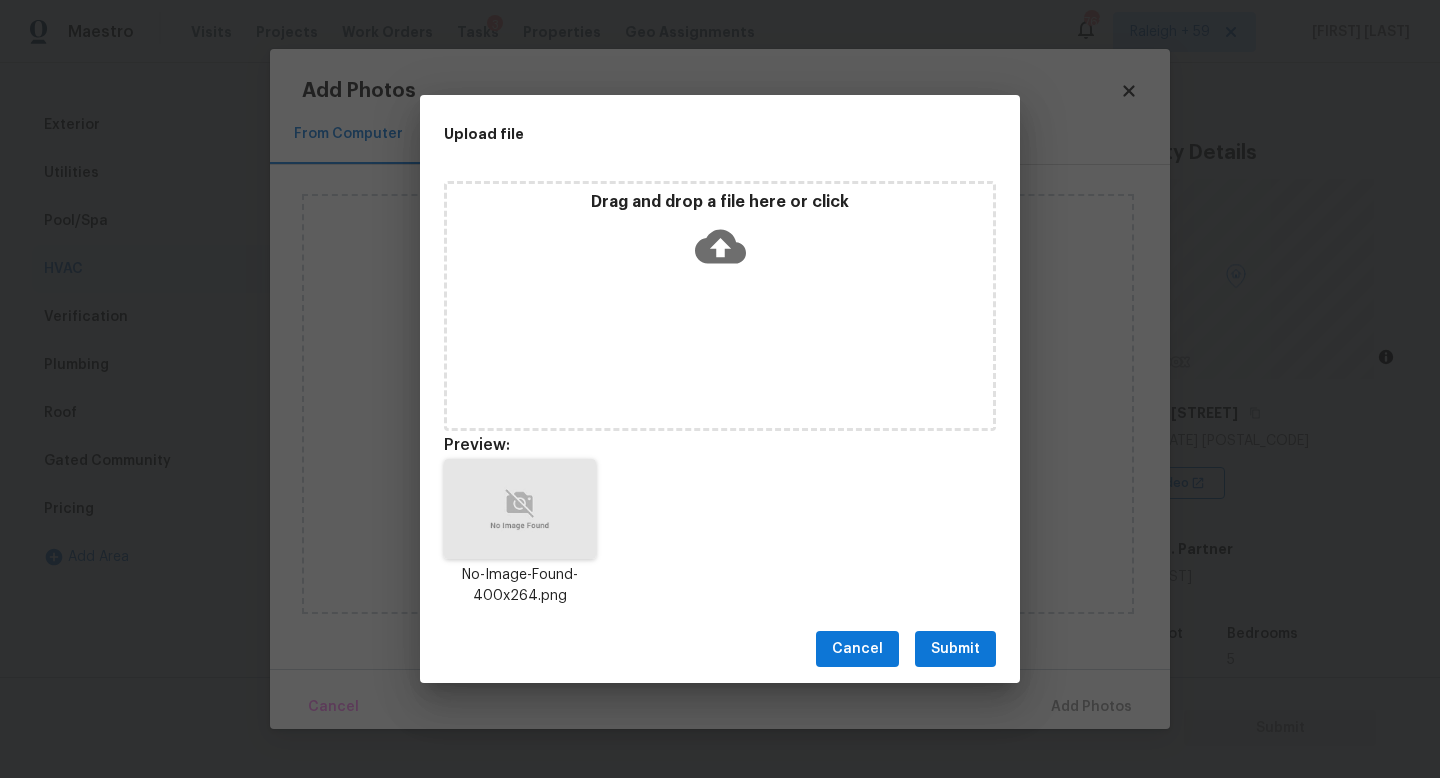 drag, startPoint x: 967, startPoint y: 644, endPoint x: 1015, endPoint y: 671, distance: 55.072678 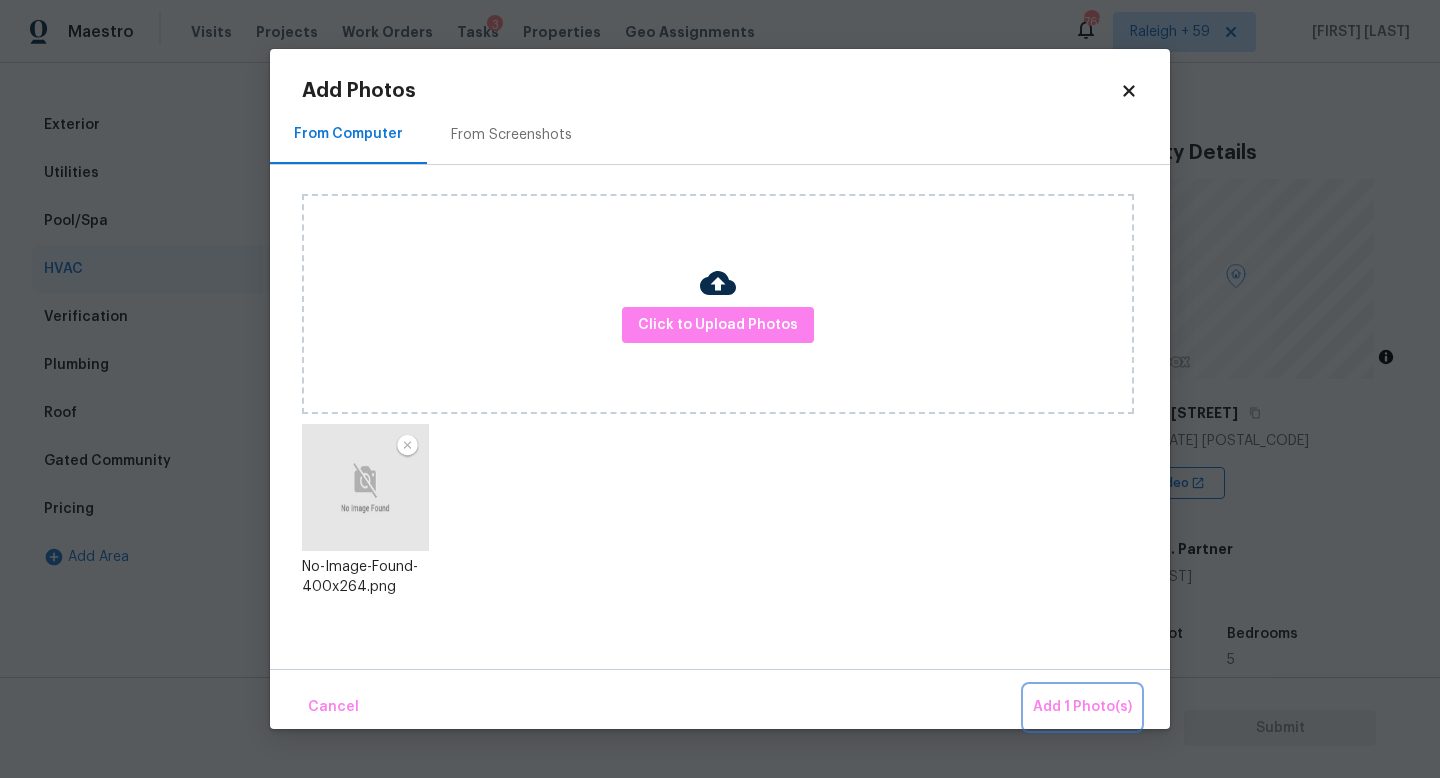 click on "Add 1 Photo(s)" at bounding box center [1082, 707] 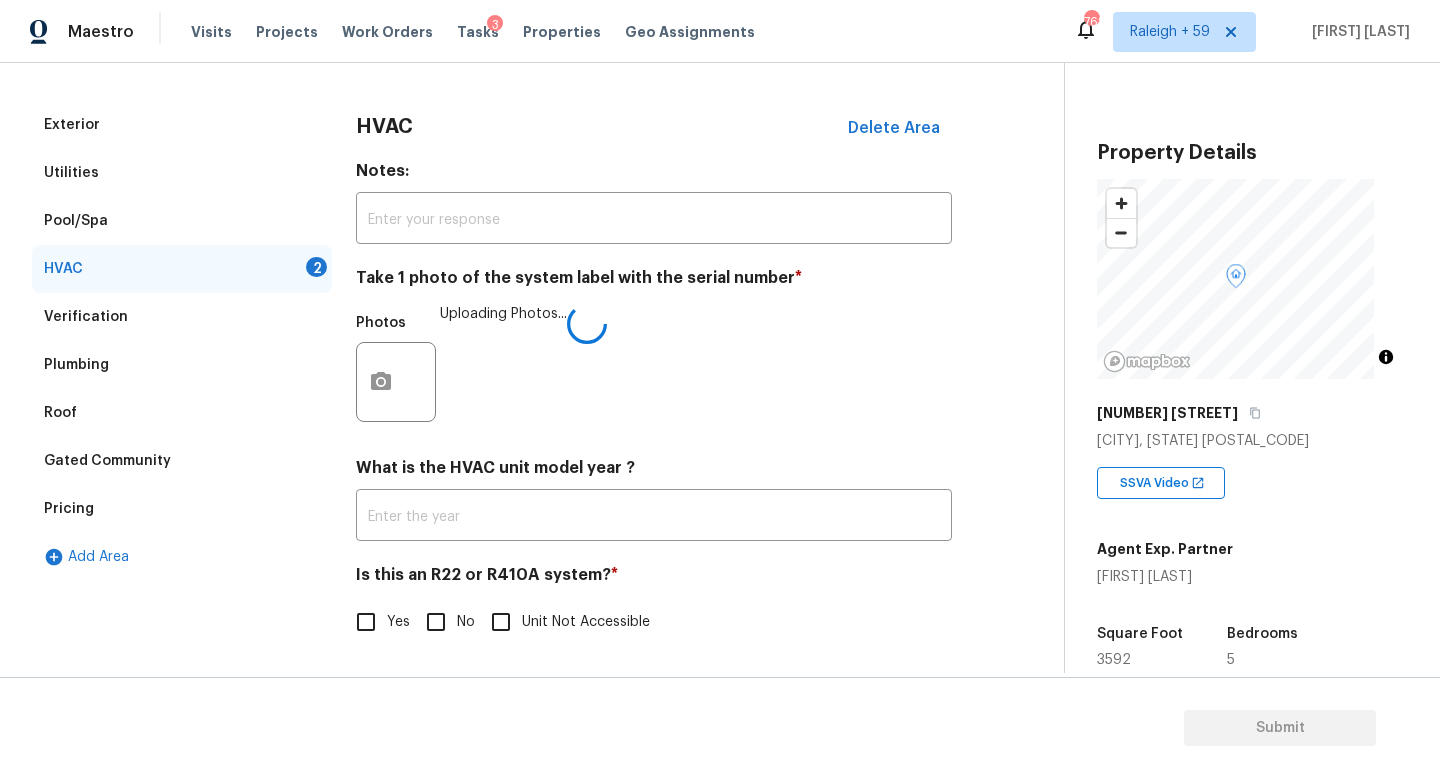 click on "No" at bounding box center [436, 622] 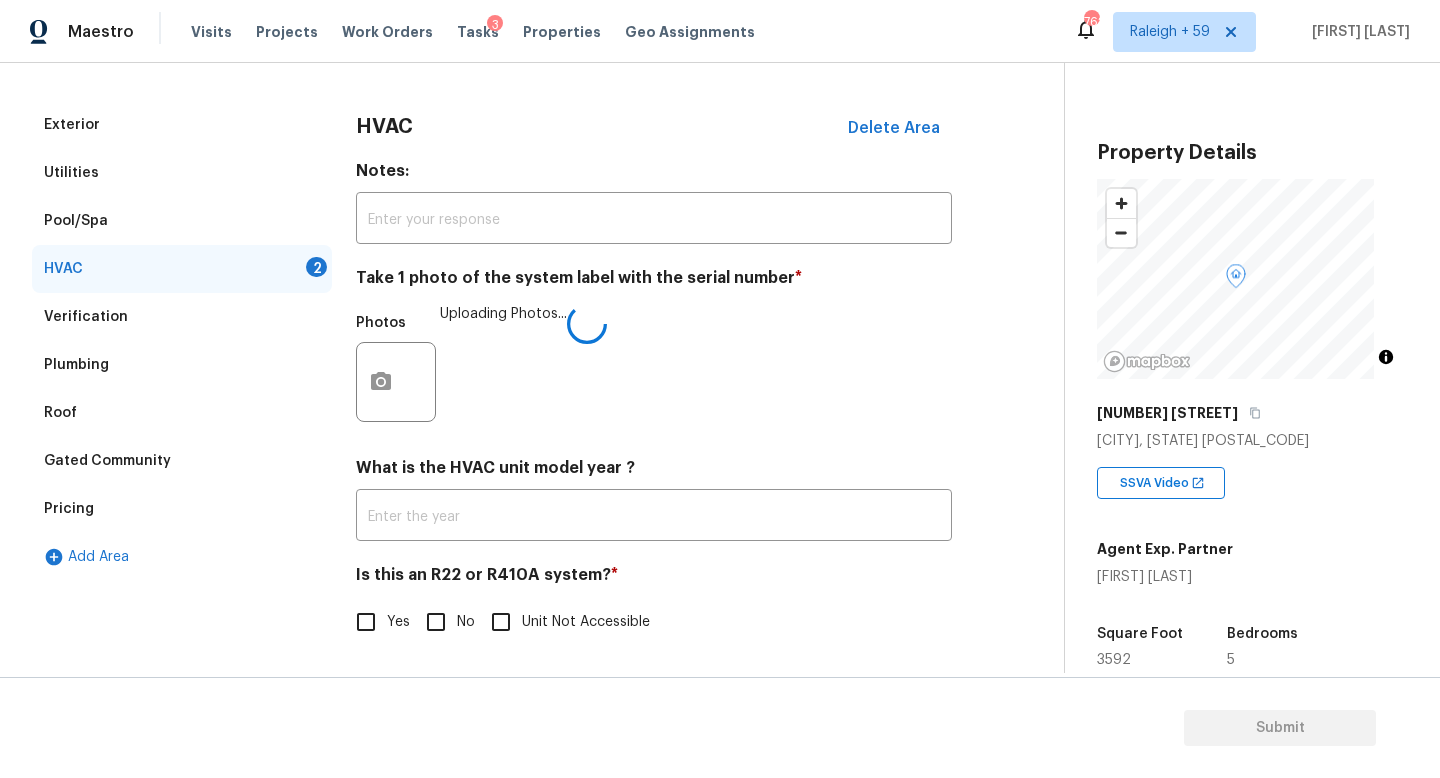 checkbox on "true" 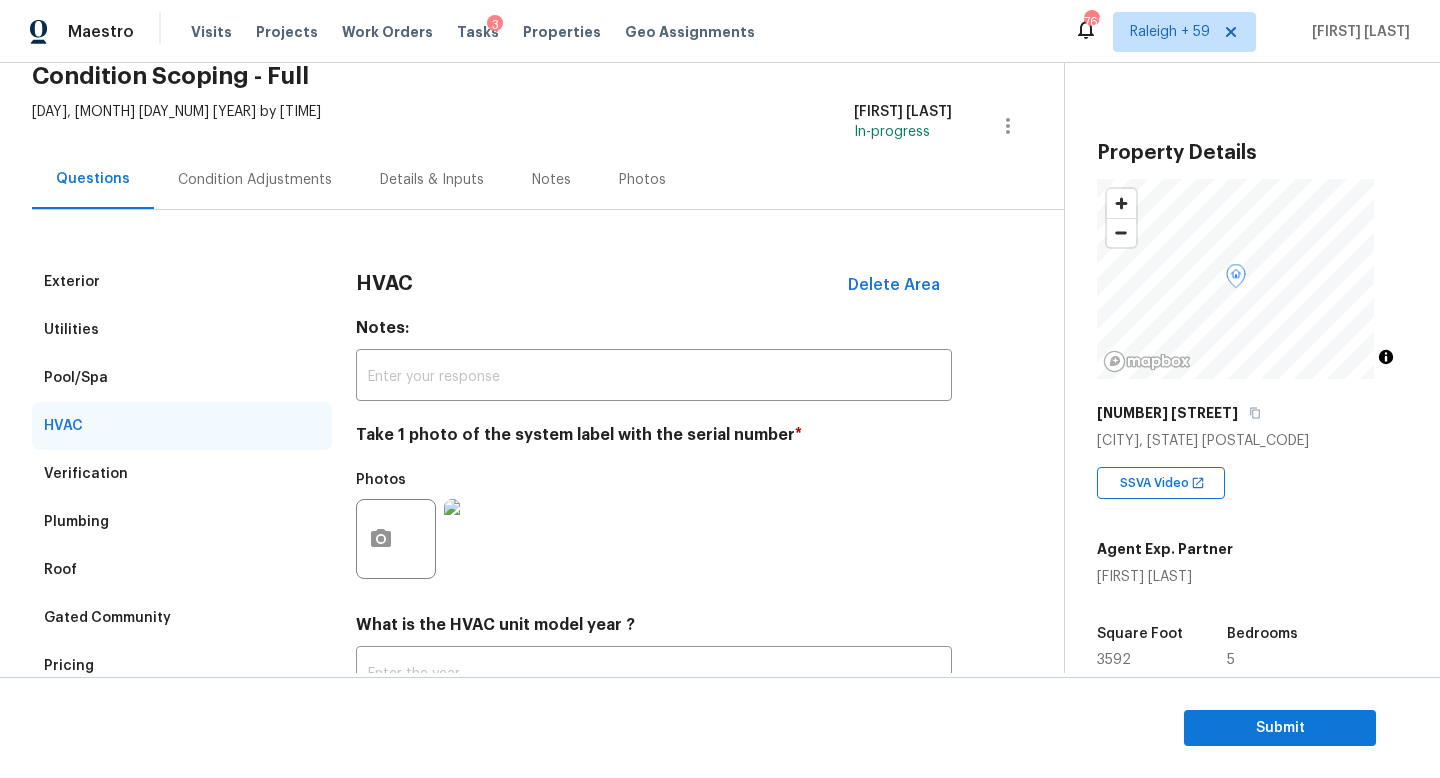 scroll, scrollTop: 0, scrollLeft: 0, axis: both 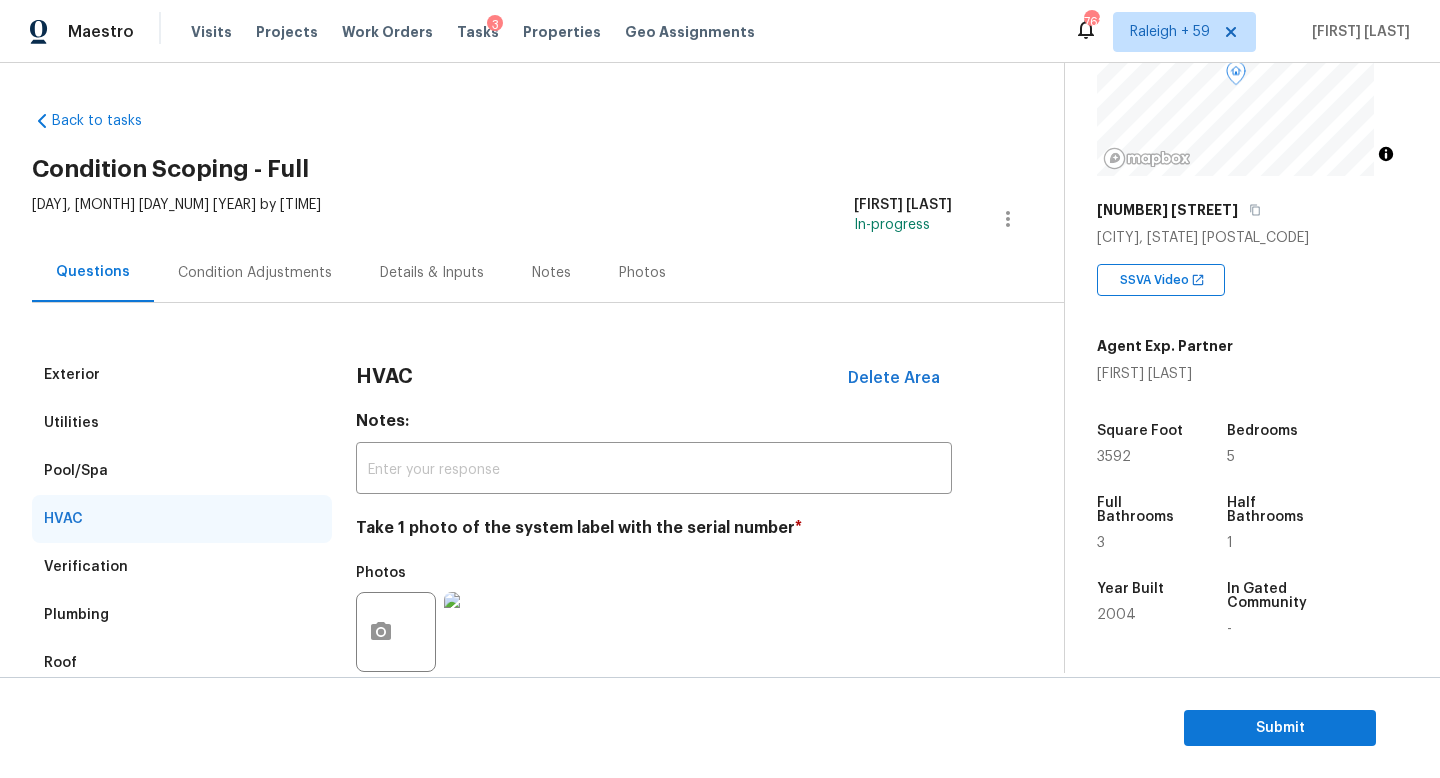 click on "Details & Inputs" at bounding box center (432, 272) 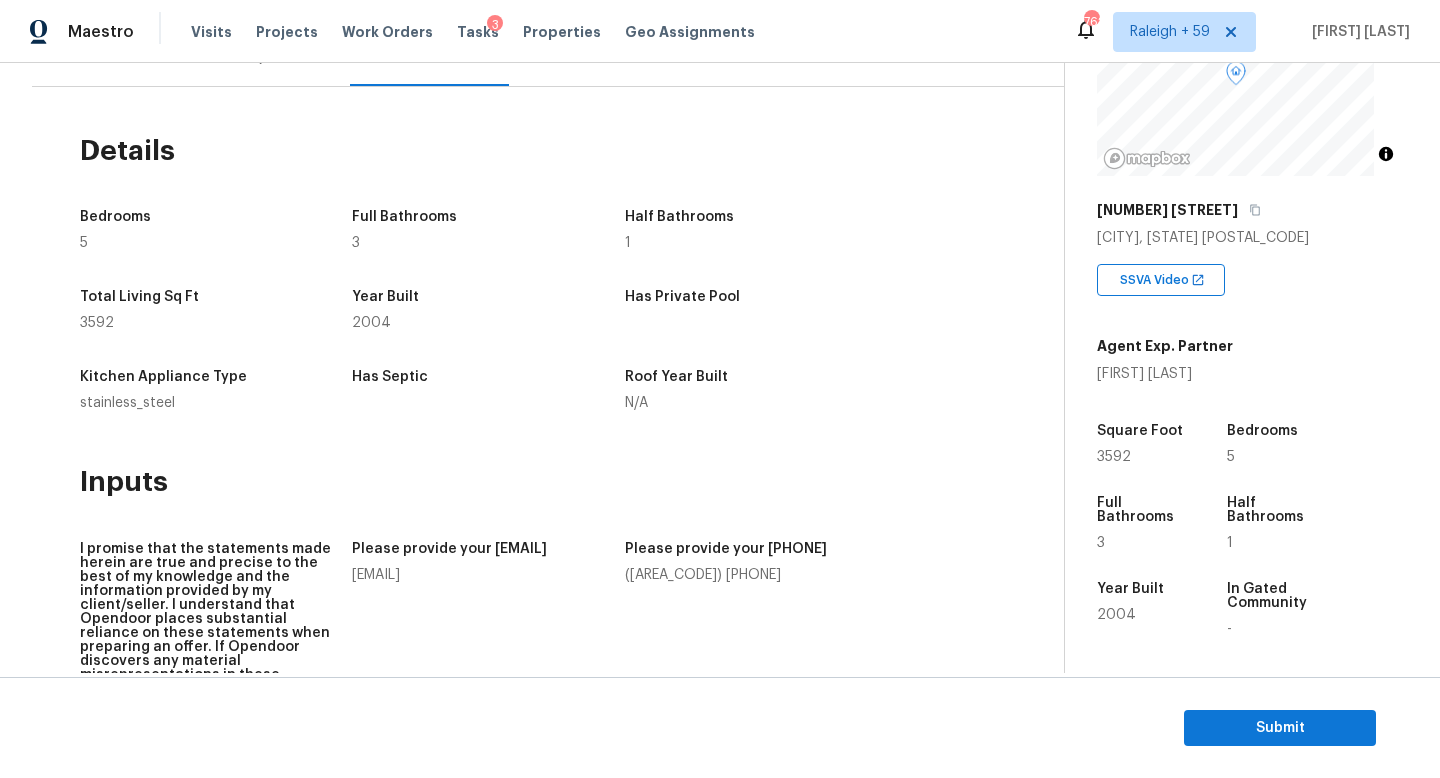 scroll, scrollTop: 58, scrollLeft: 0, axis: vertical 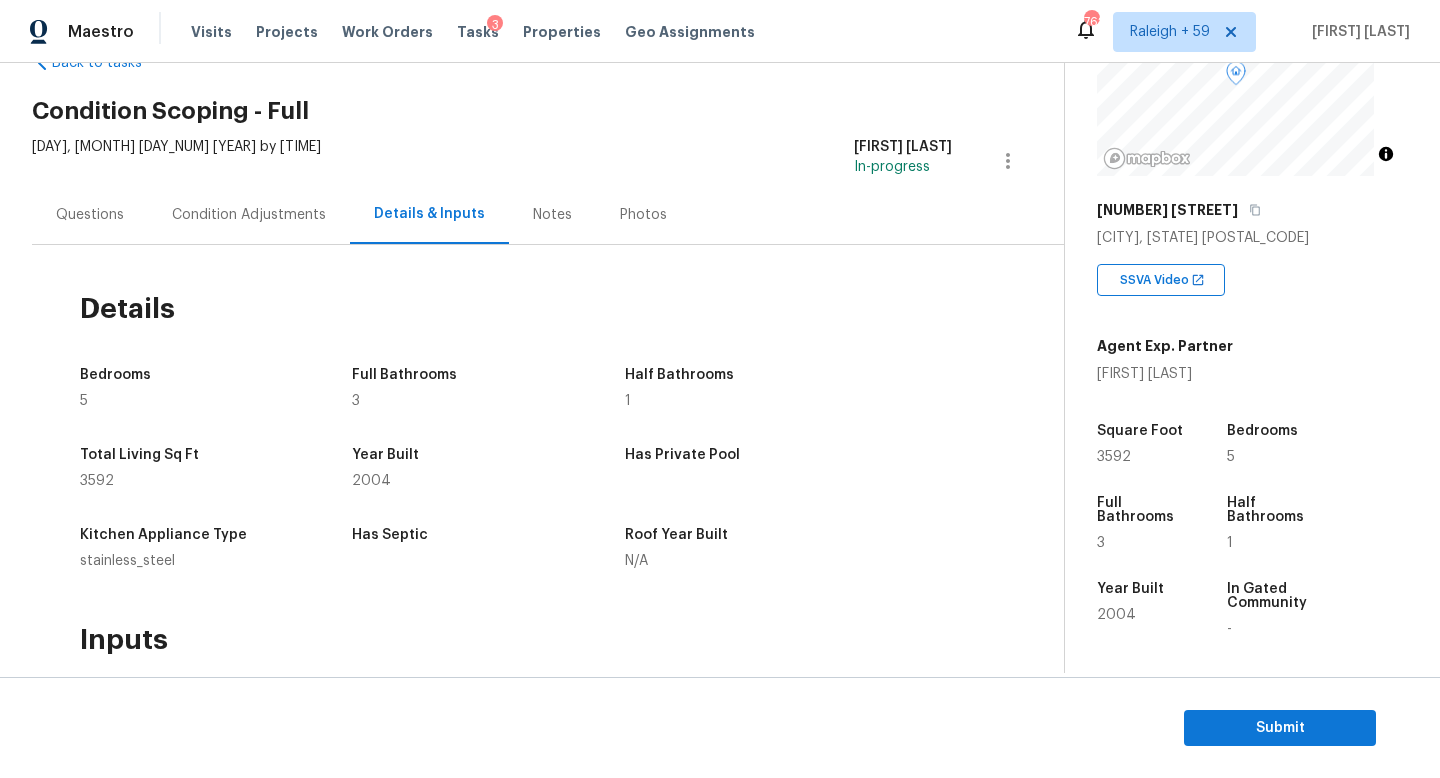 click on "Questions" at bounding box center (90, 214) 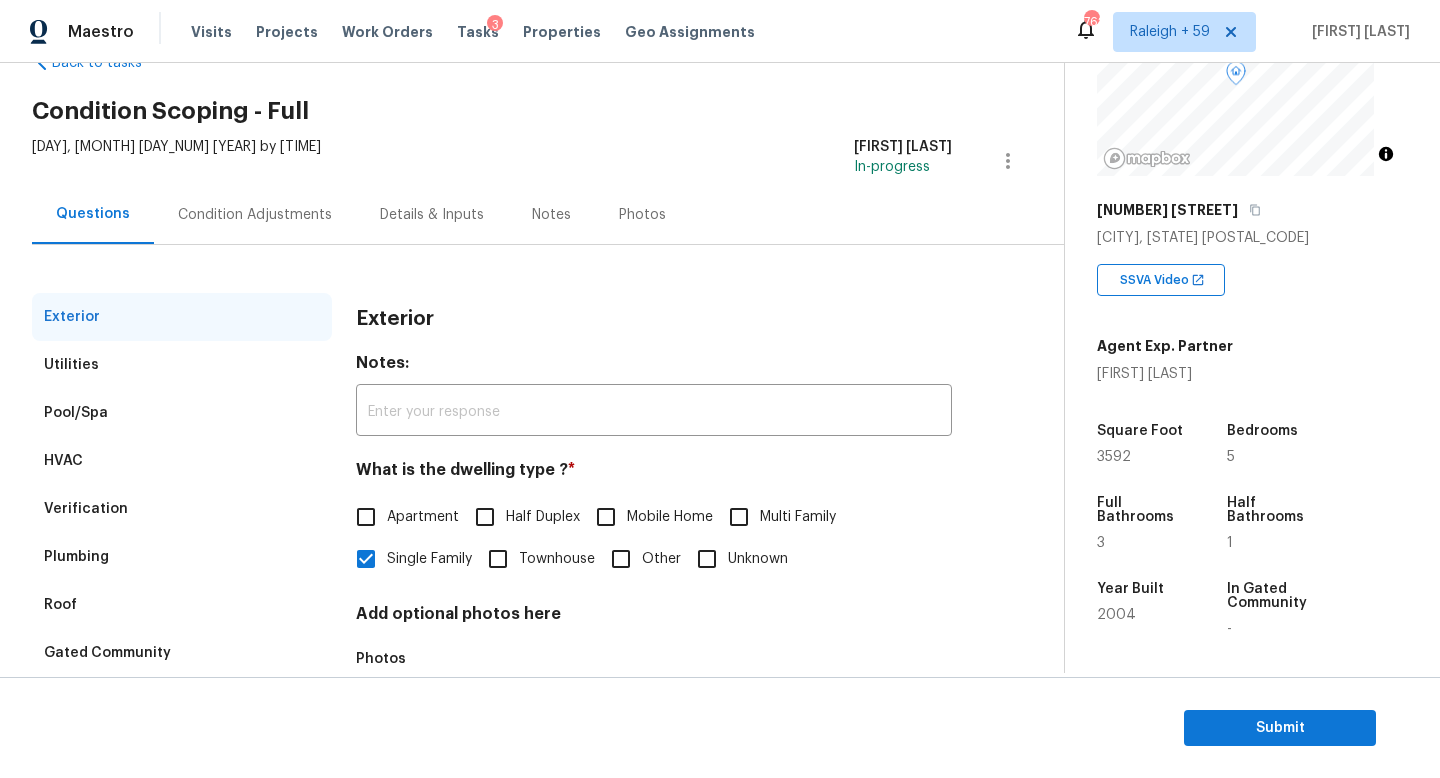 click on "Condition Adjustments" at bounding box center [255, 215] 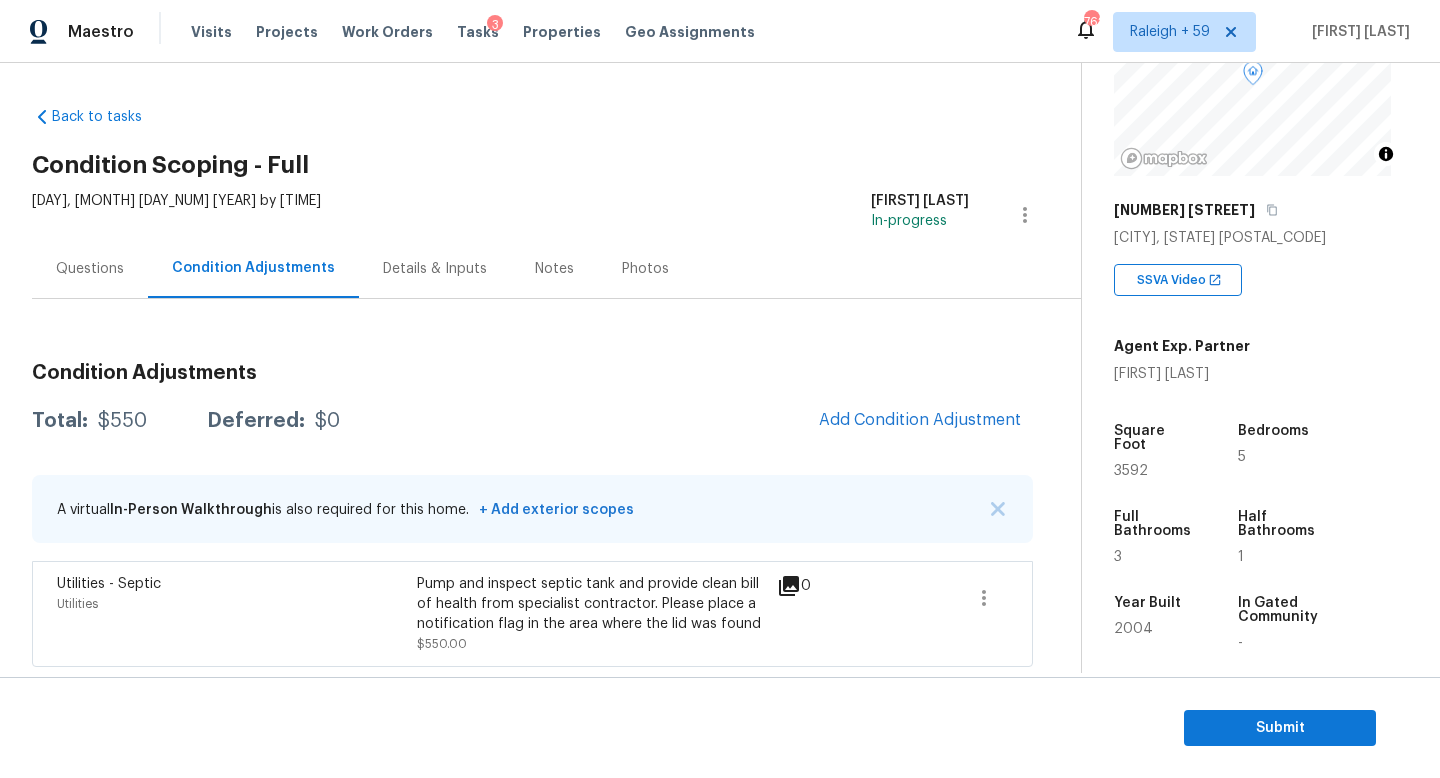 scroll, scrollTop: 19, scrollLeft: 0, axis: vertical 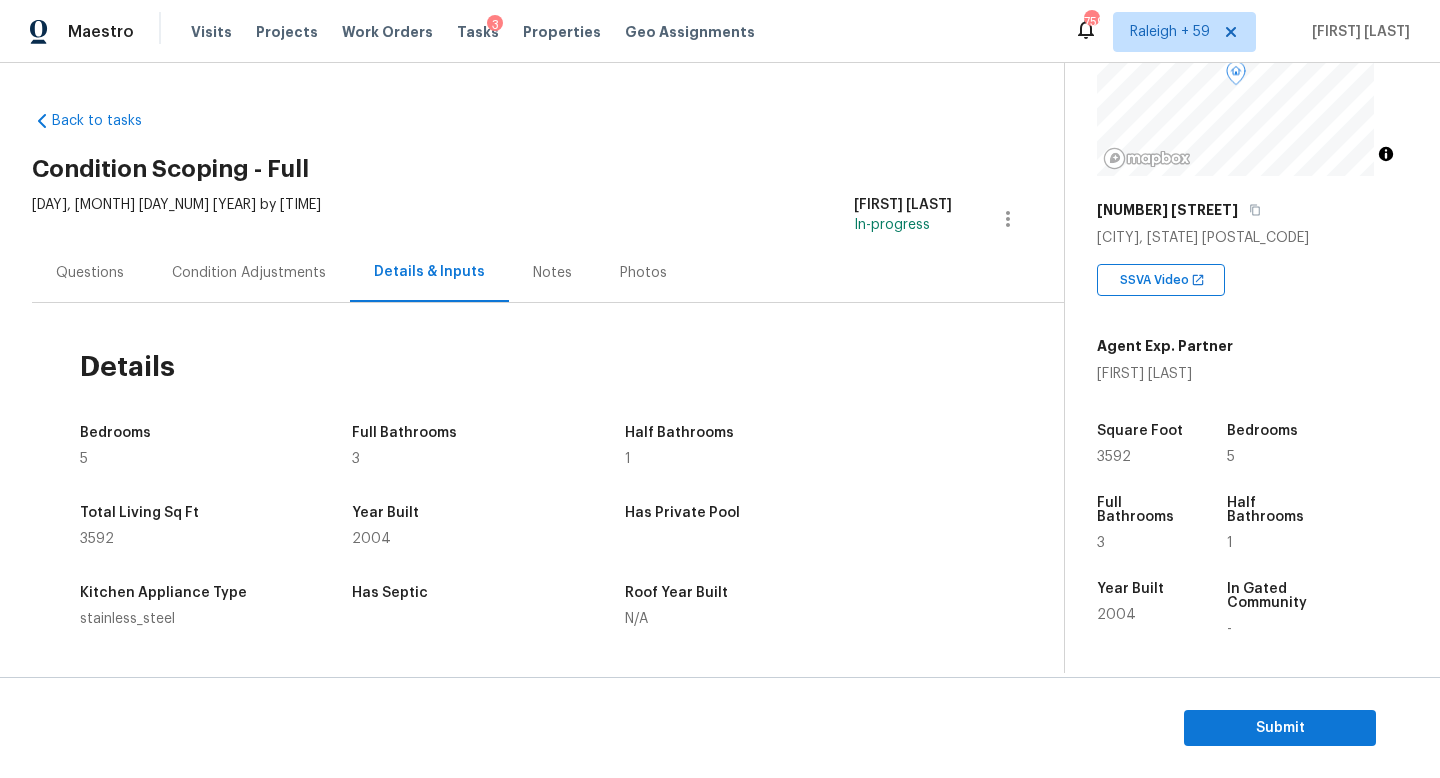click on "Questions" at bounding box center [90, 272] 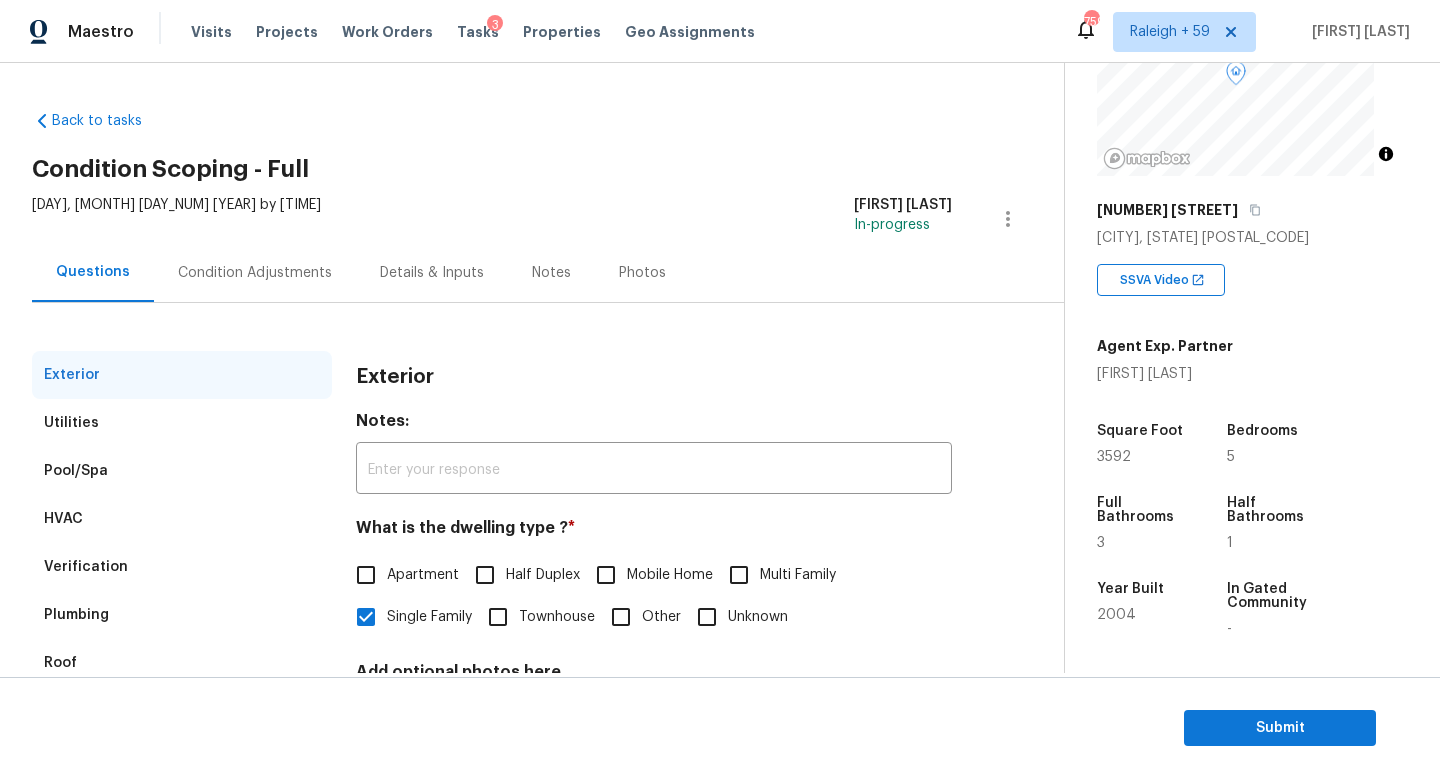 click on "Condition Adjustments" at bounding box center [255, 272] 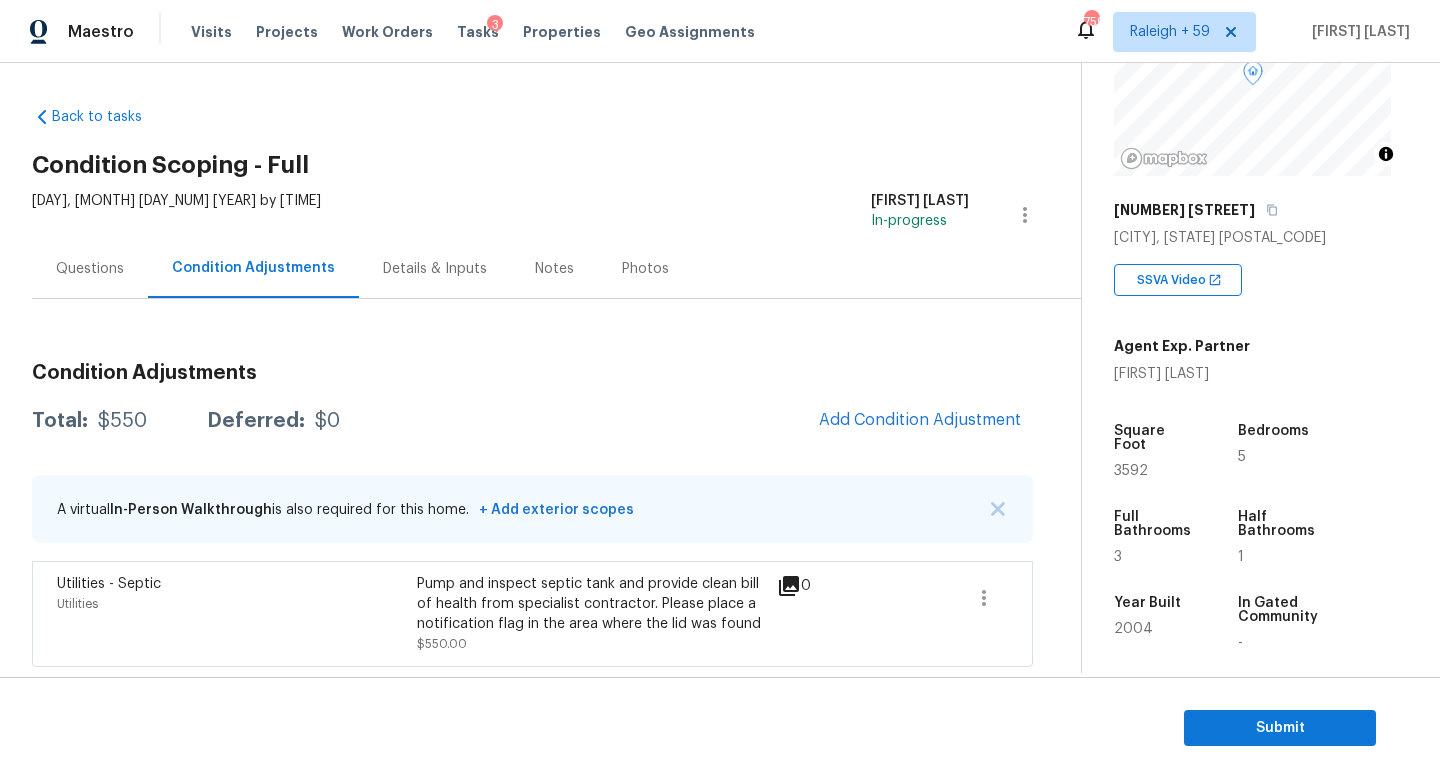 scroll, scrollTop: 19, scrollLeft: 0, axis: vertical 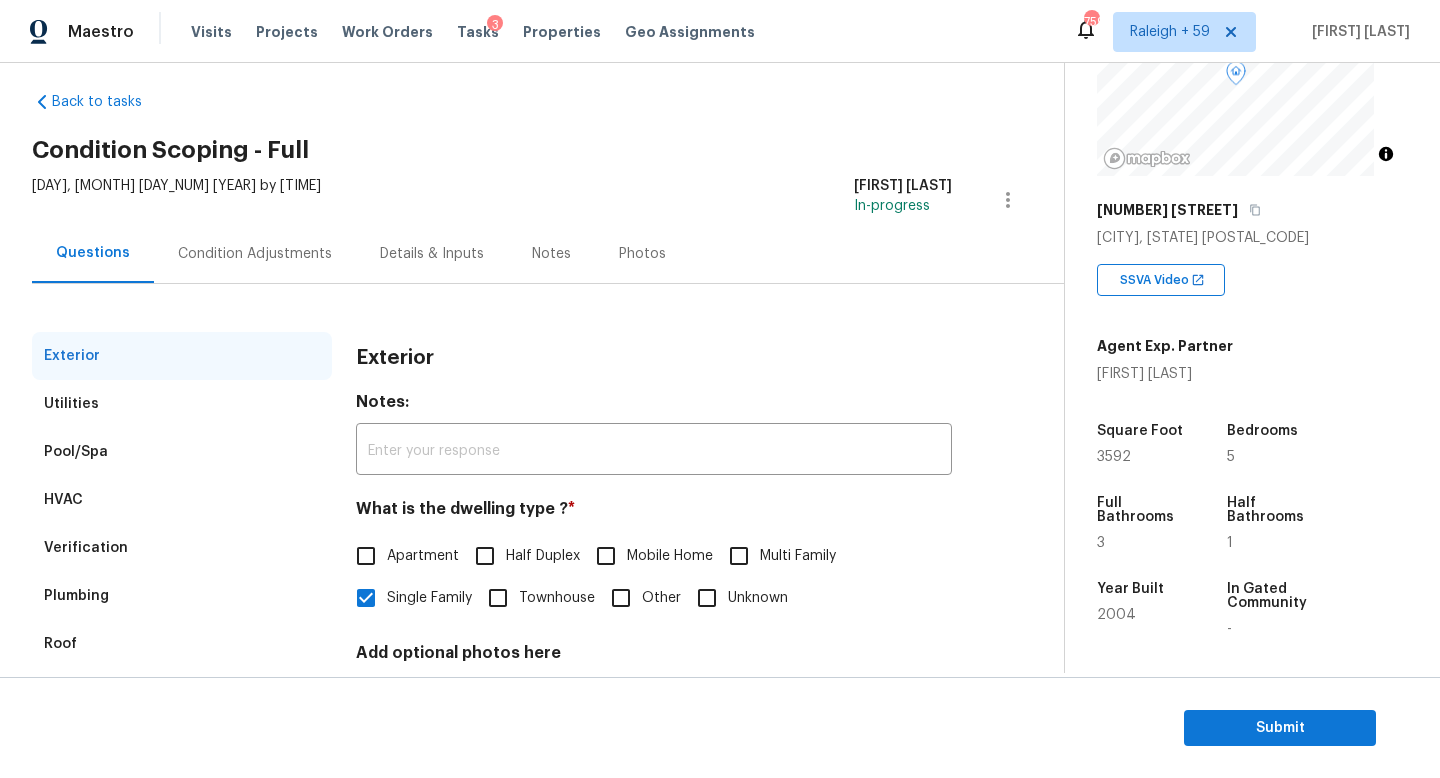 click on "Condition Adjustments" at bounding box center [255, 253] 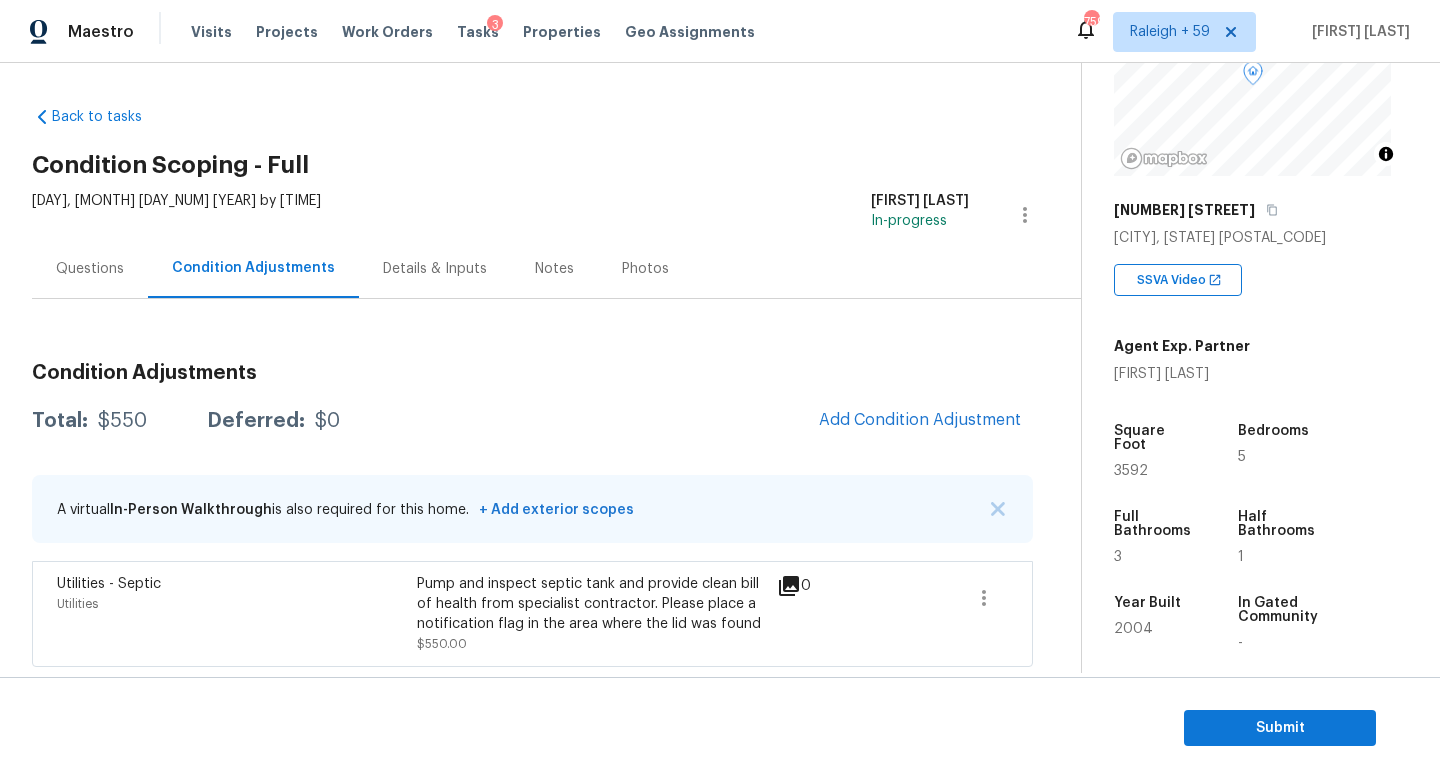 click on "Questions" at bounding box center [90, 269] 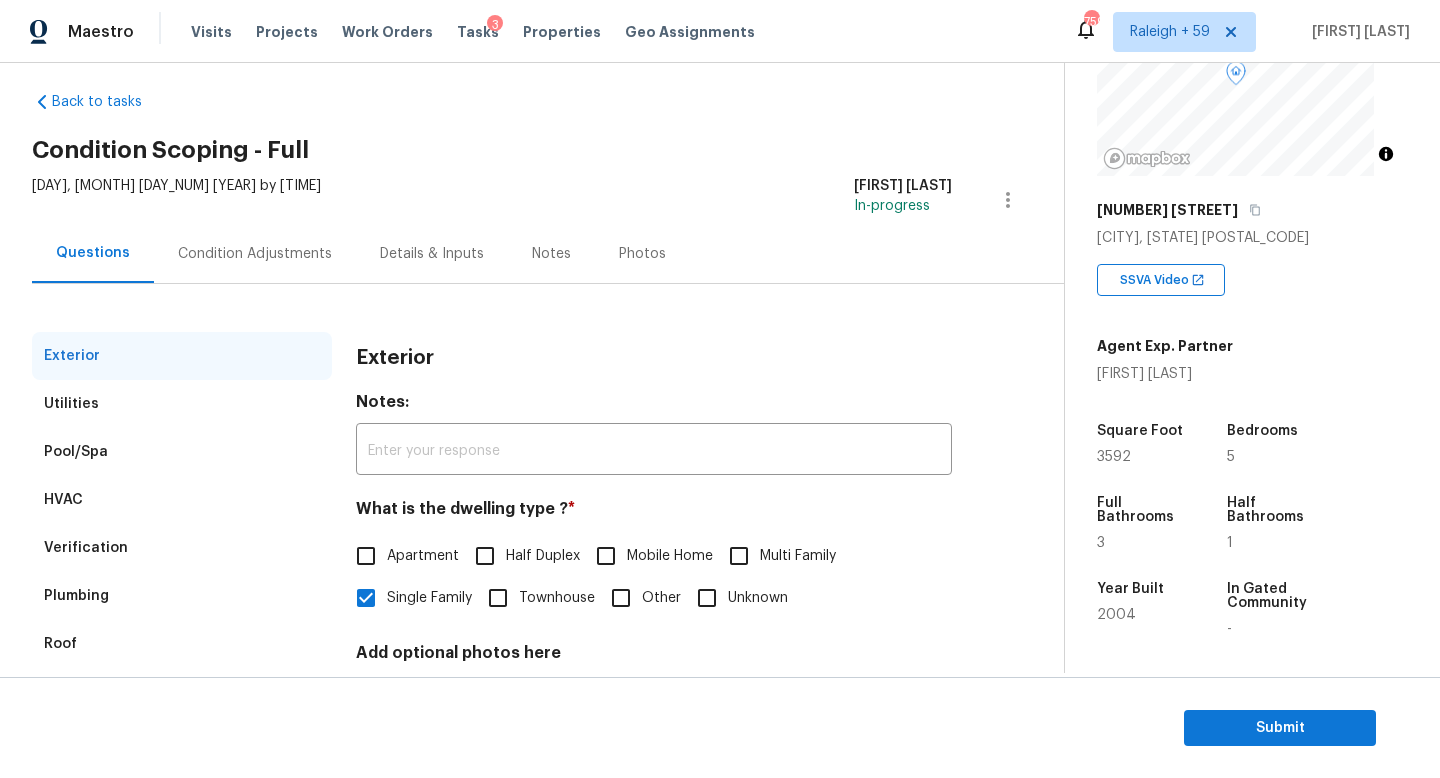 click on "Condition Adjustments" at bounding box center (255, 253) 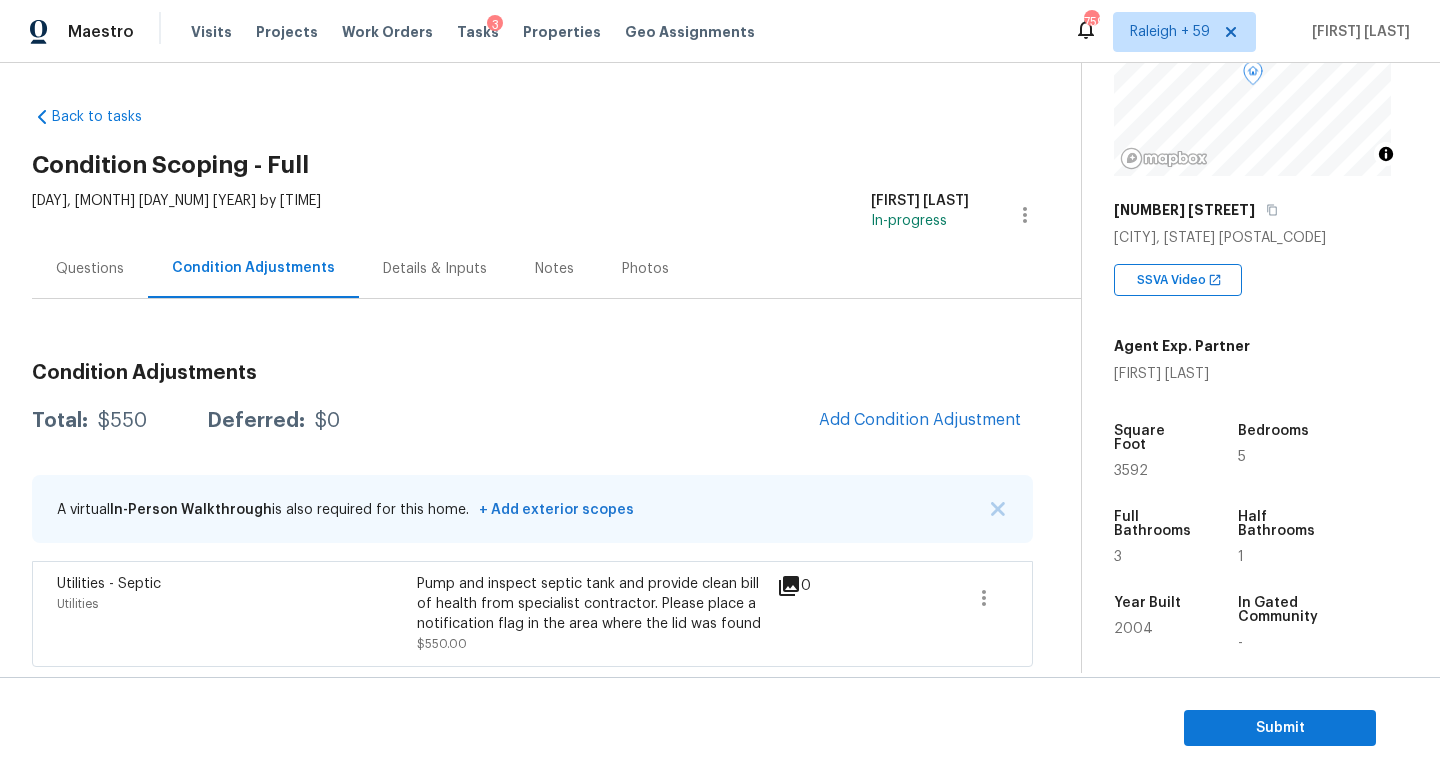 click on "Questions" at bounding box center [90, 268] 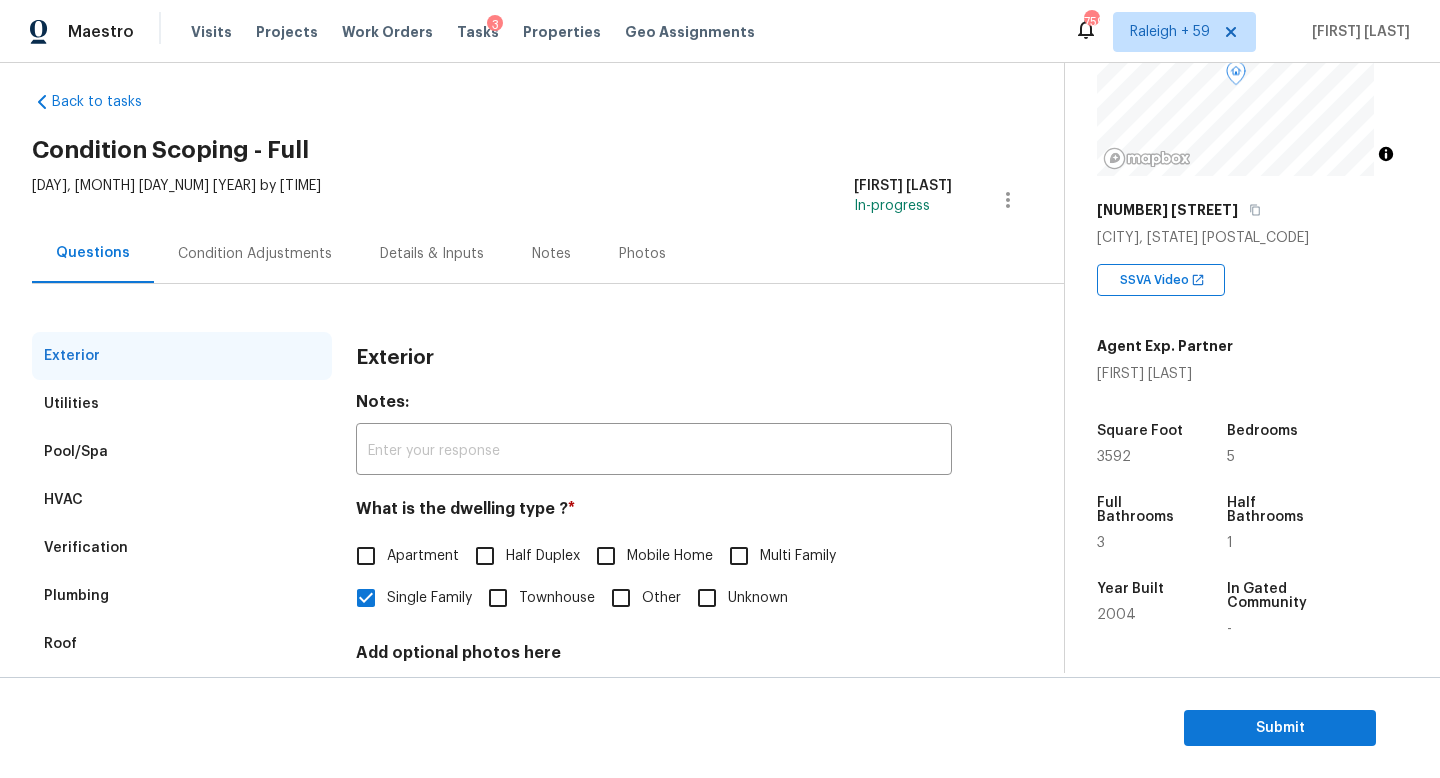 click on "Condition Adjustments" at bounding box center [255, 254] 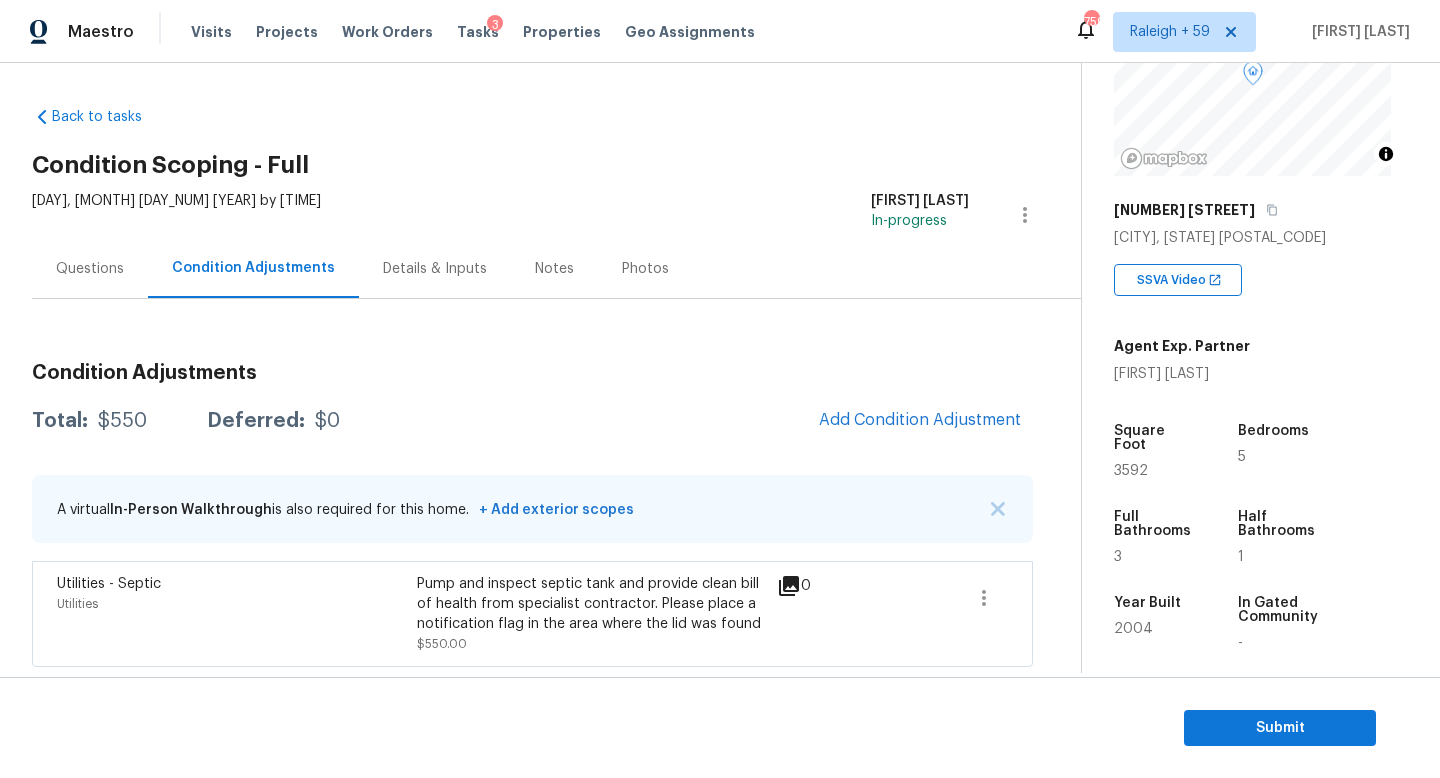 click on "Questions" at bounding box center (90, 269) 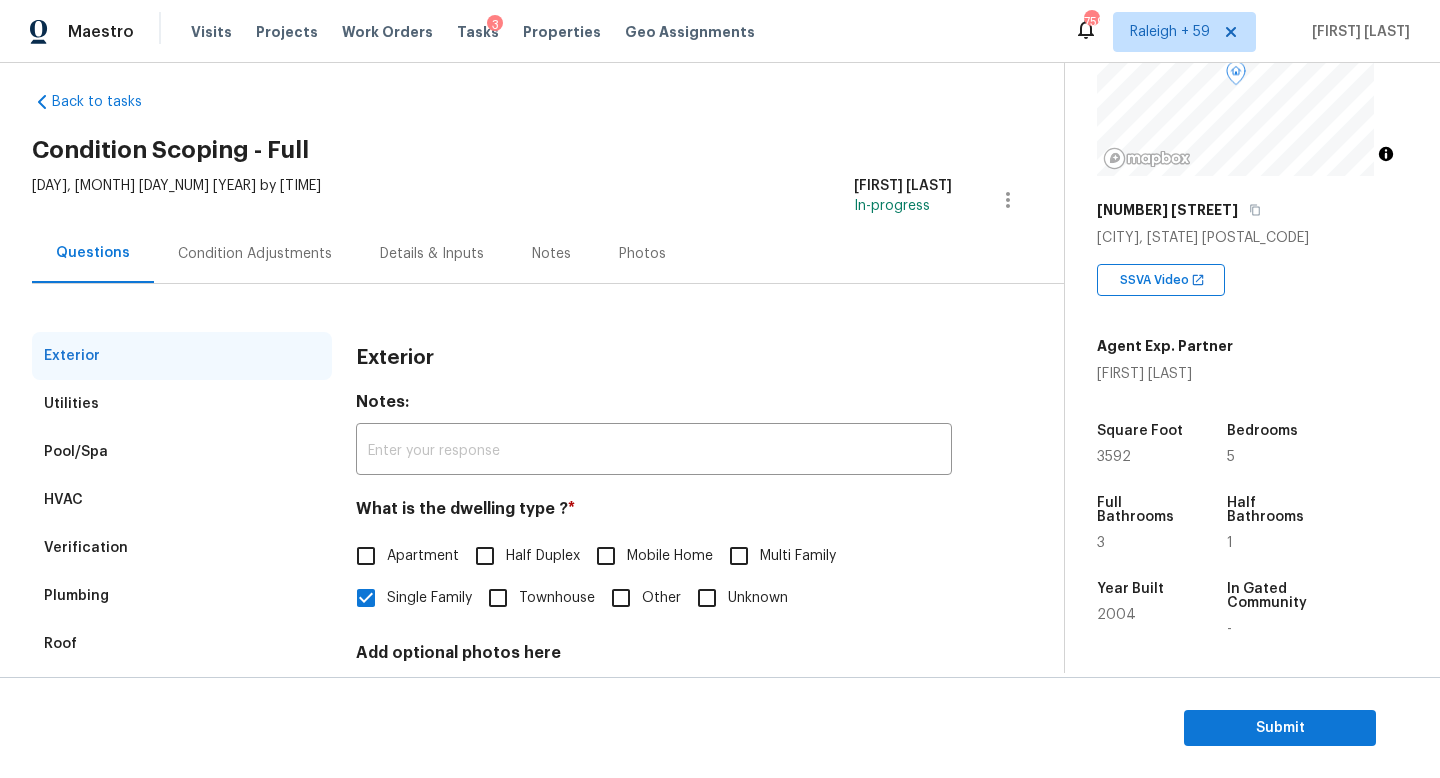 click on "Condition Adjustments" at bounding box center (255, 254) 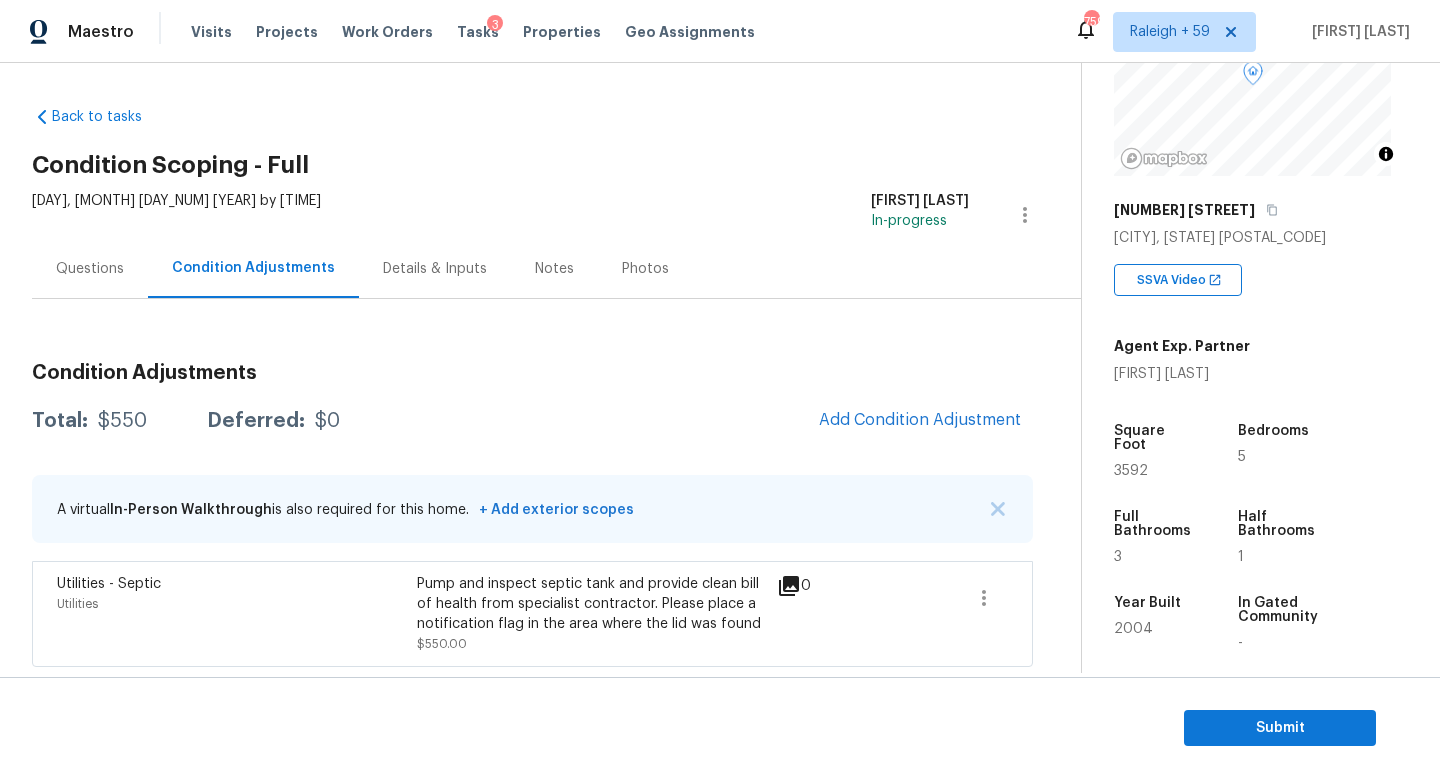 click on "Questions" at bounding box center [90, 268] 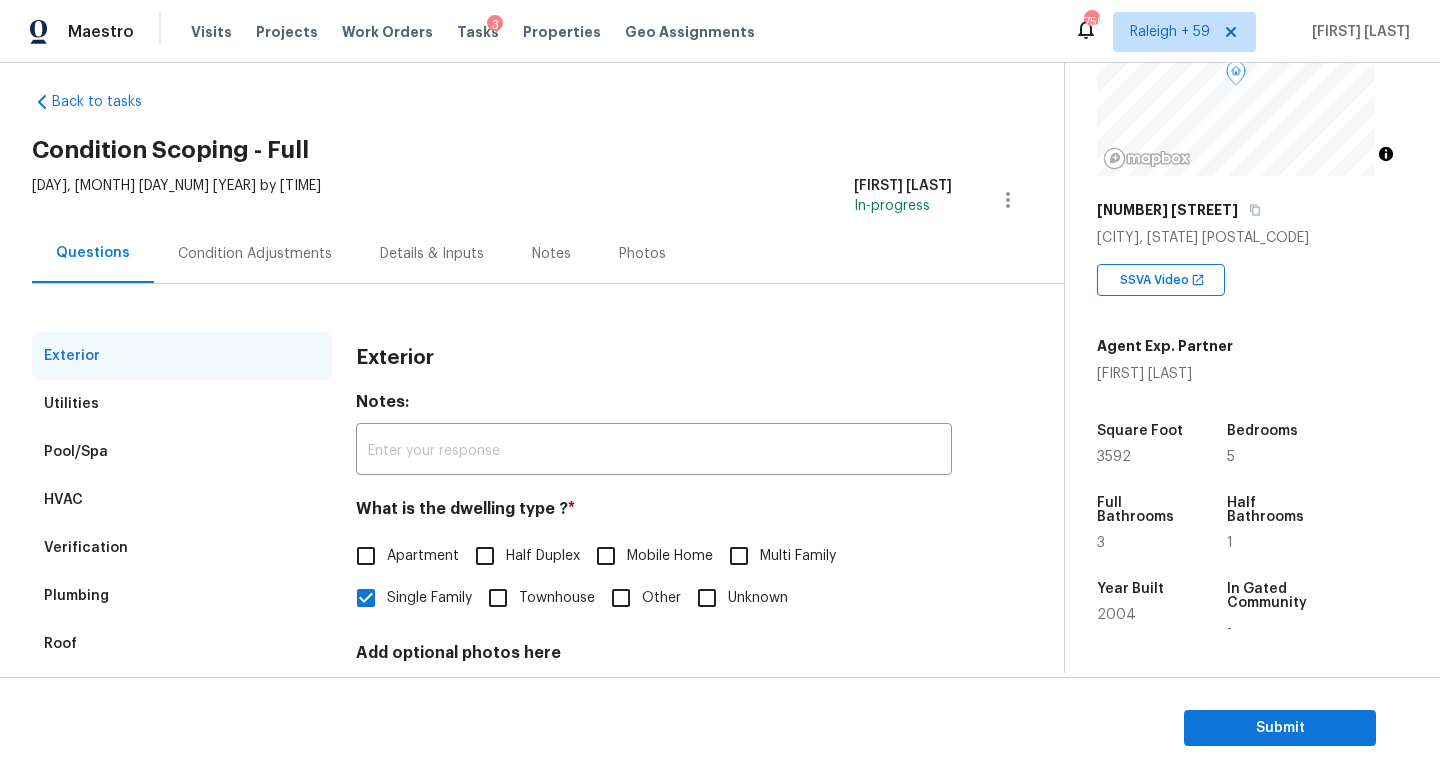 click on "Condition Adjustments" at bounding box center [255, 253] 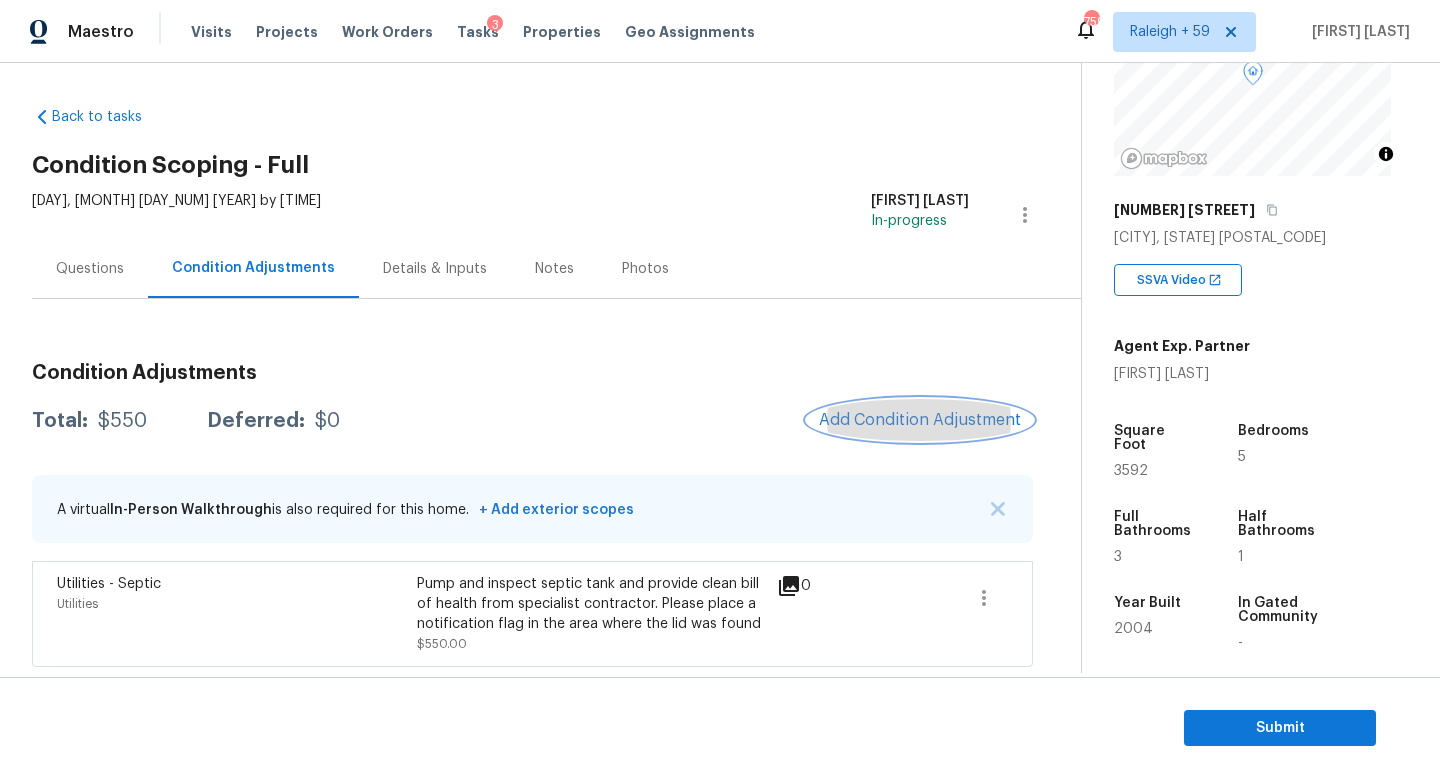 click on "Add Condition Adjustment" at bounding box center [920, 420] 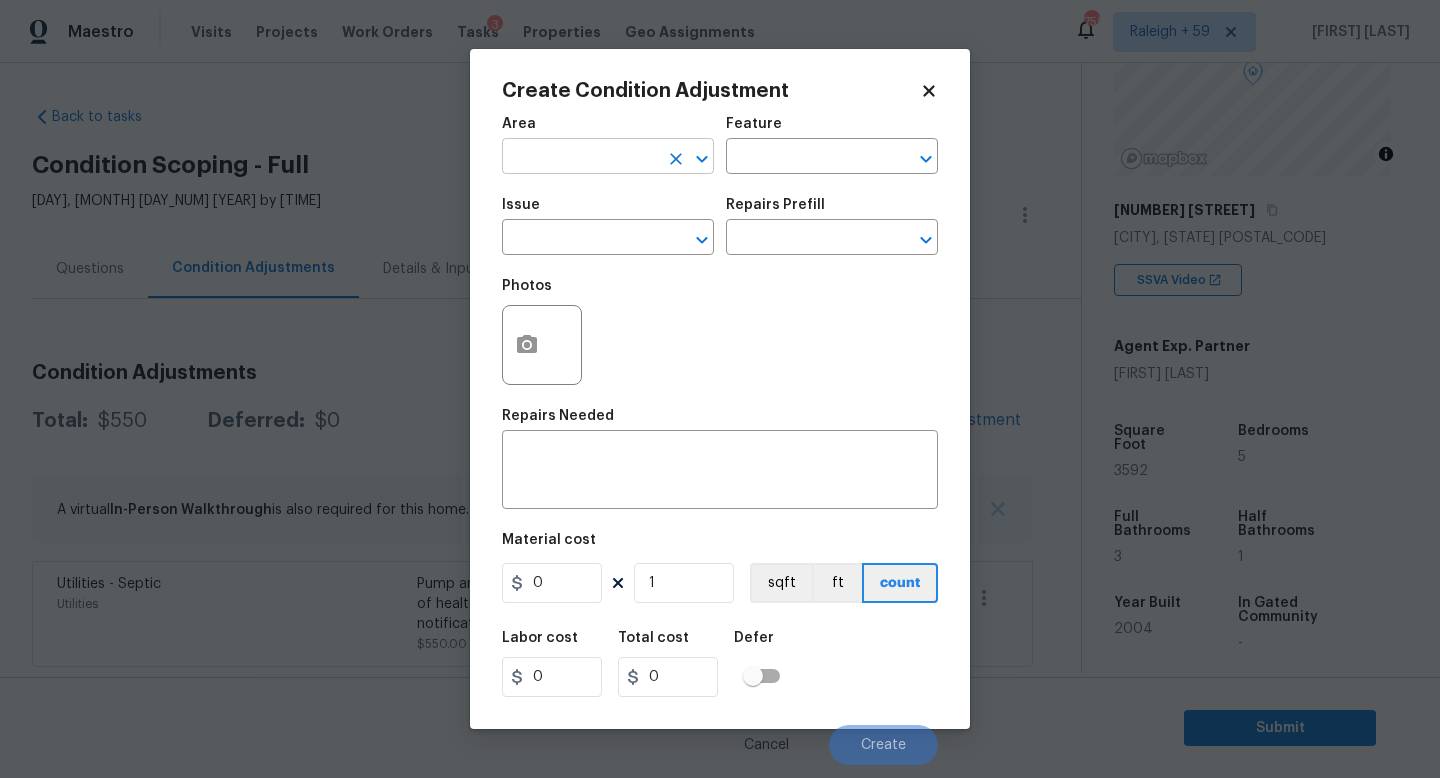 click at bounding box center (580, 158) 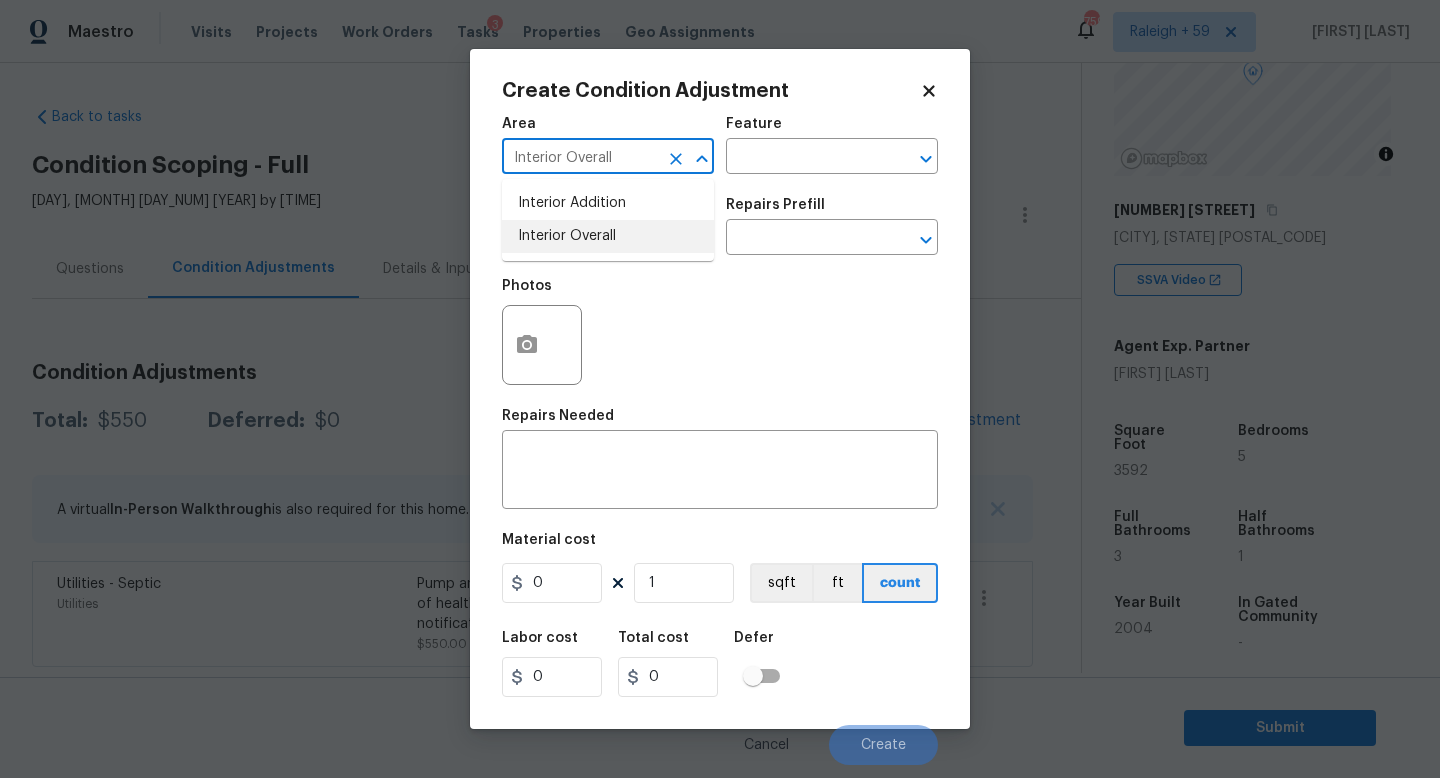 type on "Interior Overall" 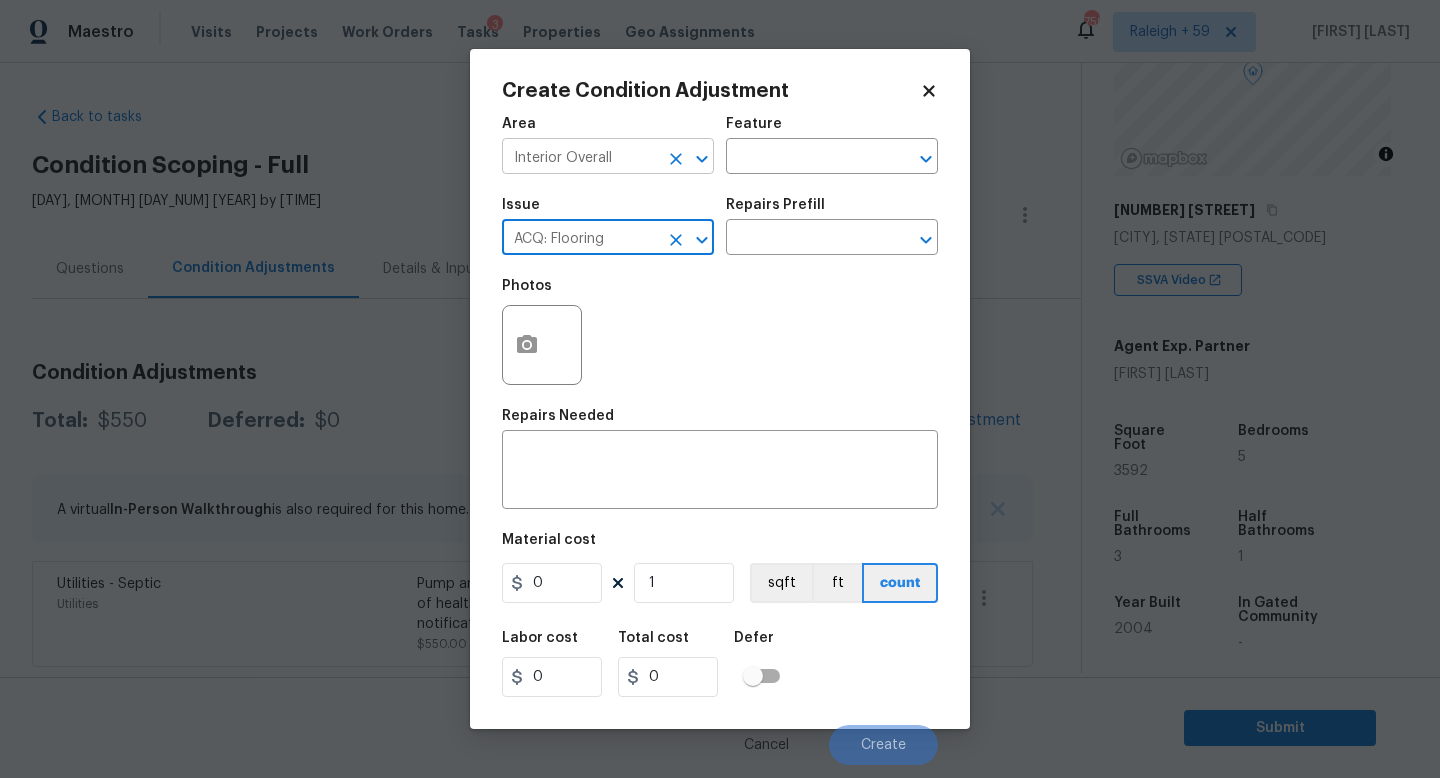 type on "ACQ: Flooring" 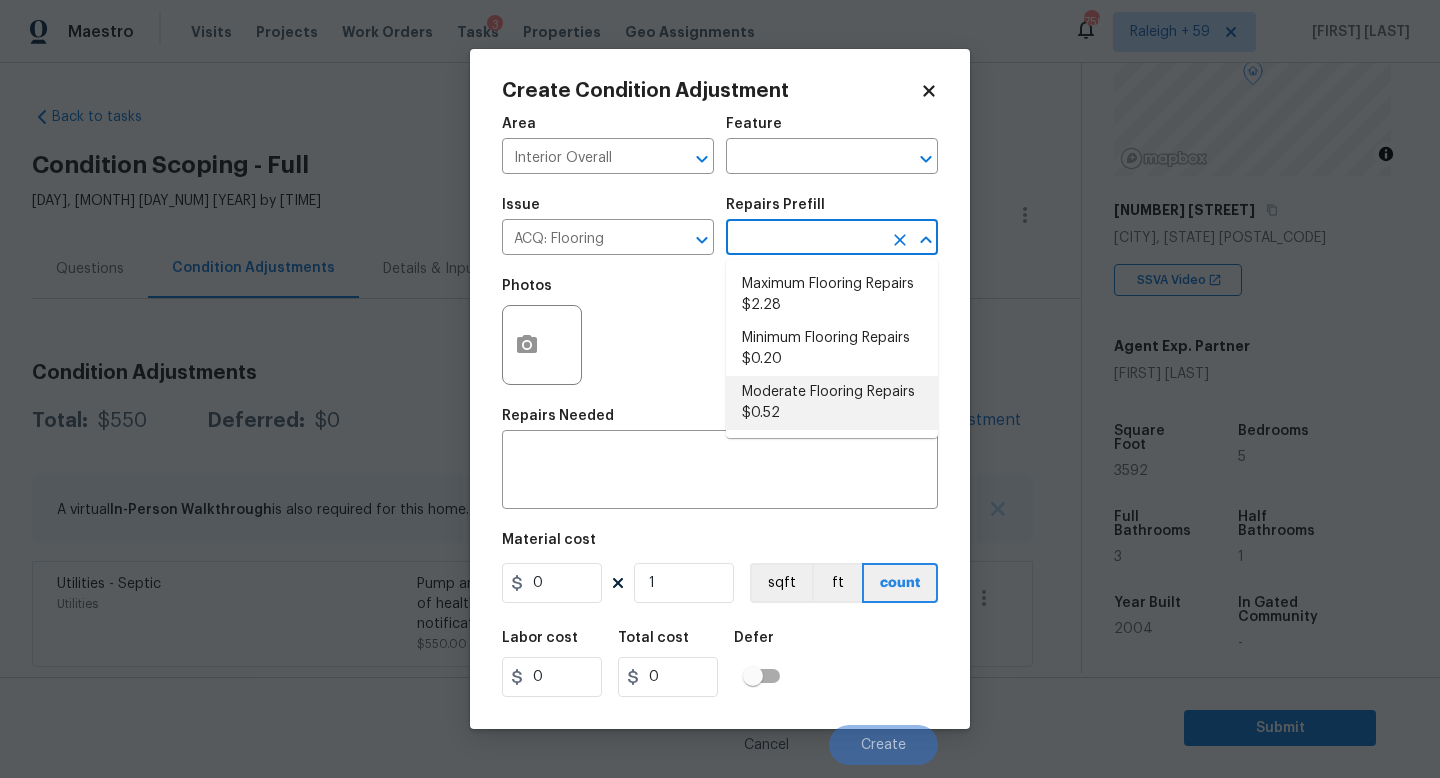click on "Moderate Flooring Repairs $0.52" at bounding box center [832, 403] 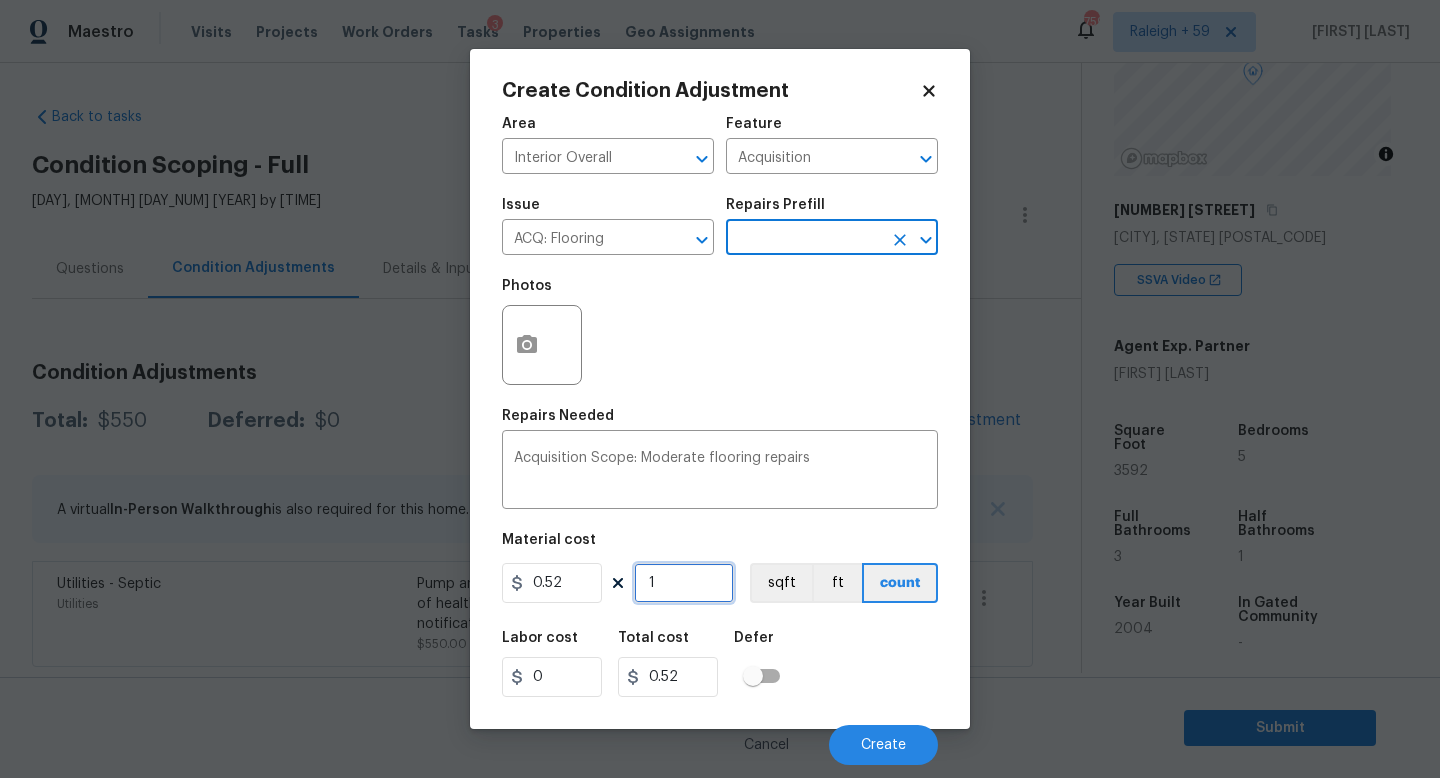 click on "1" at bounding box center (684, 583) 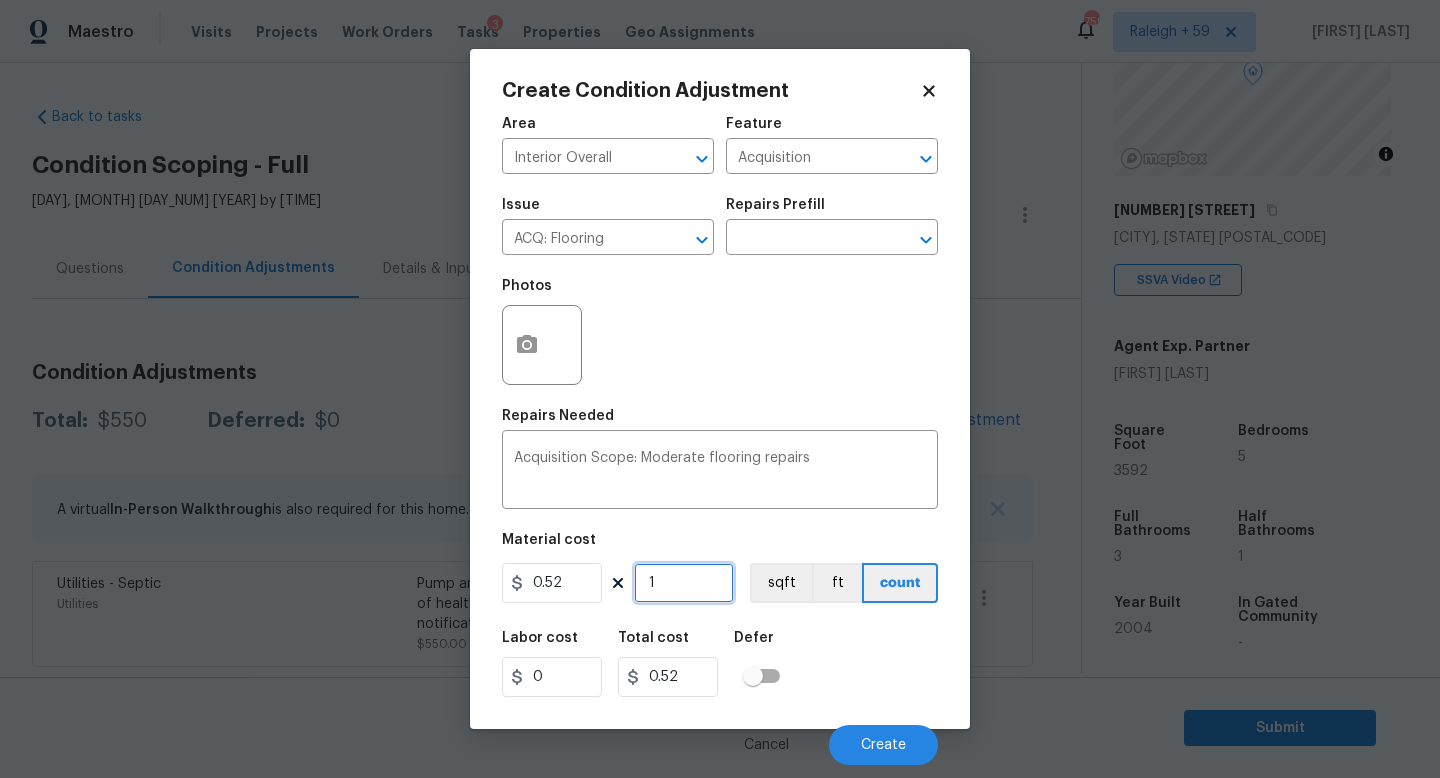 type on "0" 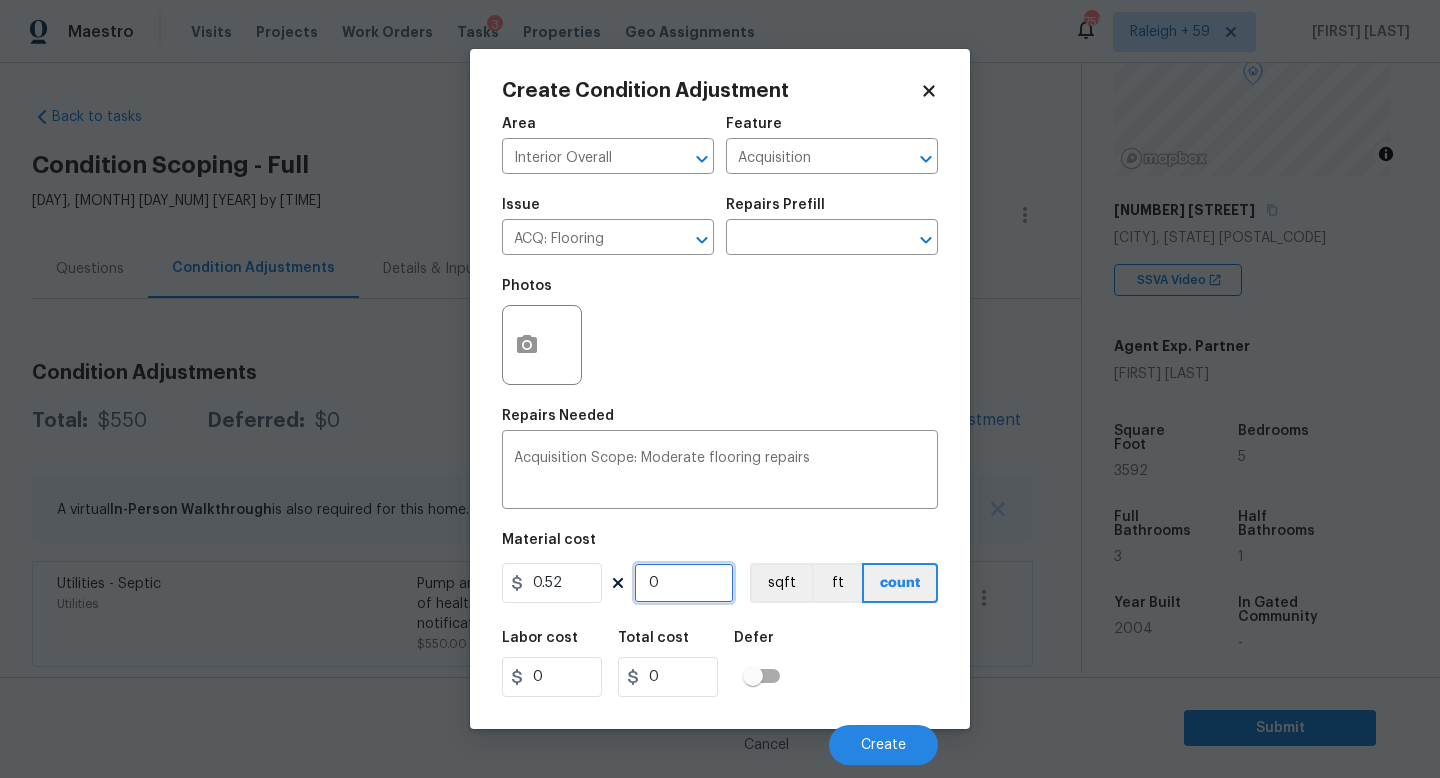 type on "3" 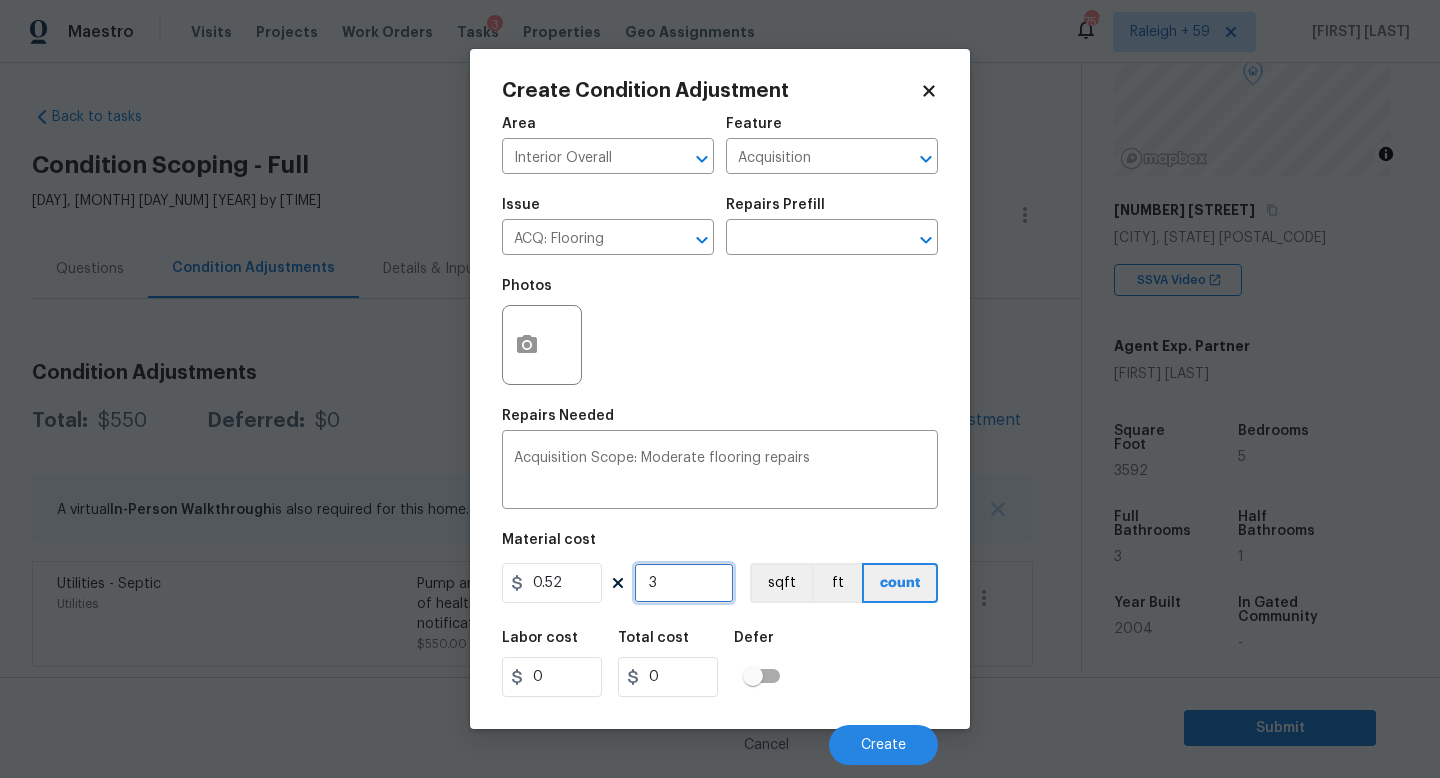 type on "1.56" 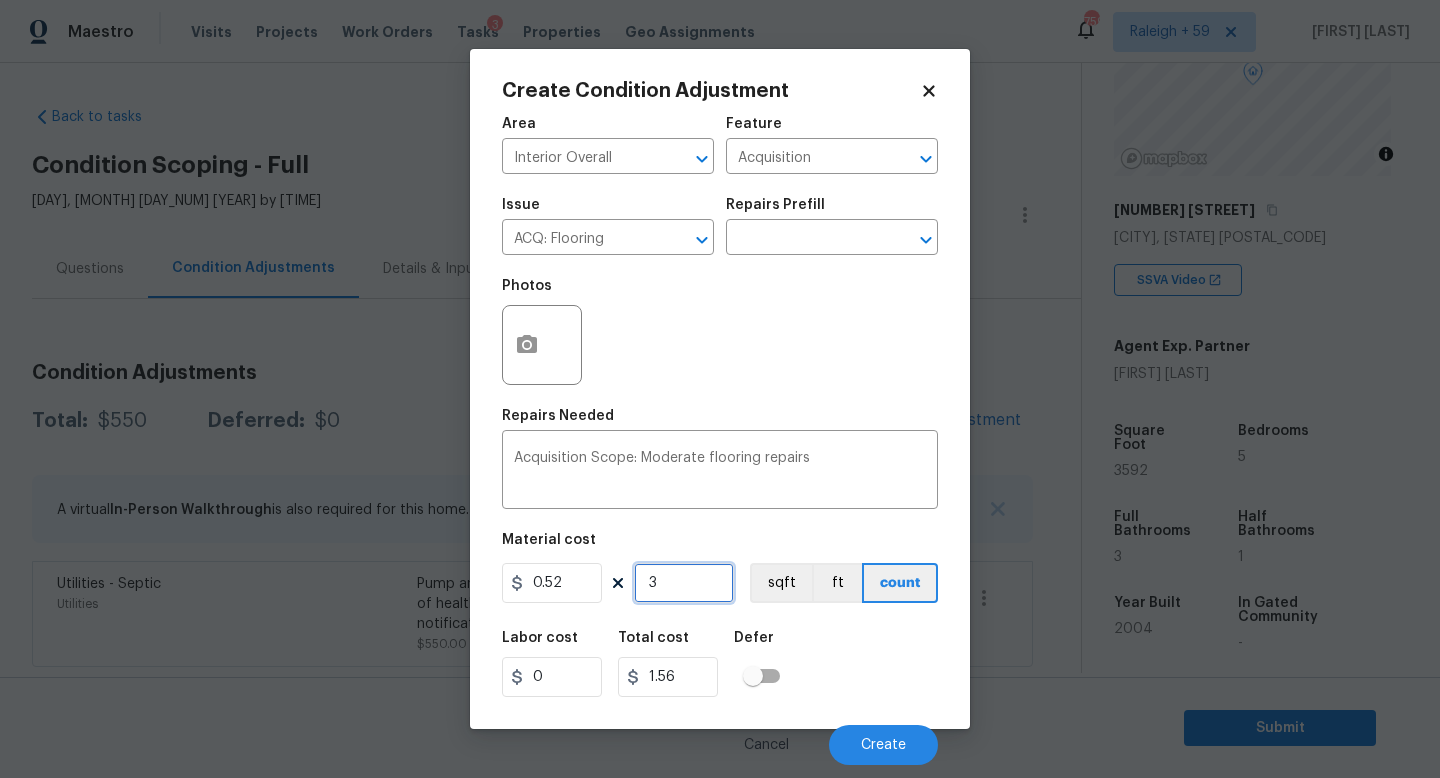 type on "35" 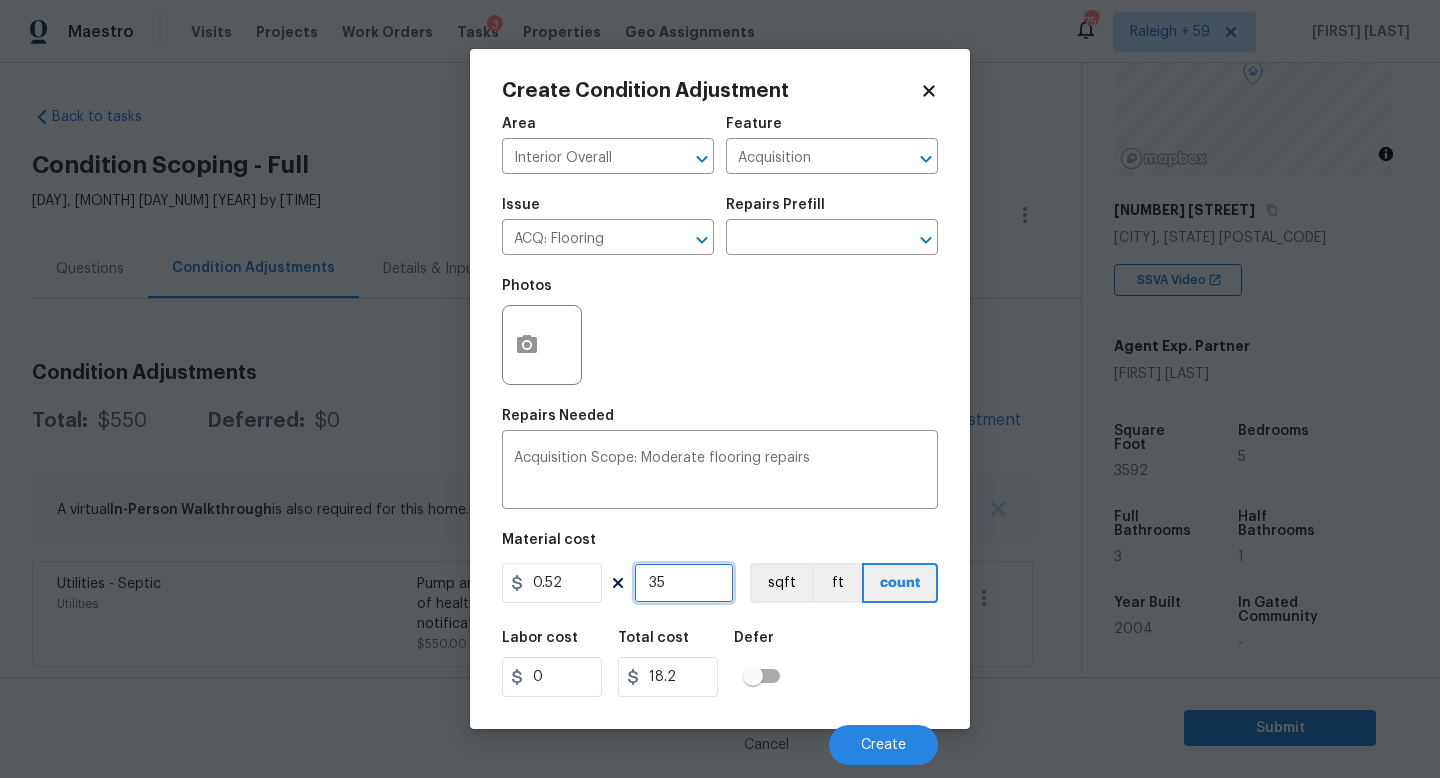 type on "359" 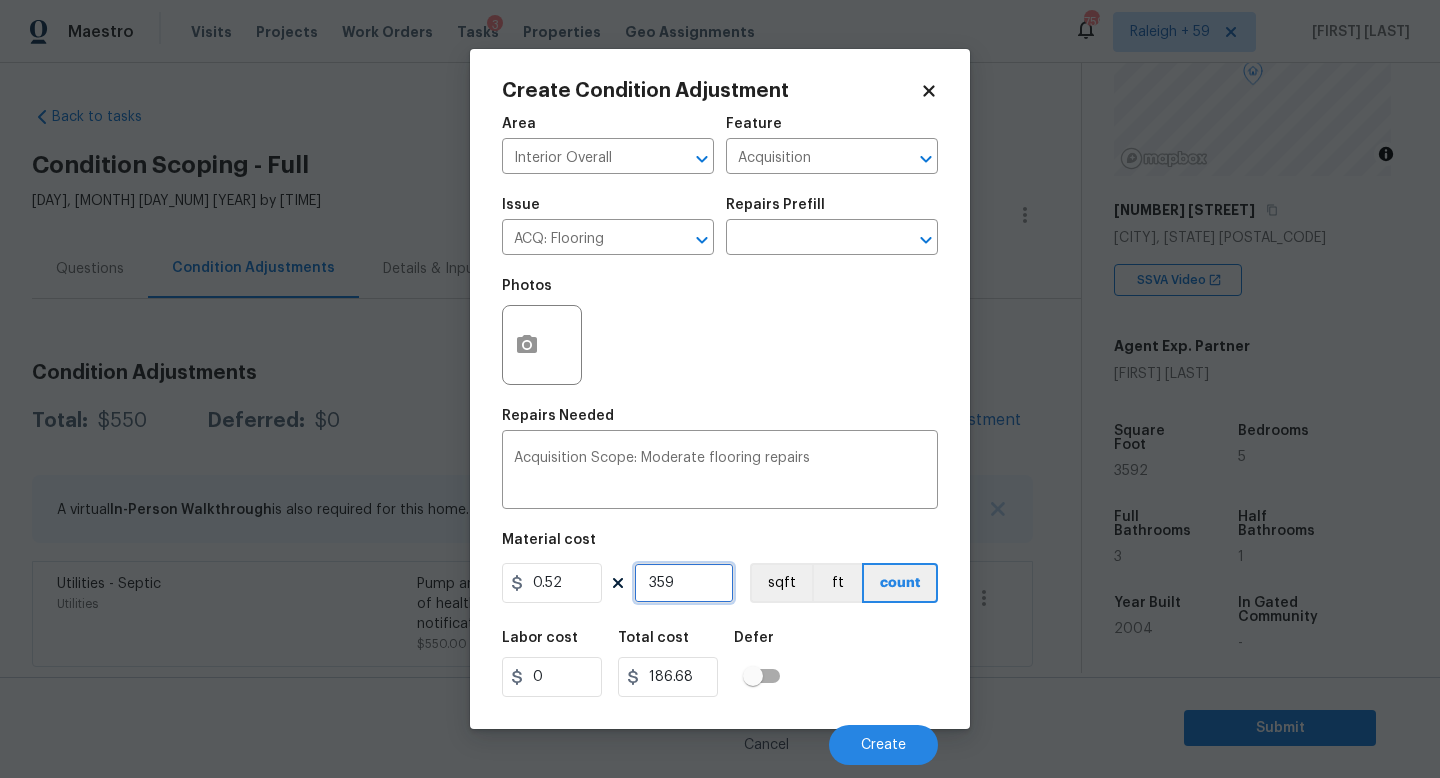 type on "3592" 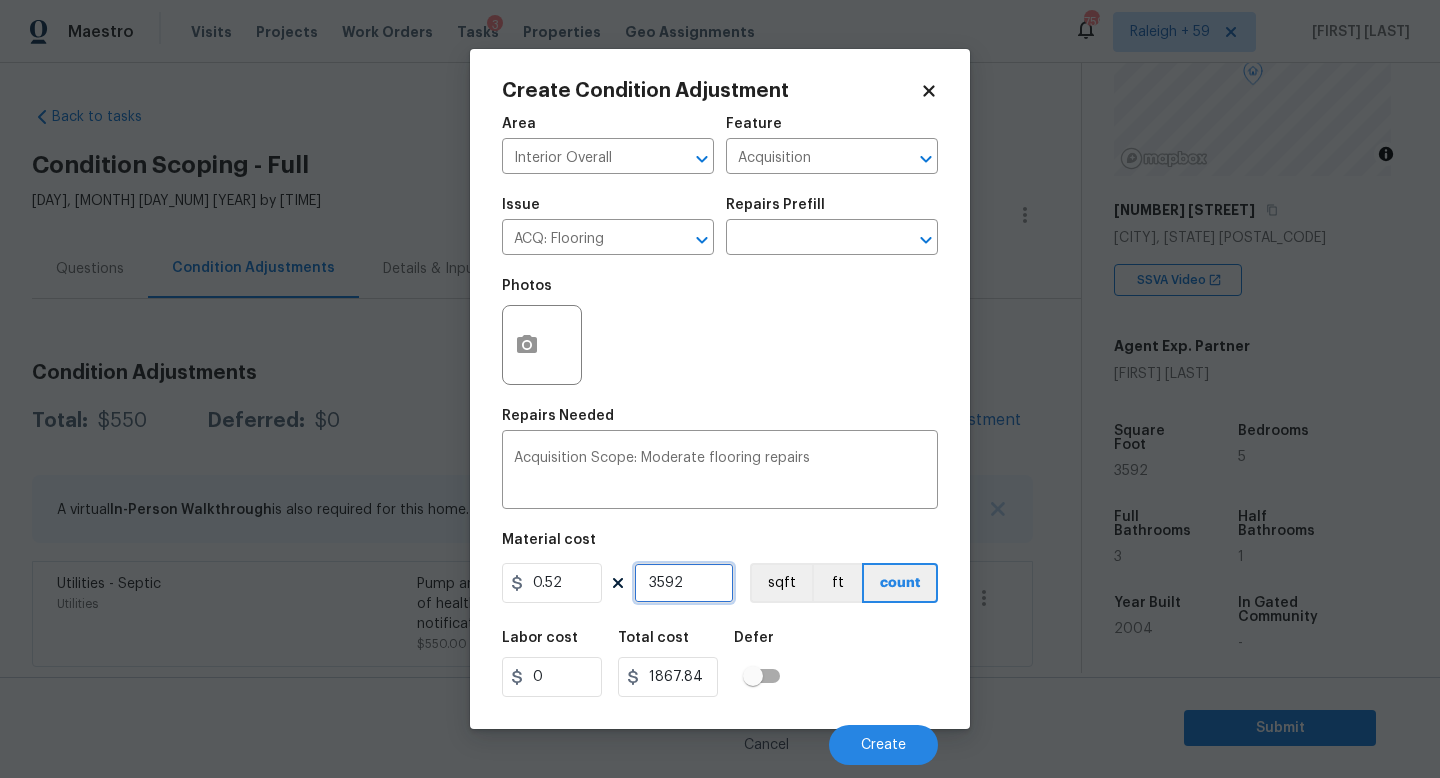type on "3592" 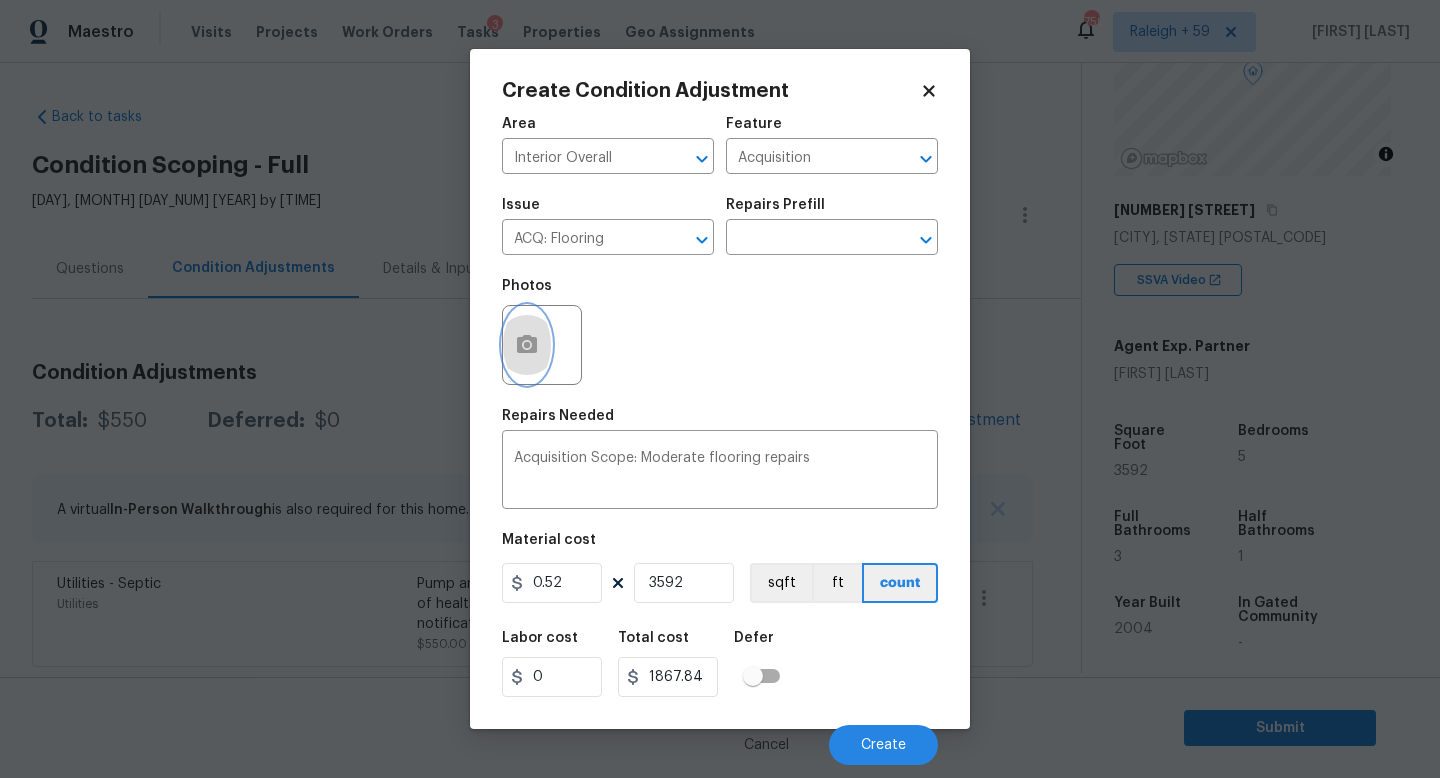click 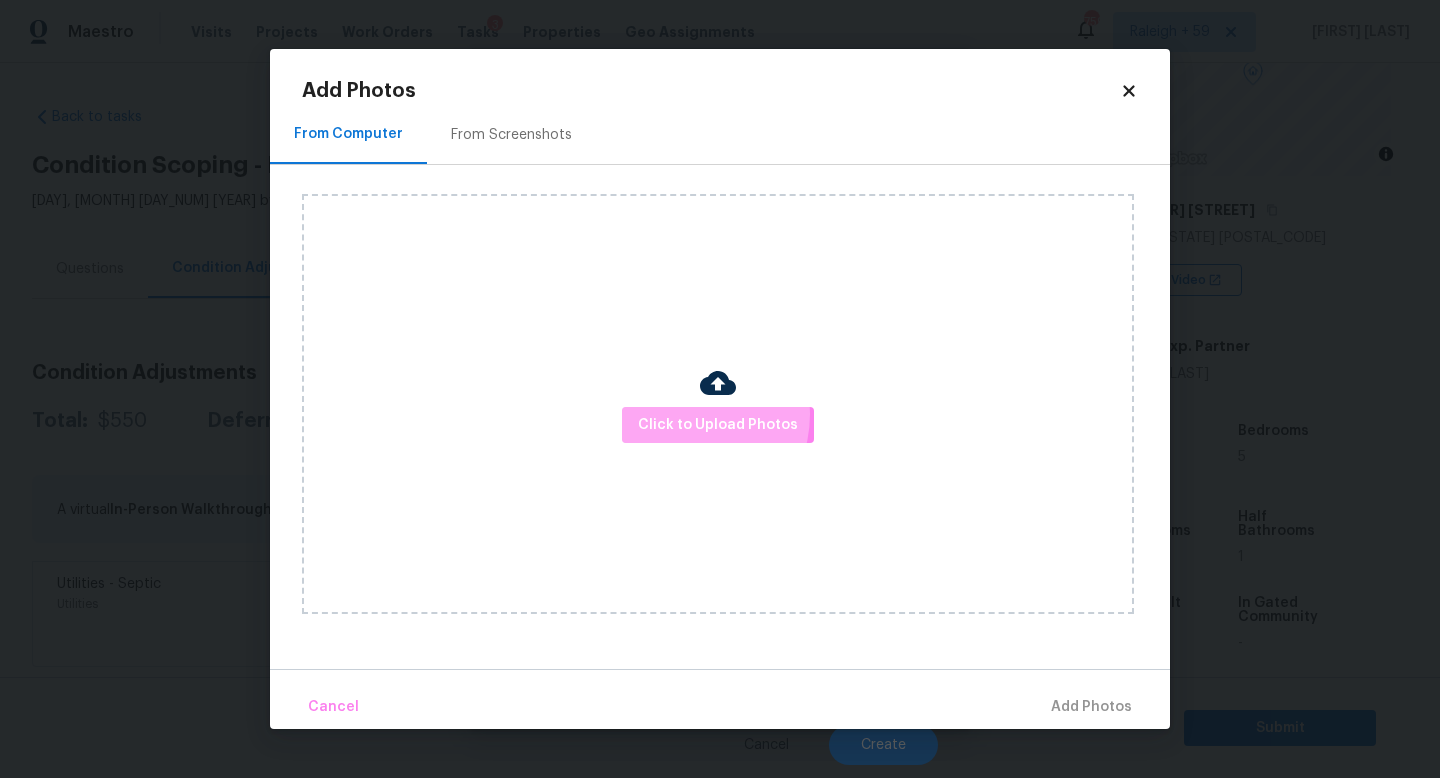 click on "Click to Upload Photos" at bounding box center (718, 425) 